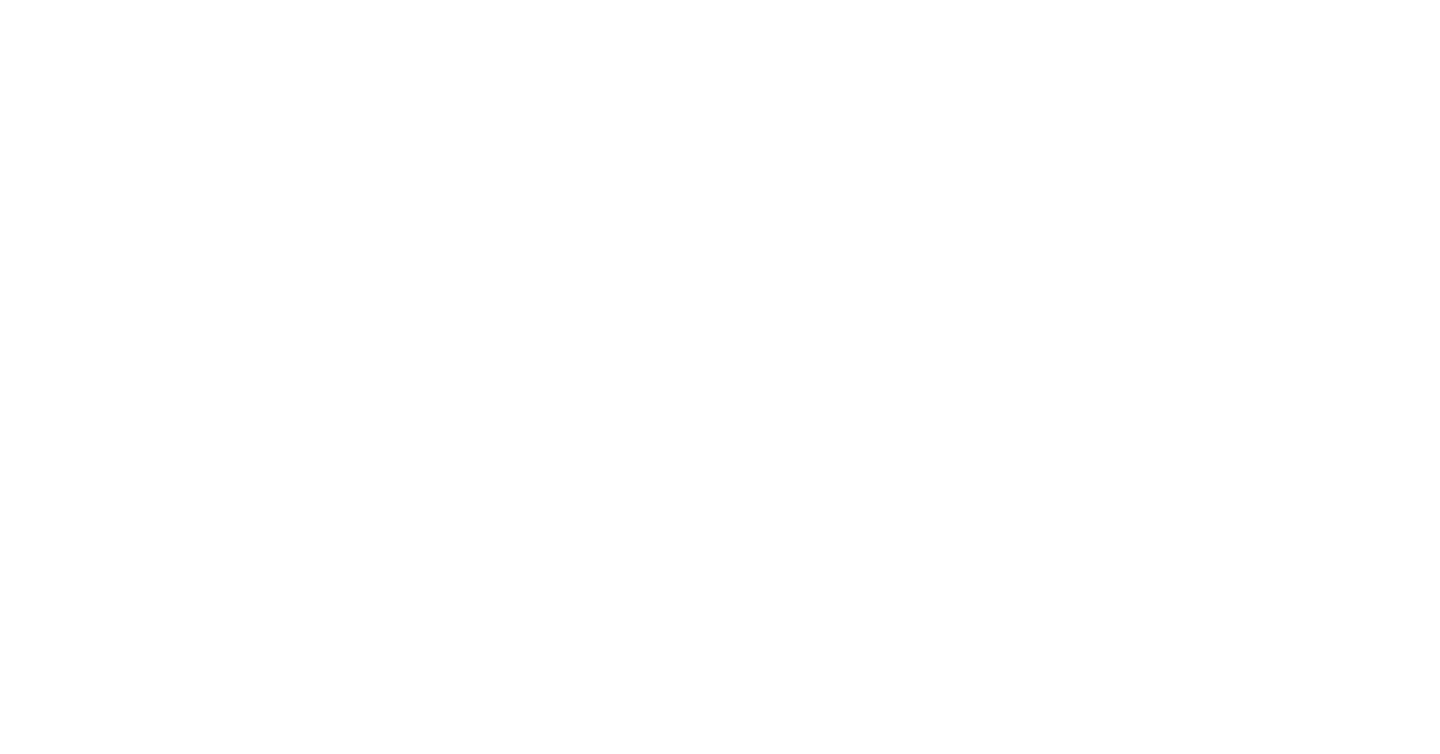 scroll, scrollTop: 0, scrollLeft: 0, axis: both 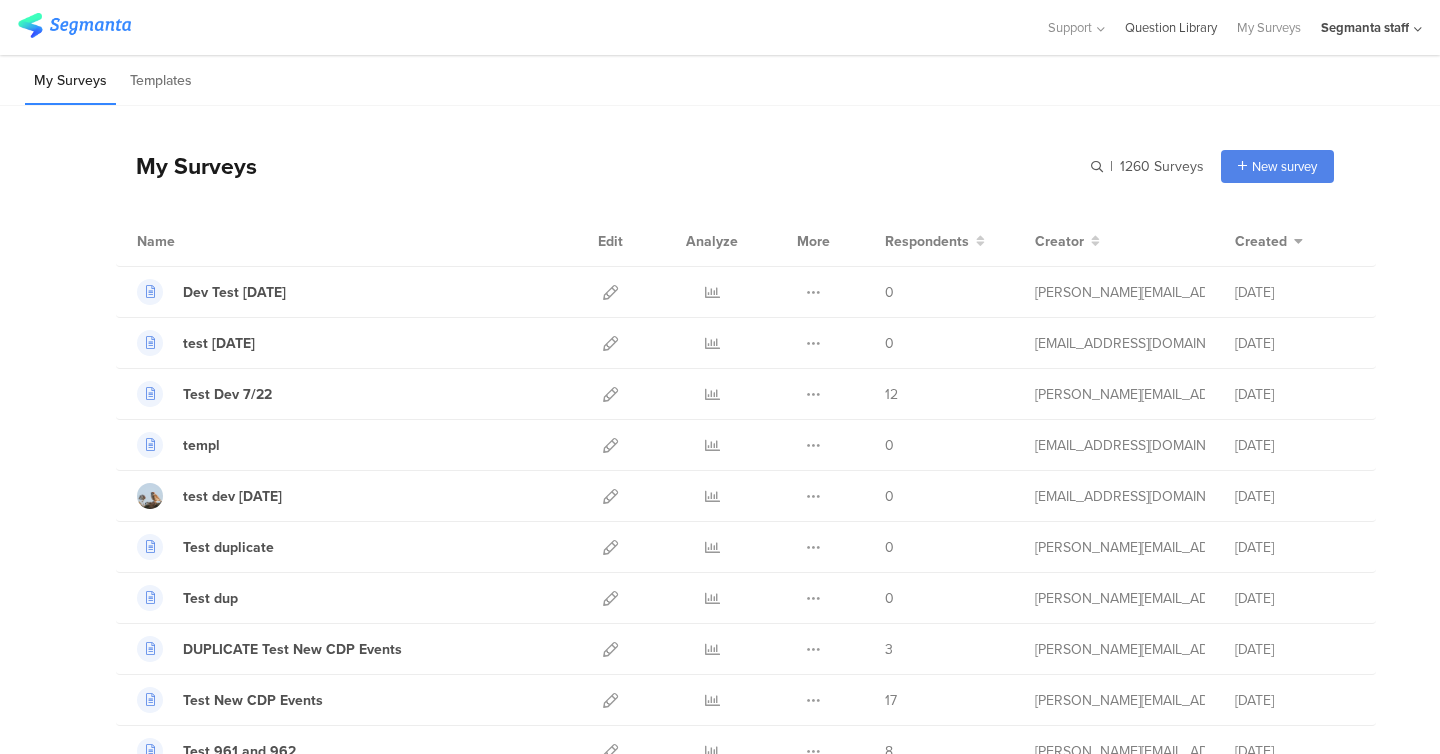 click on "Question Library" at bounding box center (1171, 27) 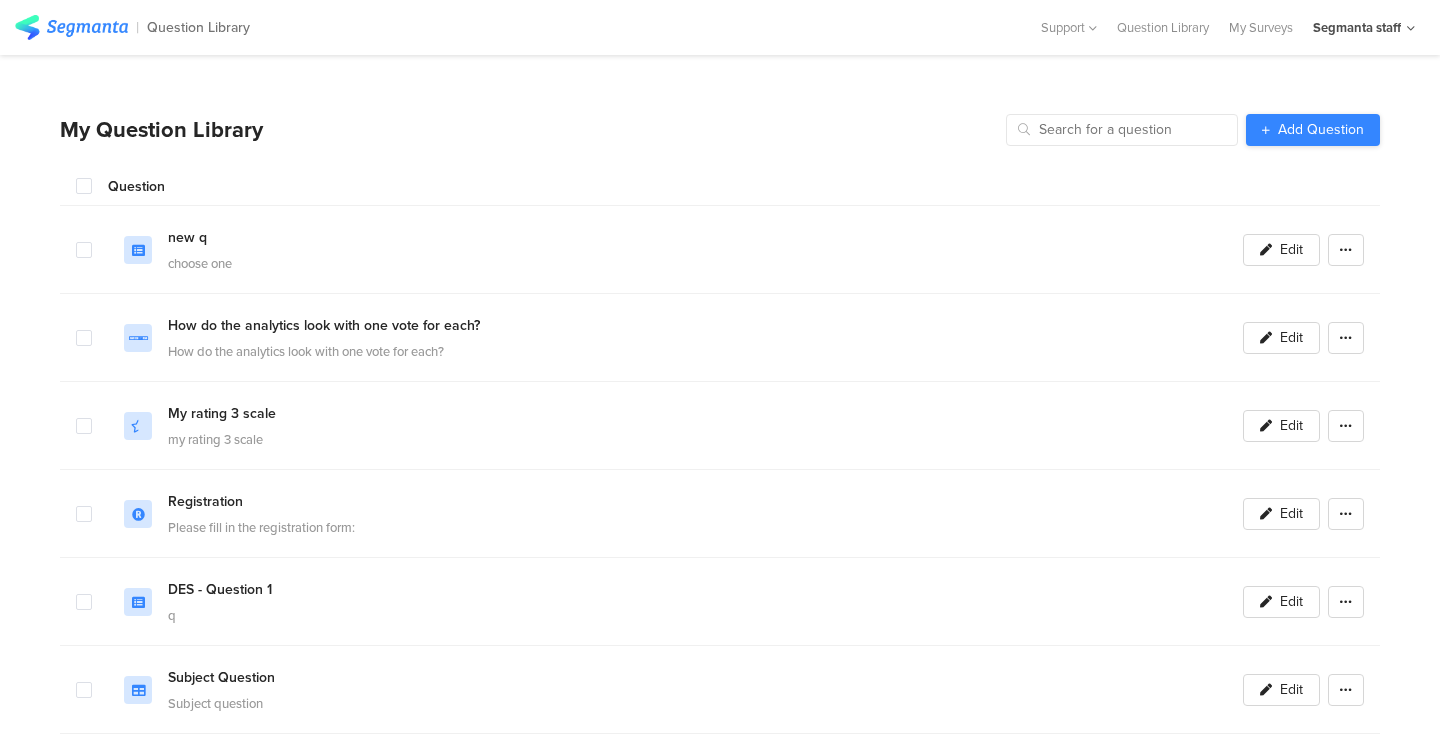click on "Add Question" at bounding box center [1321, 130] 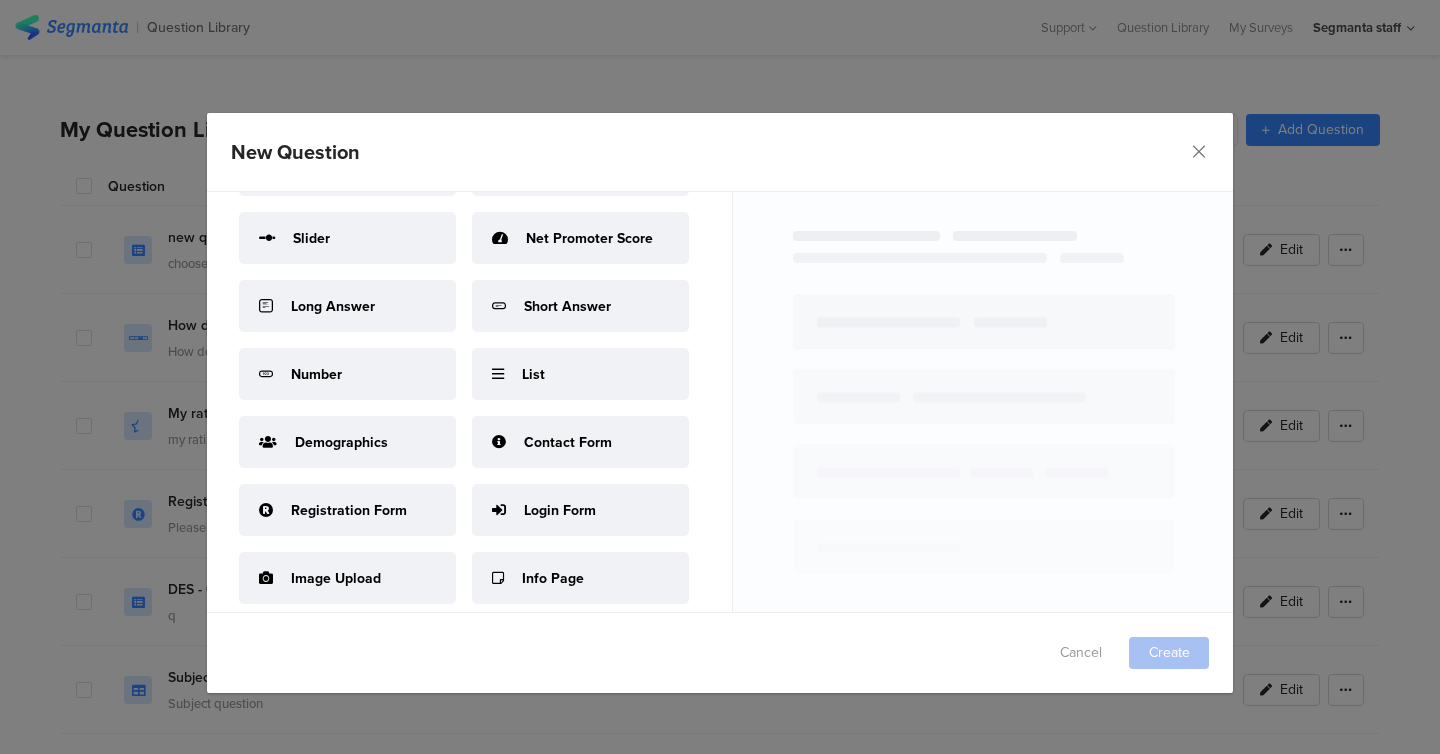 scroll, scrollTop: 265, scrollLeft: 0, axis: vertical 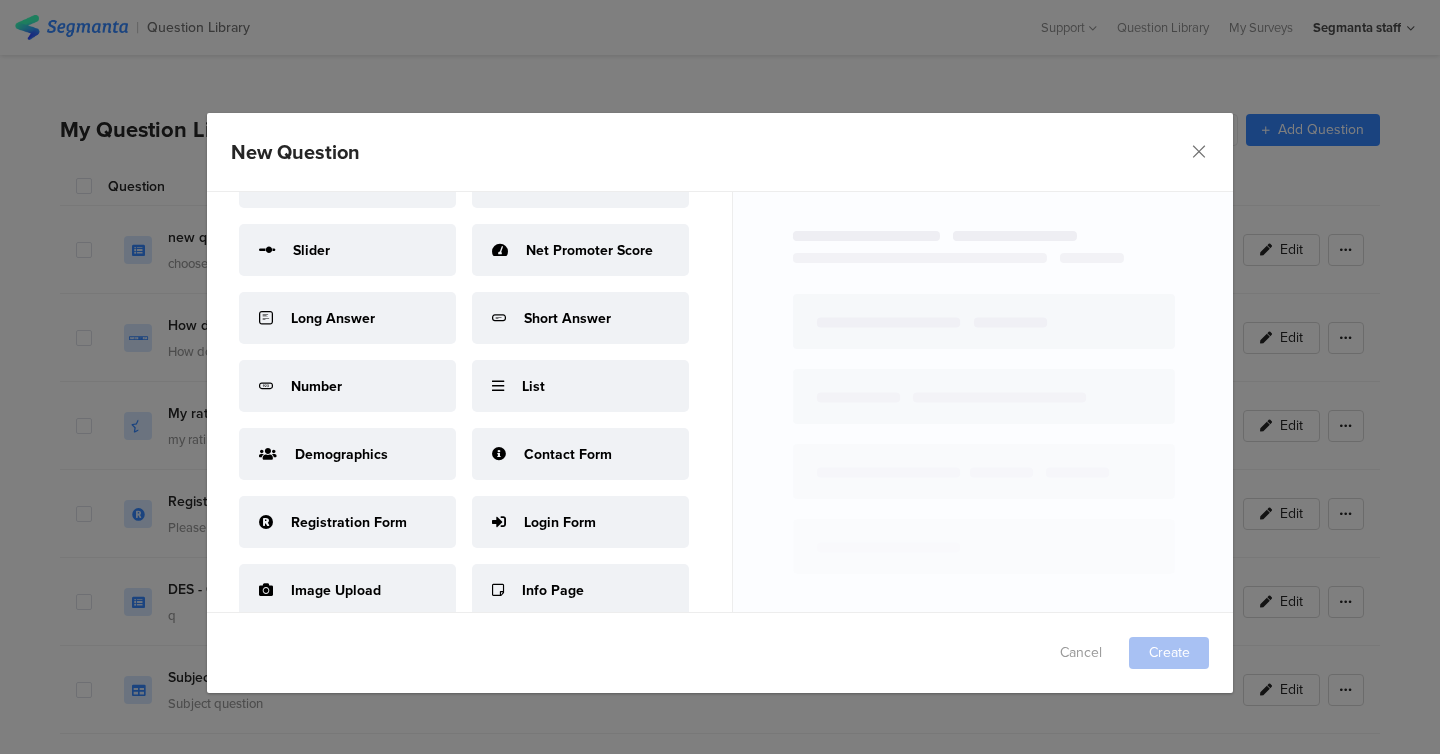 click on "Demographics" at bounding box center (347, 454) 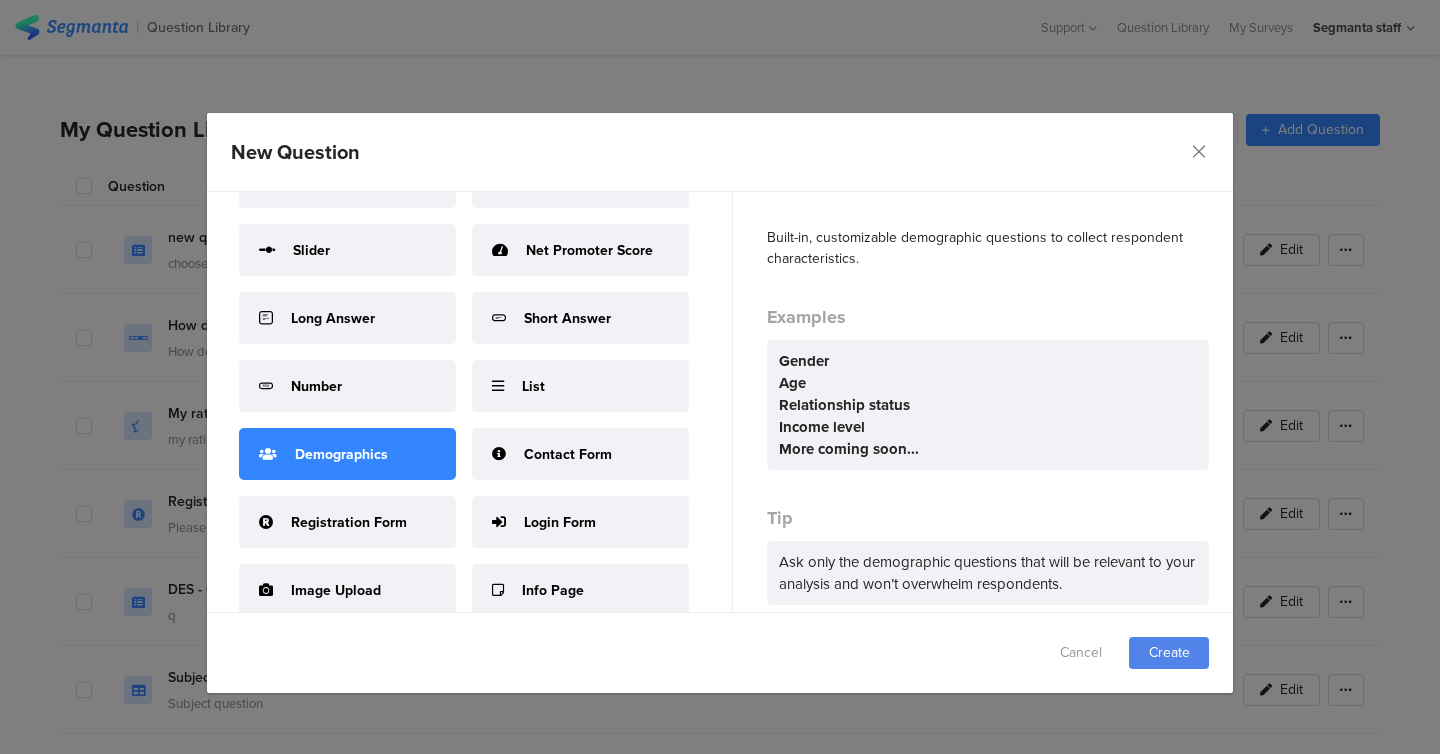 click on "Cancel     Create" at bounding box center [720, 653] 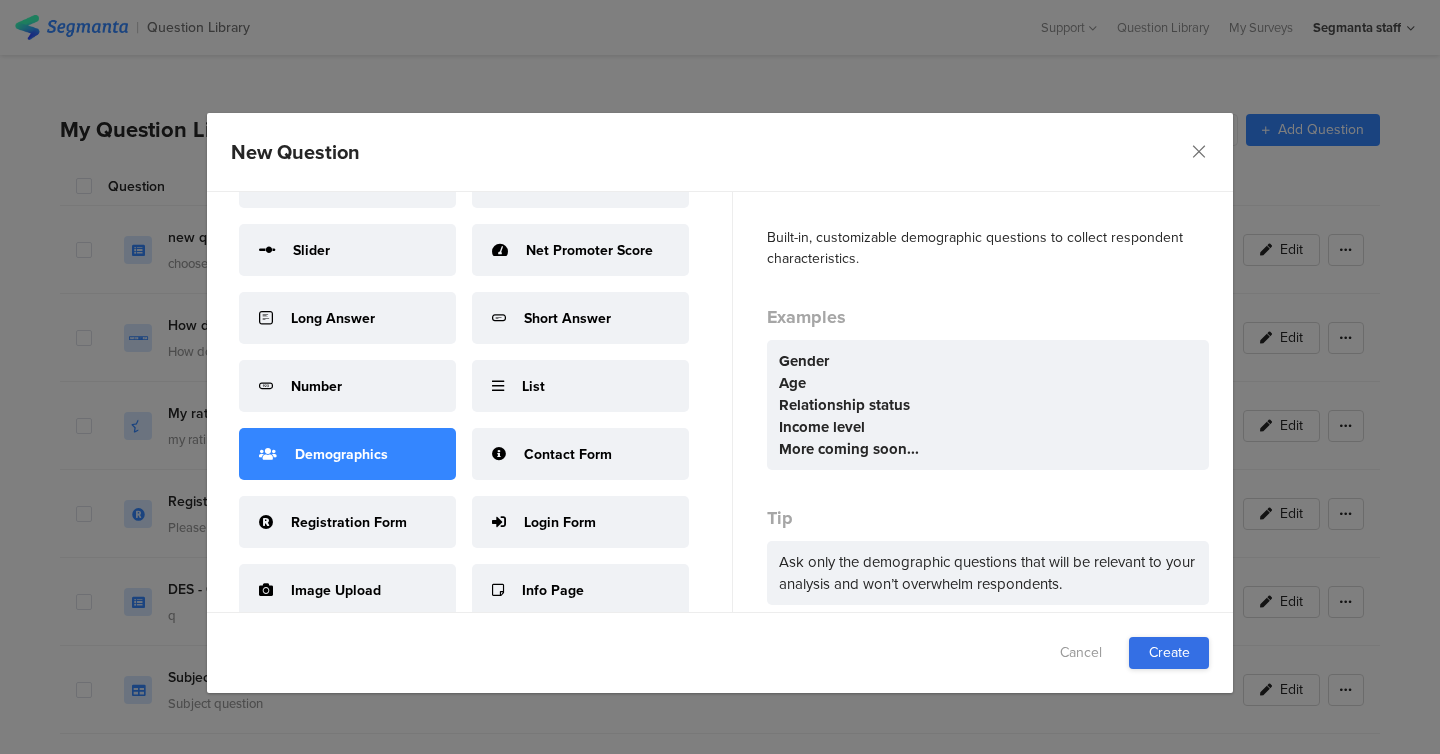 click on "Create" at bounding box center [1169, 653] 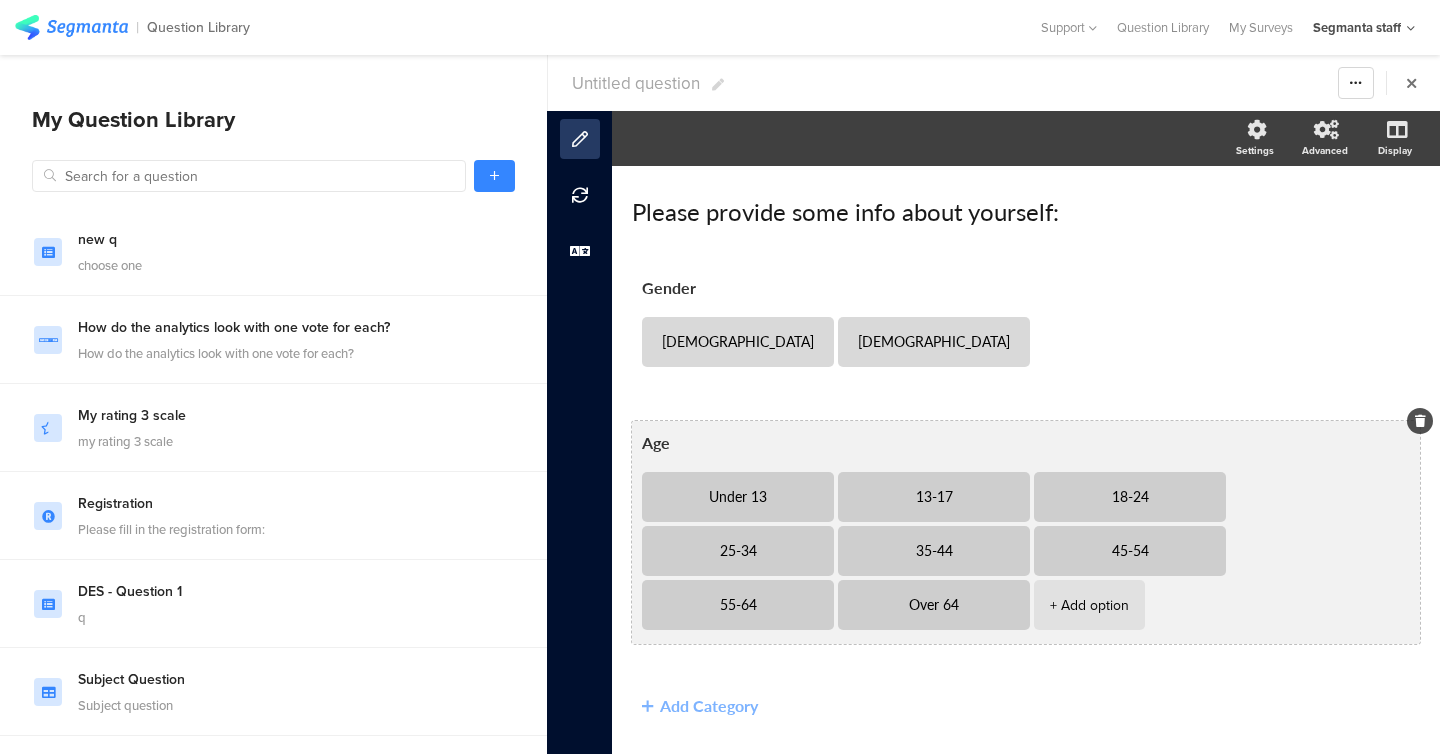 scroll, scrollTop: 53, scrollLeft: 0, axis: vertical 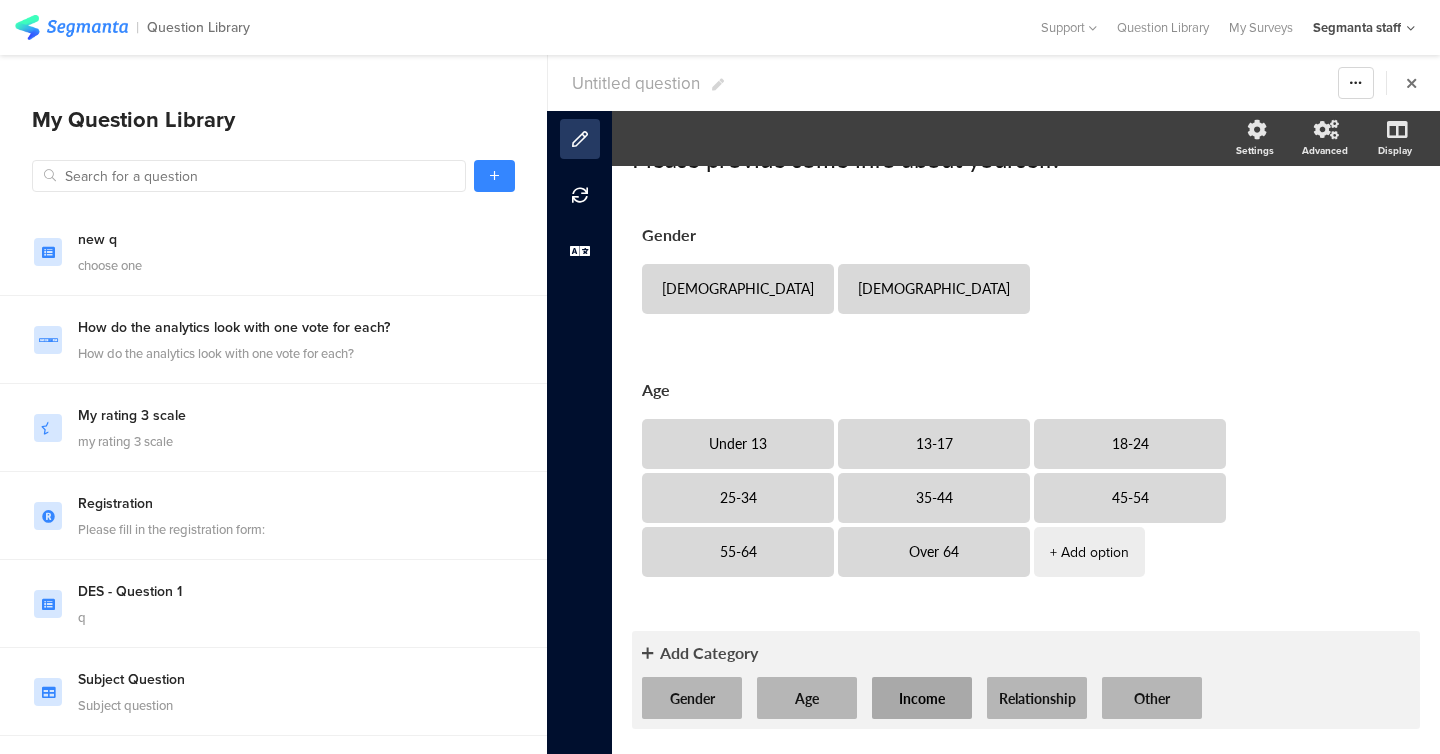 click on "Income" 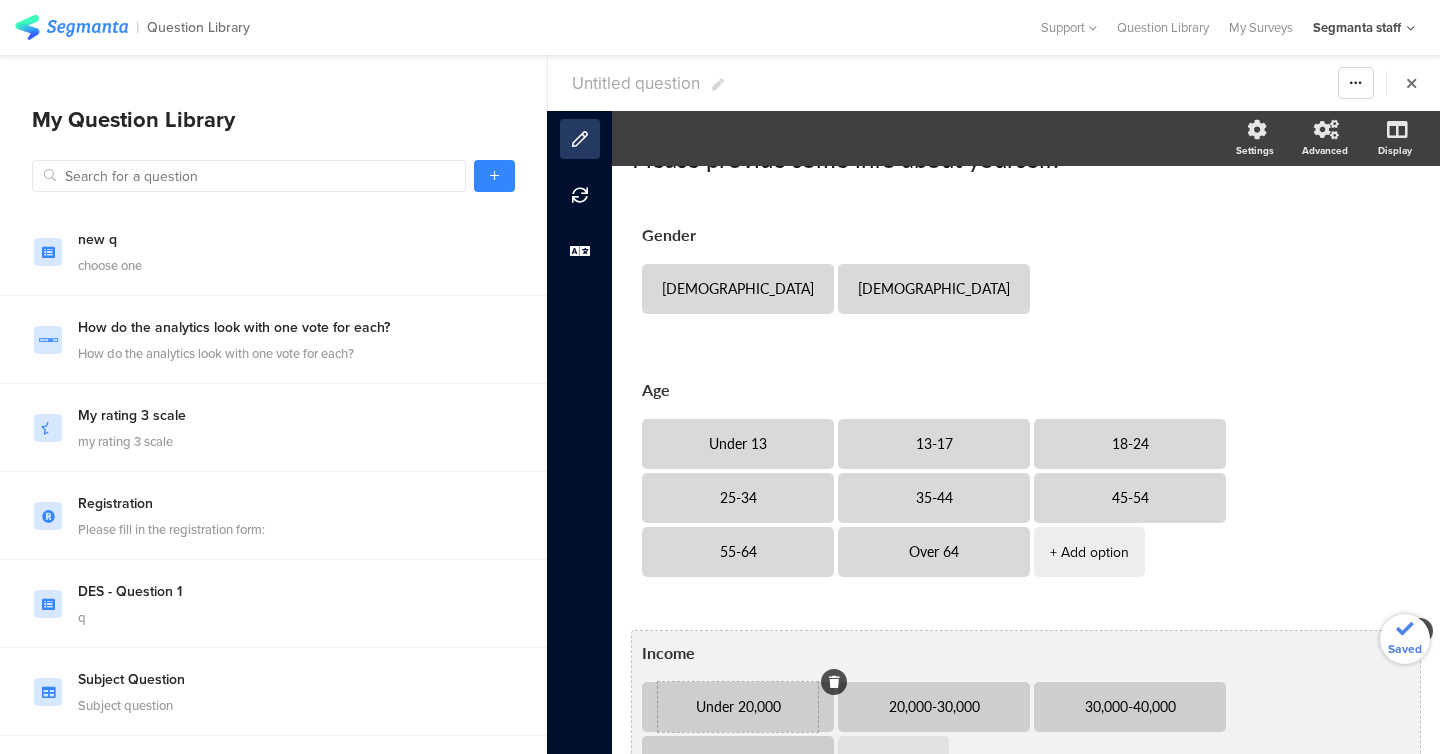 scroll, scrollTop: 262, scrollLeft: 0, axis: vertical 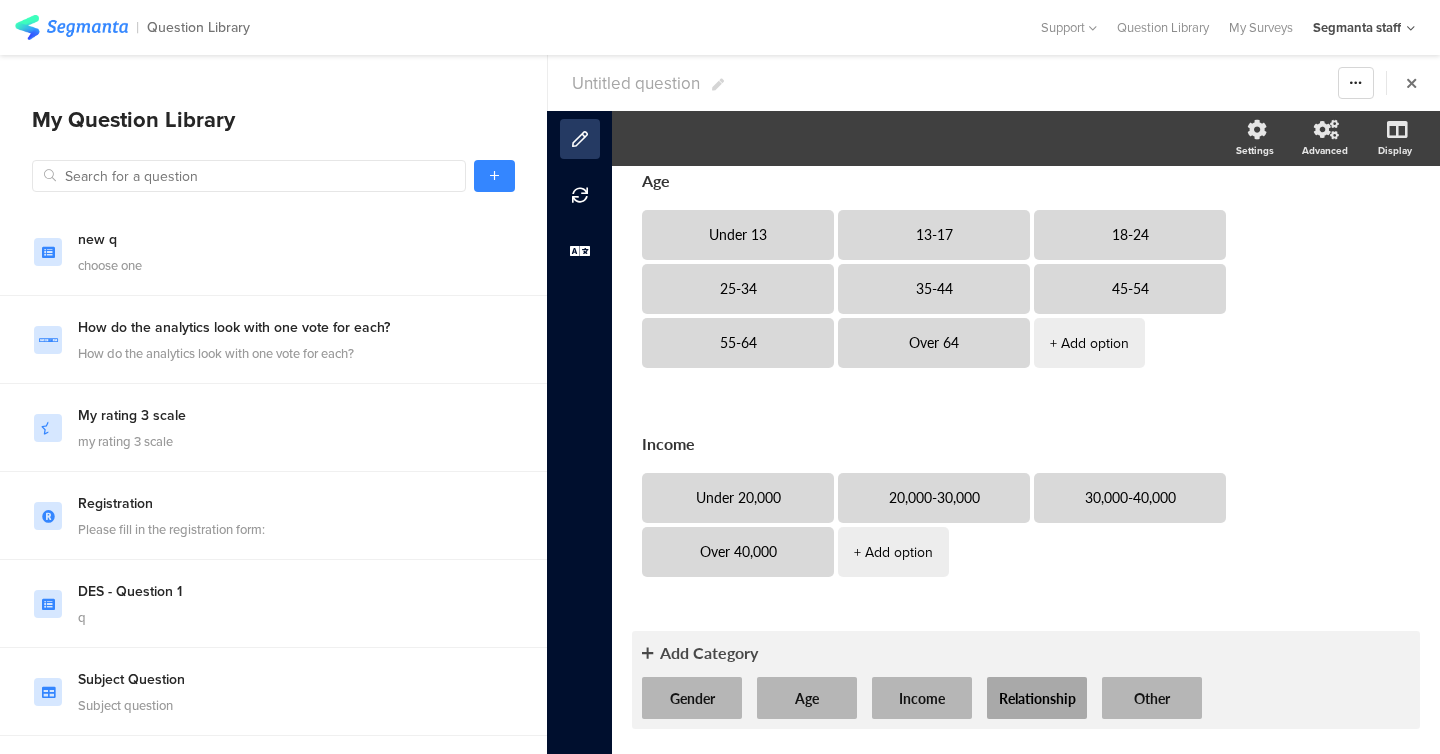 click on "Relationship" 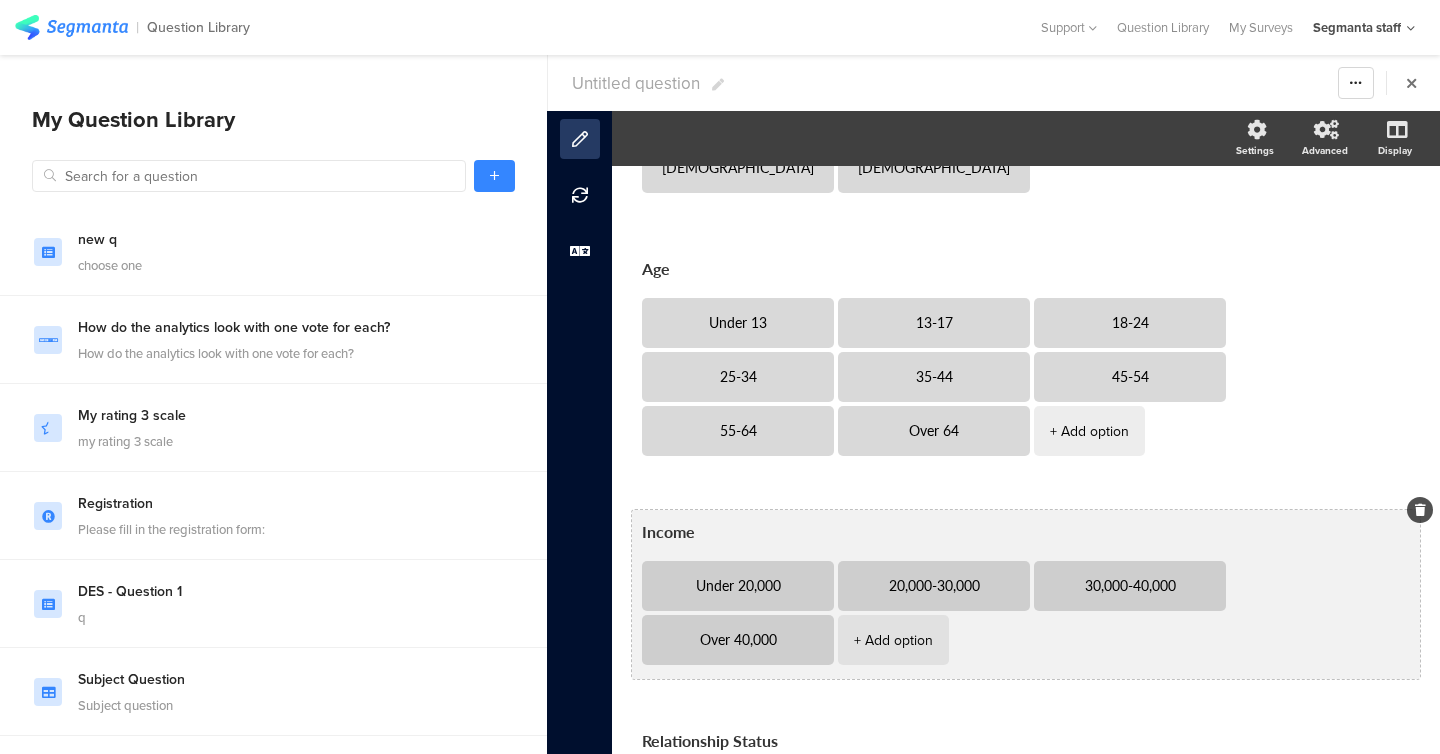 scroll, scrollTop: 0, scrollLeft: 0, axis: both 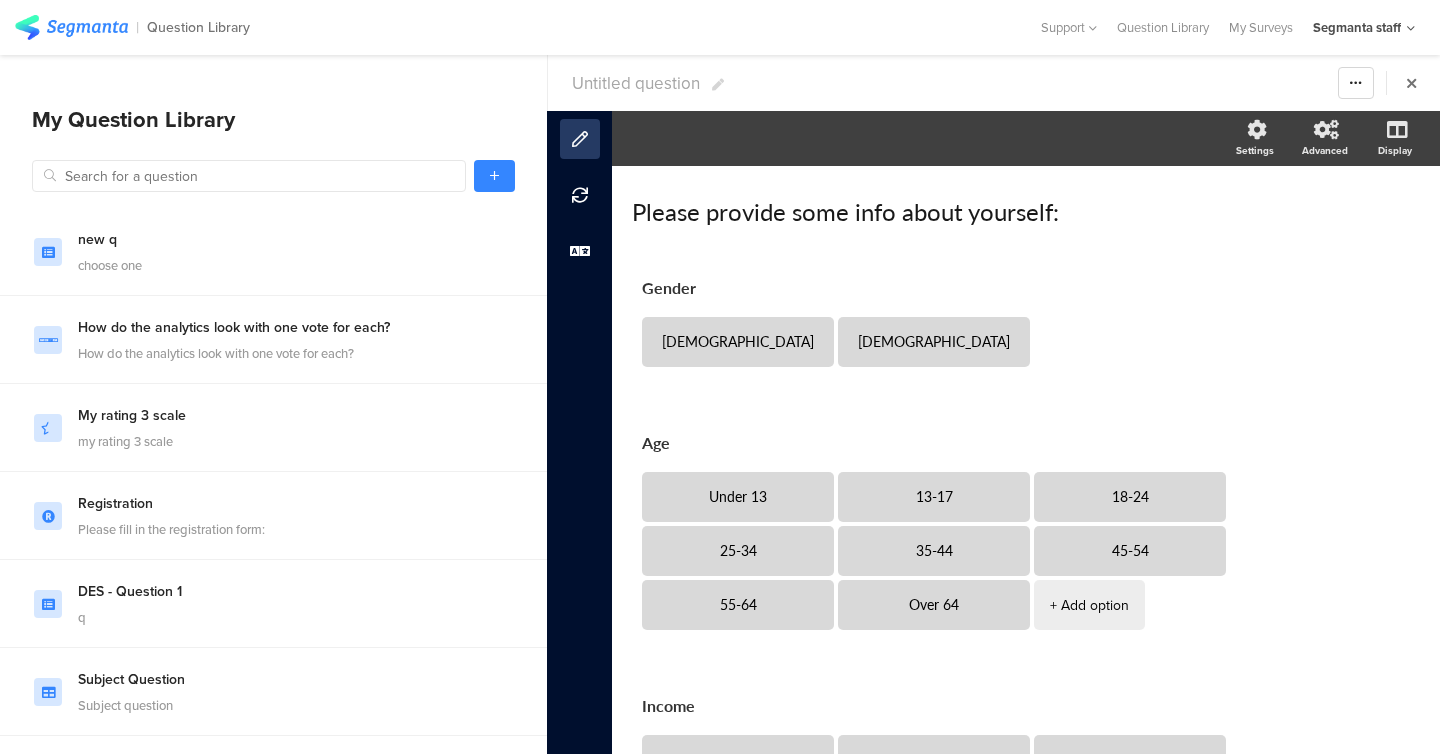 click on "Untitled question" at bounding box center (636, 83) 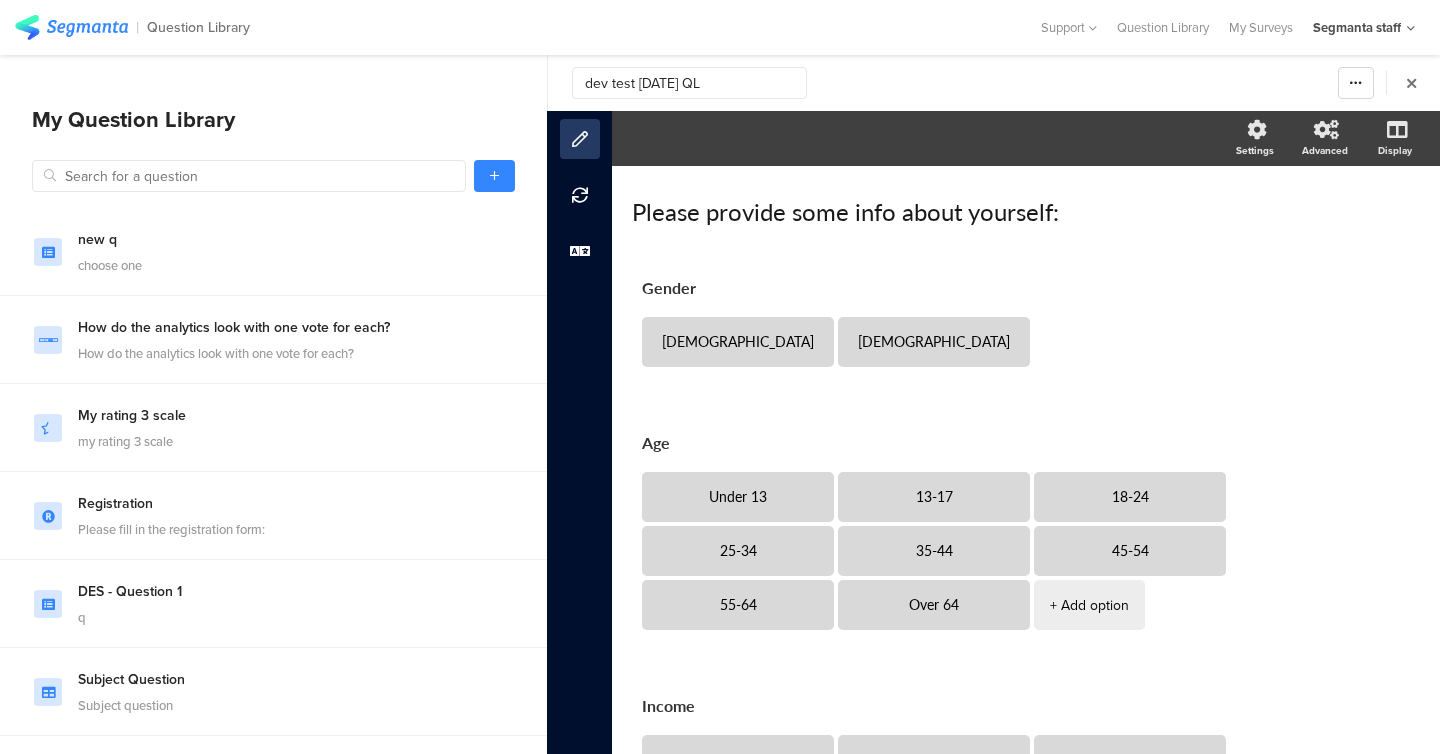 click on "dev test [DATE] QL" at bounding box center [689, 83] 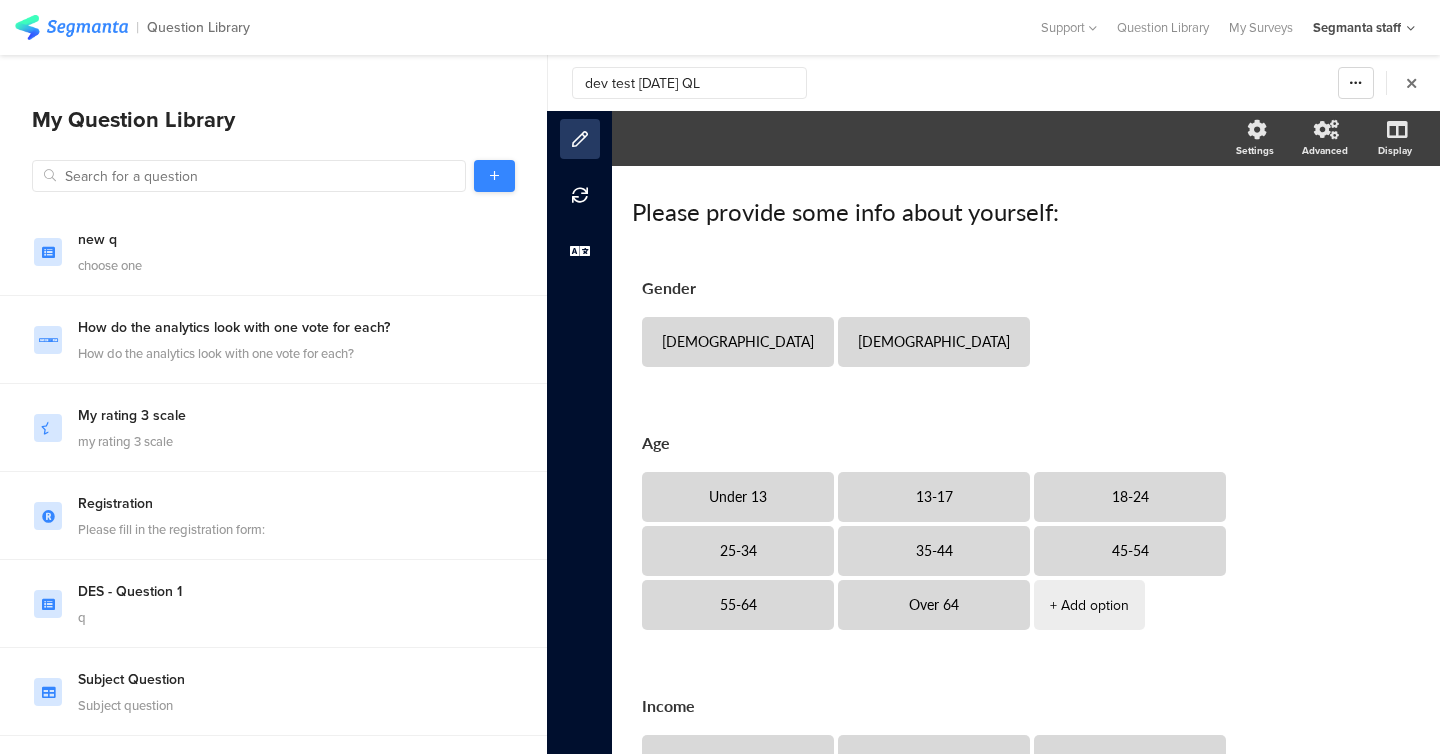 type on "dev test [DATE] QL" 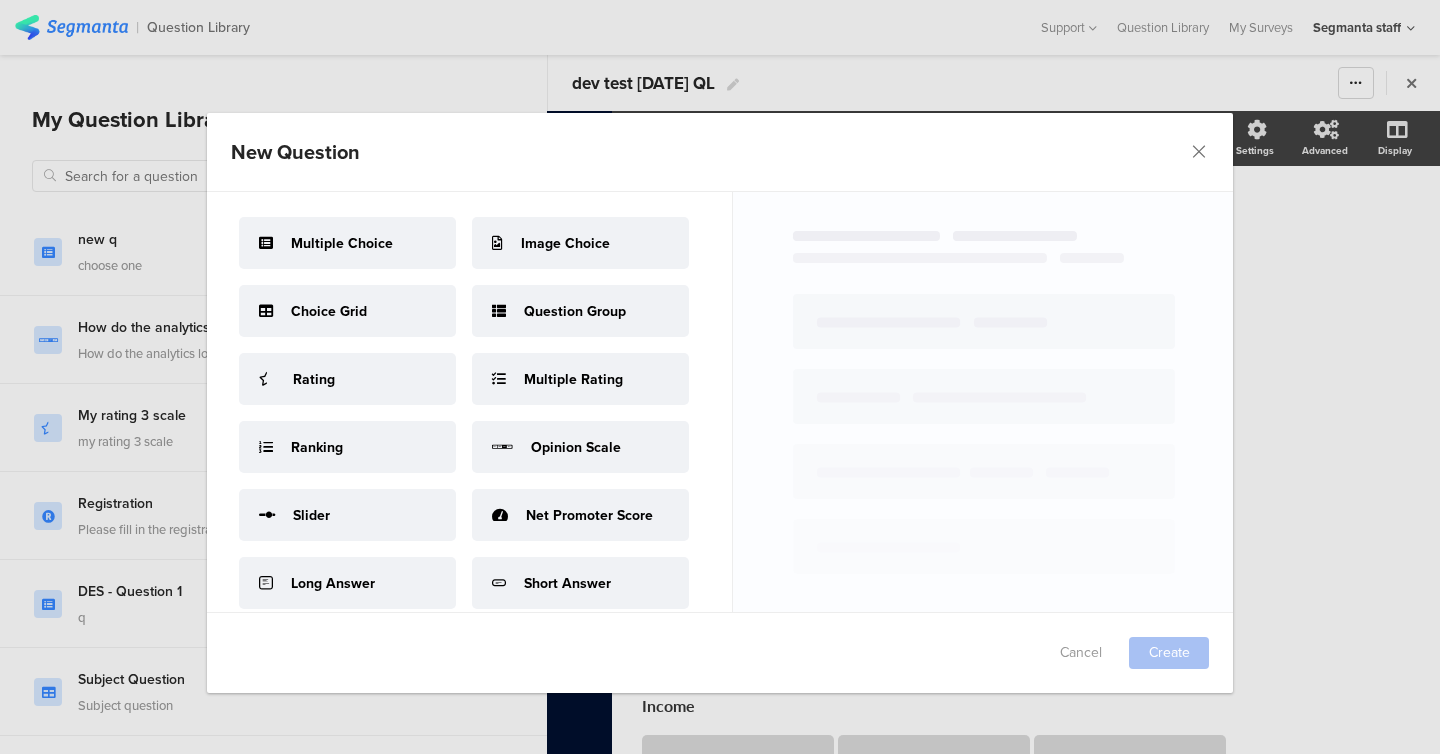 click on "Image Choice" at bounding box center [580, 243] 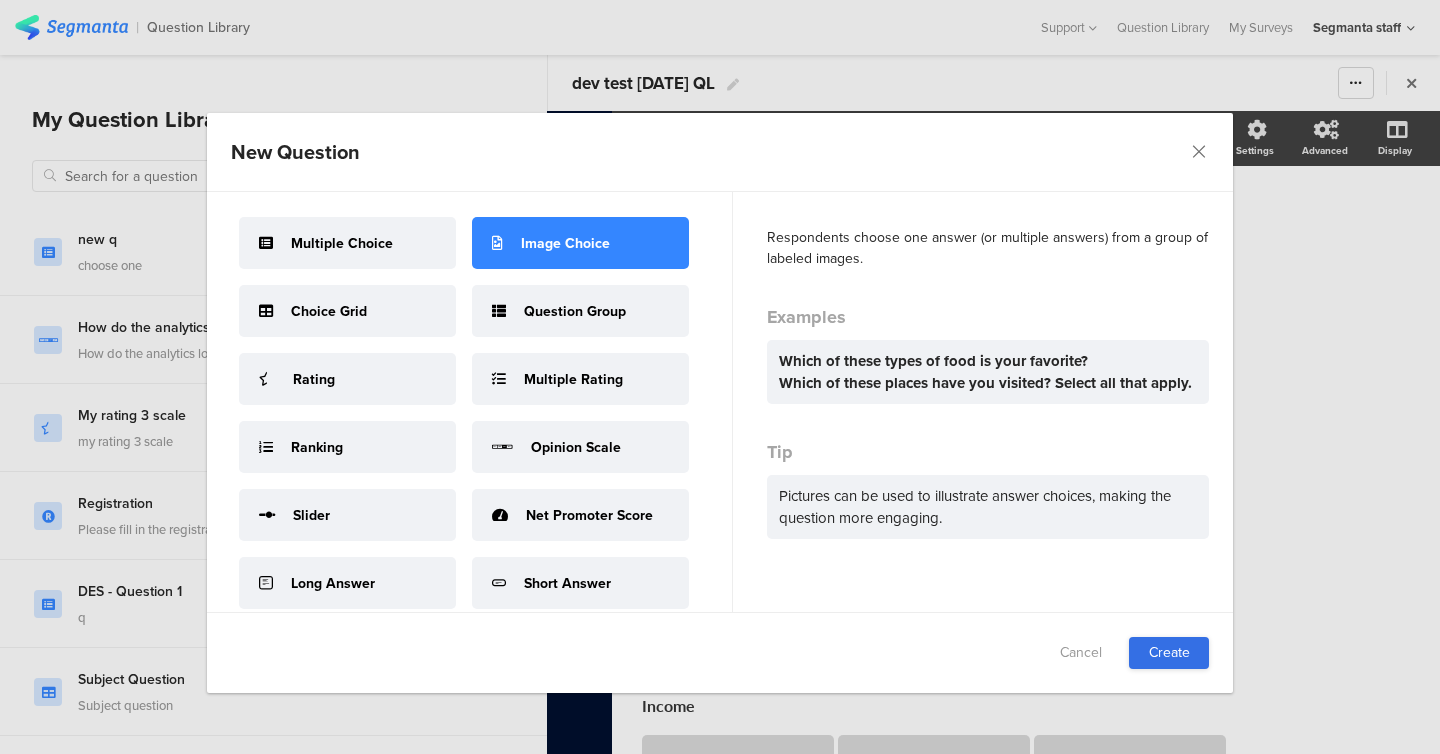 click on "Create" at bounding box center [1169, 653] 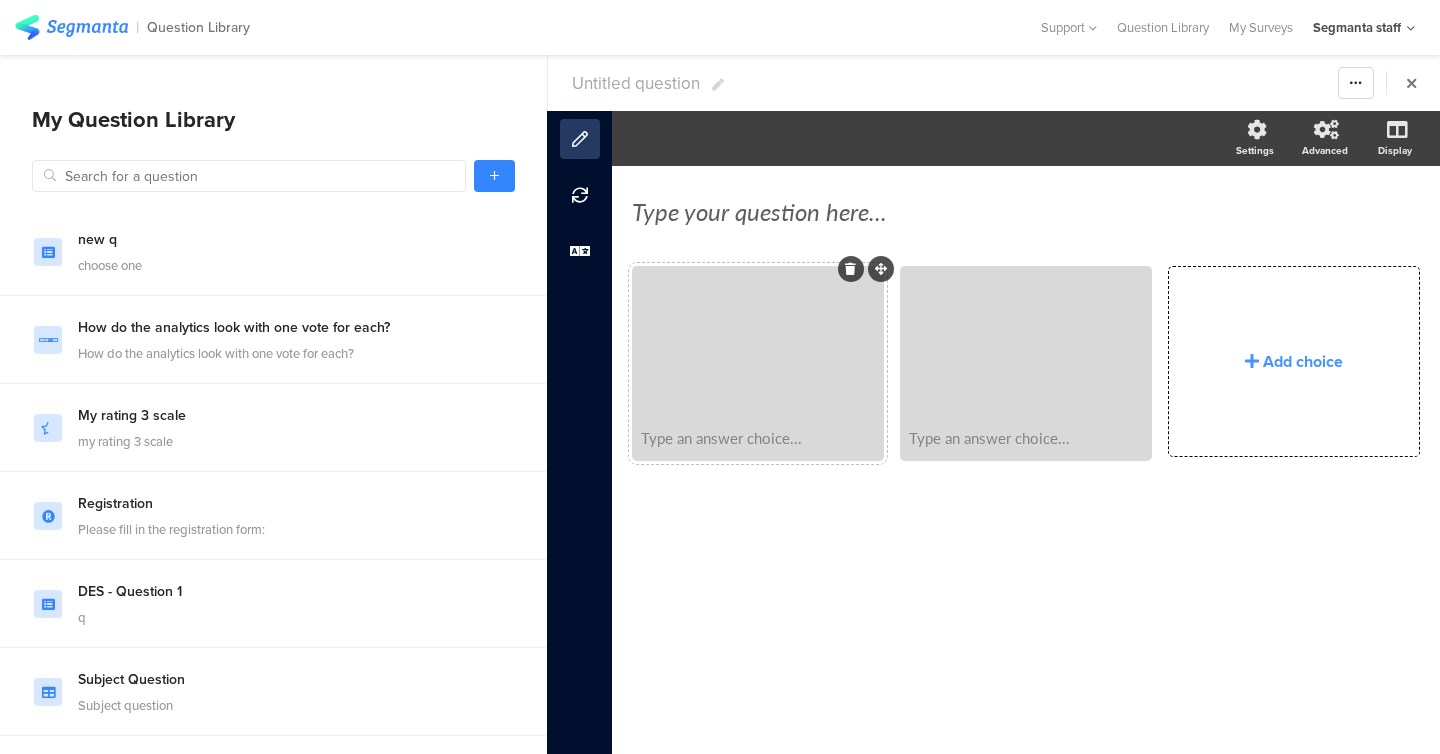 type 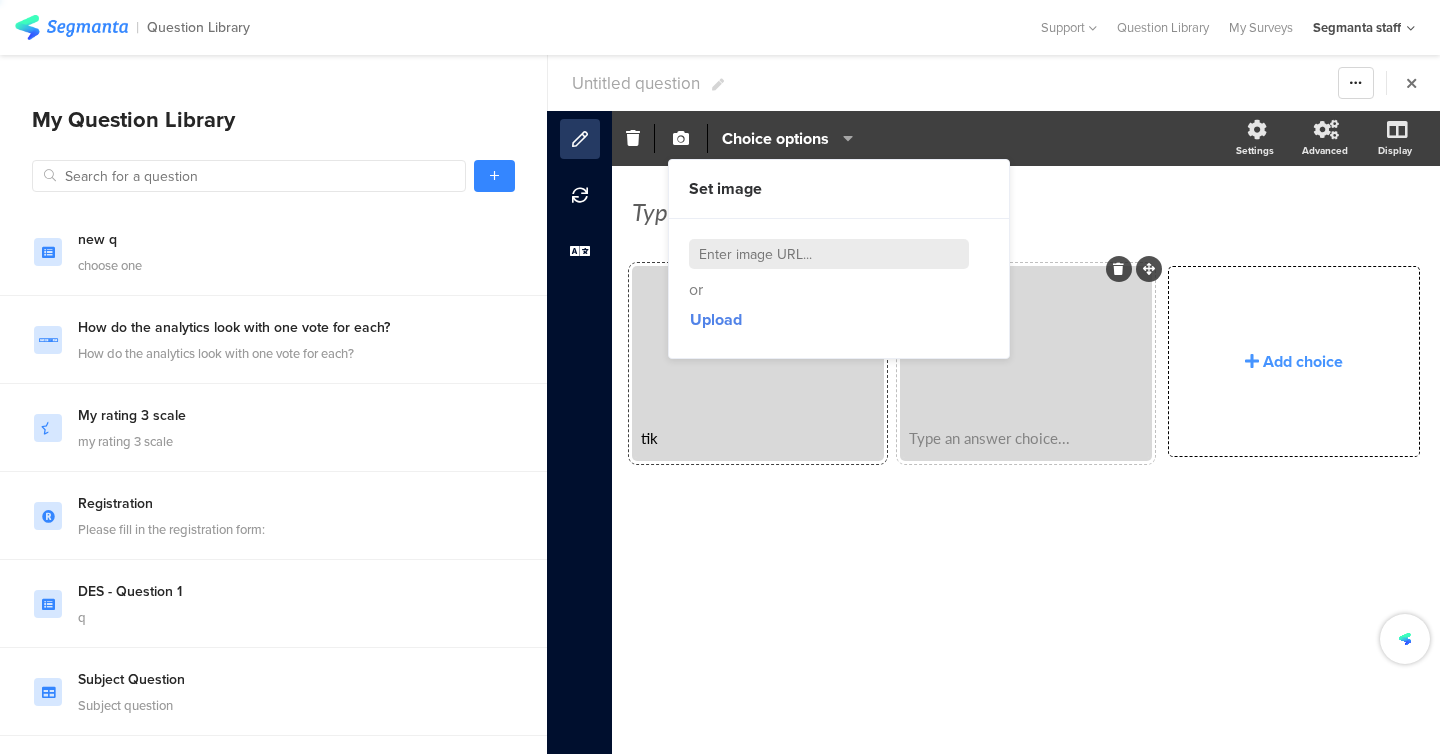 type 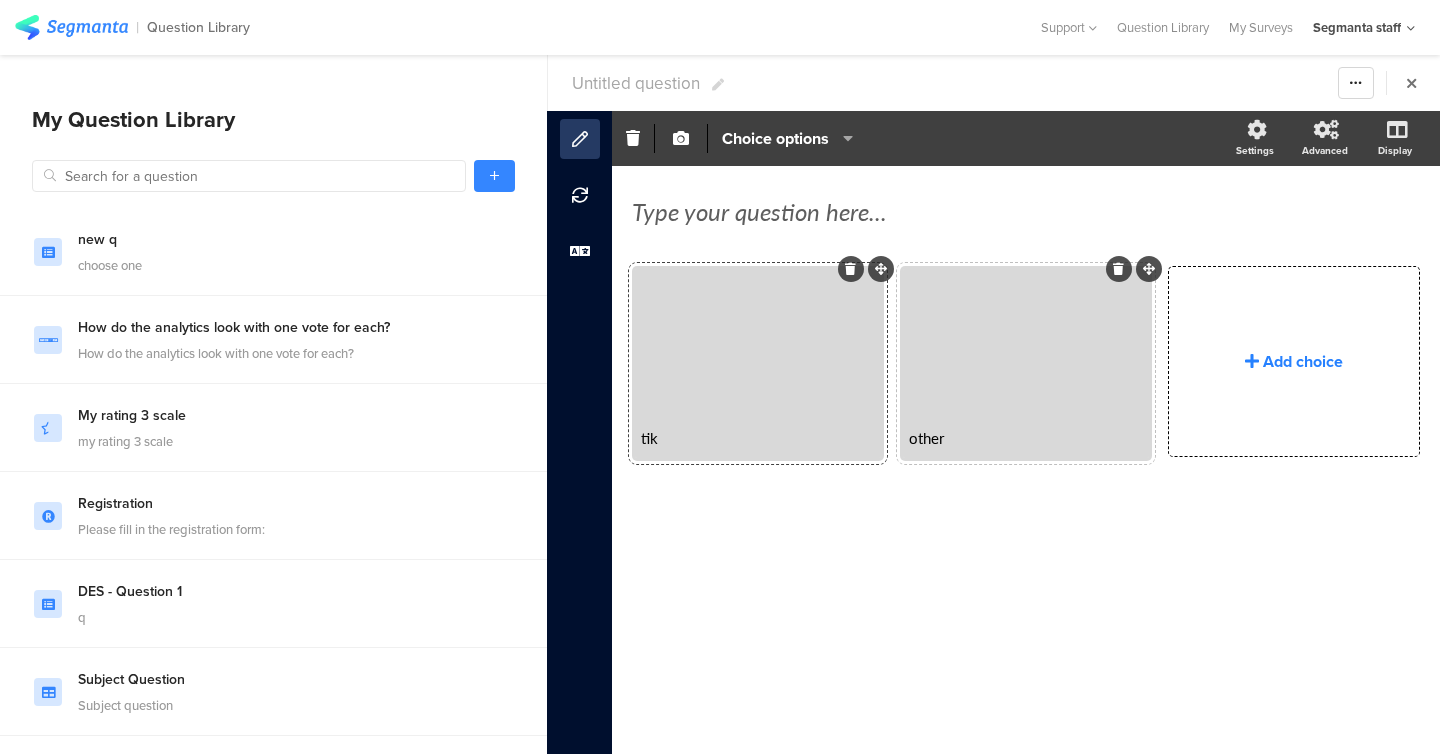 click on "Add choice" 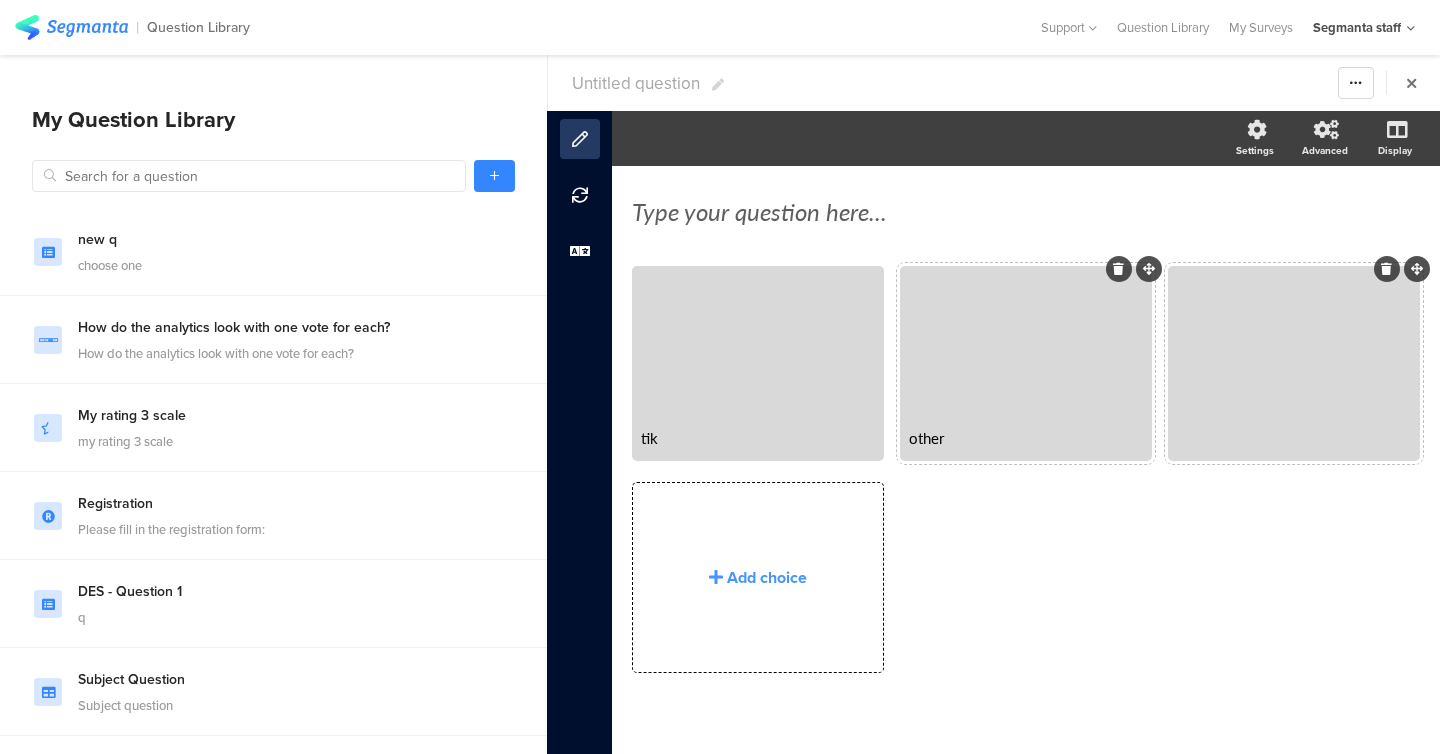 type 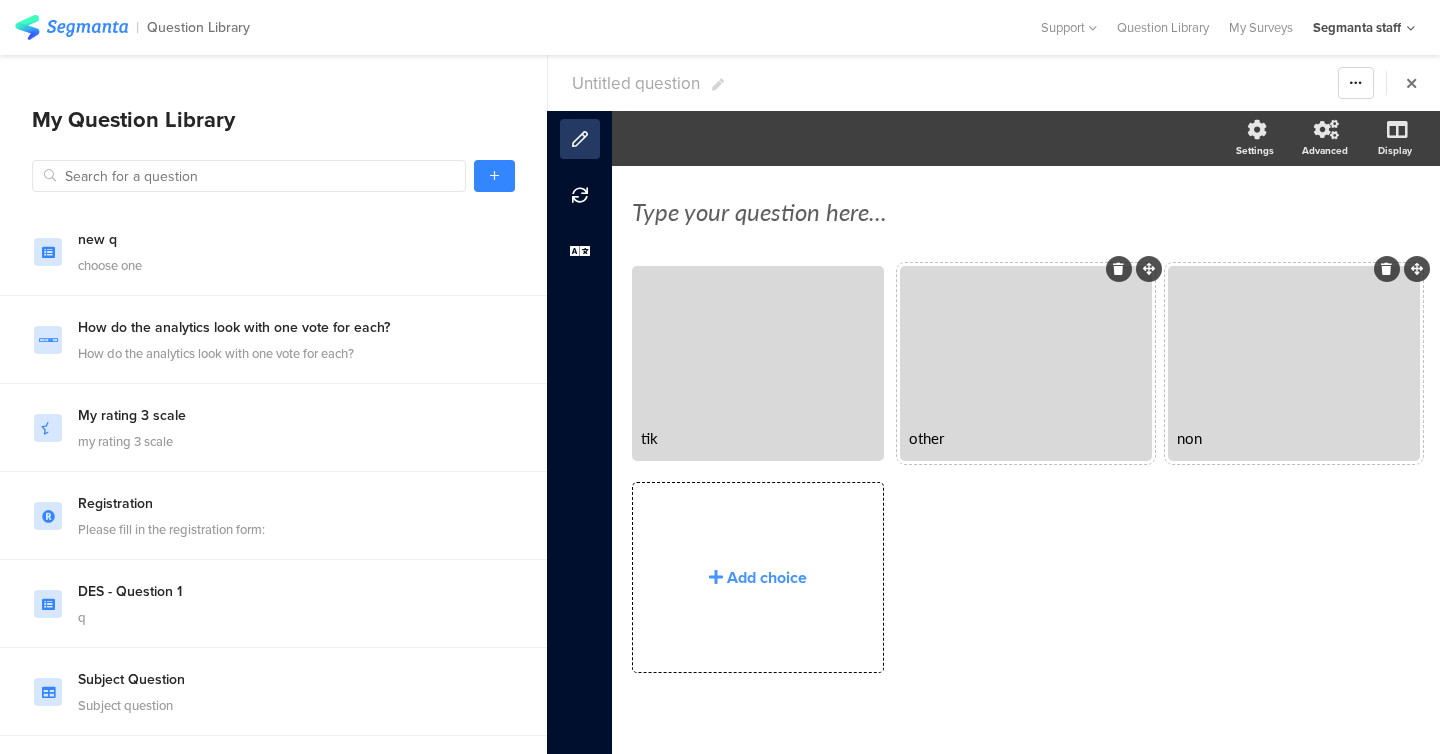 click 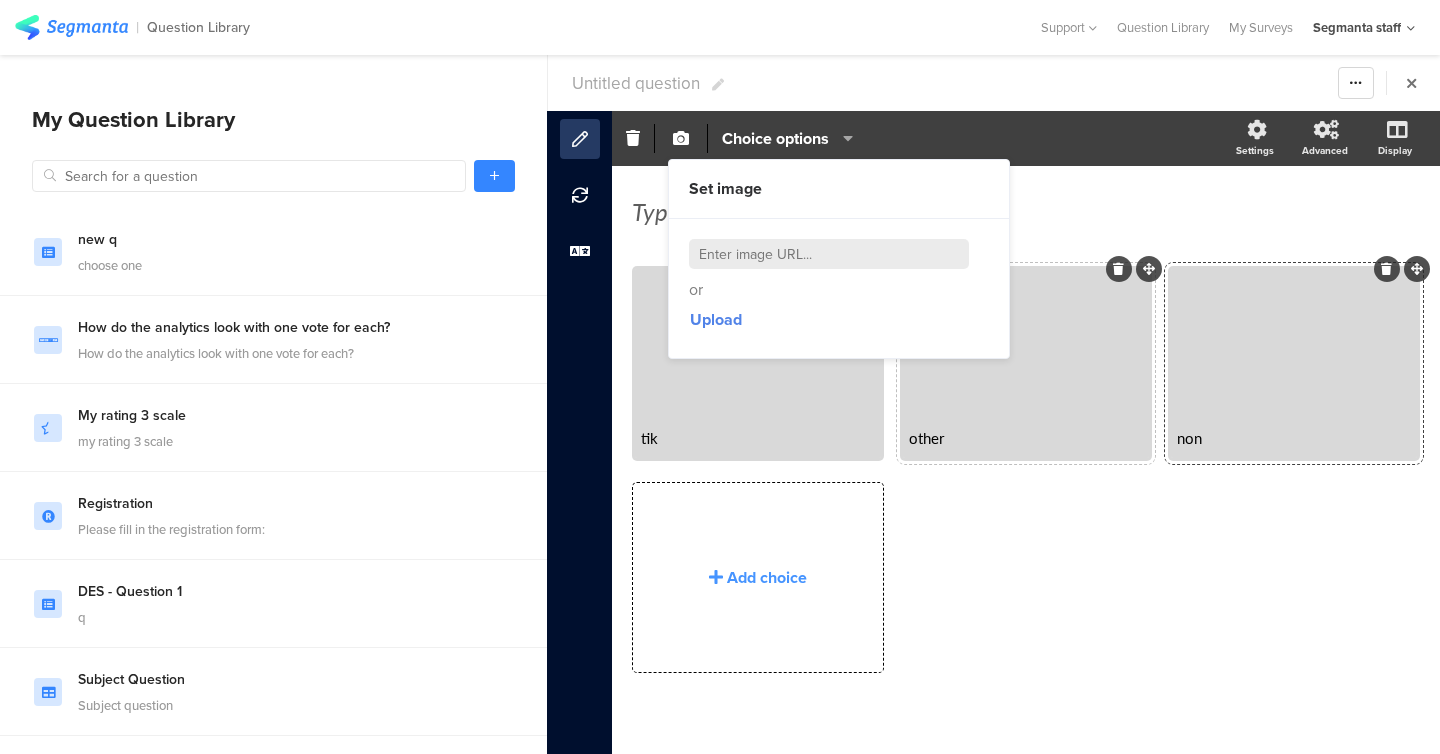 click on "Choice options" 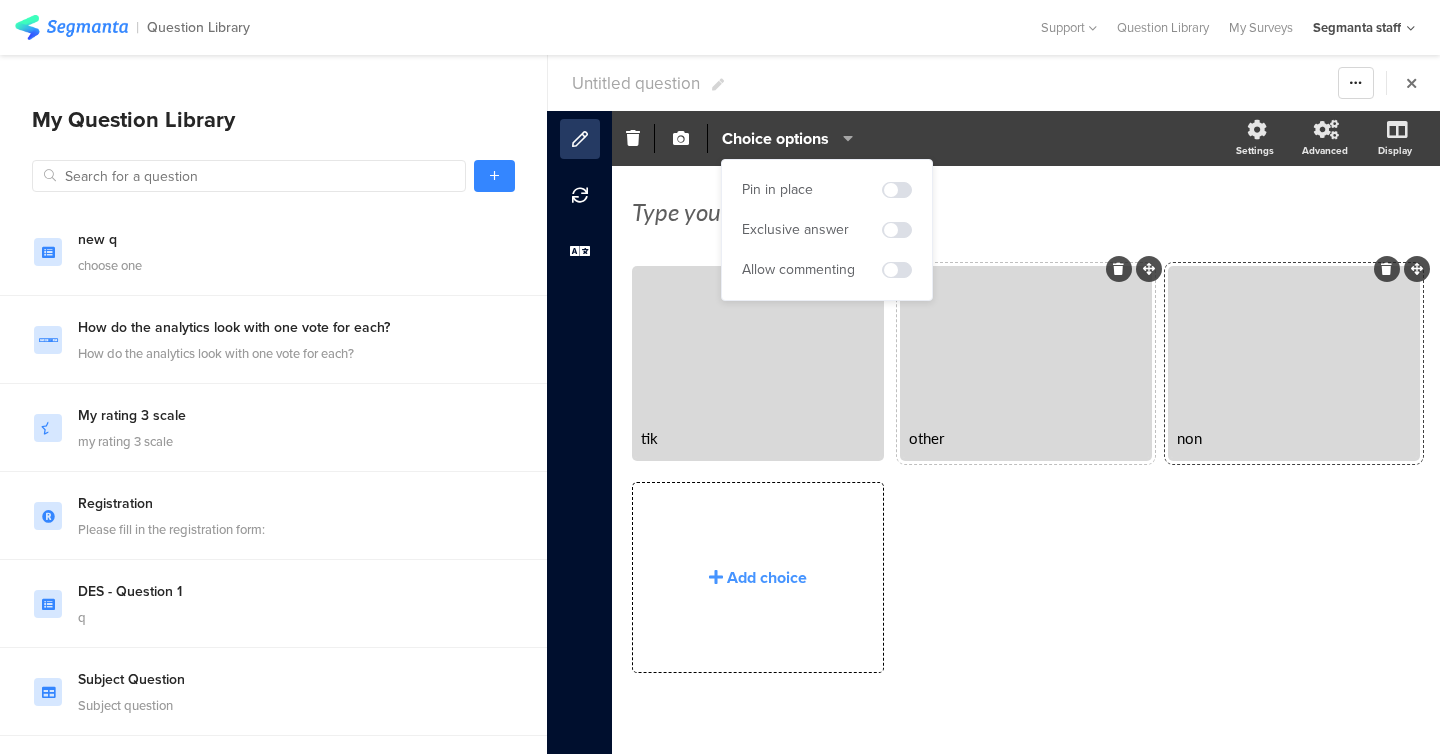click on "Choice options" 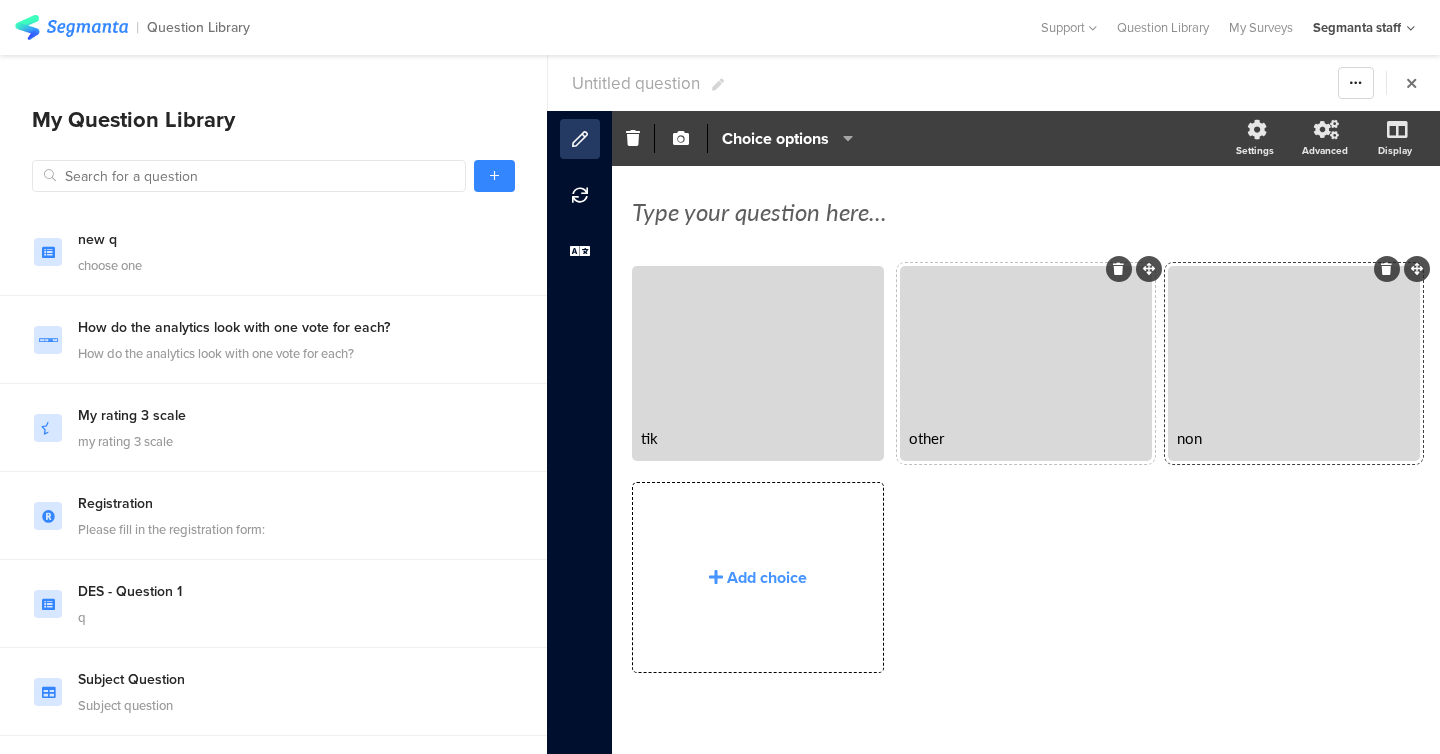 click on "Choice options" 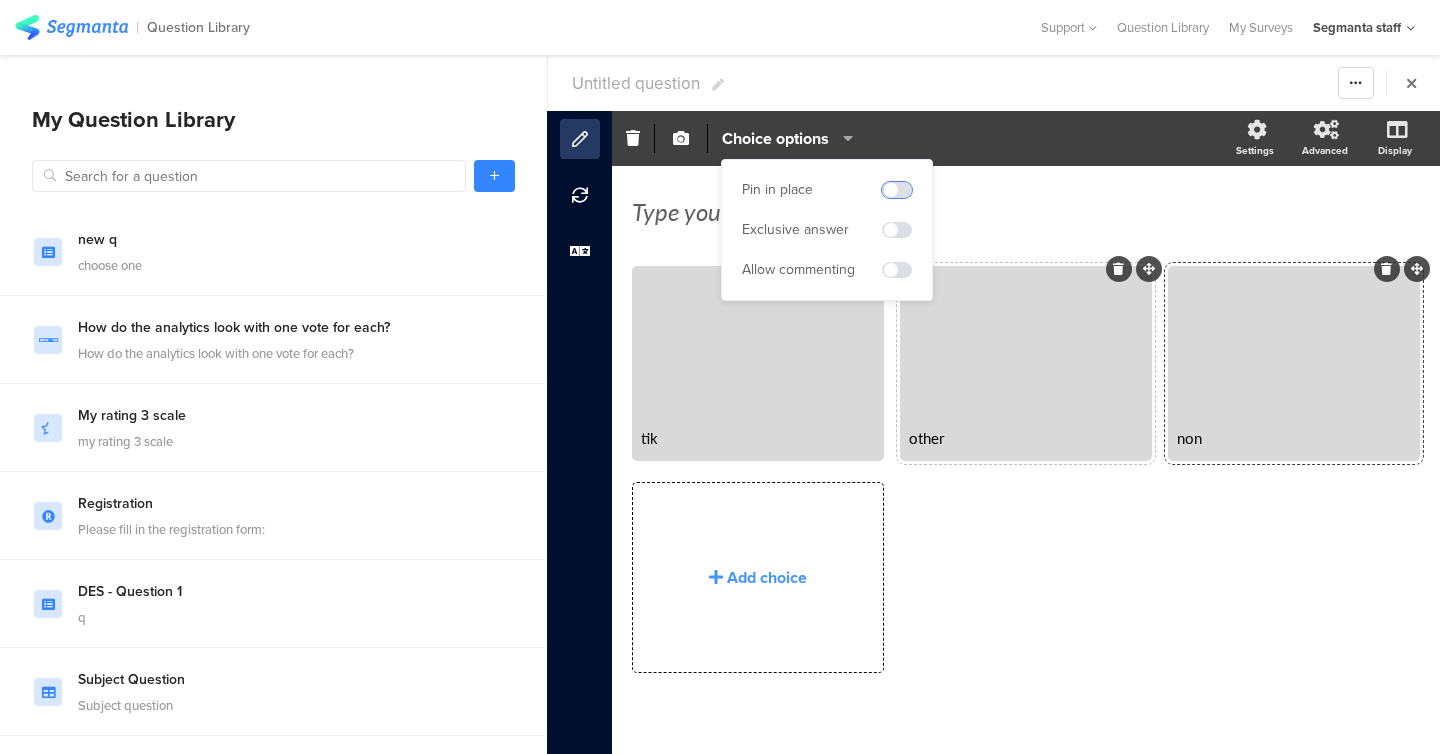 click at bounding box center [897, 190] 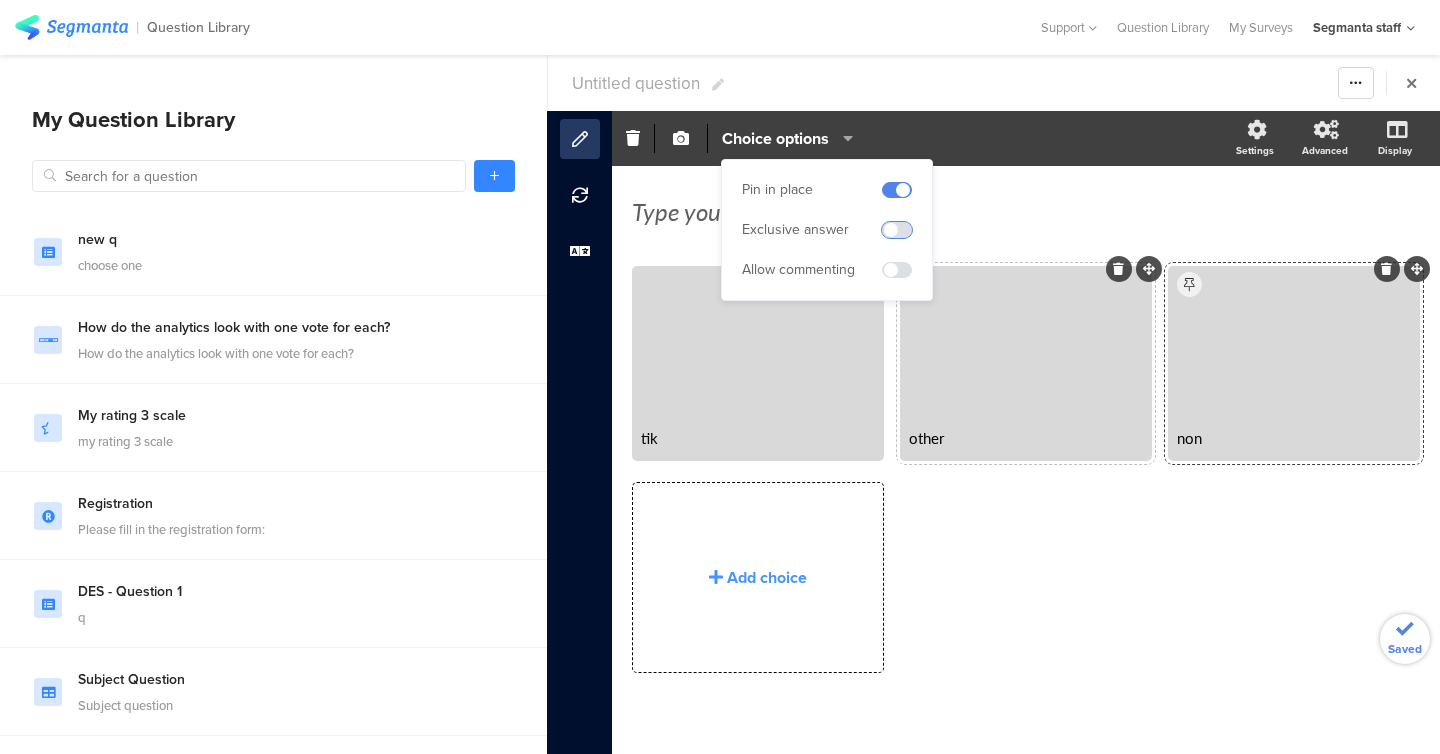 click at bounding box center (897, 230) 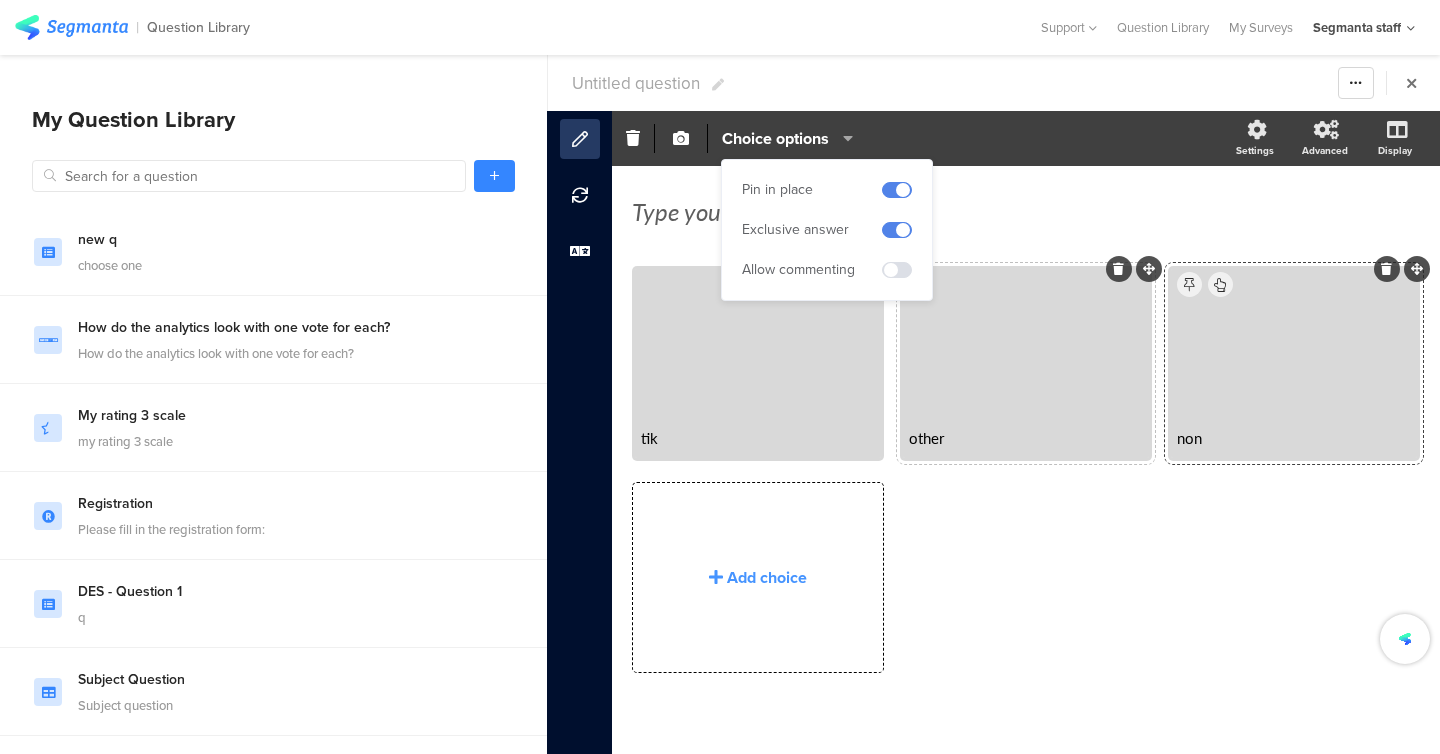click on "Pin in place   Exclusive answer   Allow commenting" at bounding box center [827, 230] 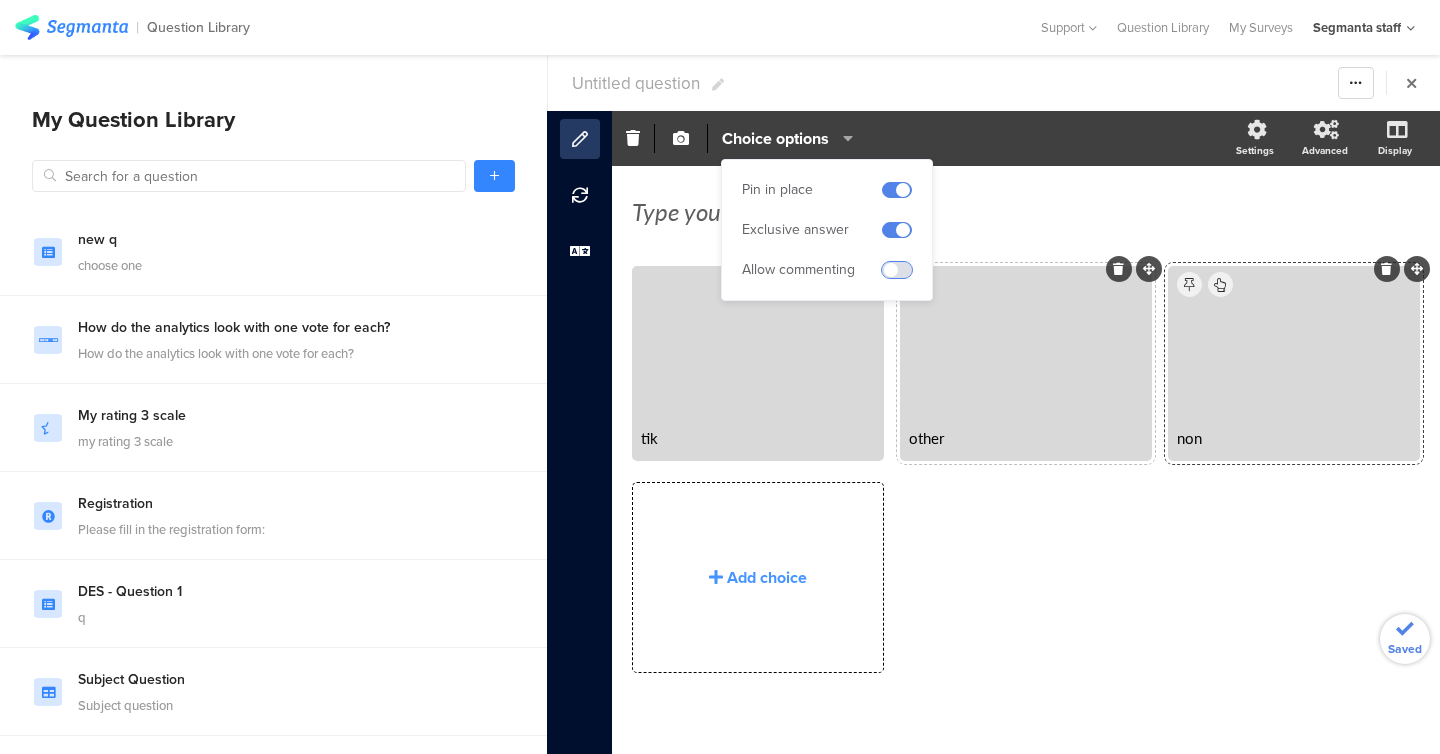 click at bounding box center [897, 270] 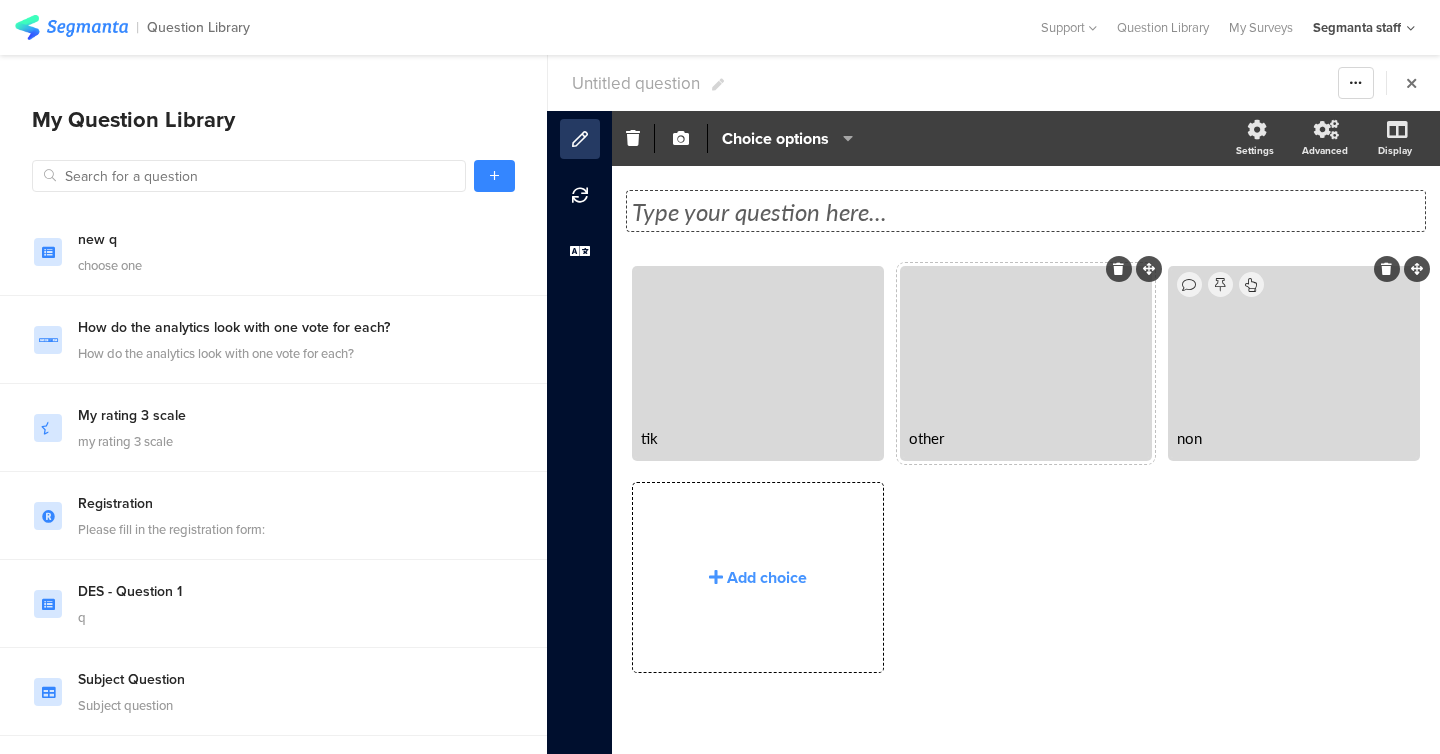 click on "Type your question here..." 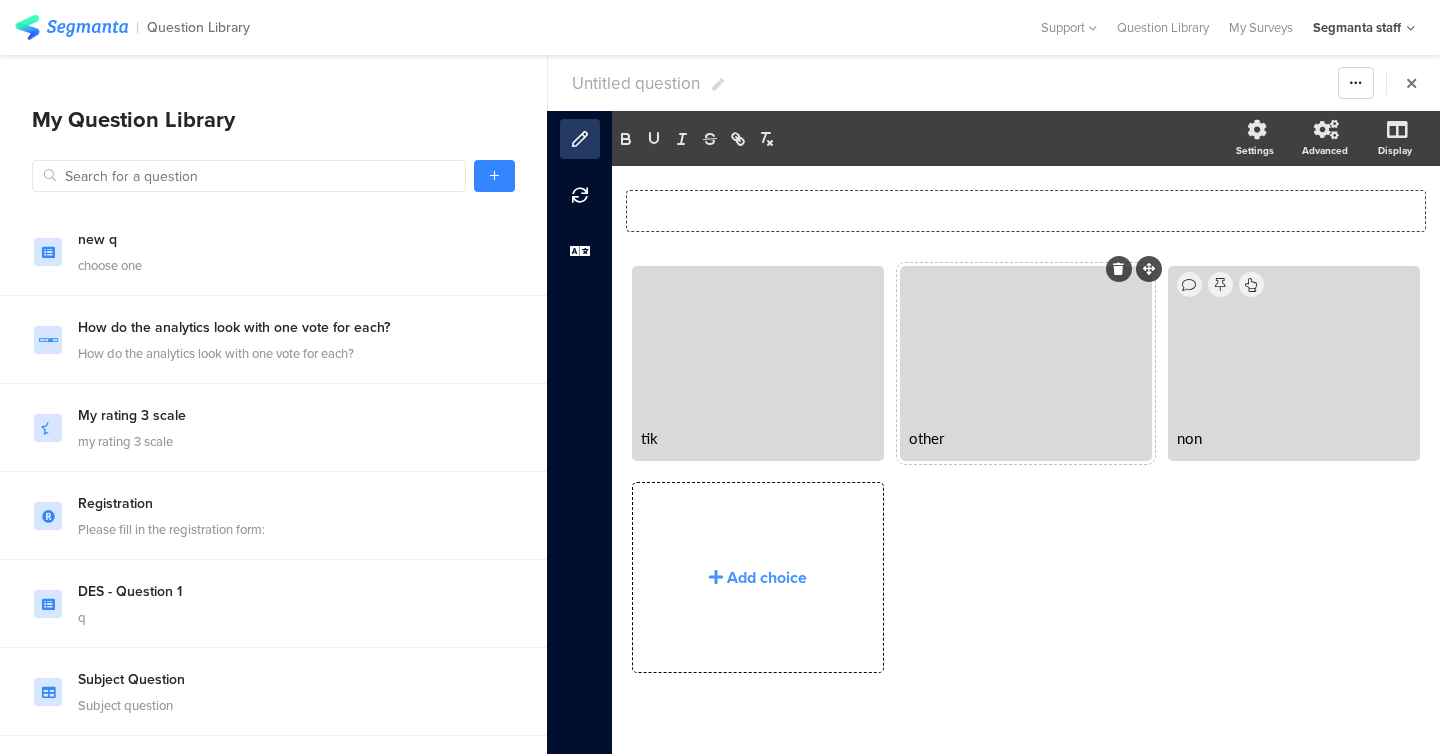 type 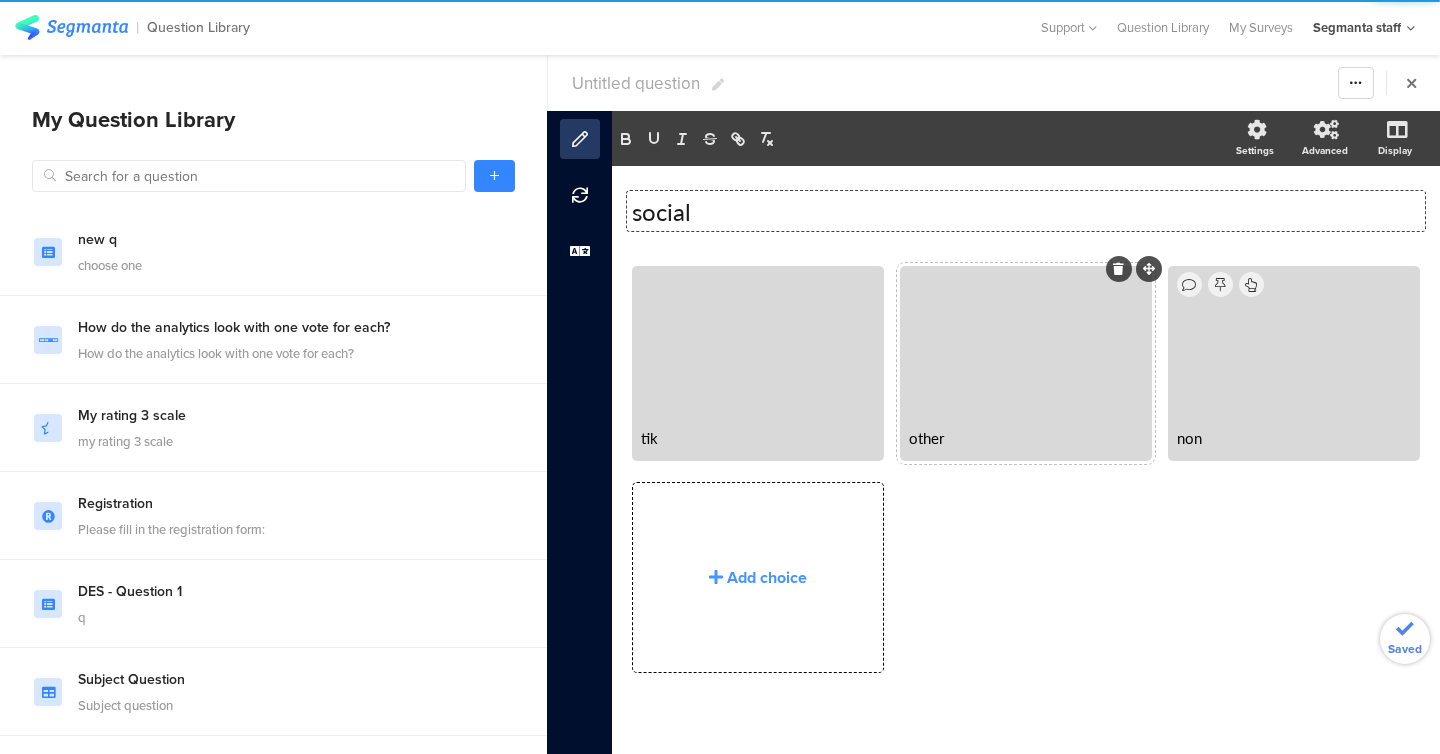 click on "Untitled question" at bounding box center (636, 83) 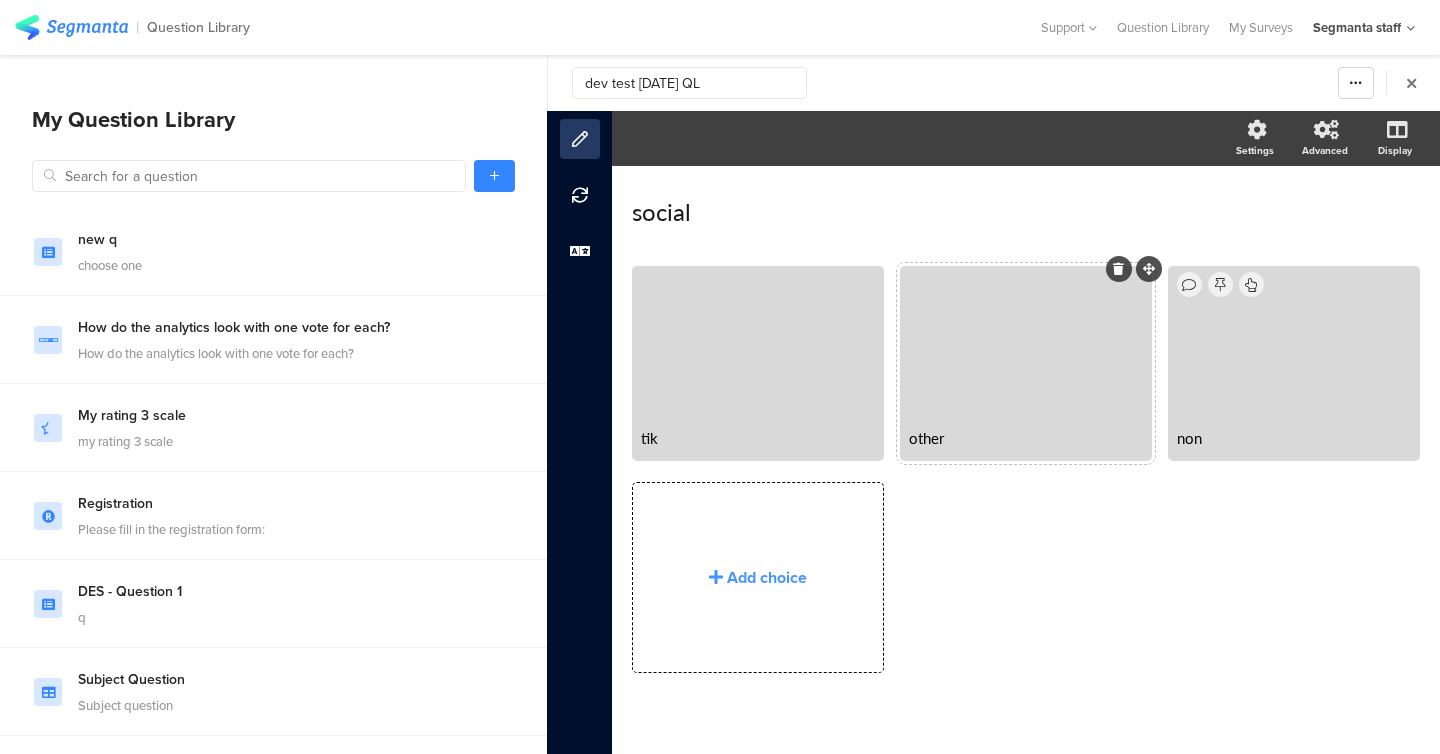 type on "dev test [DATE] QL" 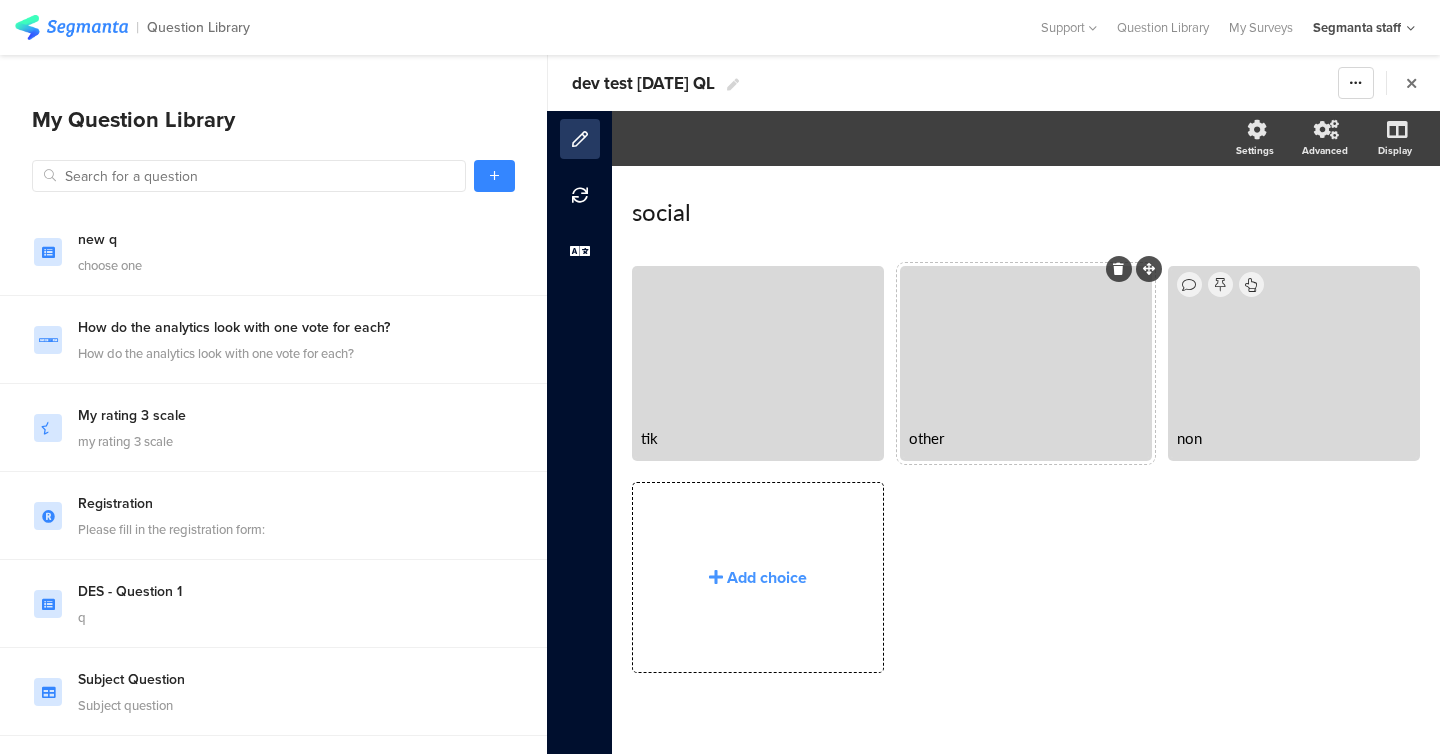 click 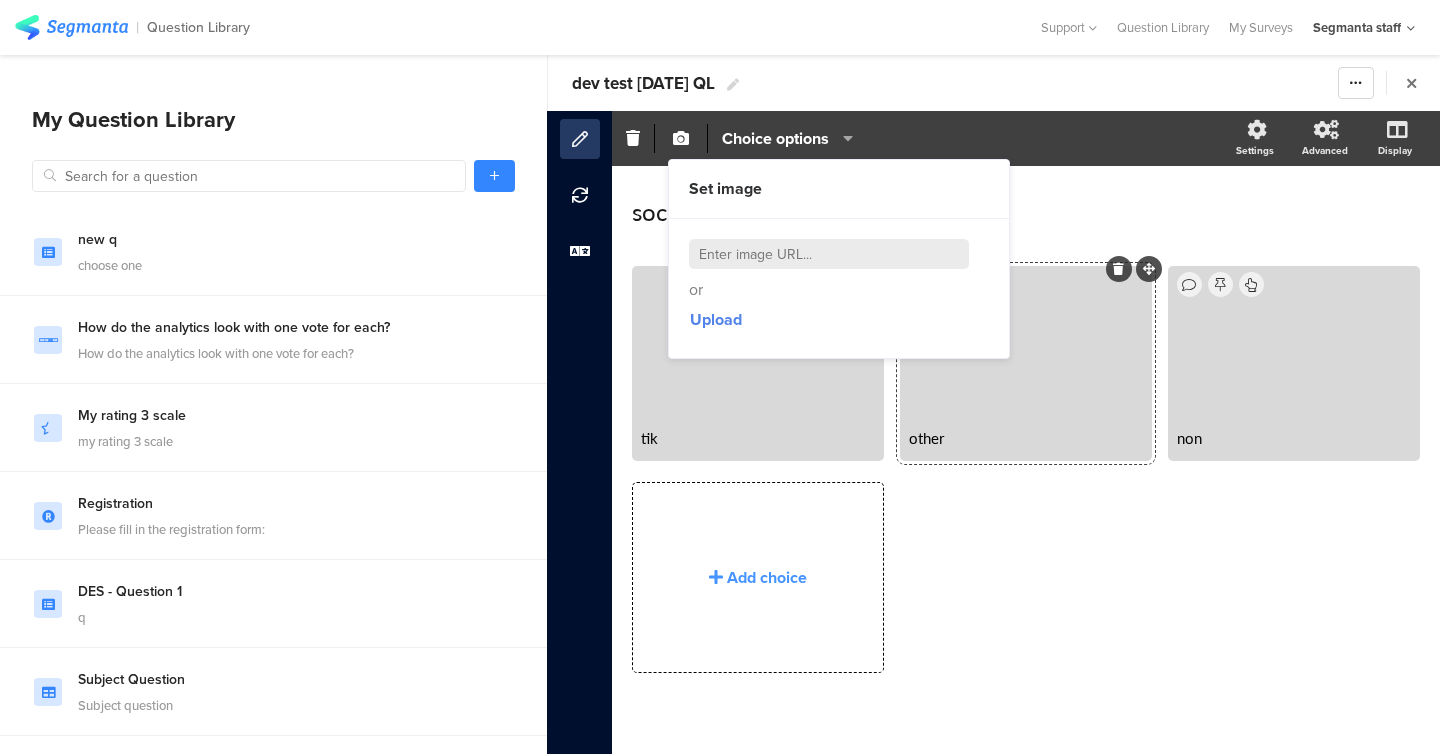 click at bounding box center (829, 254) 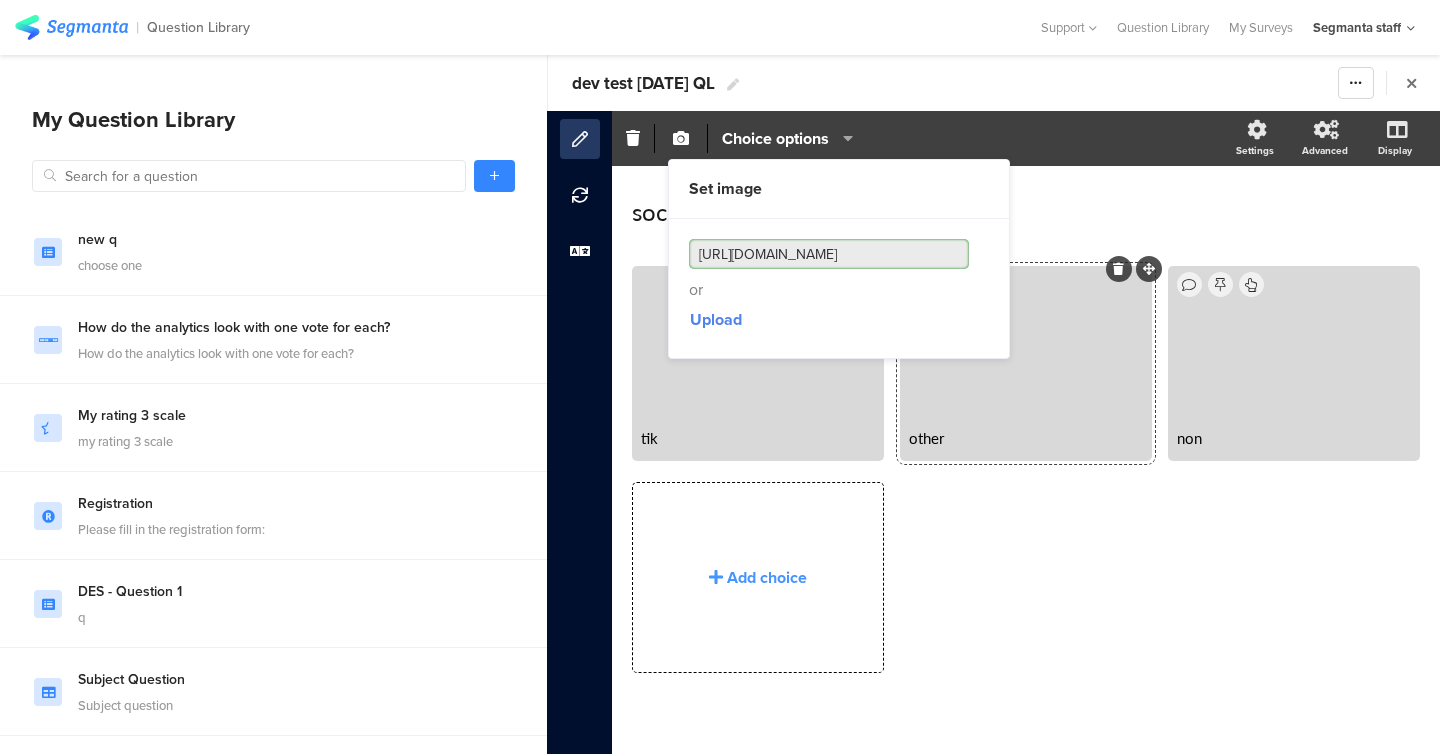 scroll, scrollTop: 0, scrollLeft: 171, axis: horizontal 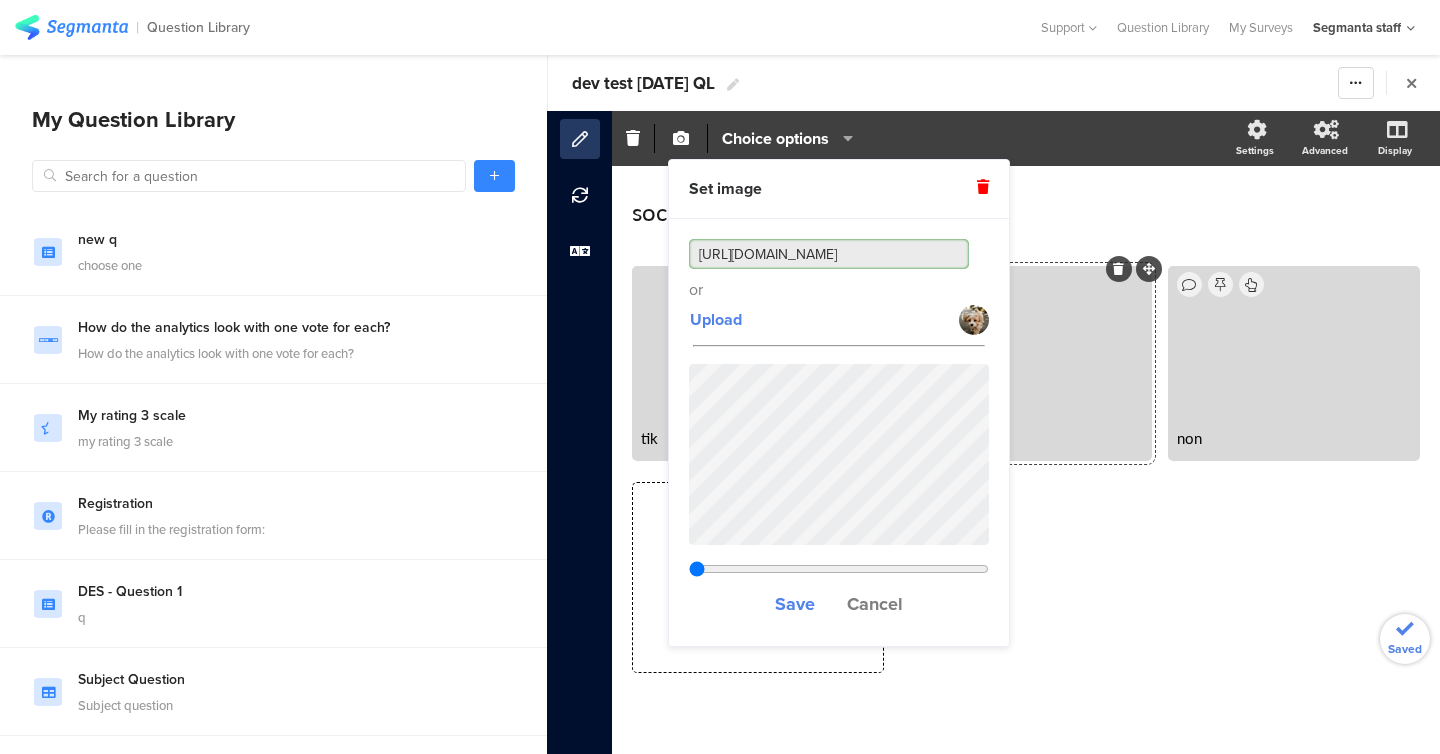 type on "0.703699882766706" 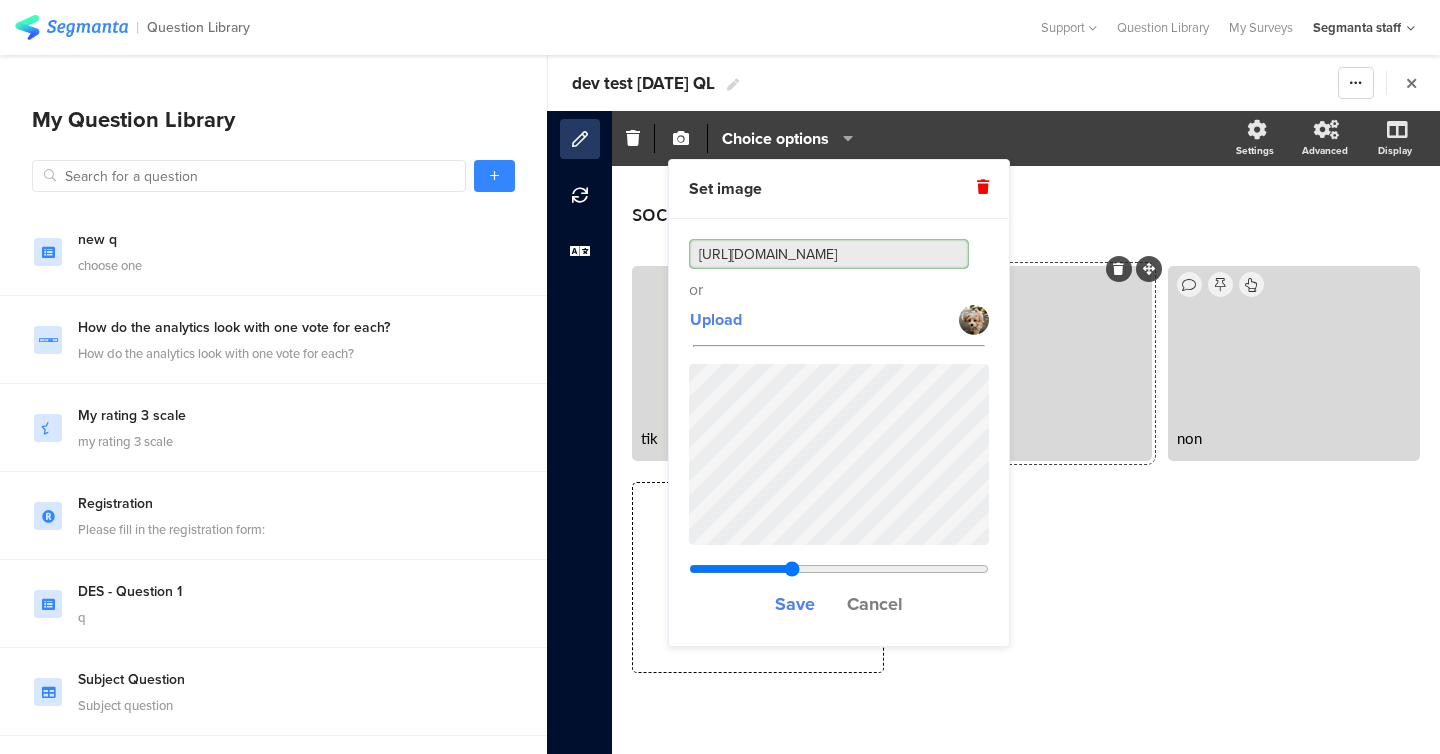 type on "[URL][DOMAIN_NAME]" 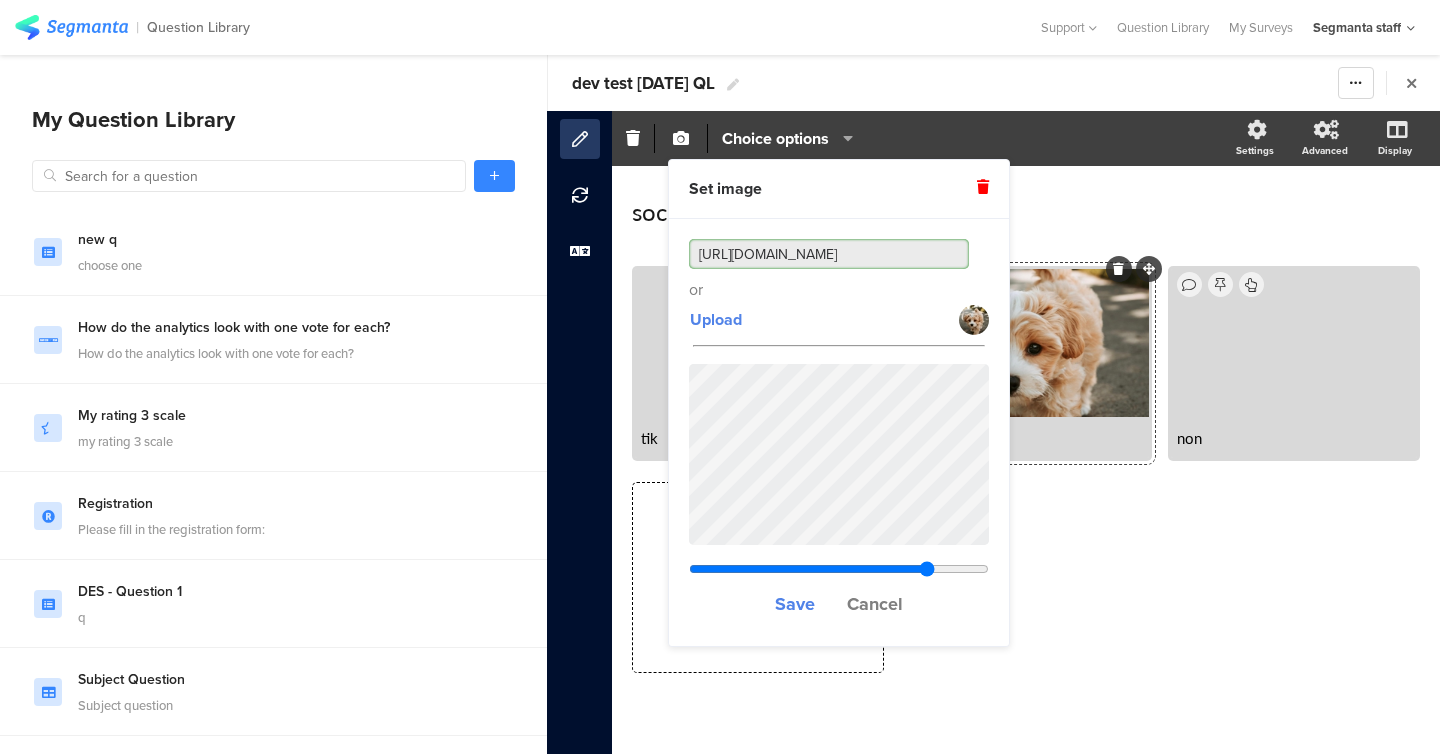 type on "1.20769988276671" 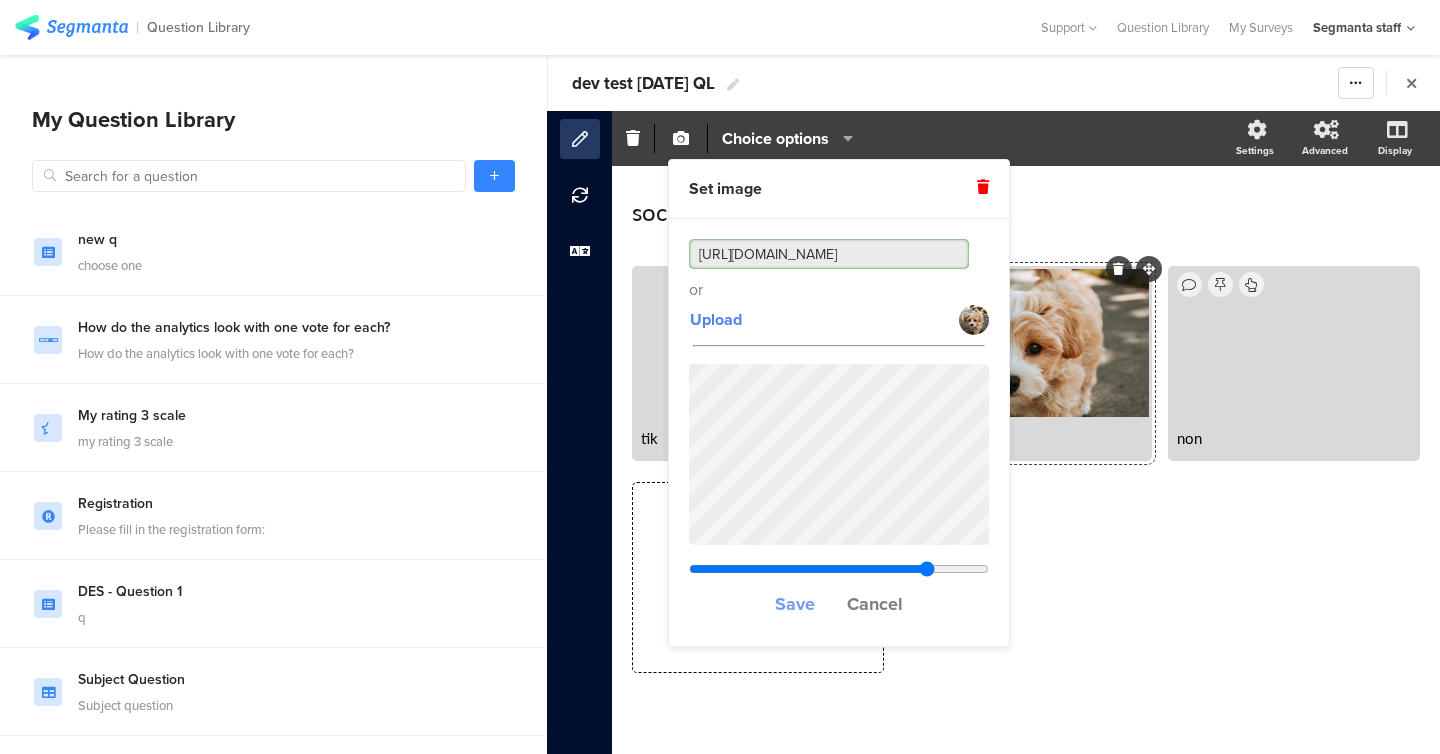 click on "Save" at bounding box center [795, 604] 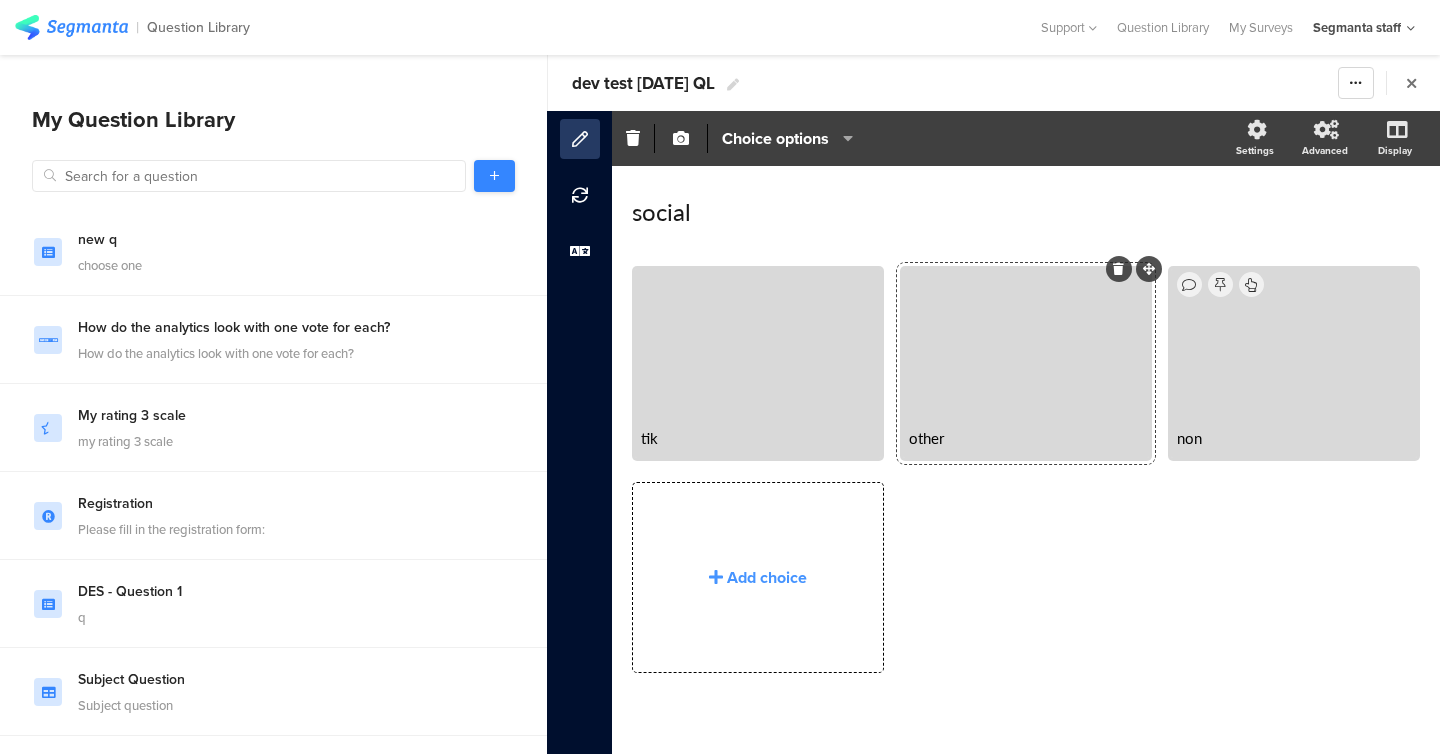 click at bounding box center (494, 176) 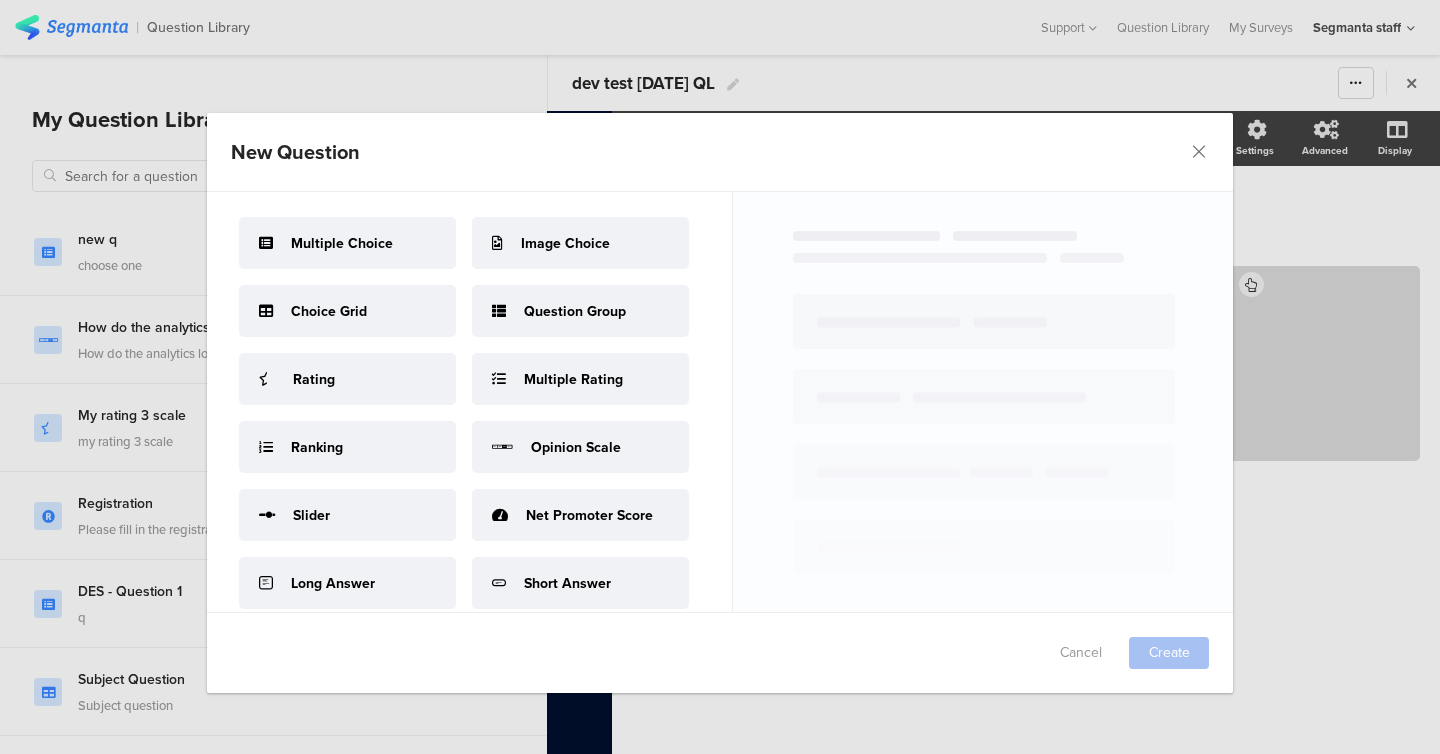click on "Rating" at bounding box center [347, 379] 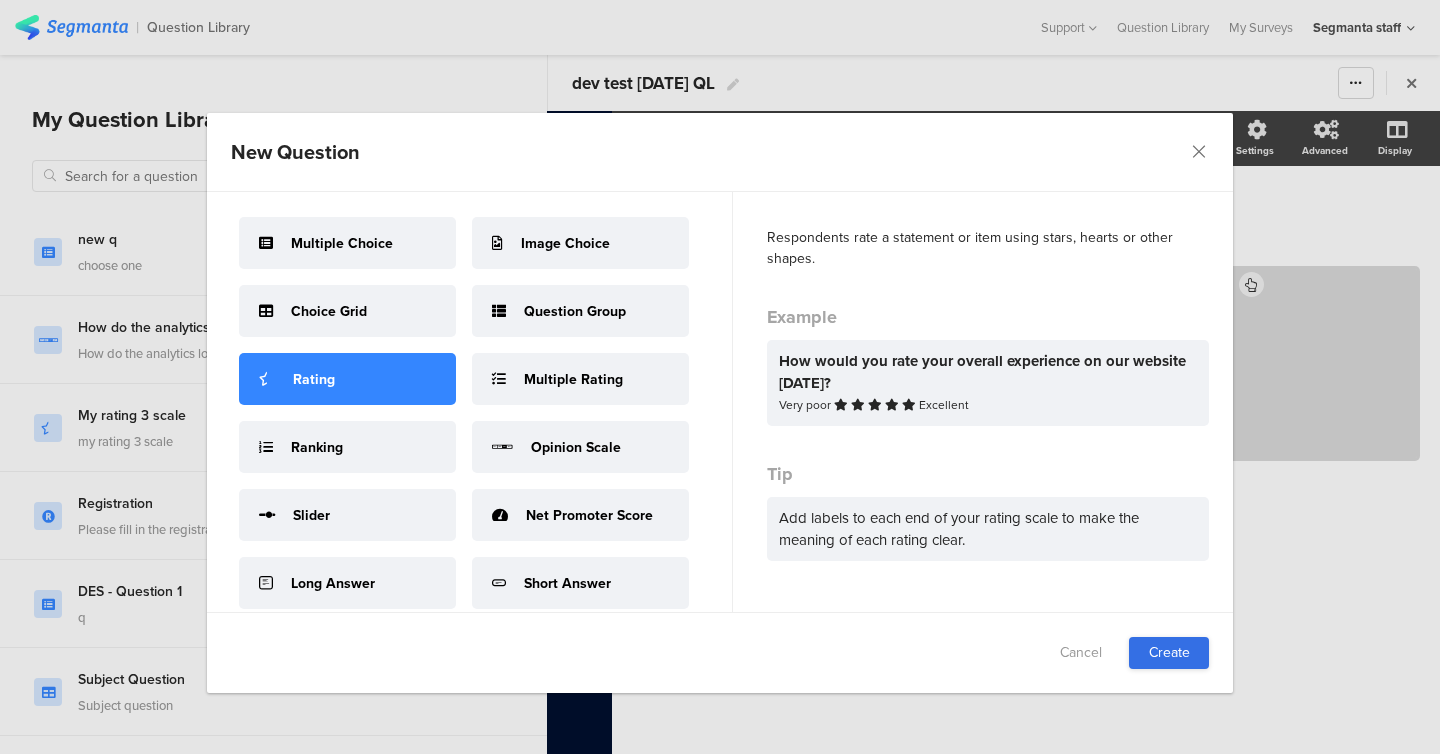 click on "Create" at bounding box center [1169, 653] 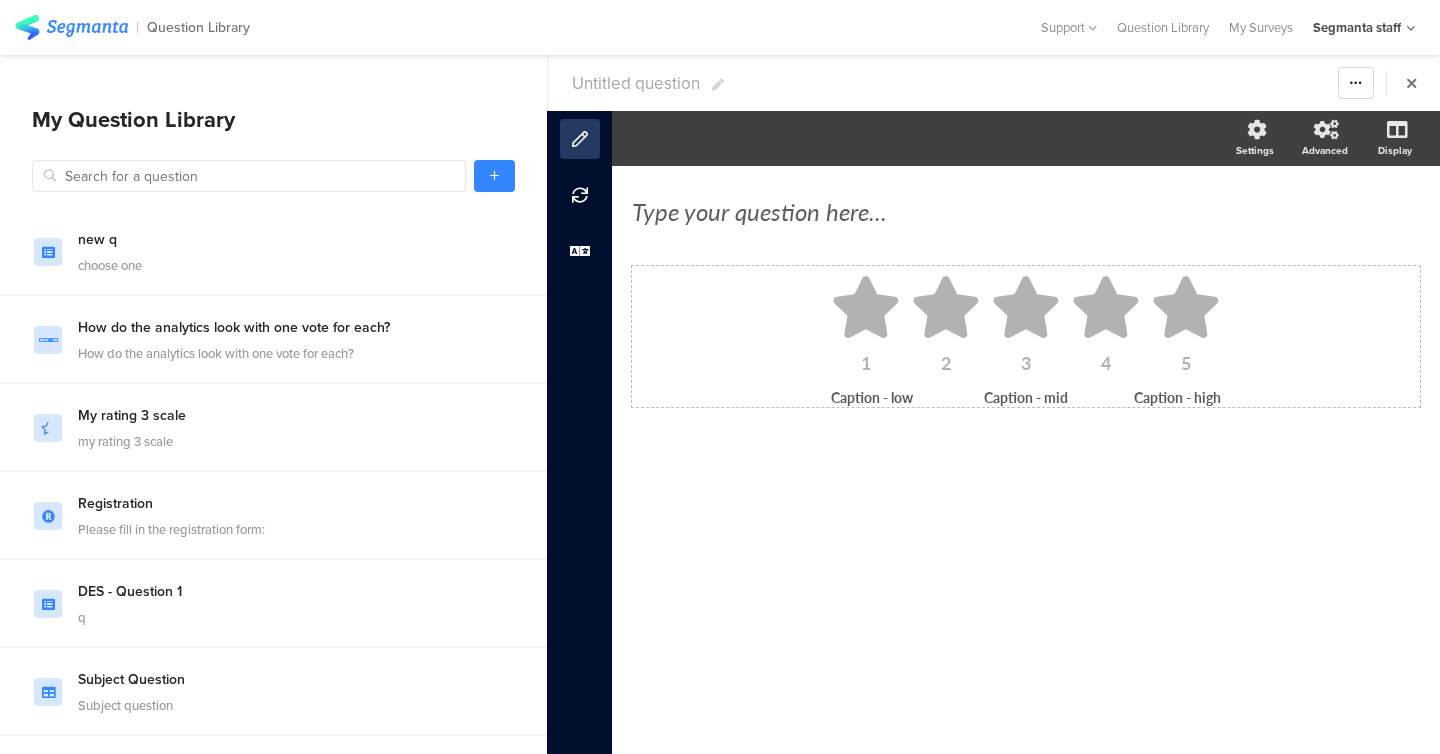 click 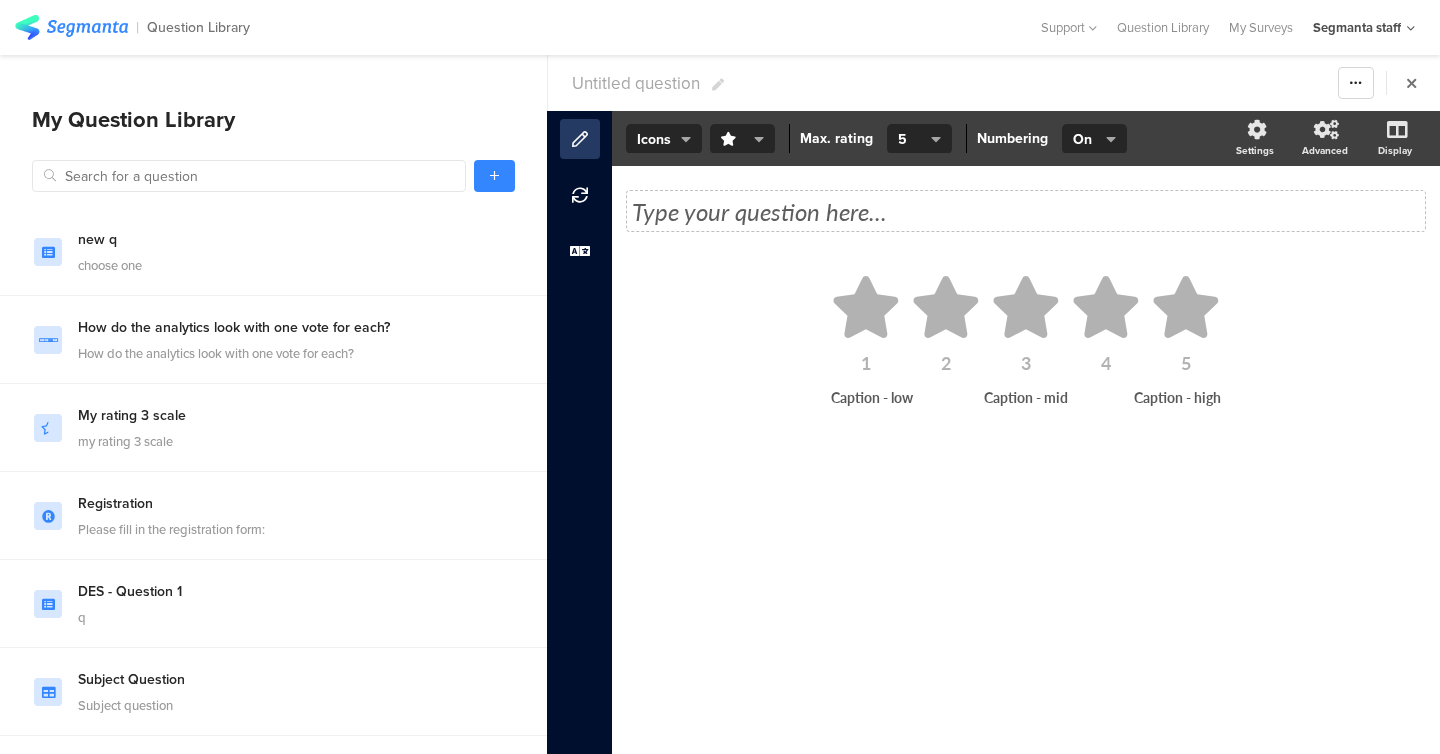 click on "Type your question here..." 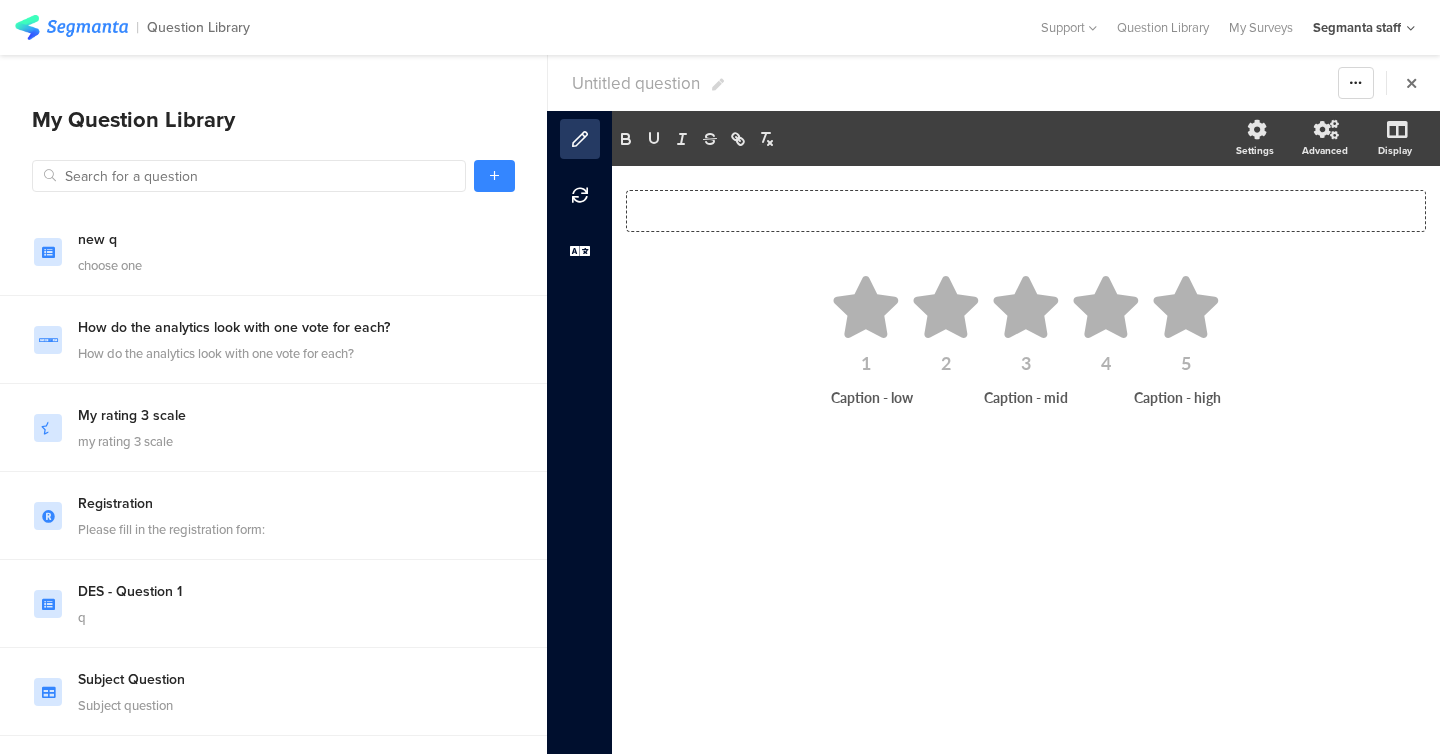 type 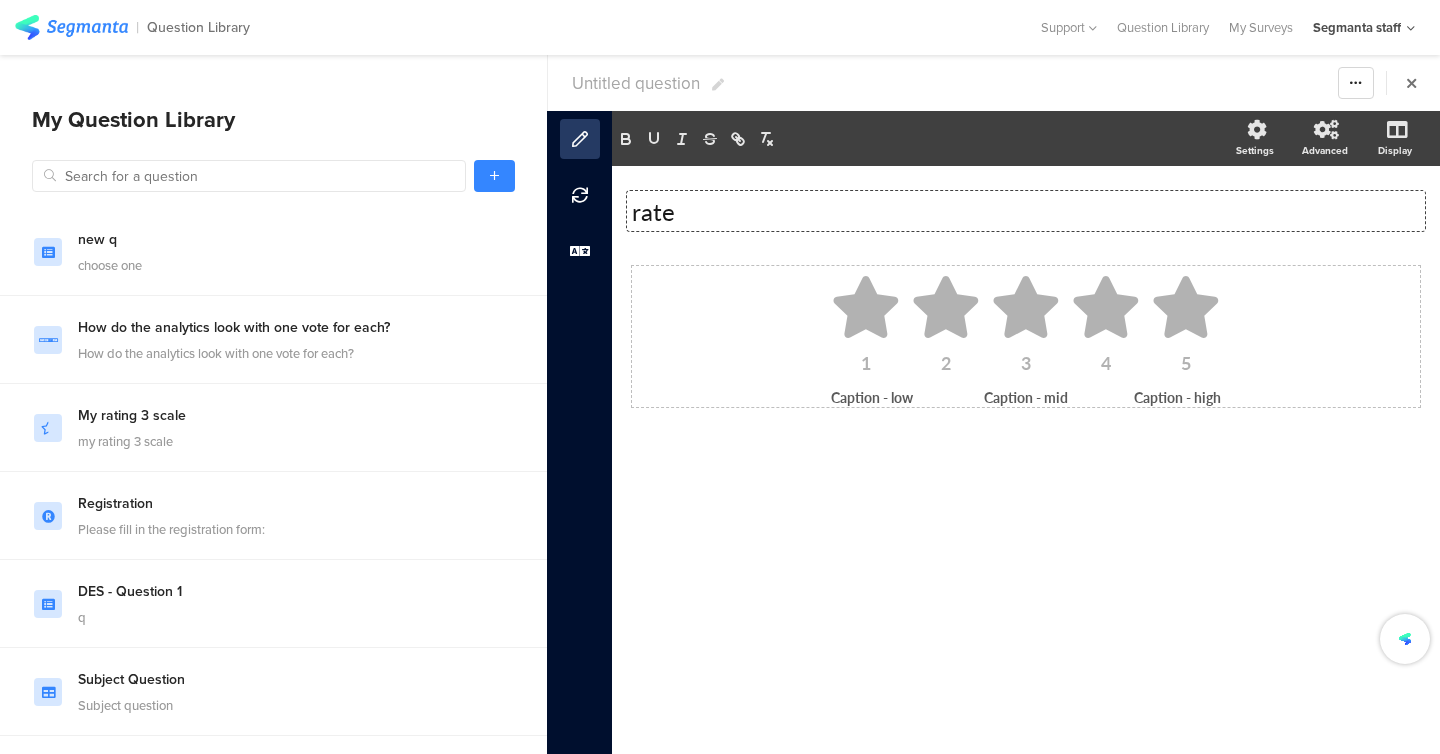 click on "1
2
3
4
5" 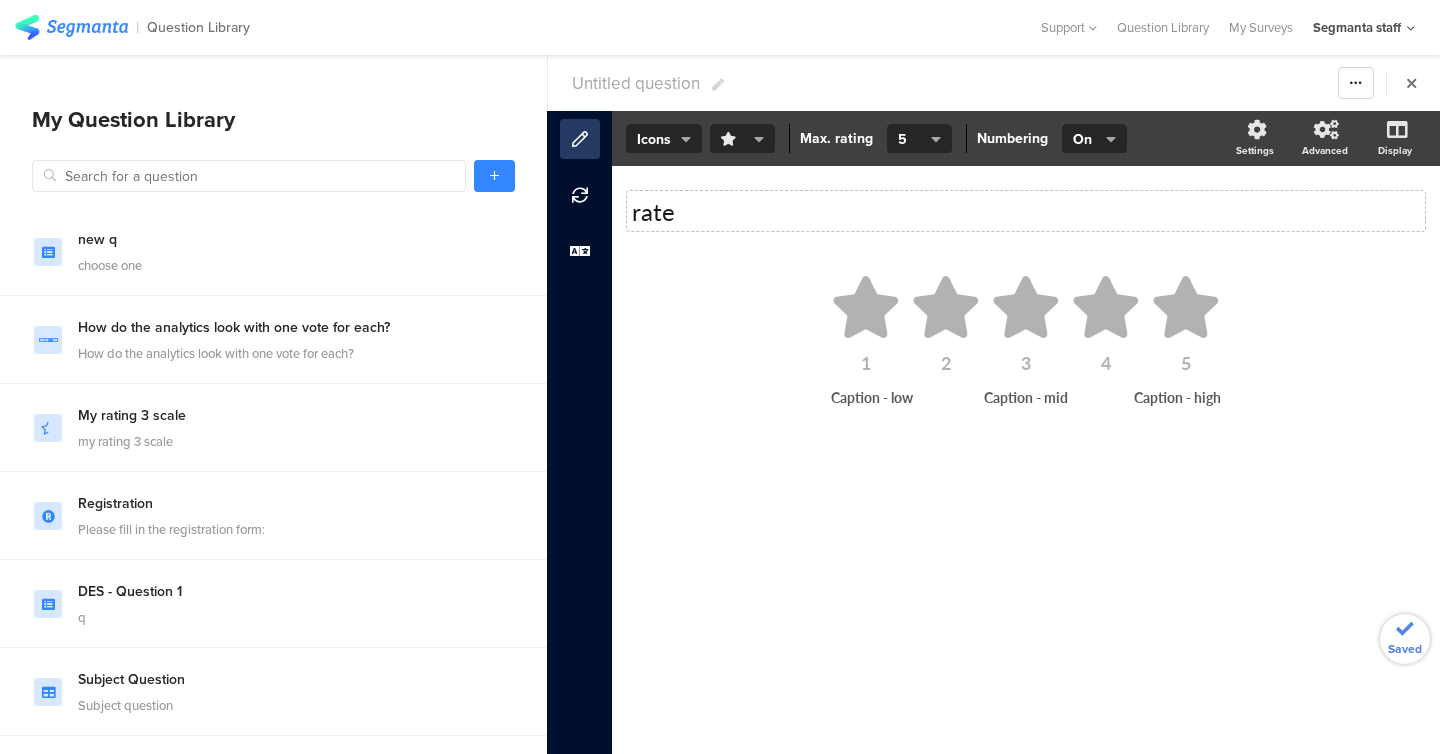 click 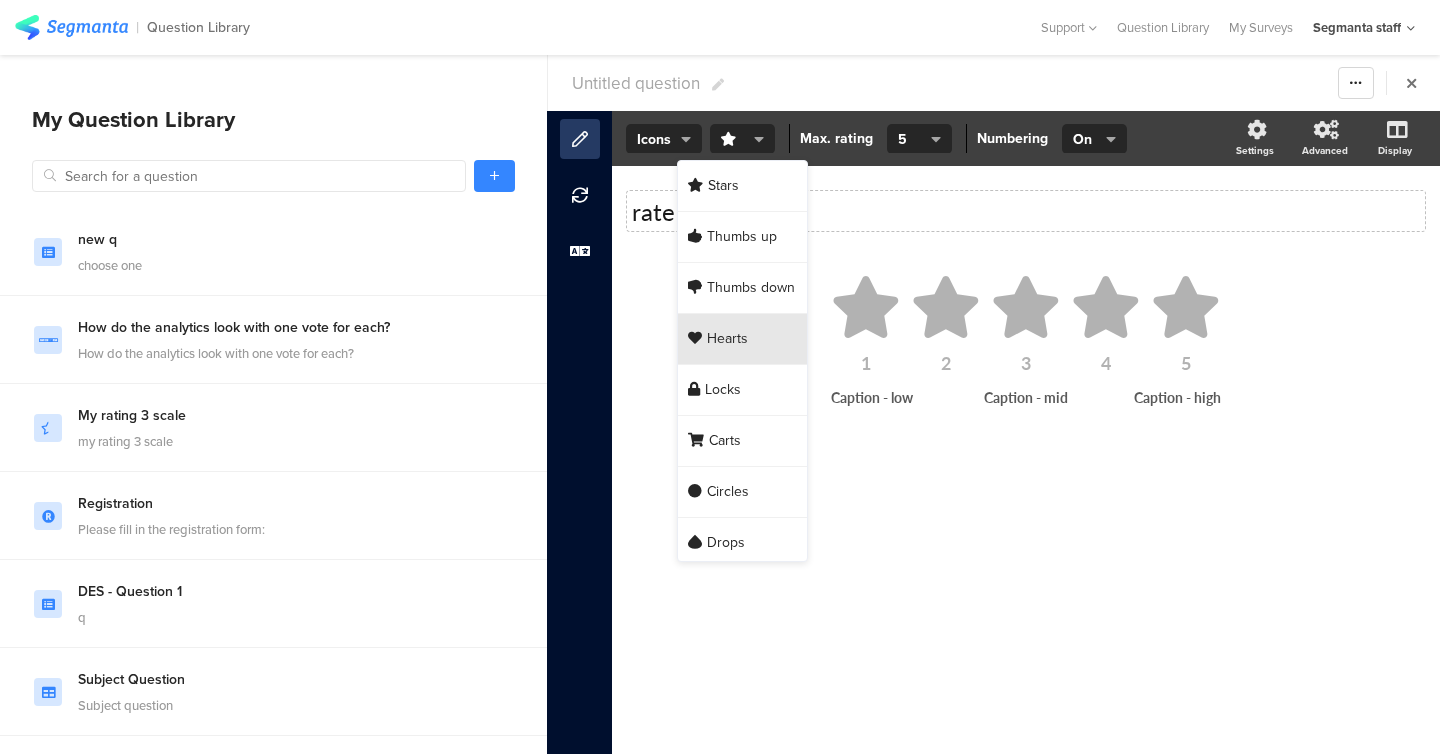 click on "Hearts" at bounding box center [742, 339] 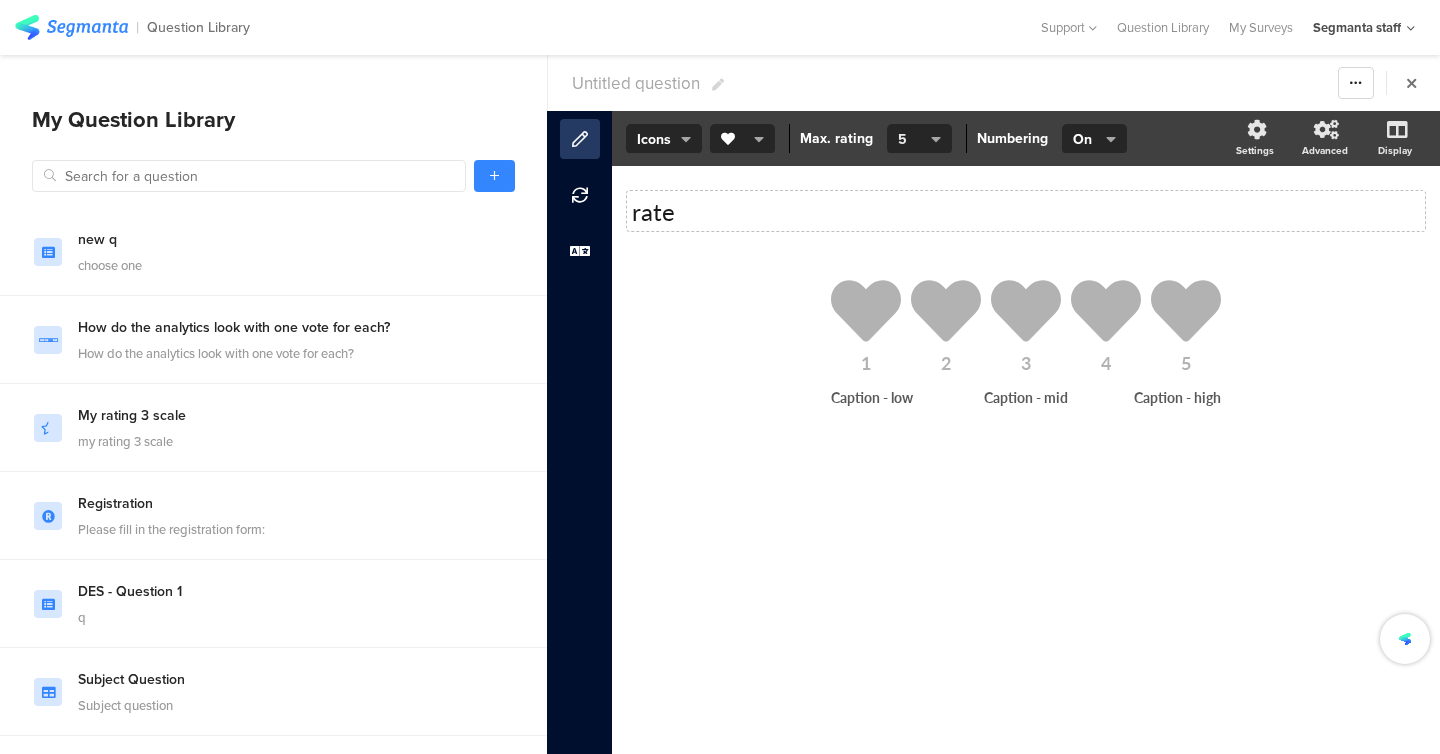 click on "5" 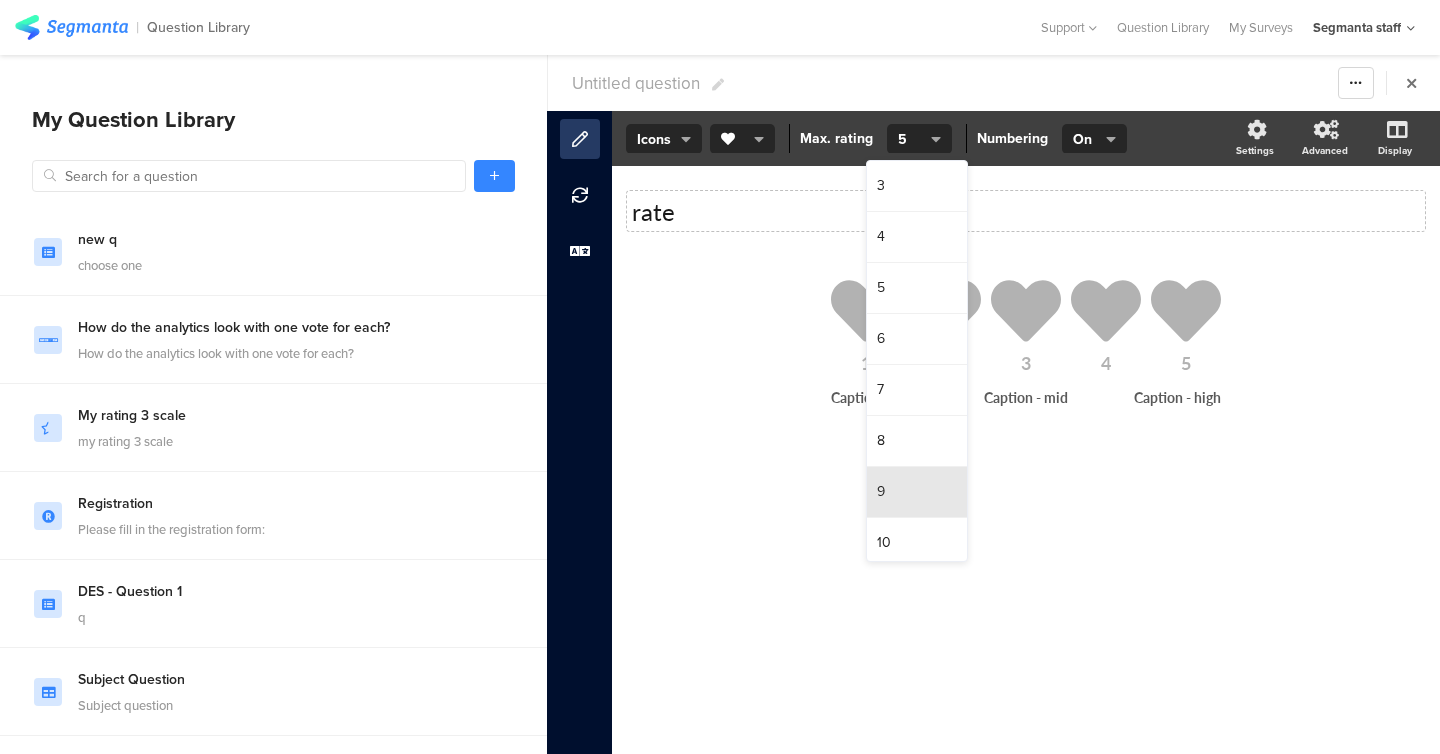 click on "9" at bounding box center [917, 492] 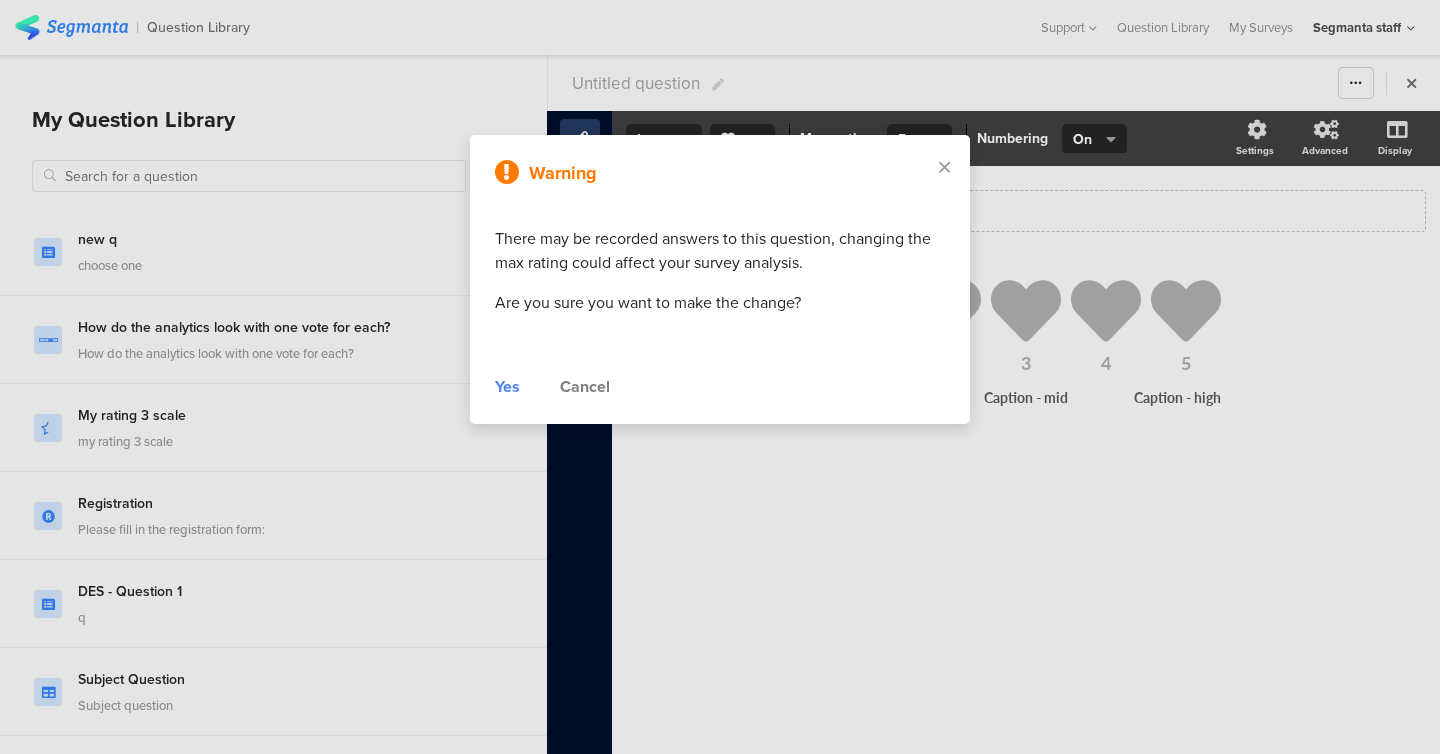 click on "Yes" at bounding box center (507, 387) 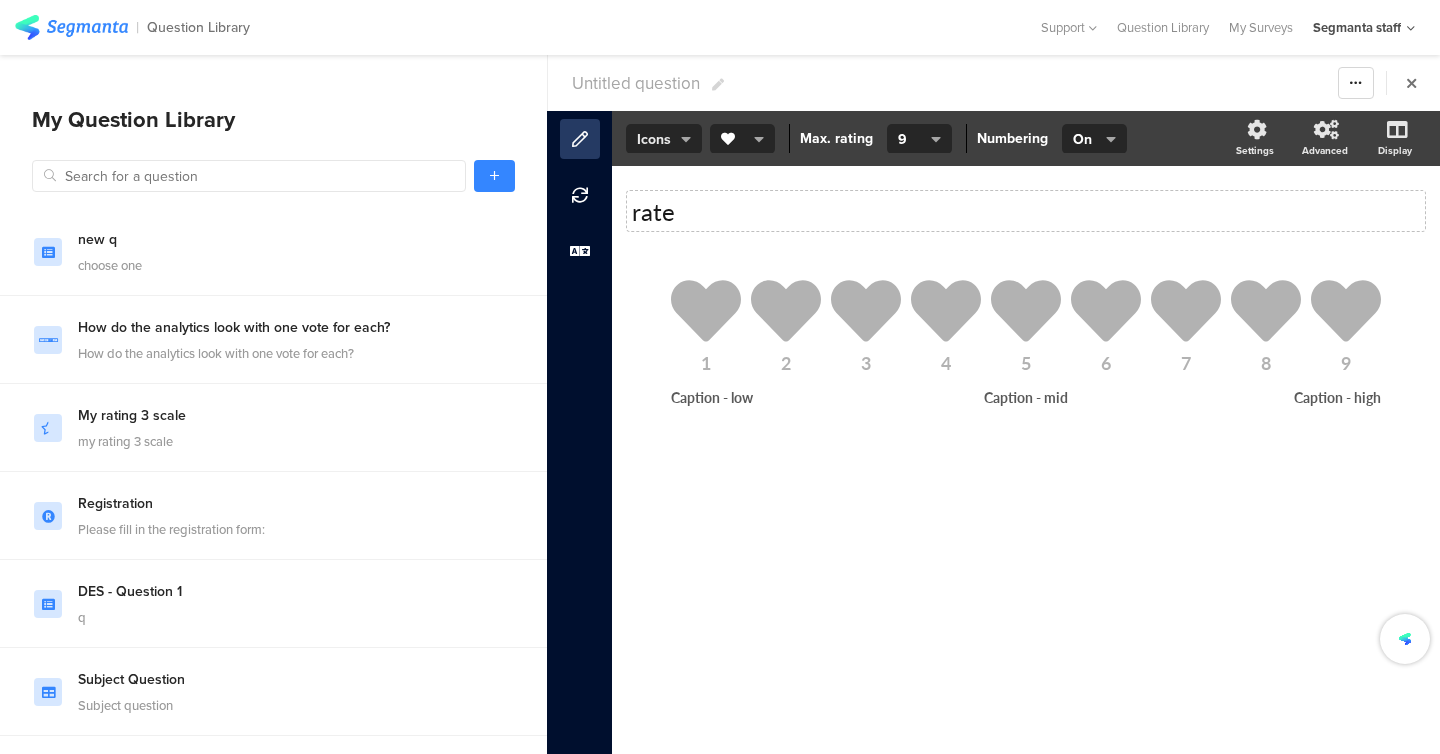 click on "Icons" 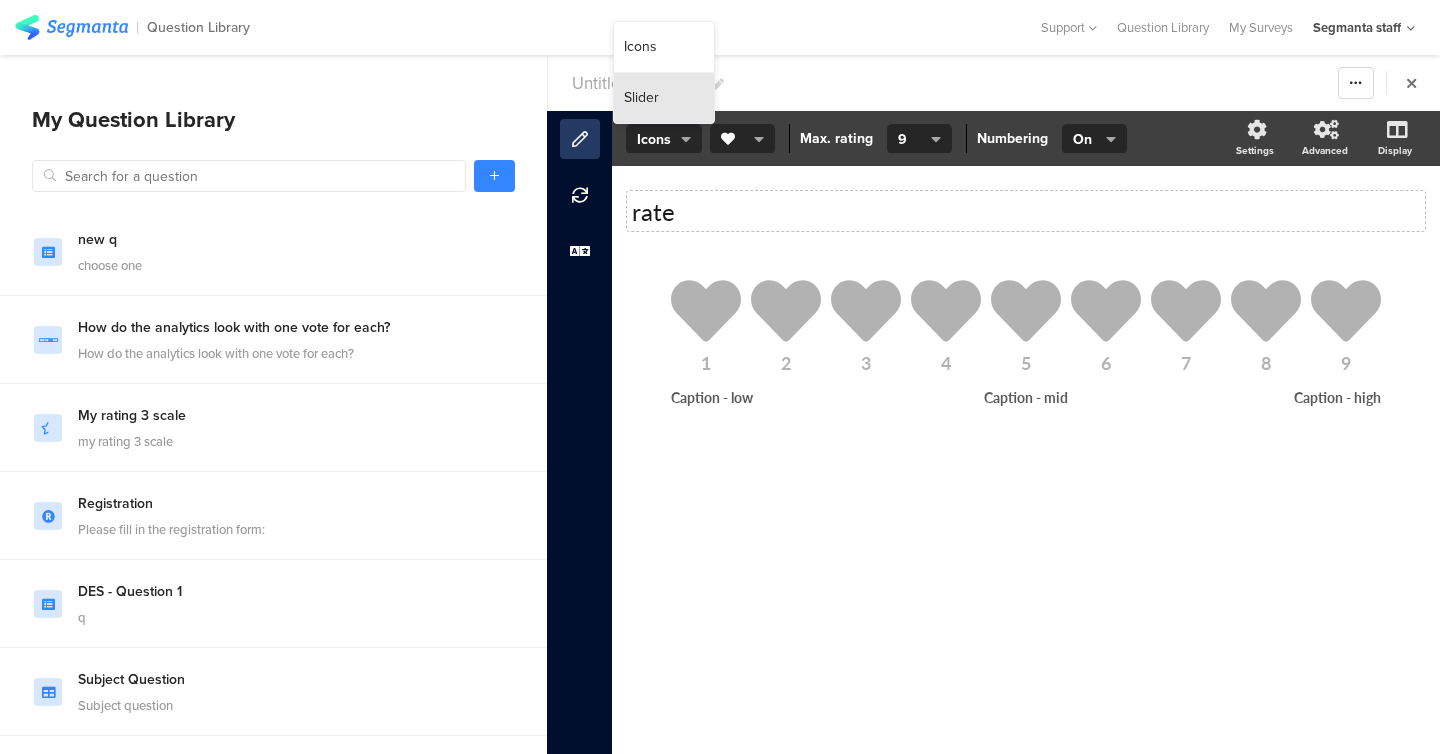 click on "Slider" at bounding box center [641, 98] 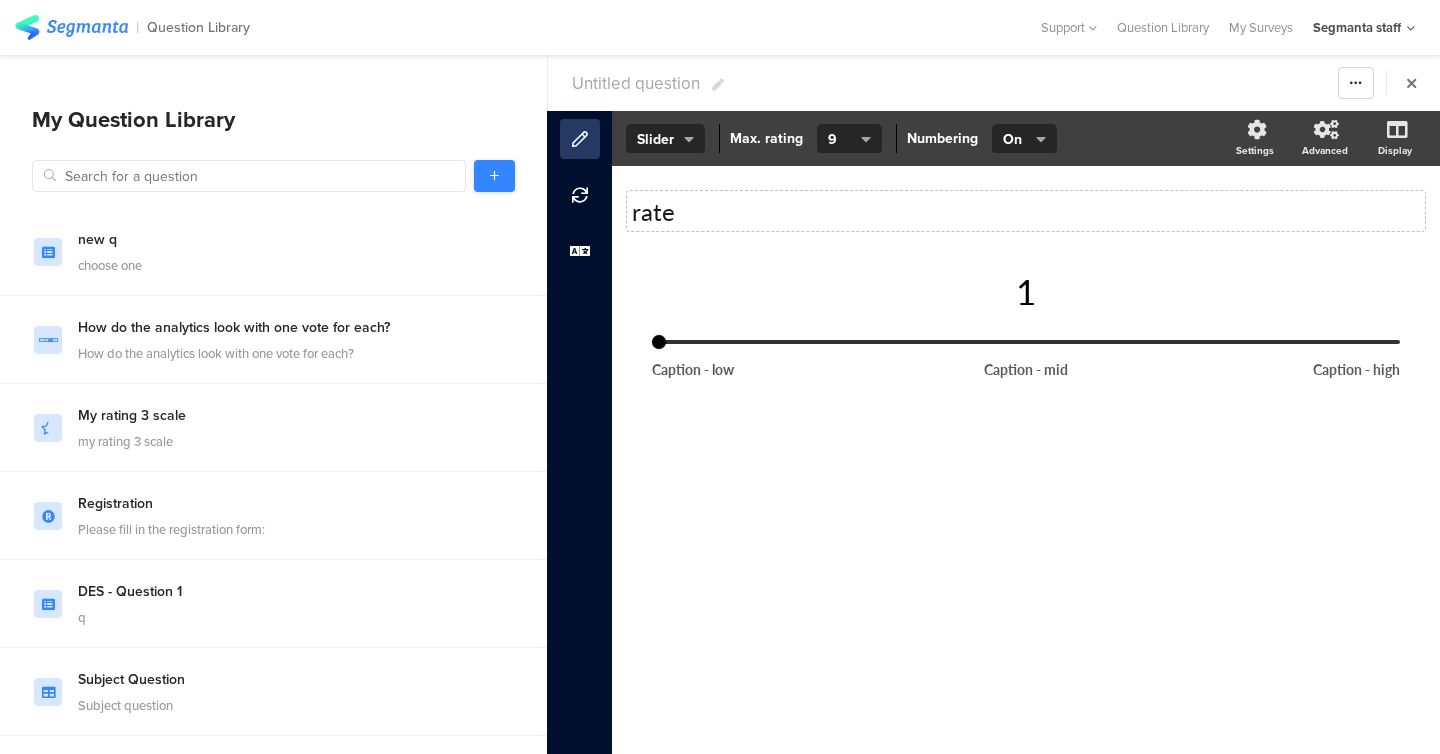 click at bounding box center (494, 176) 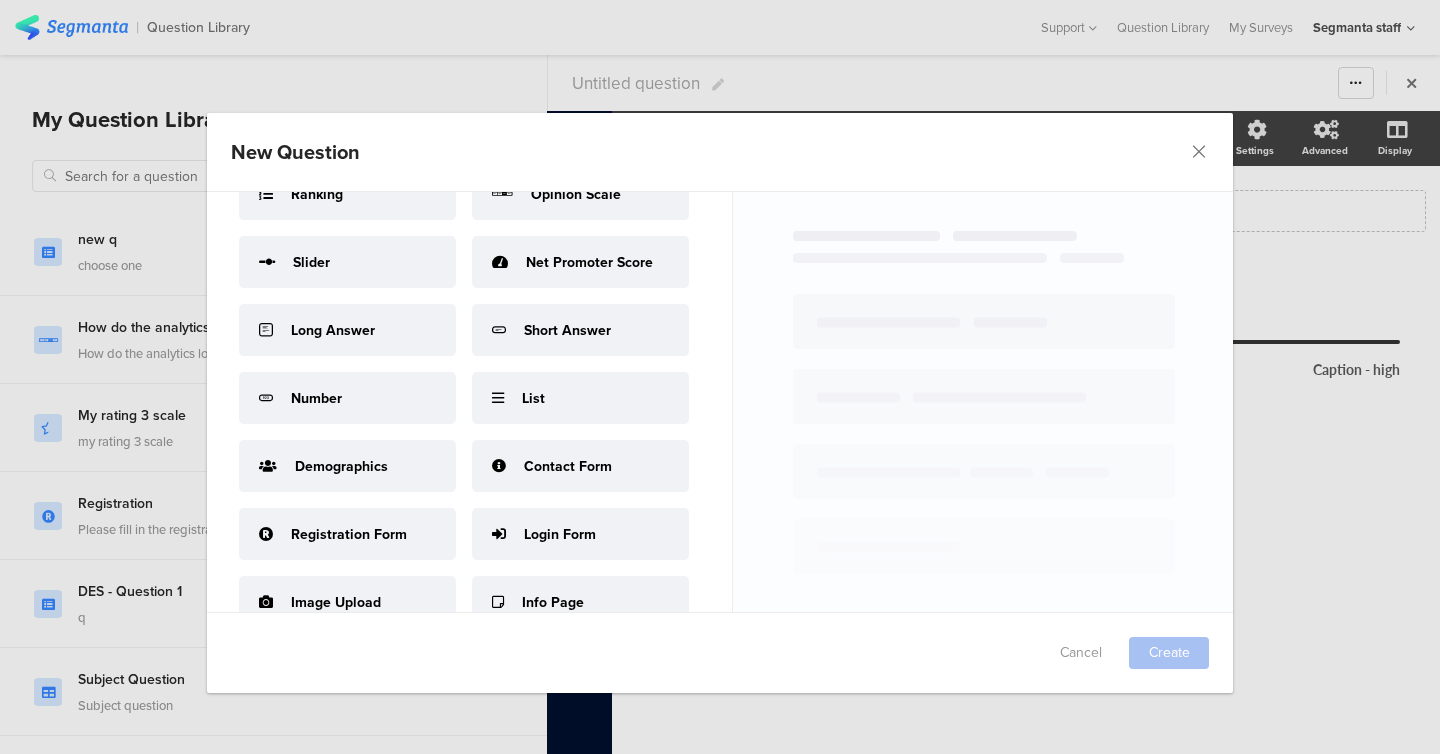 scroll, scrollTop: 277, scrollLeft: 0, axis: vertical 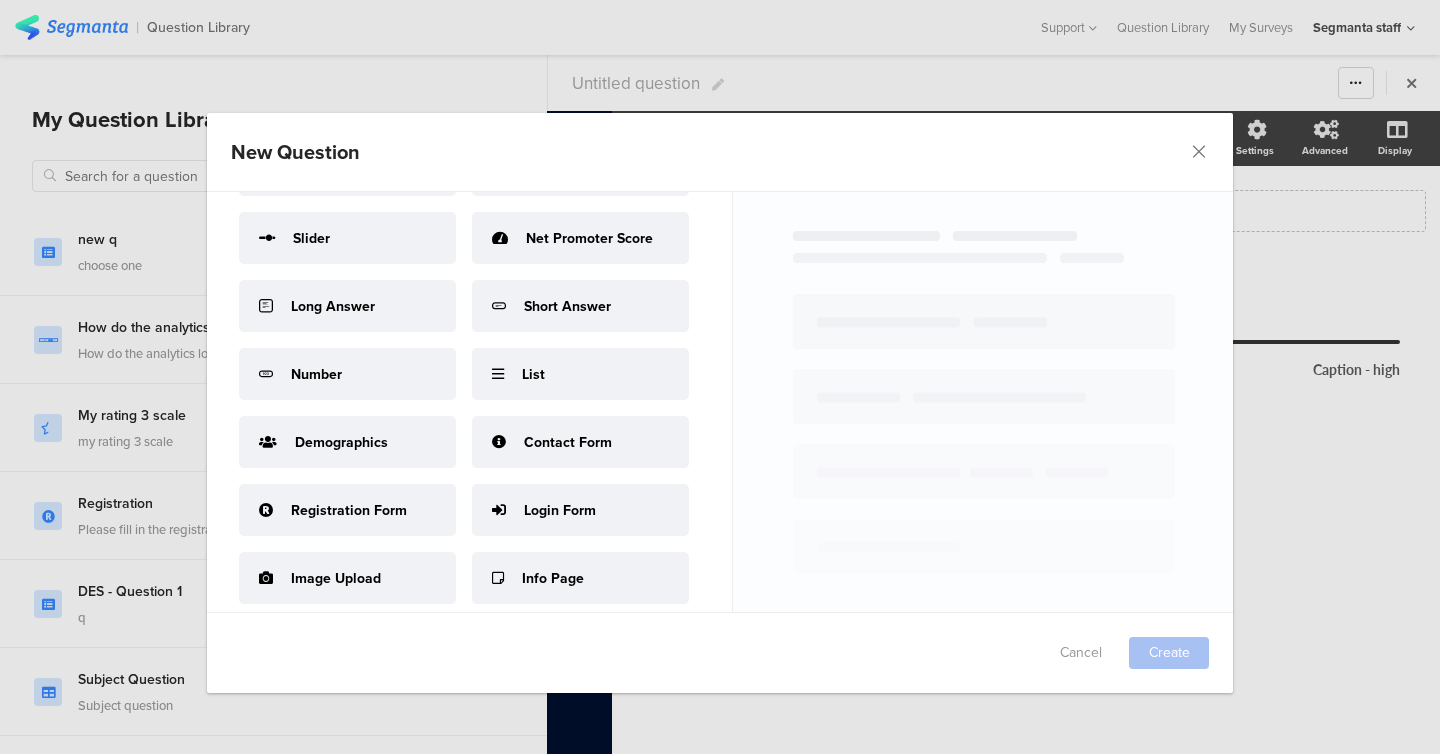 click on "Info Page" at bounding box center (553, 578) 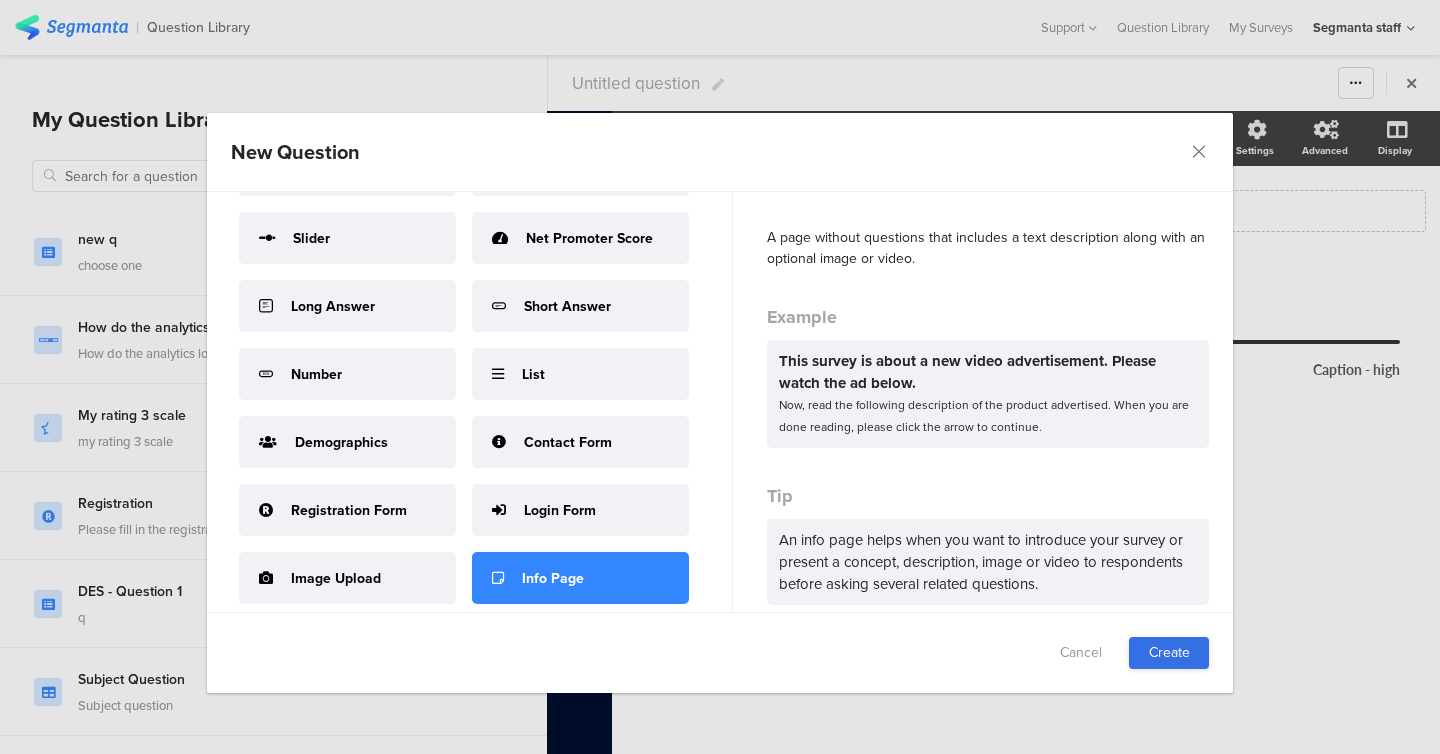 click on "Create" at bounding box center (1169, 653) 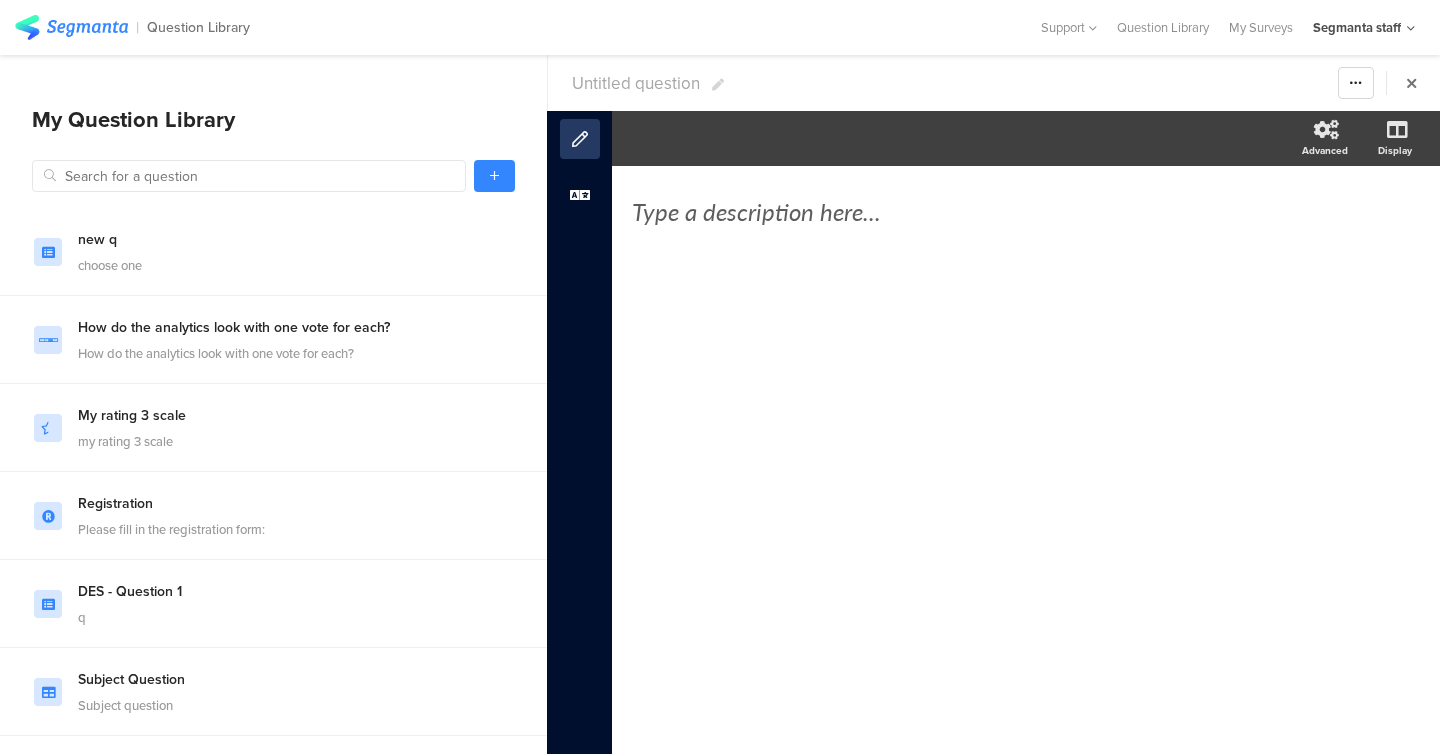 click on "Type a description here..." 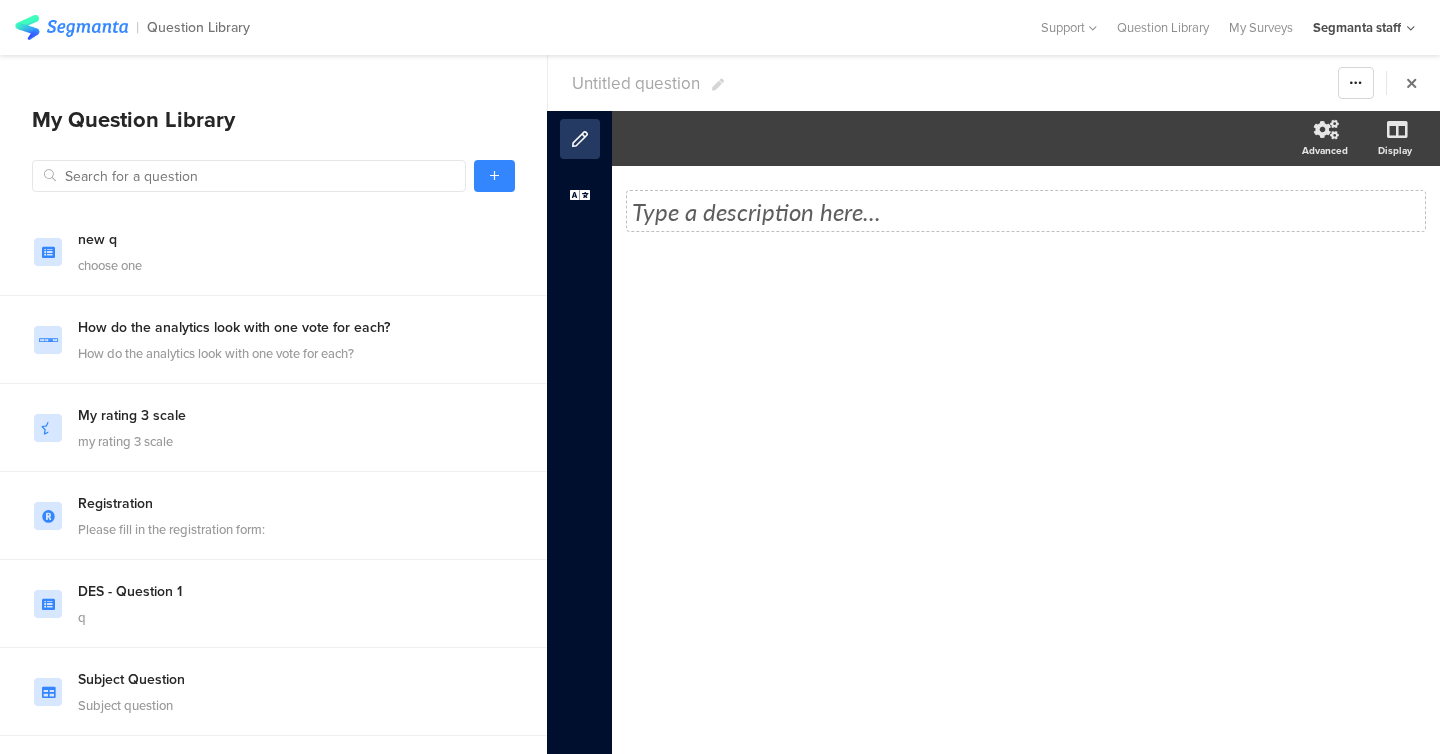 click on "Type a description here..." 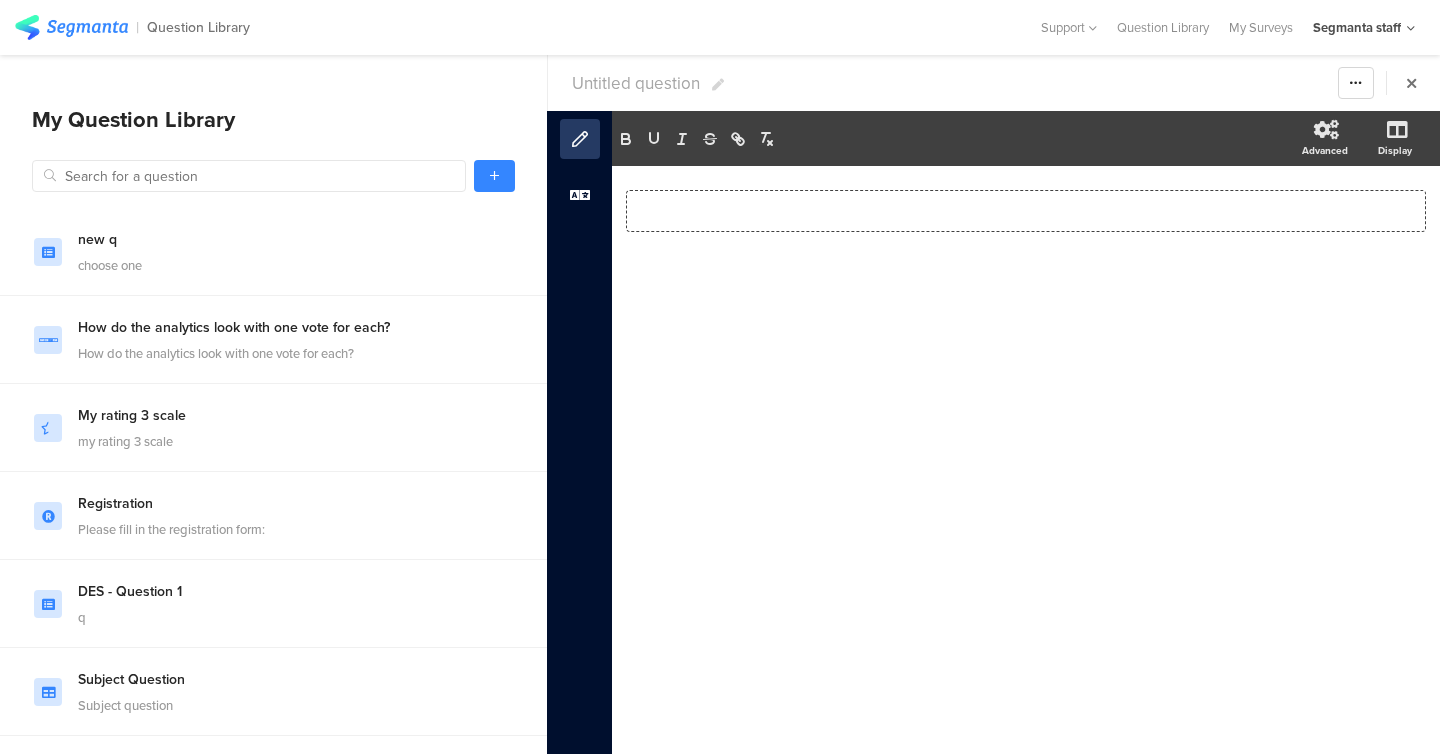 type 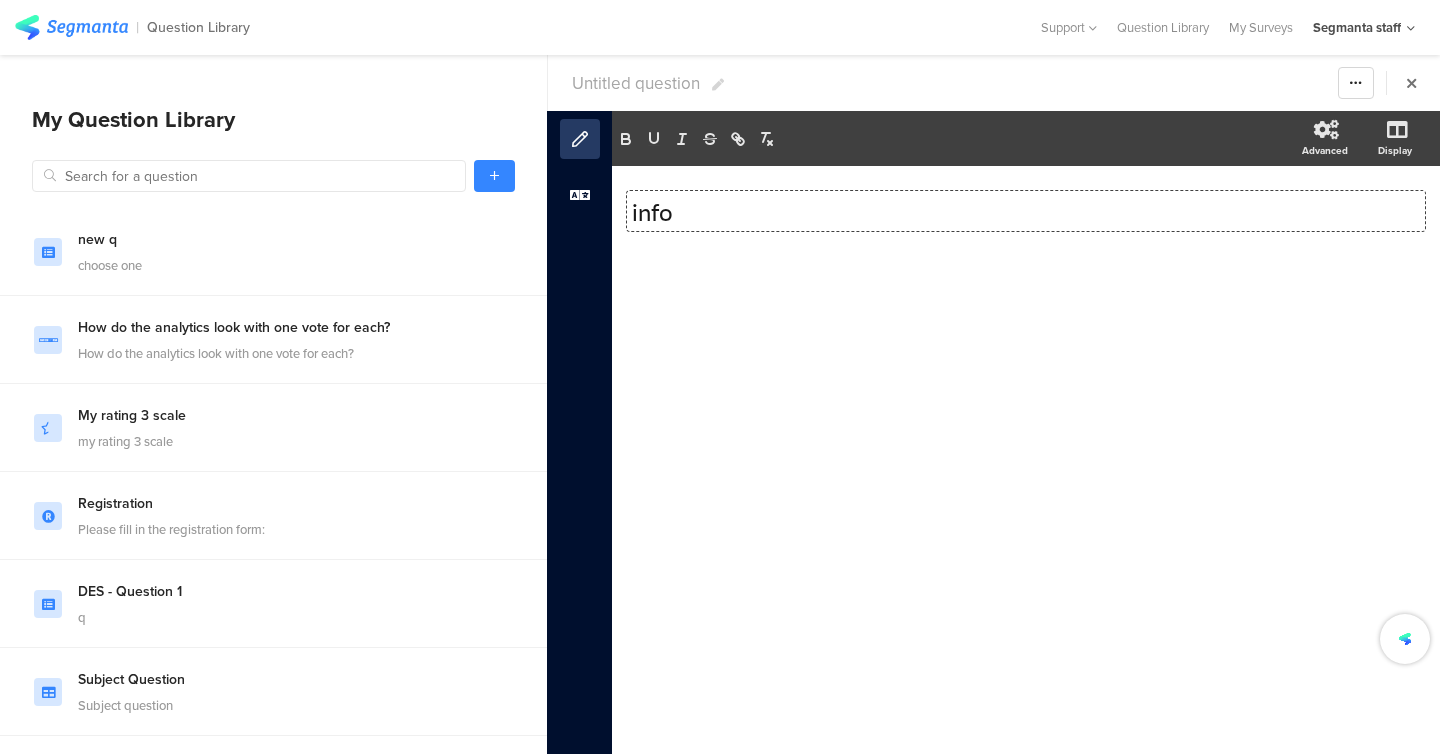 click on "new q
choose one
How do the analytics look with one vote for each?
How do the analytics look with one vote for each?
My rating 3 scale
my rating 3 scale
Registration
Please fill in the registration form:
DES - Question 1
q
Subject Question
Subject question
DES - Question 4
Question 4
Testing Multi Question
Testing Multi Question
Testing Multi Question 2
Testing Multi-capture 2
Multi Question 3
First Question
Contact form
Please enter your contact info:" at bounding box center [273, 445] 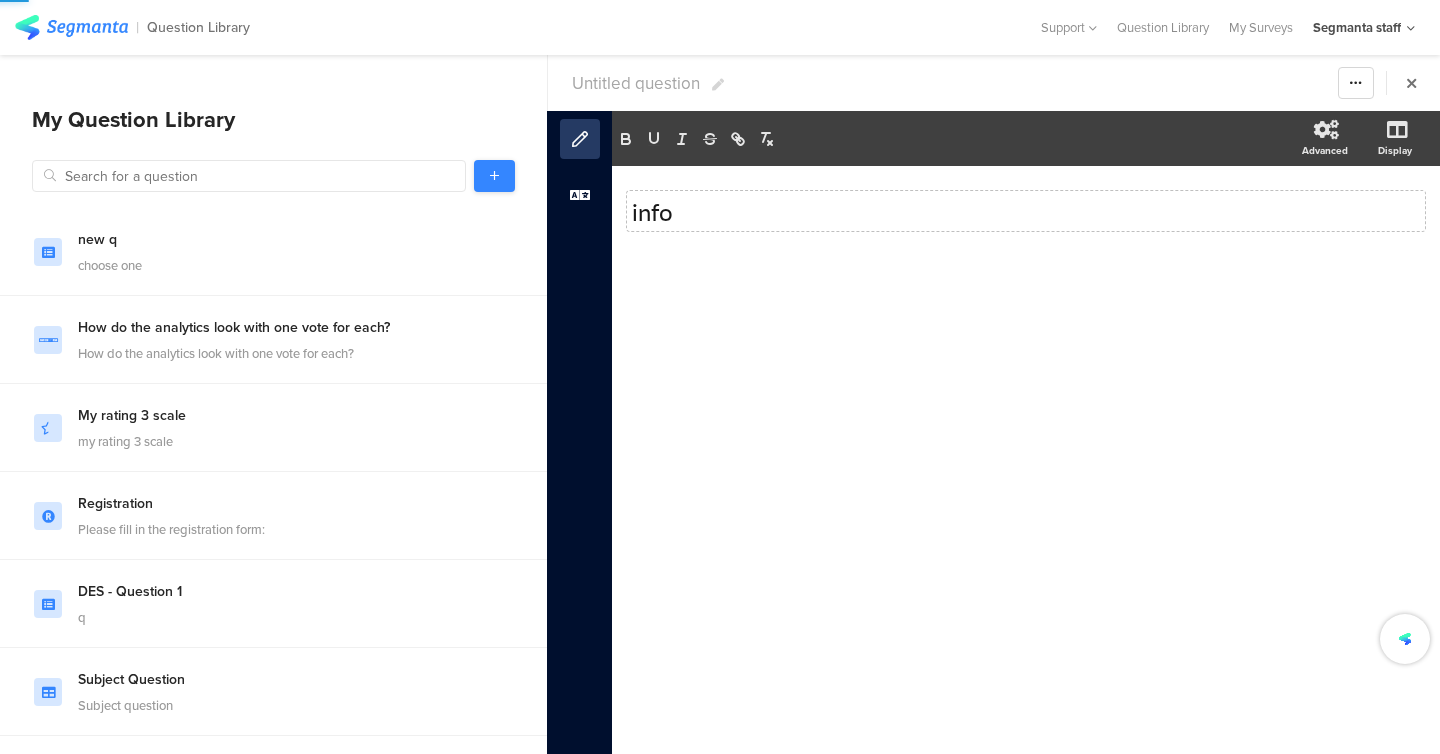 click at bounding box center (494, 176) 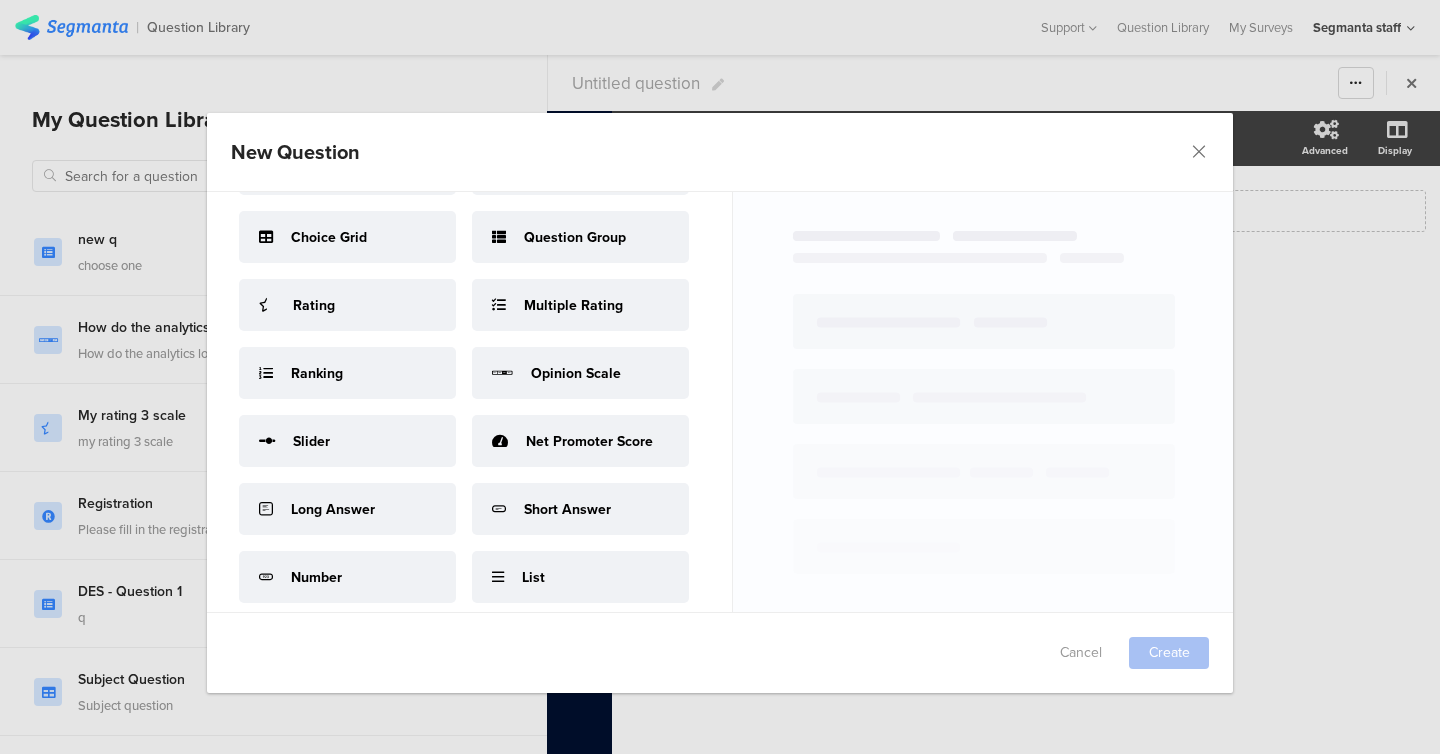 scroll, scrollTop: 105, scrollLeft: 0, axis: vertical 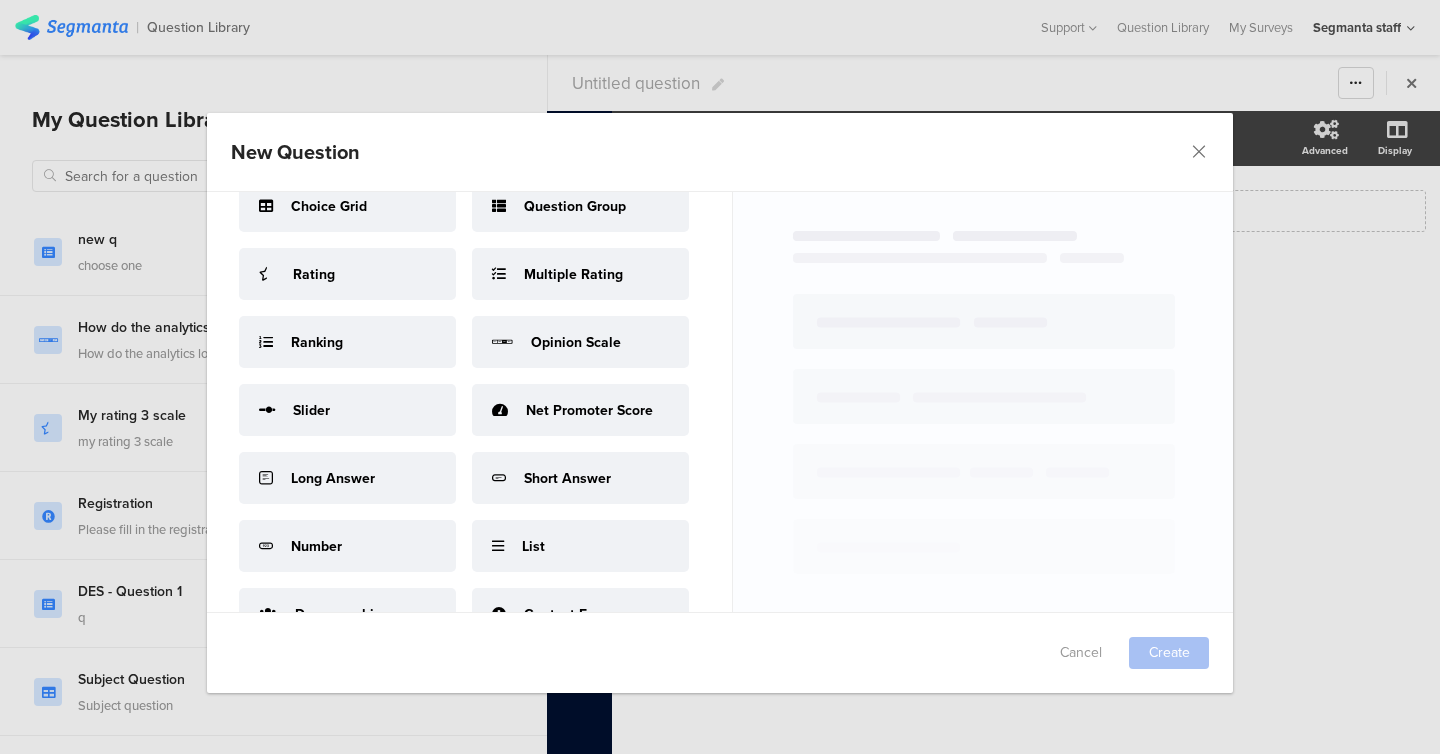 click on "Long Answer" at bounding box center [347, 478] 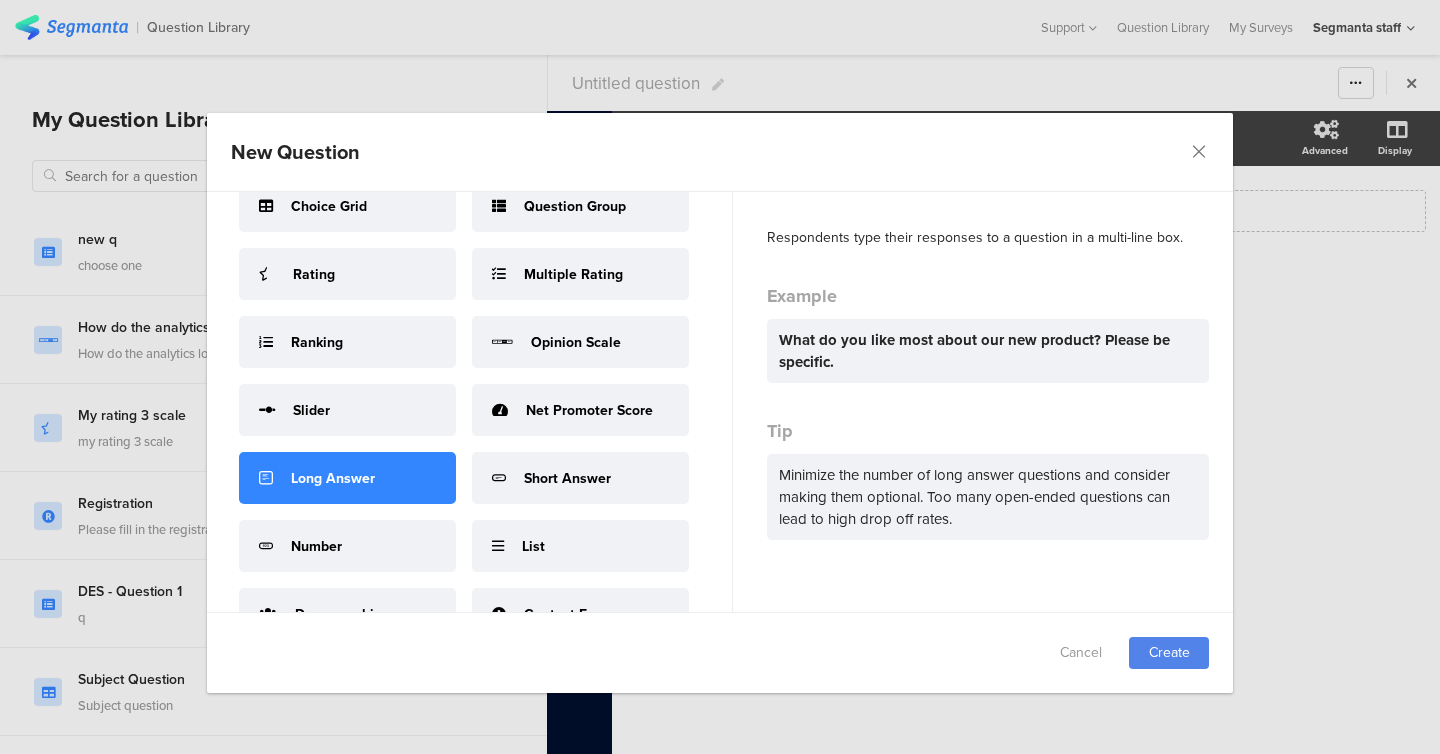 click on "Cancel     Create" at bounding box center (720, 653) 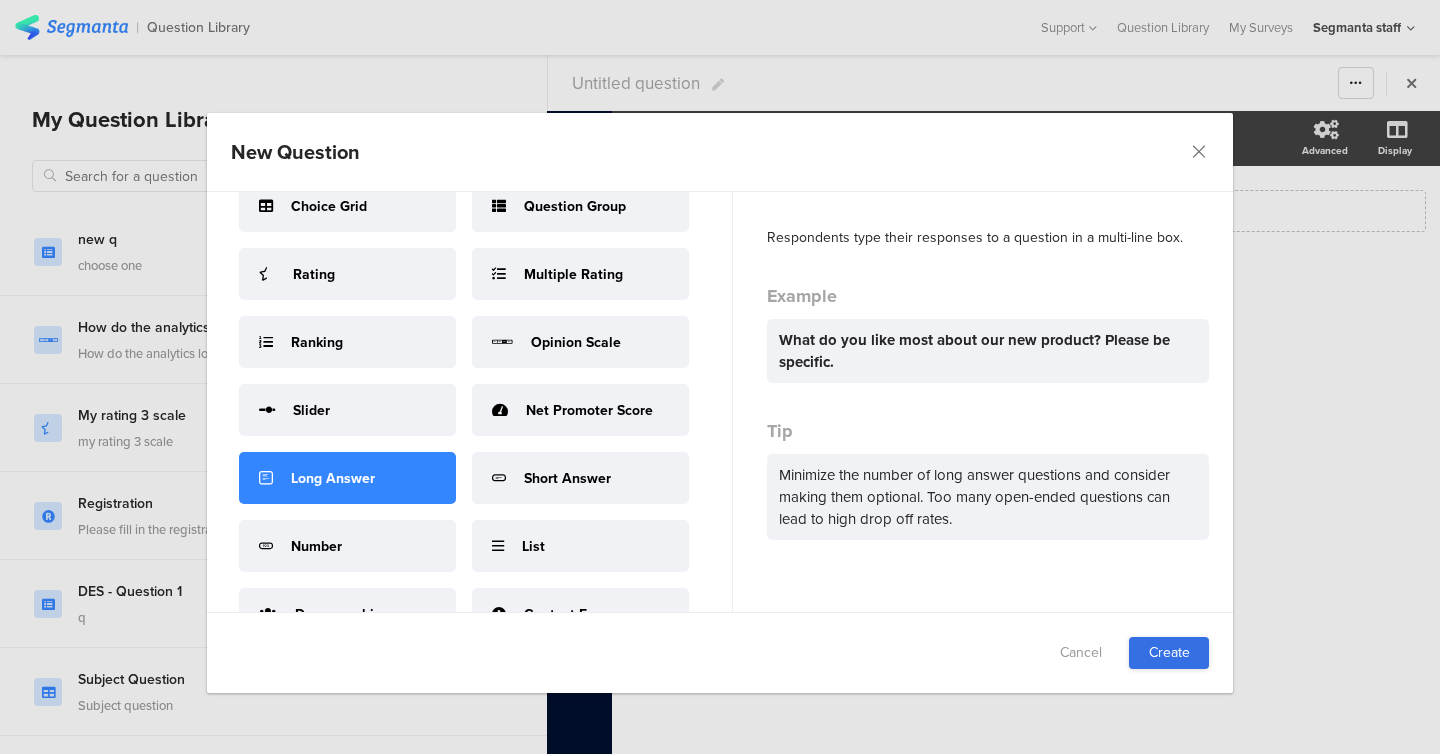 click on "Create" at bounding box center (1169, 653) 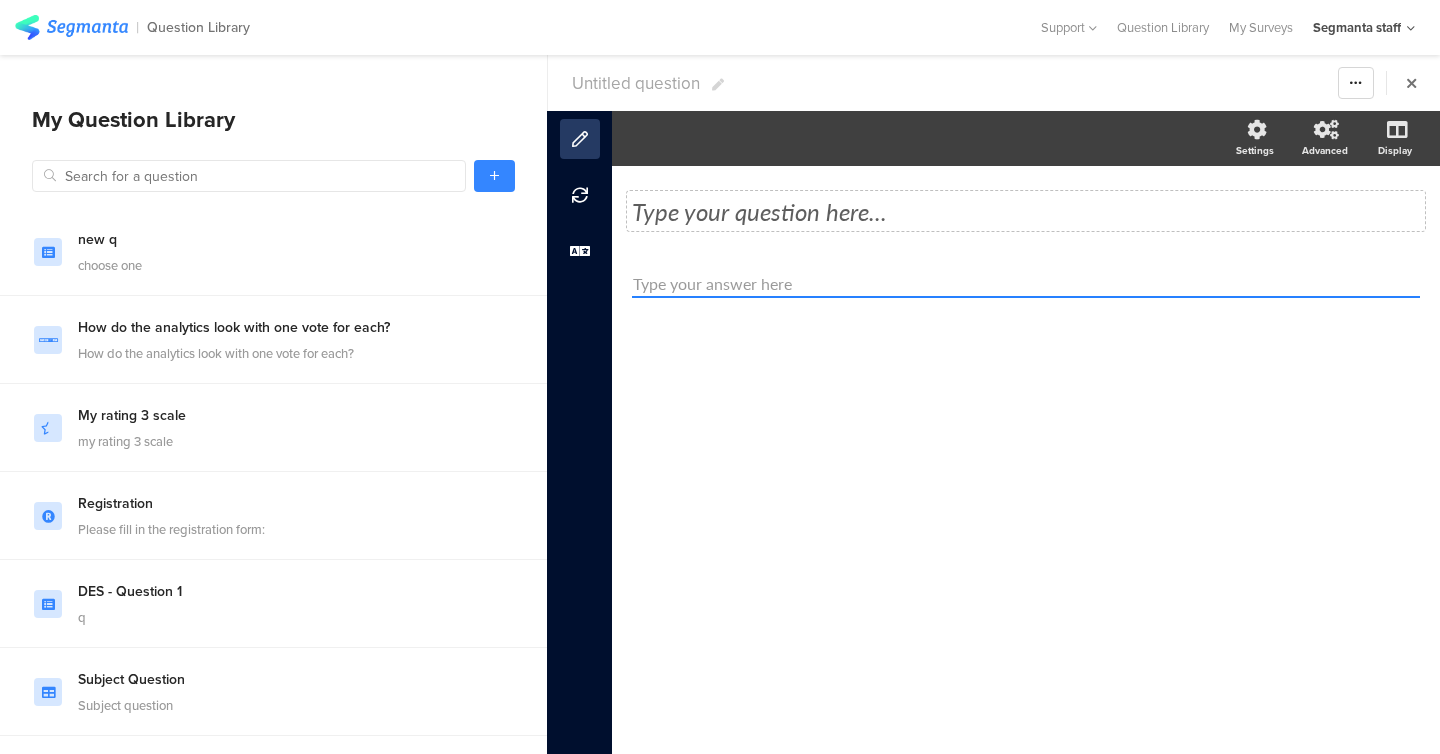 click on "Type your question here..." 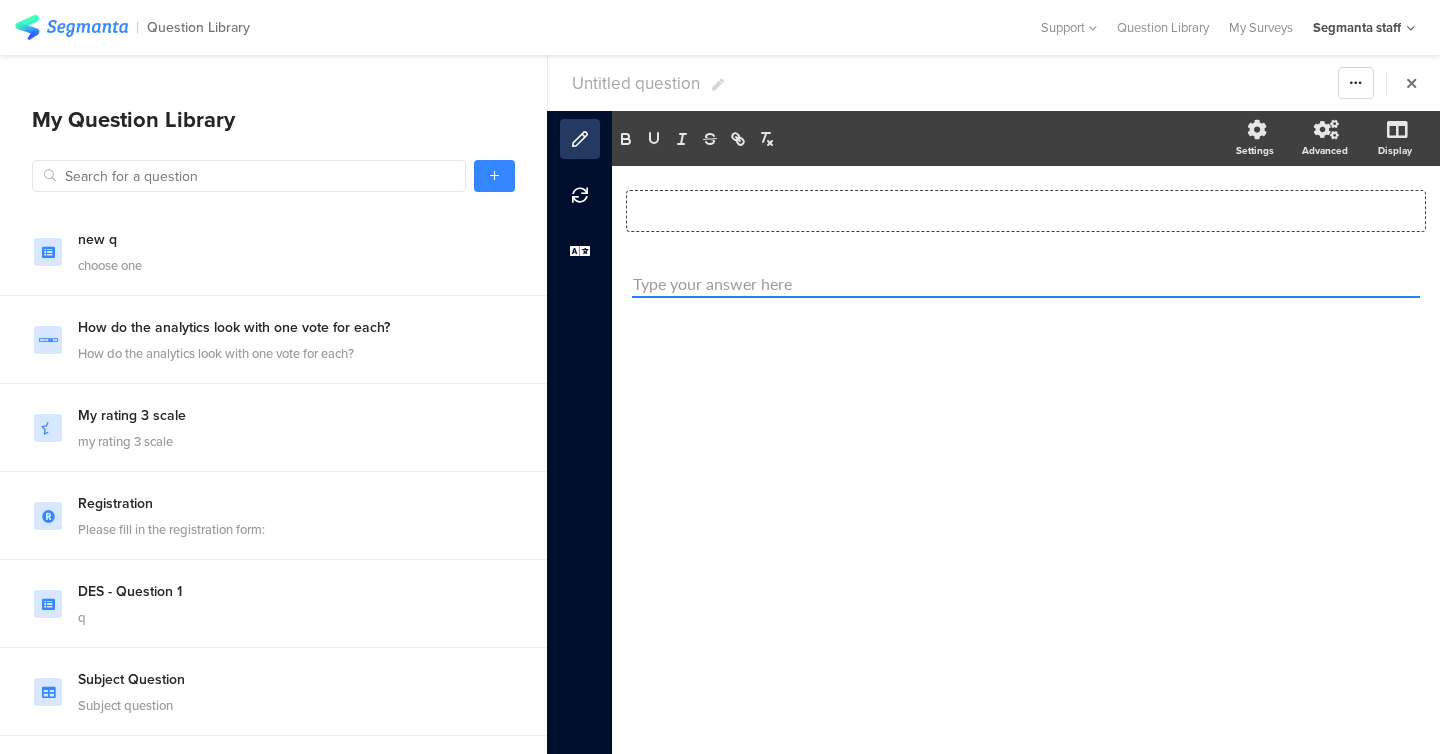 type 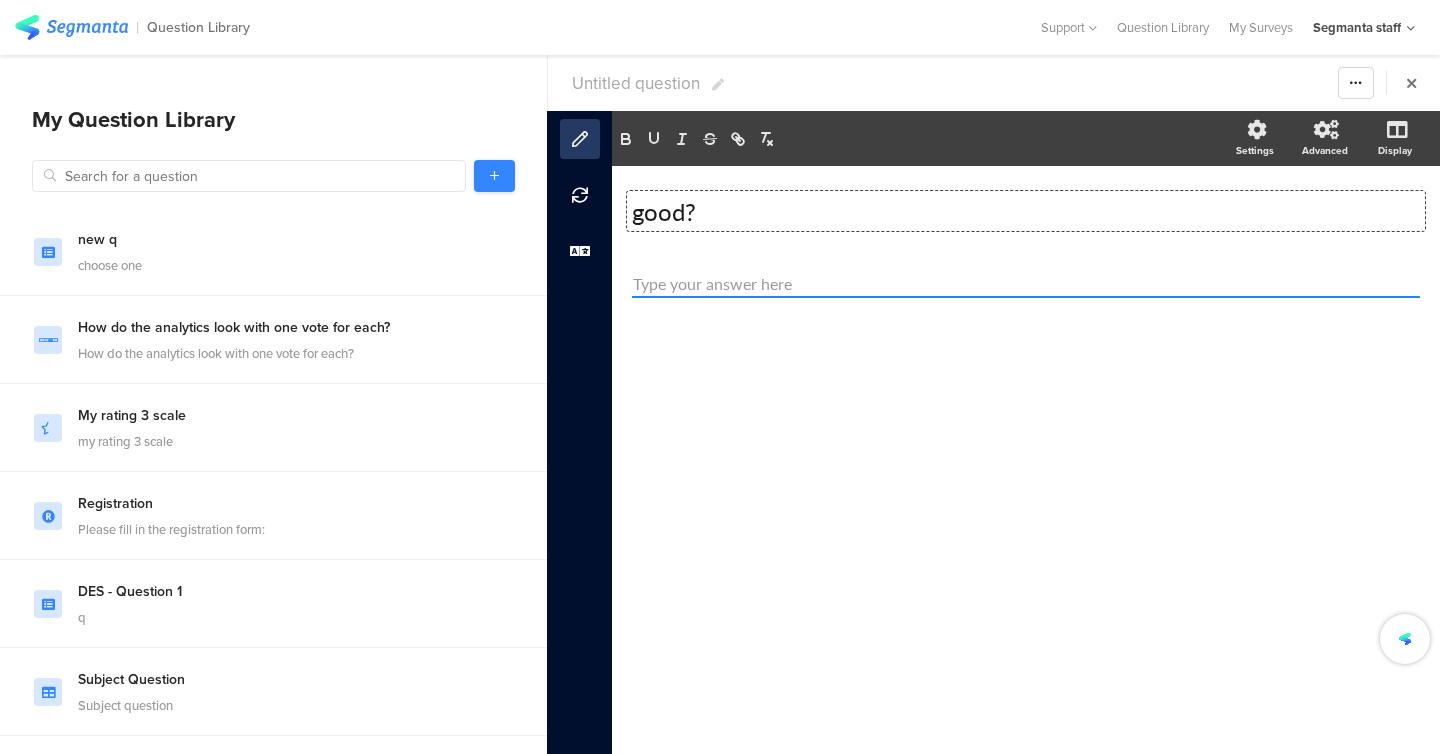 click at bounding box center [494, 176] 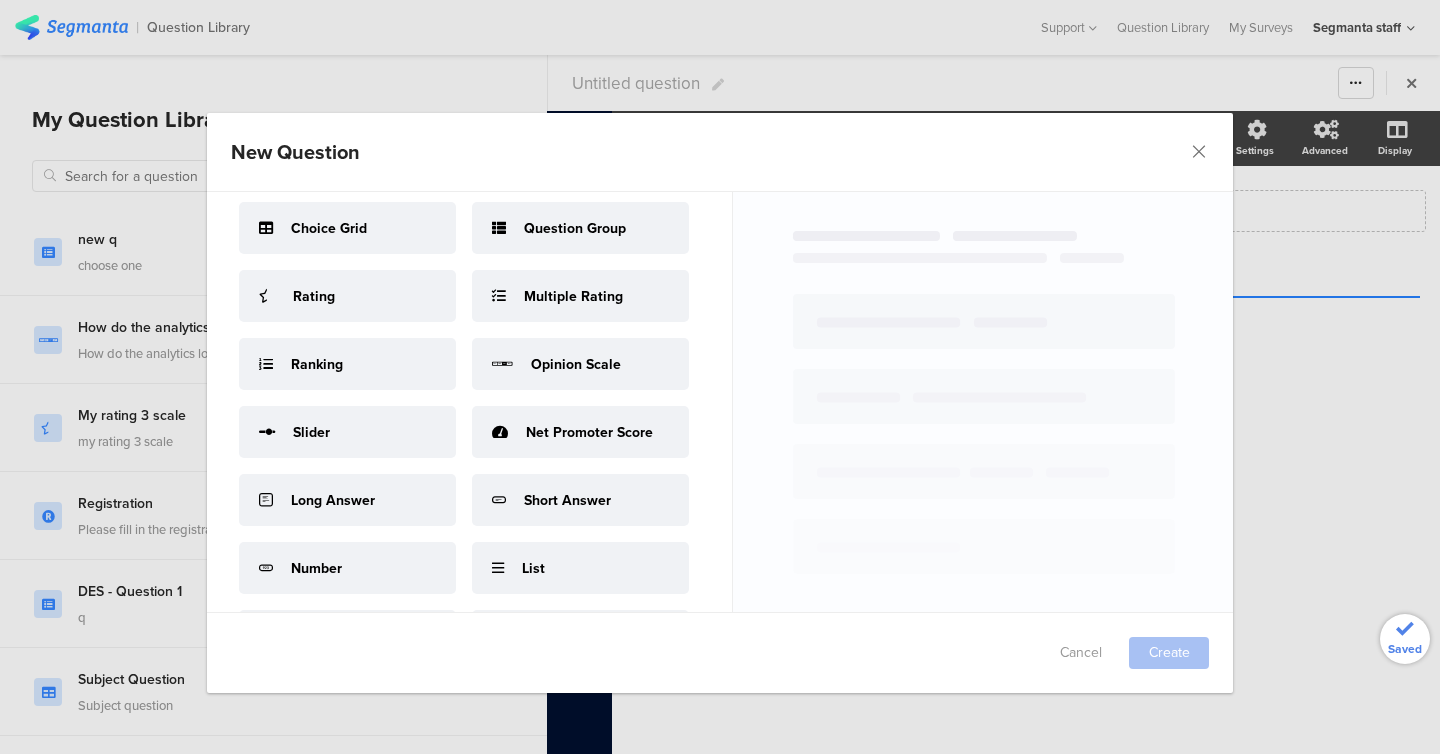 scroll, scrollTop: 88, scrollLeft: 0, axis: vertical 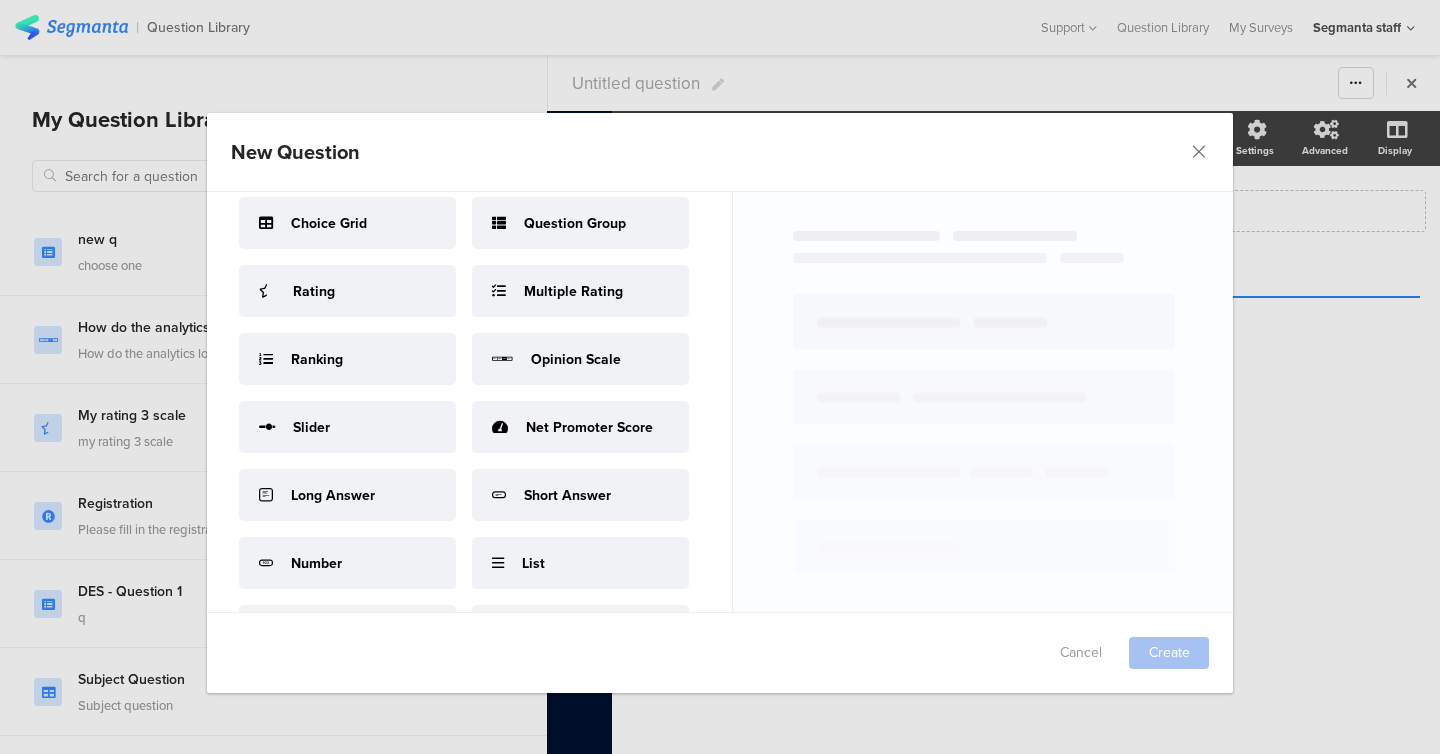 click on "Net Promoter Score" at bounding box center (589, 427) 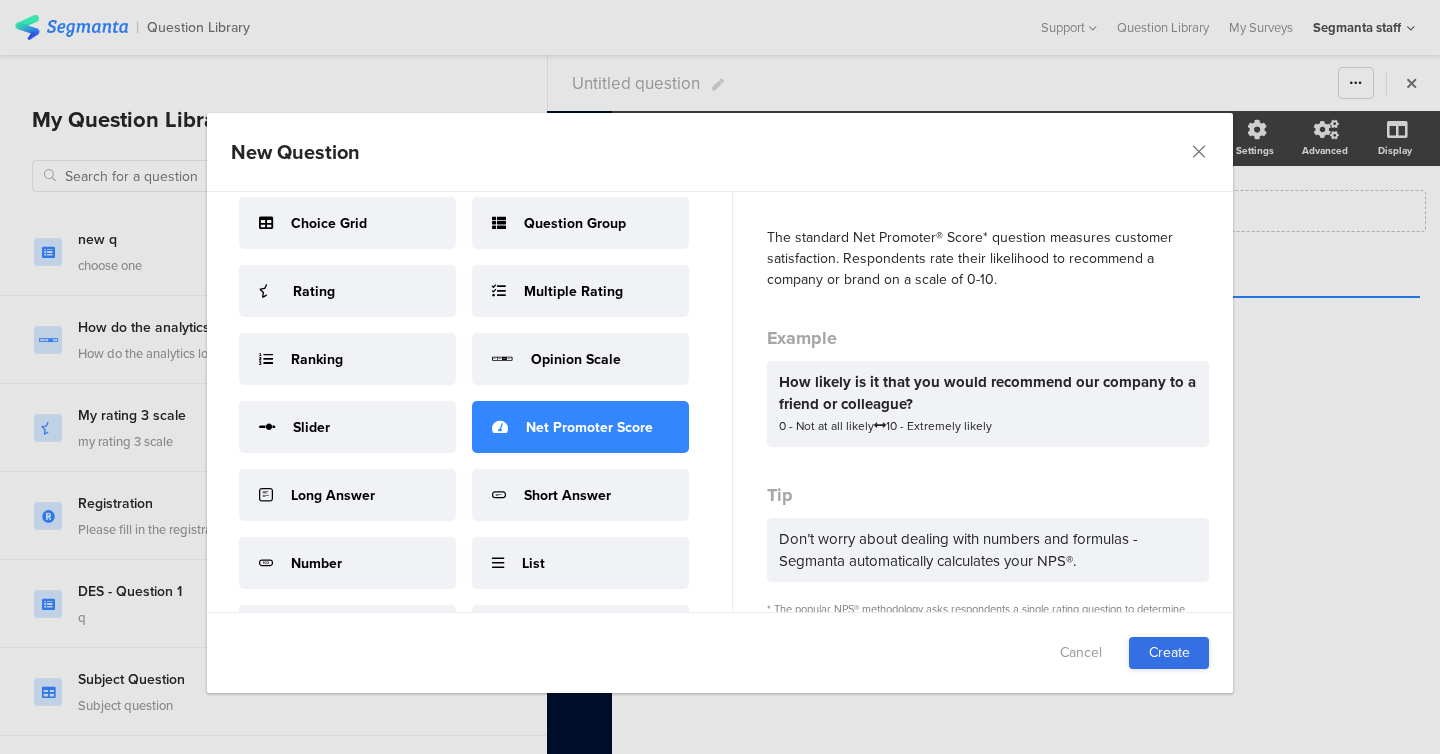 click on "Create" at bounding box center (1169, 653) 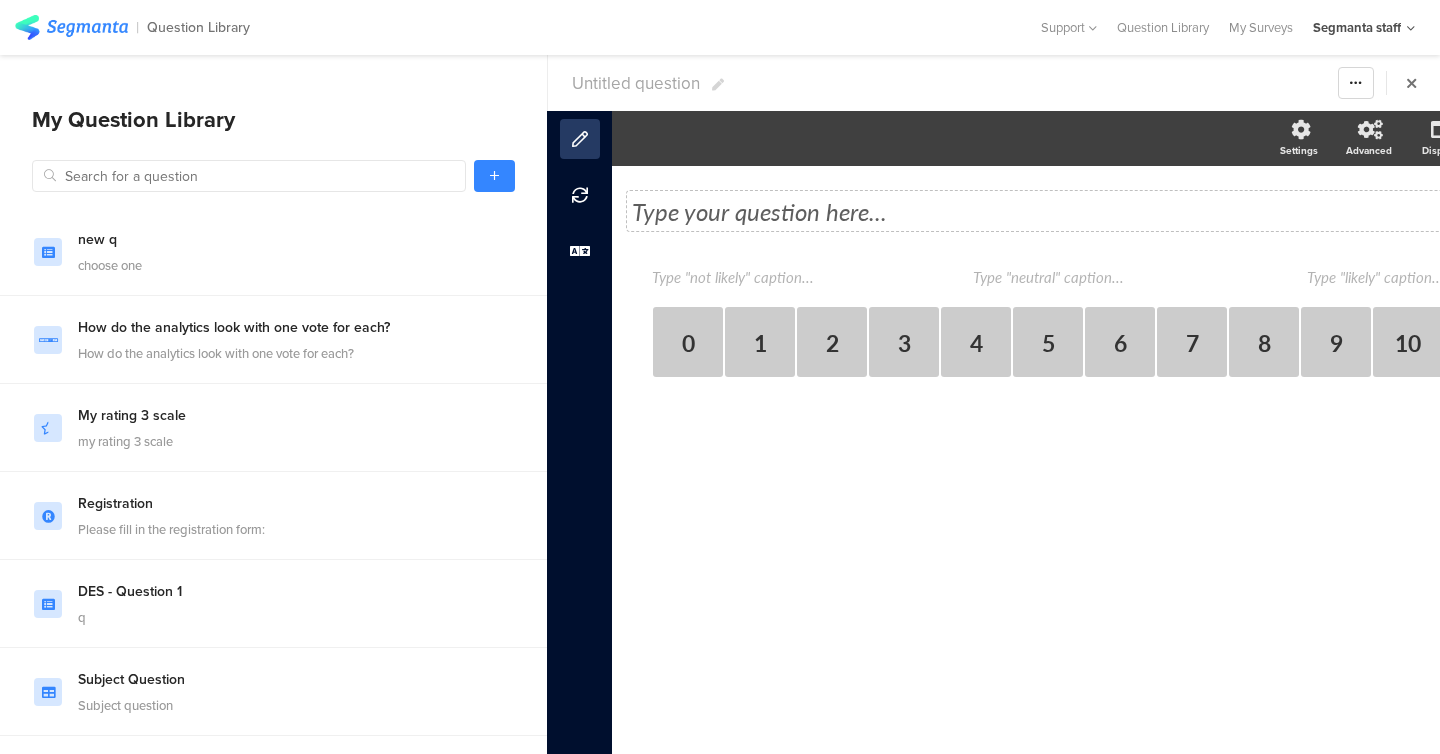 click on "Type your question here..." 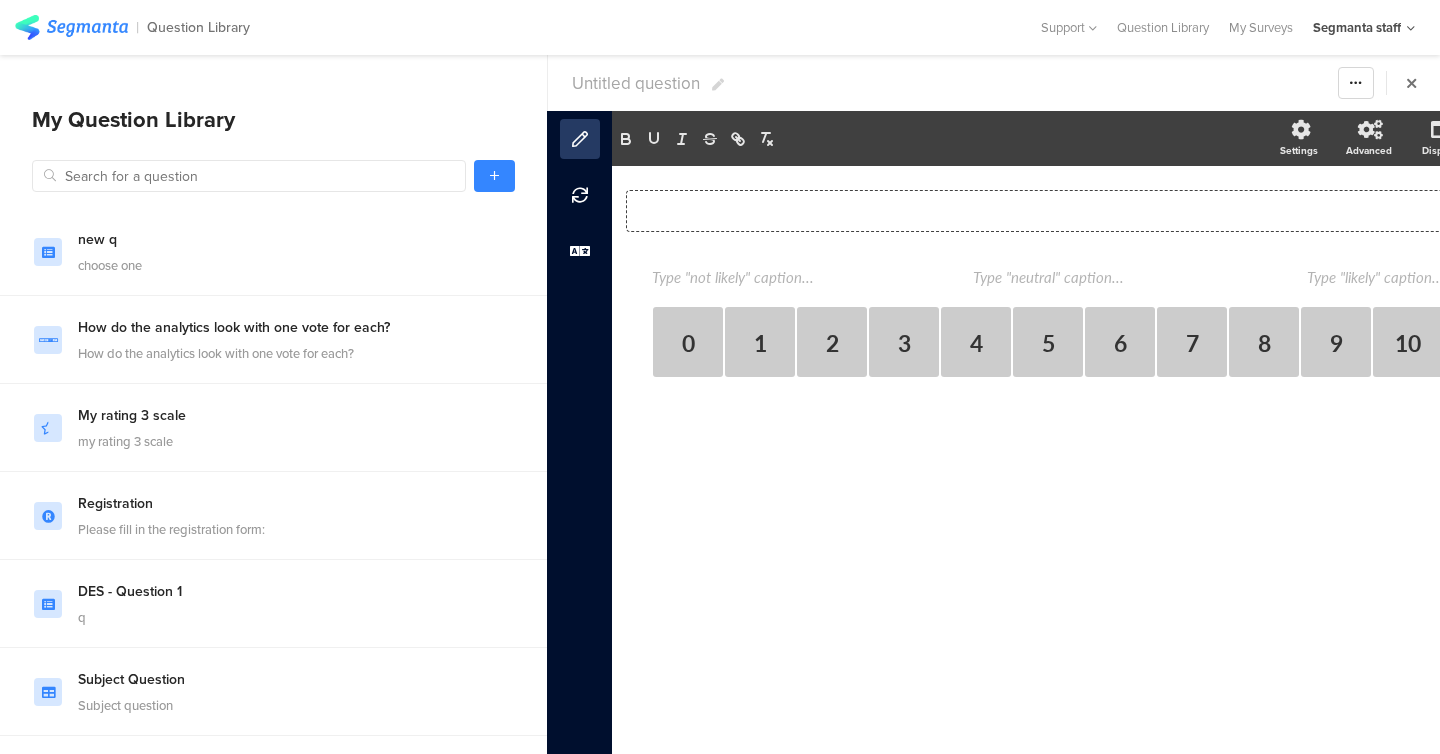 type 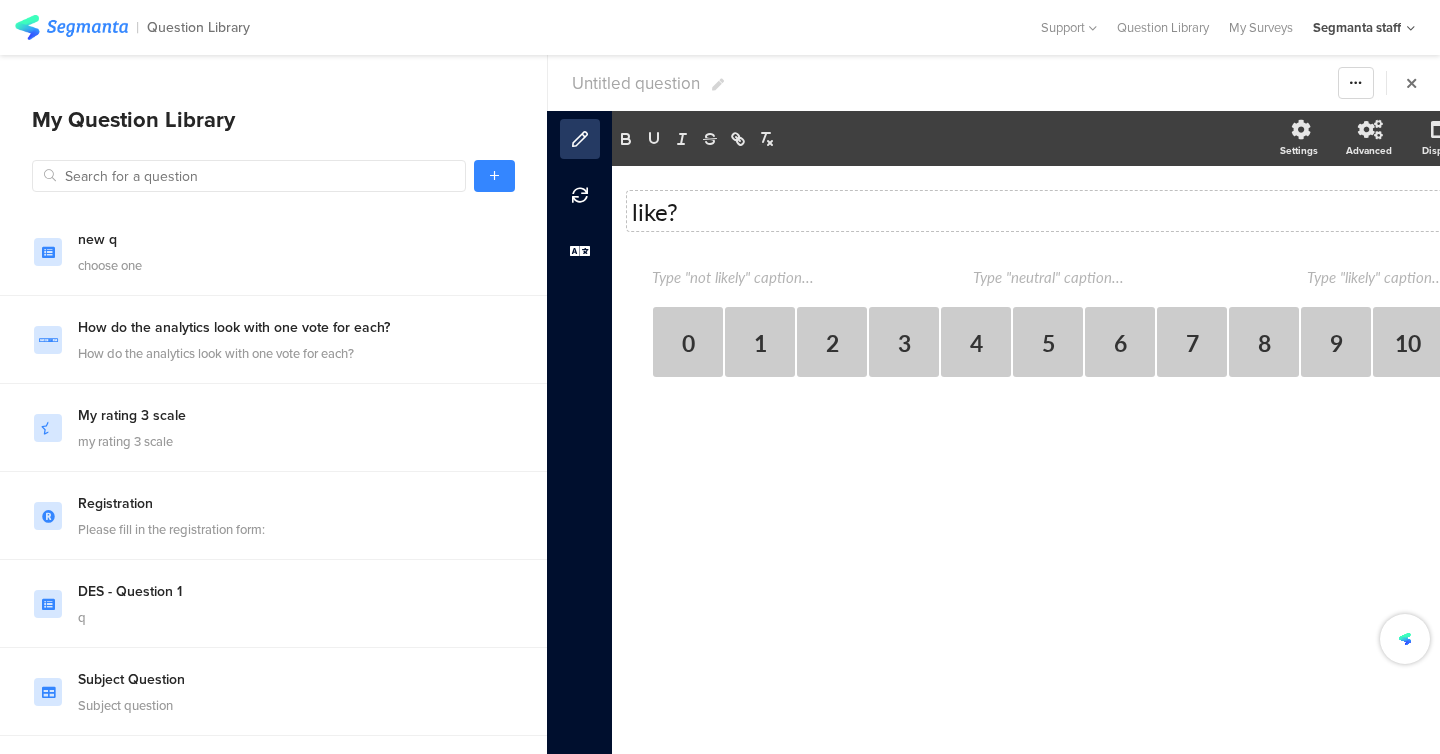 click on "new q
choose one
How do the analytics look with one vote for each?
How do the analytics look with one vote for each?
My rating 3 scale
my rating 3 scale
Registration
Please fill in the registration form:
DES - Question 1
q
Subject Question
Subject question
DES - Question 4
Question 4
Testing Multi Question
Testing Multi Question
Testing Multi Question 2
Testing Multi-capture 2
Multi Question 3
First Question
Contact form
Please enter your contact info:" at bounding box center [273, 445] 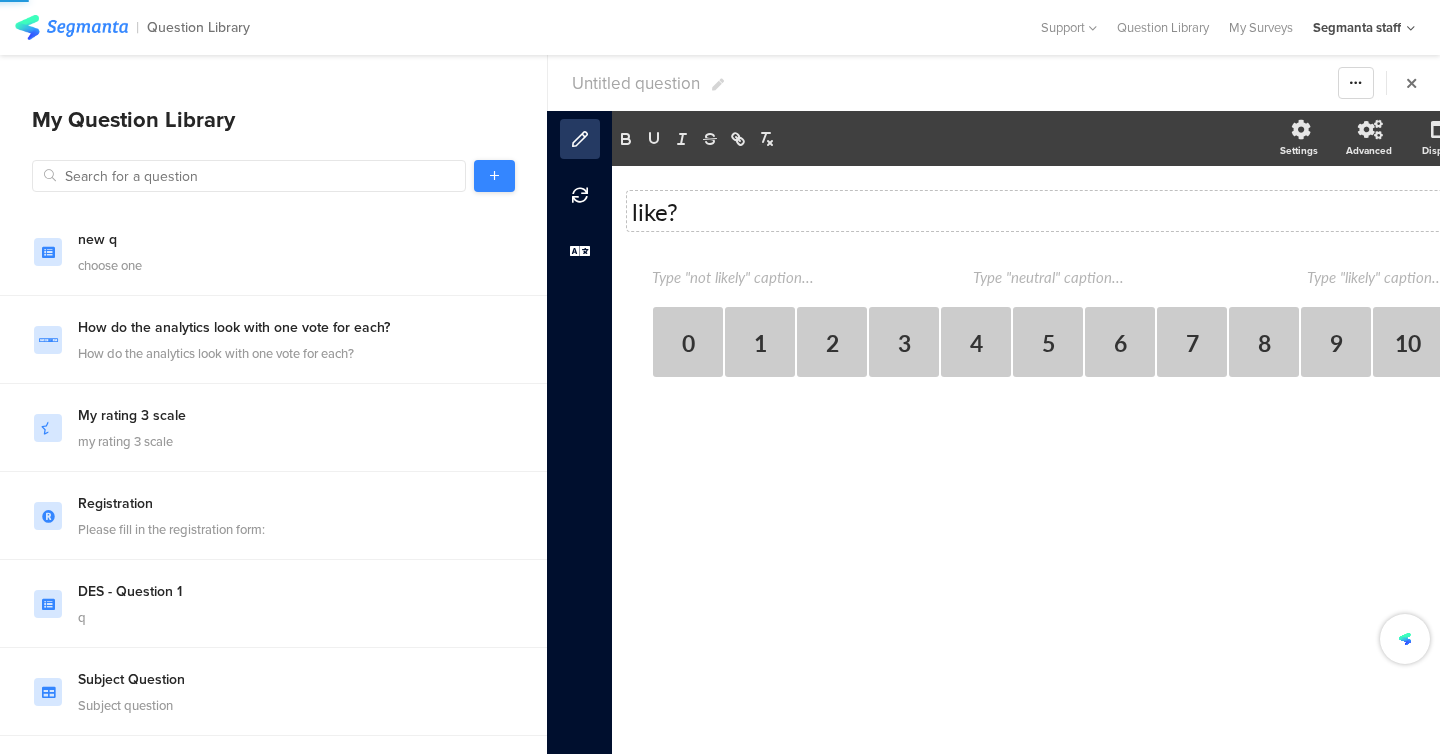 click at bounding box center (494, 176) 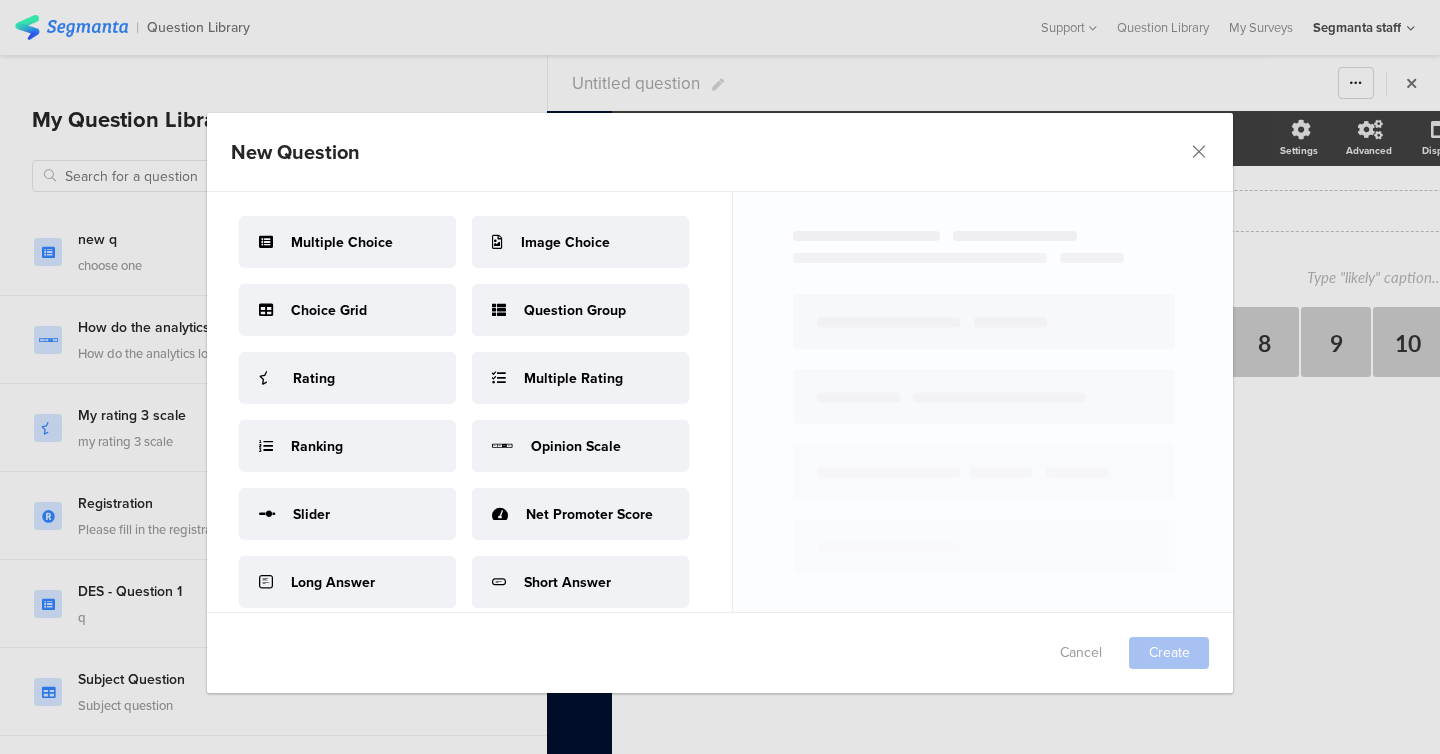 scroll, scrollTop: 0, scrollLeft: 0, axis: both 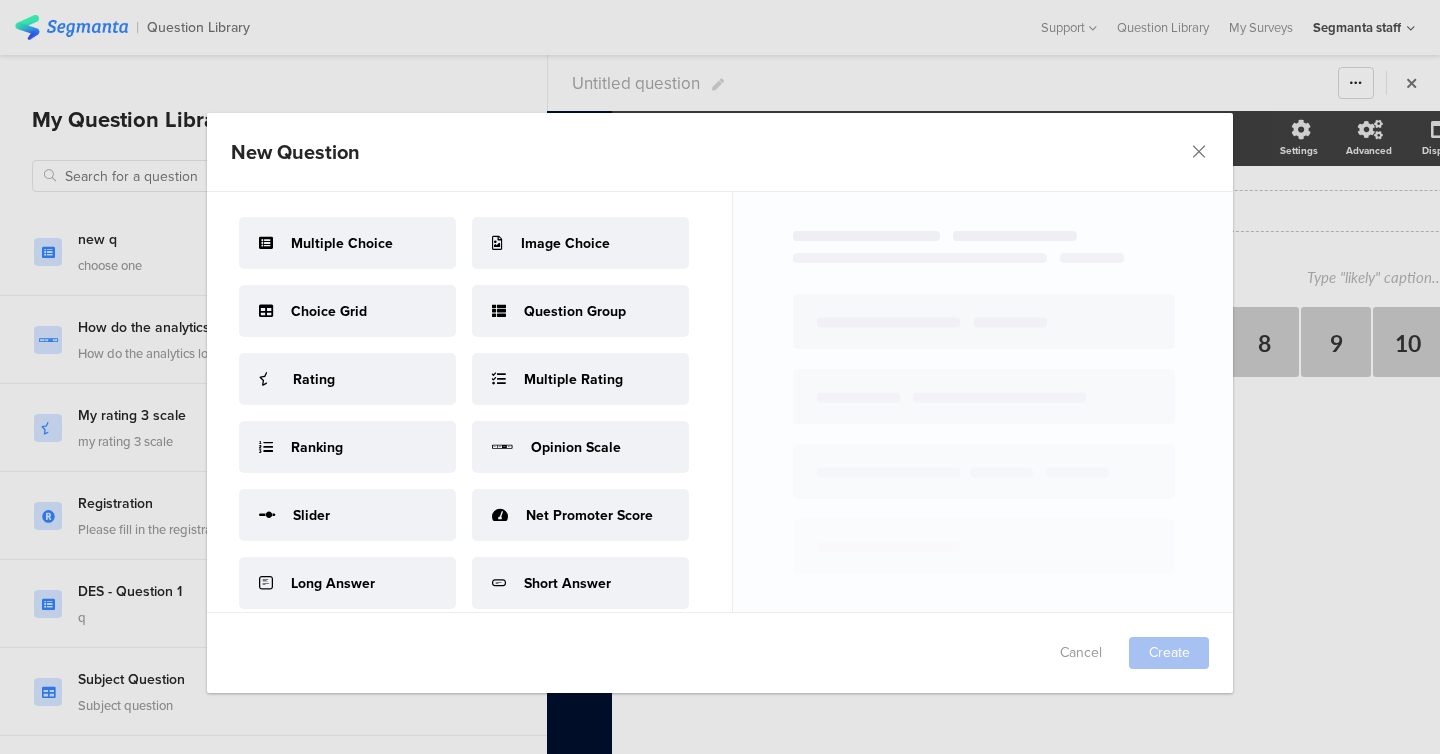 click on "Question Group" at bounding box center (580, 311) 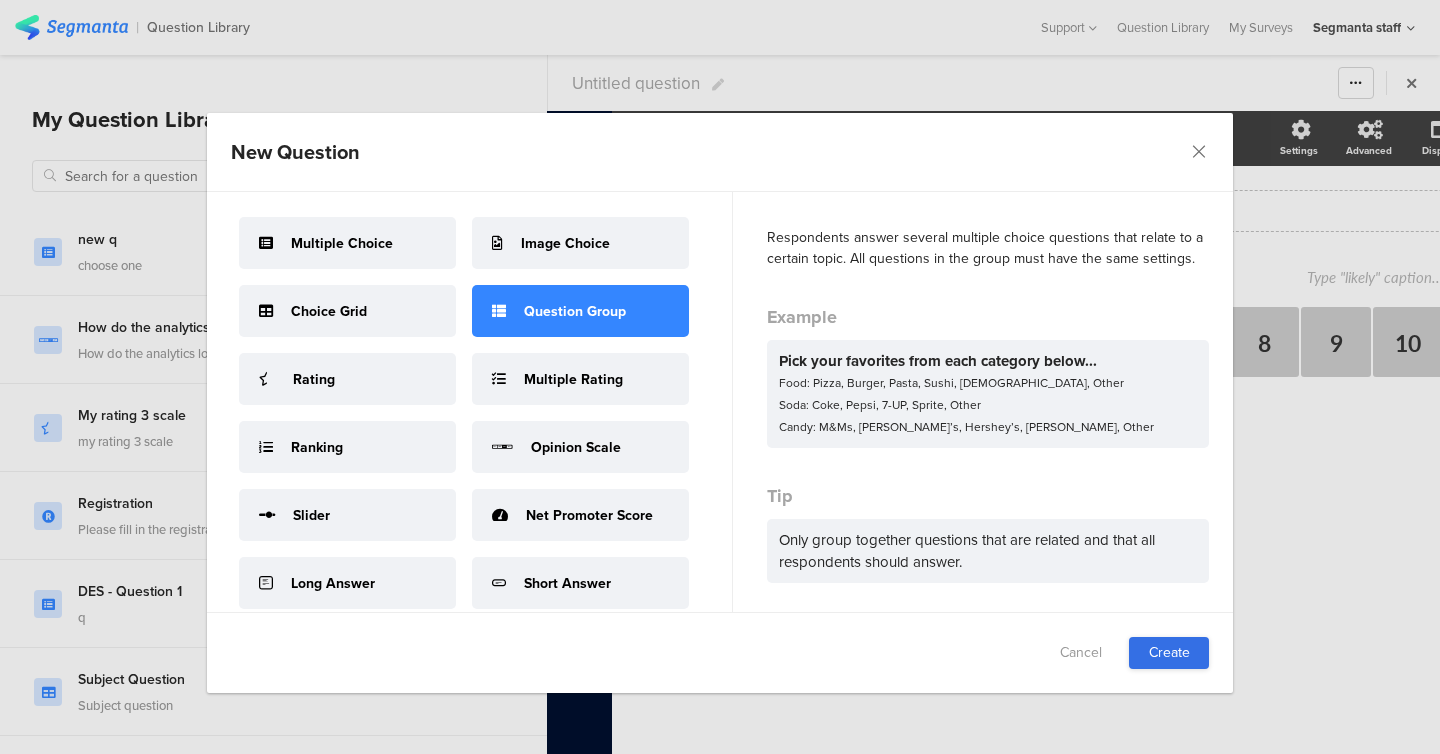 click on "Create" at bounding box center (1169, 653) 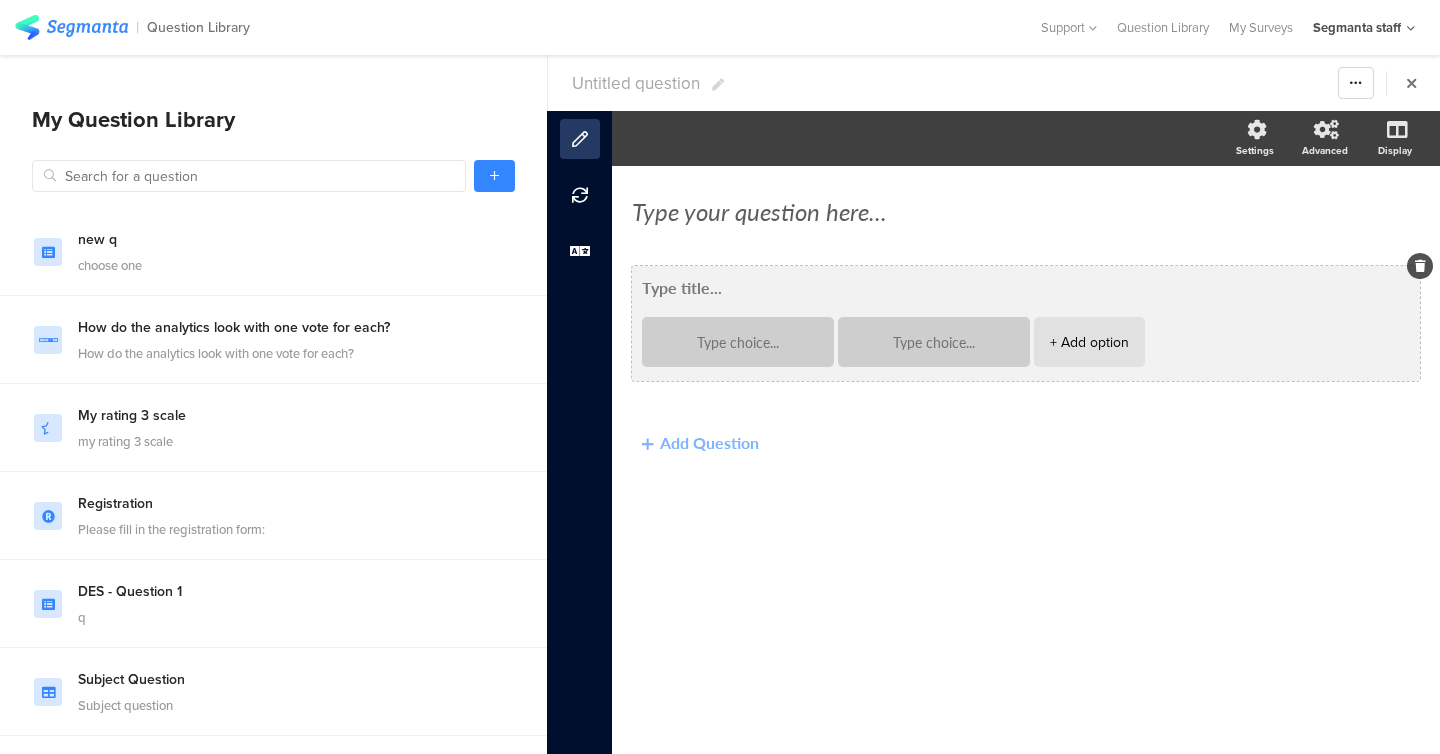 click on "+ Add option" at bounding box center (1089, 342) 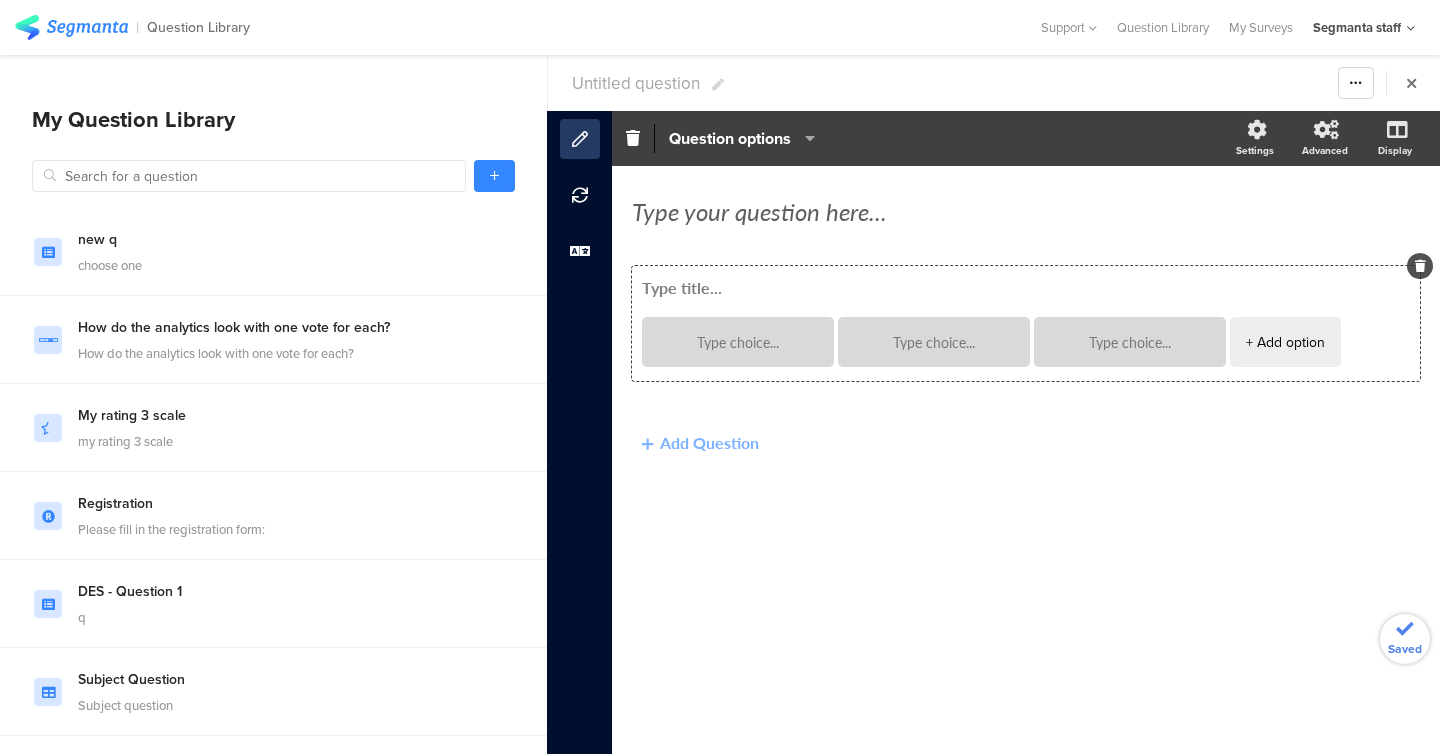 click on "Add Question" 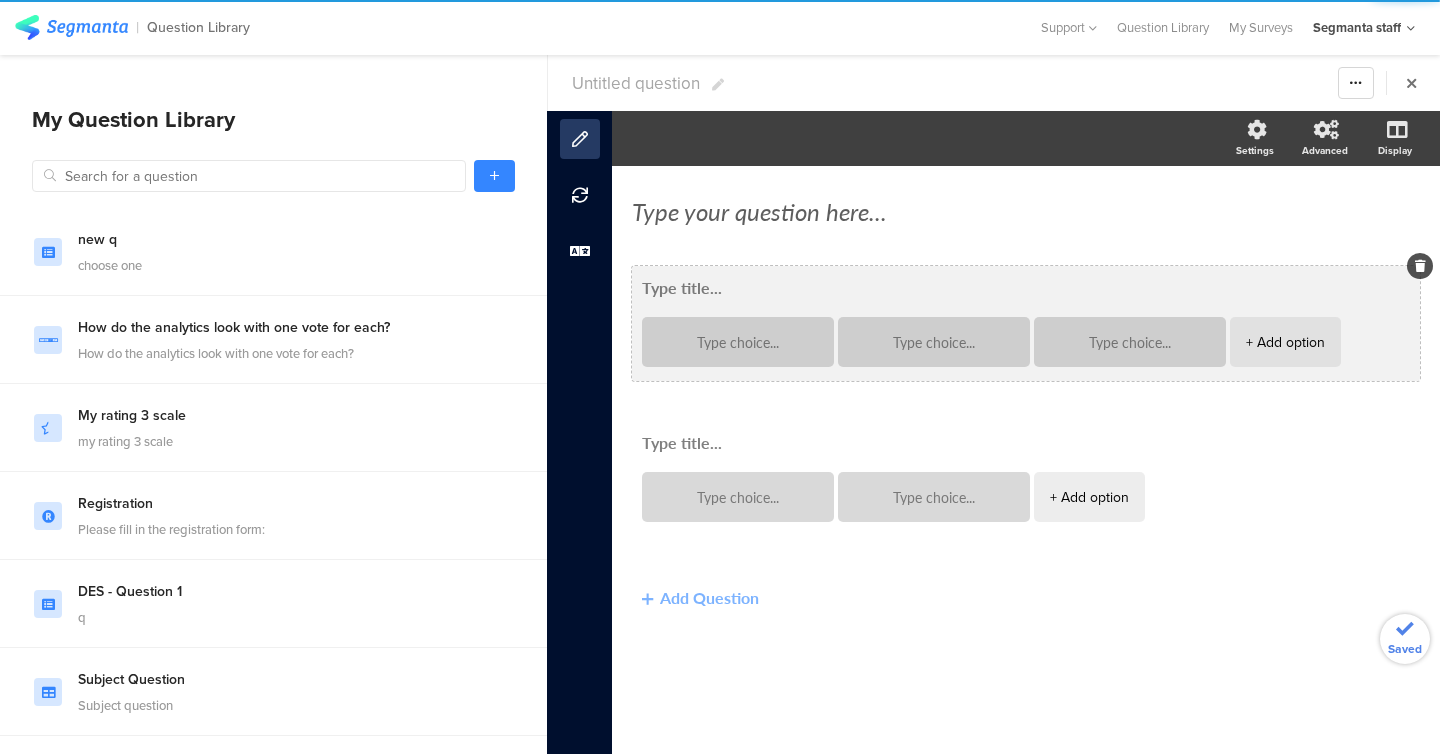 click at bounding box center (1026, 287) 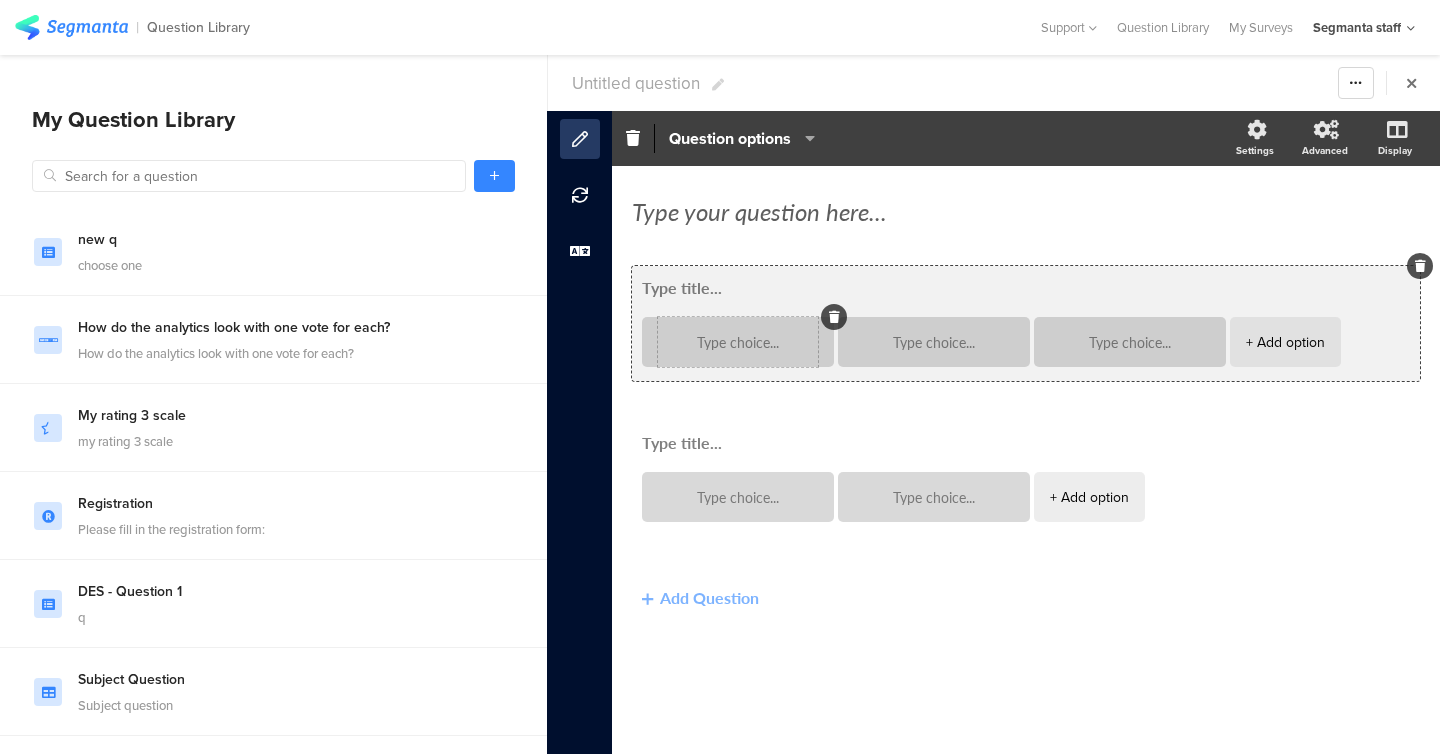 click at bounding box center [738, 342] 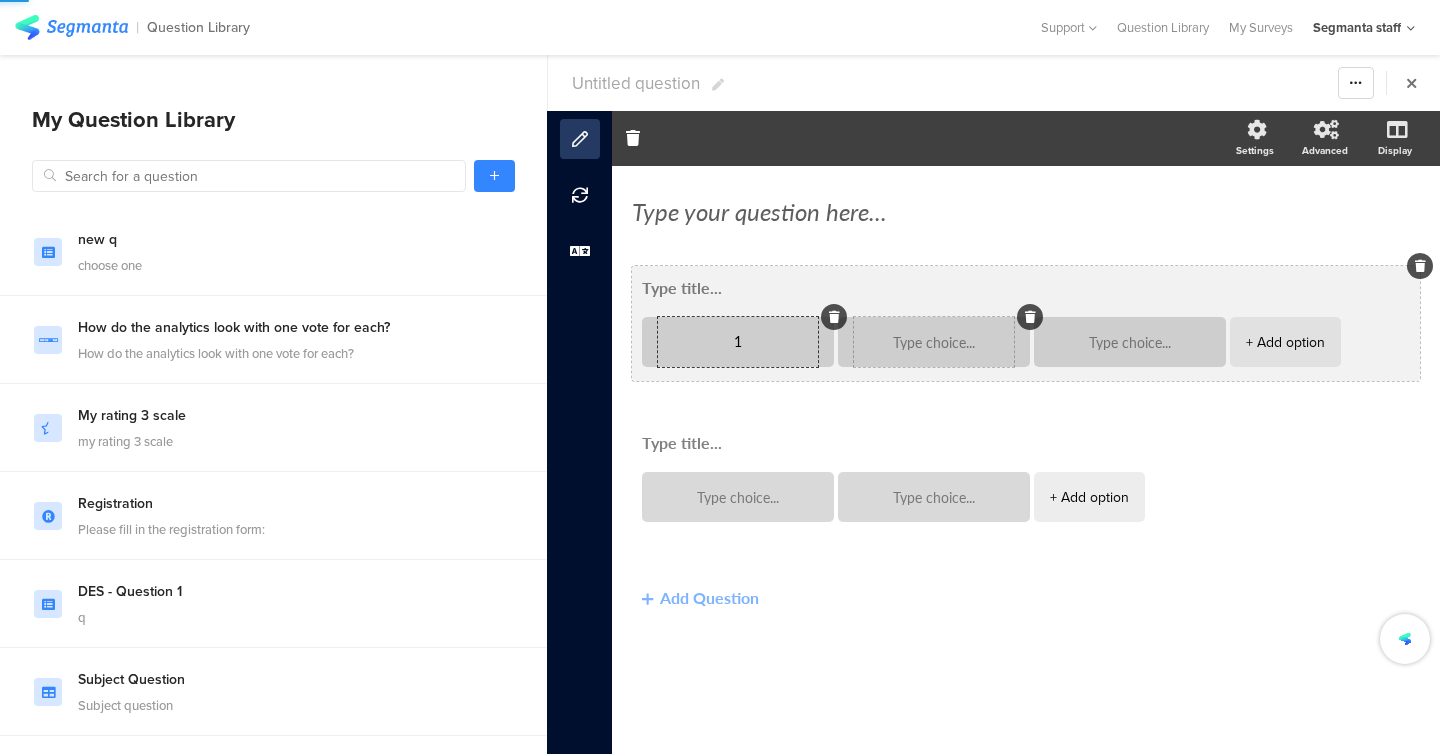 type on "1" 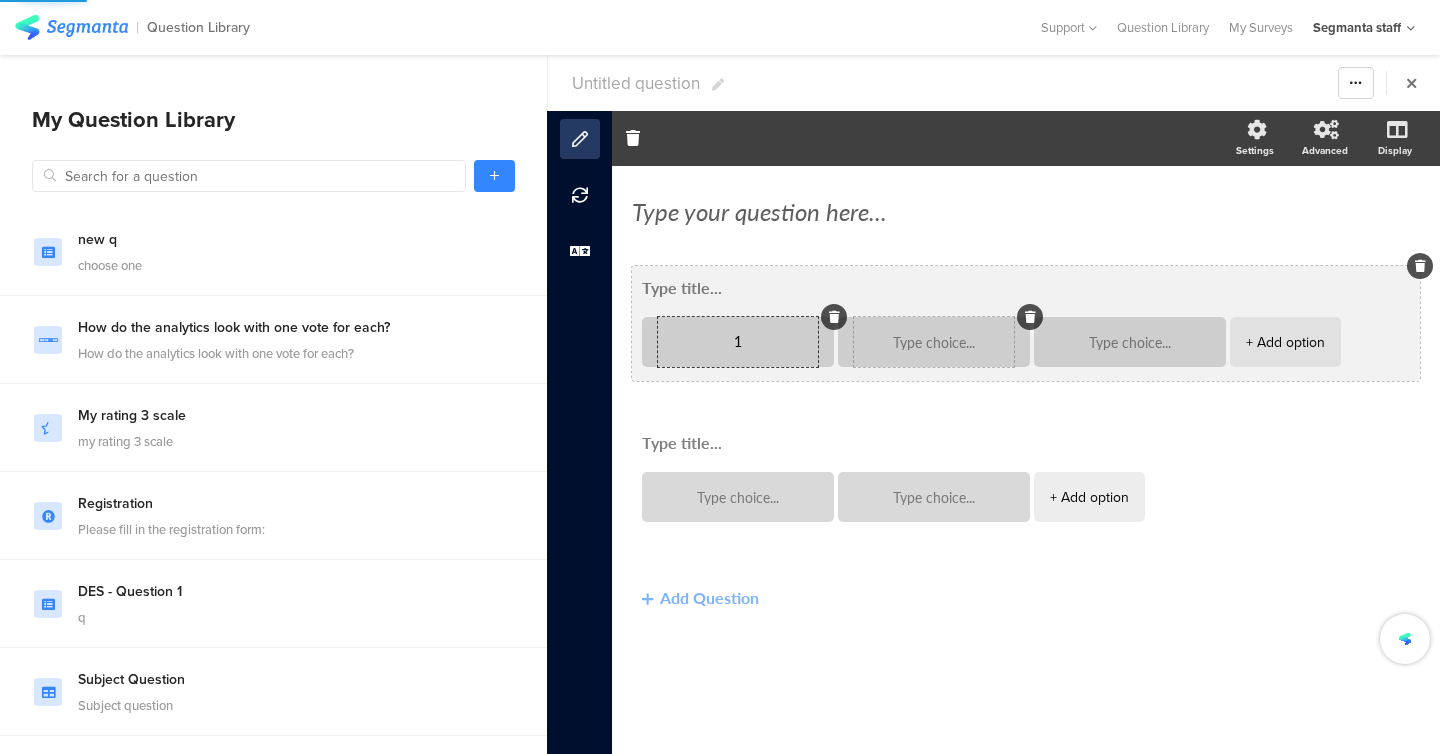 click at bounding box center (934, 342) 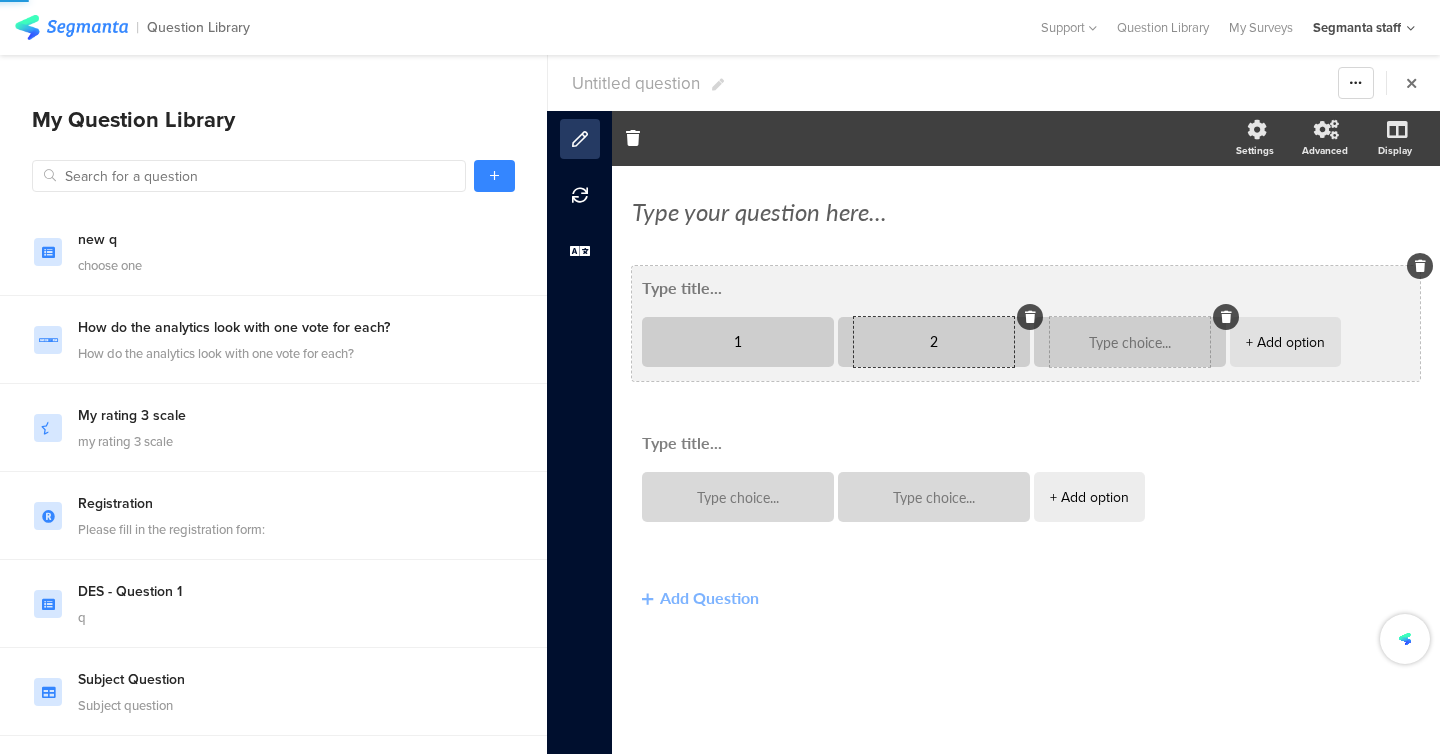 click at bounding box center [1130, 342] 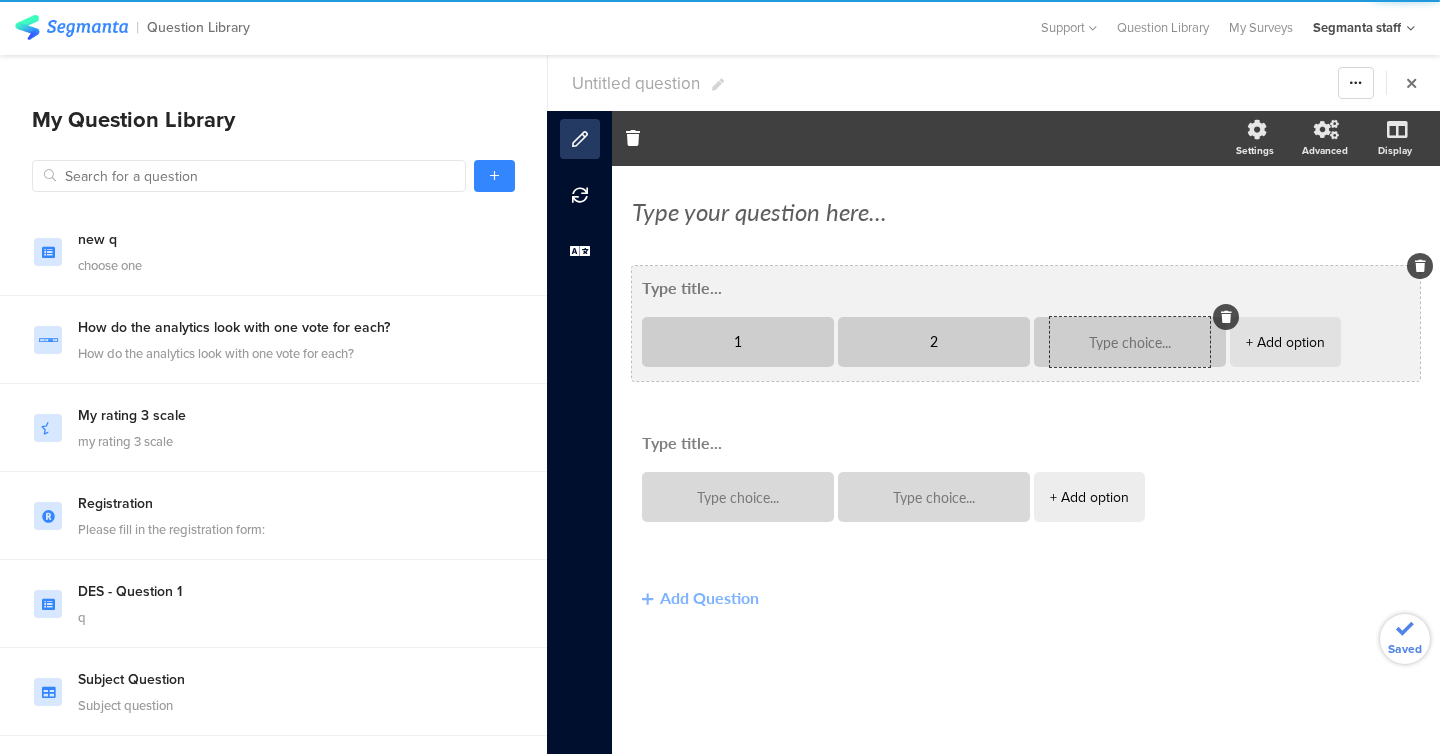 type on "2" 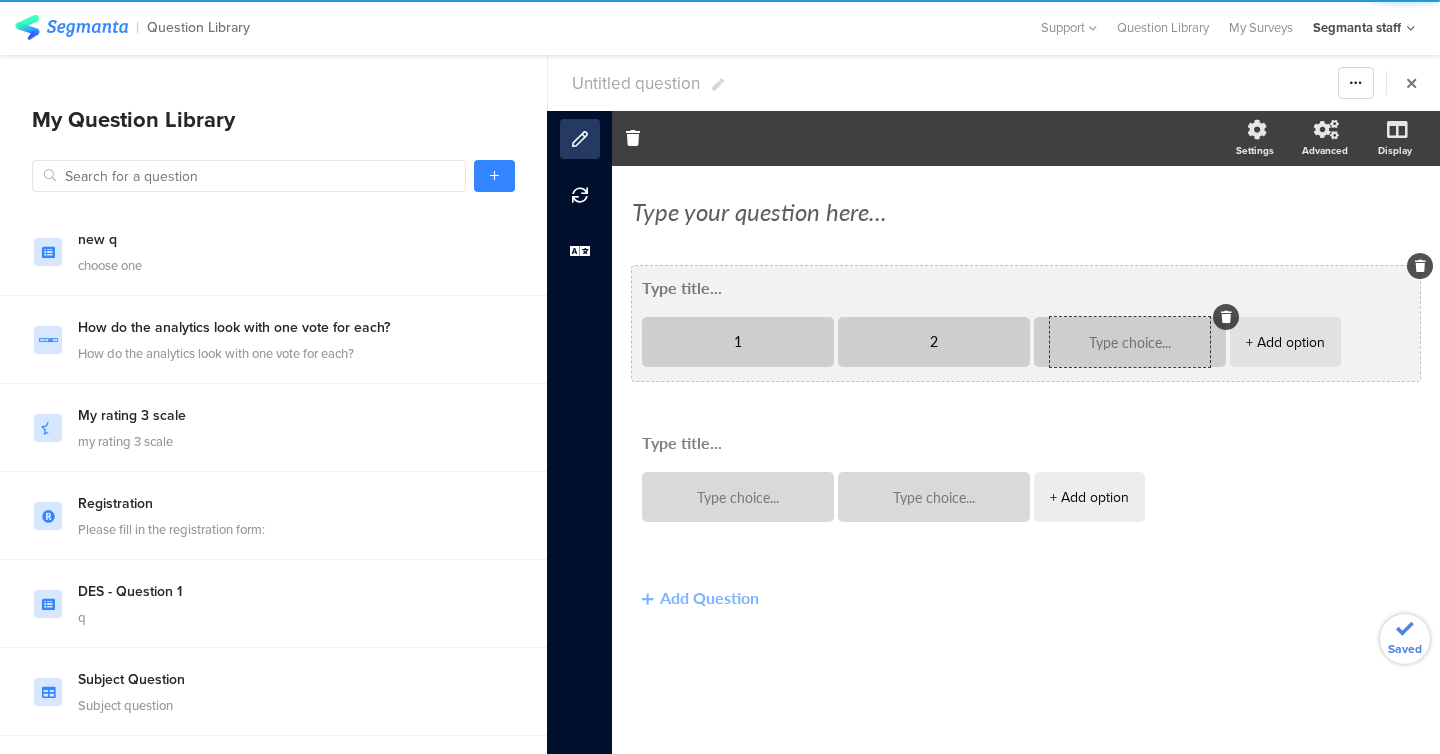 click at bounding box center (1130, 342) 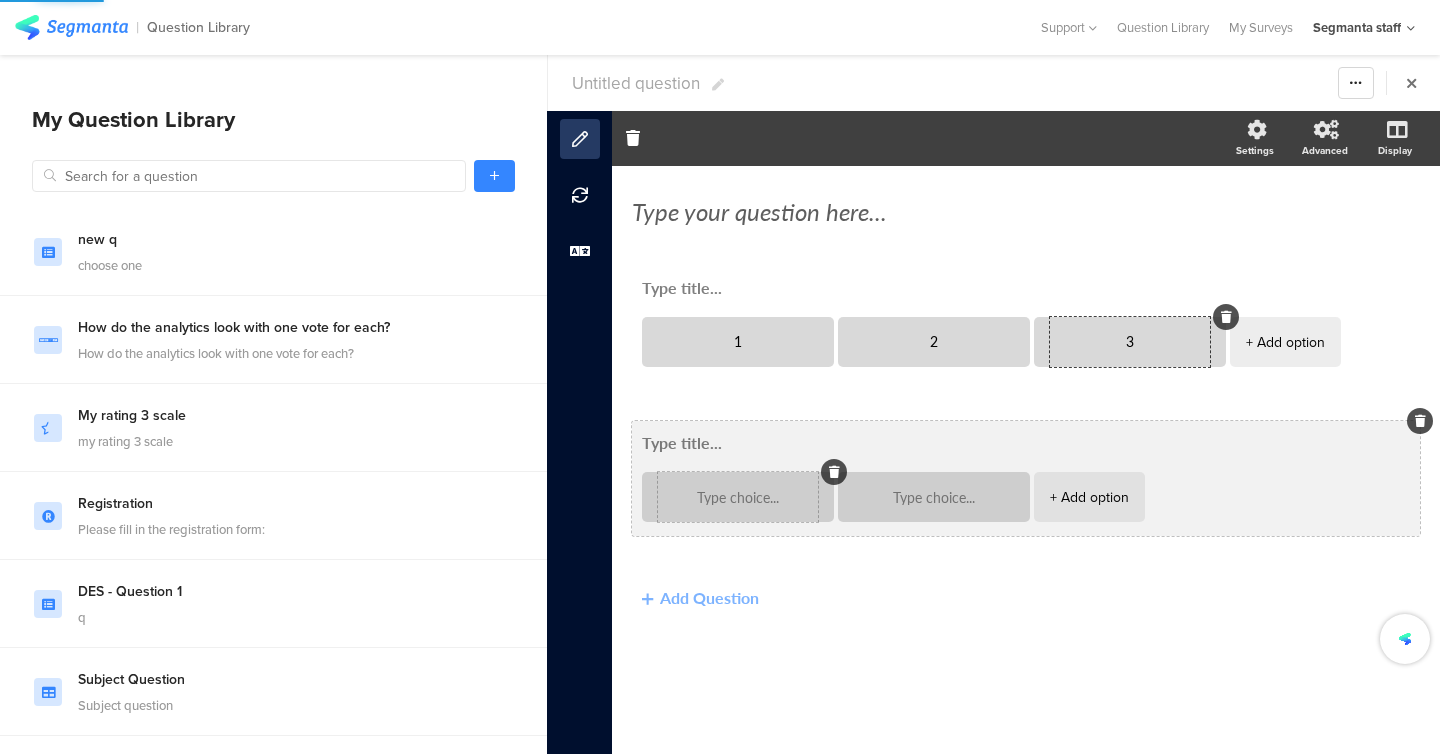 type on "3" 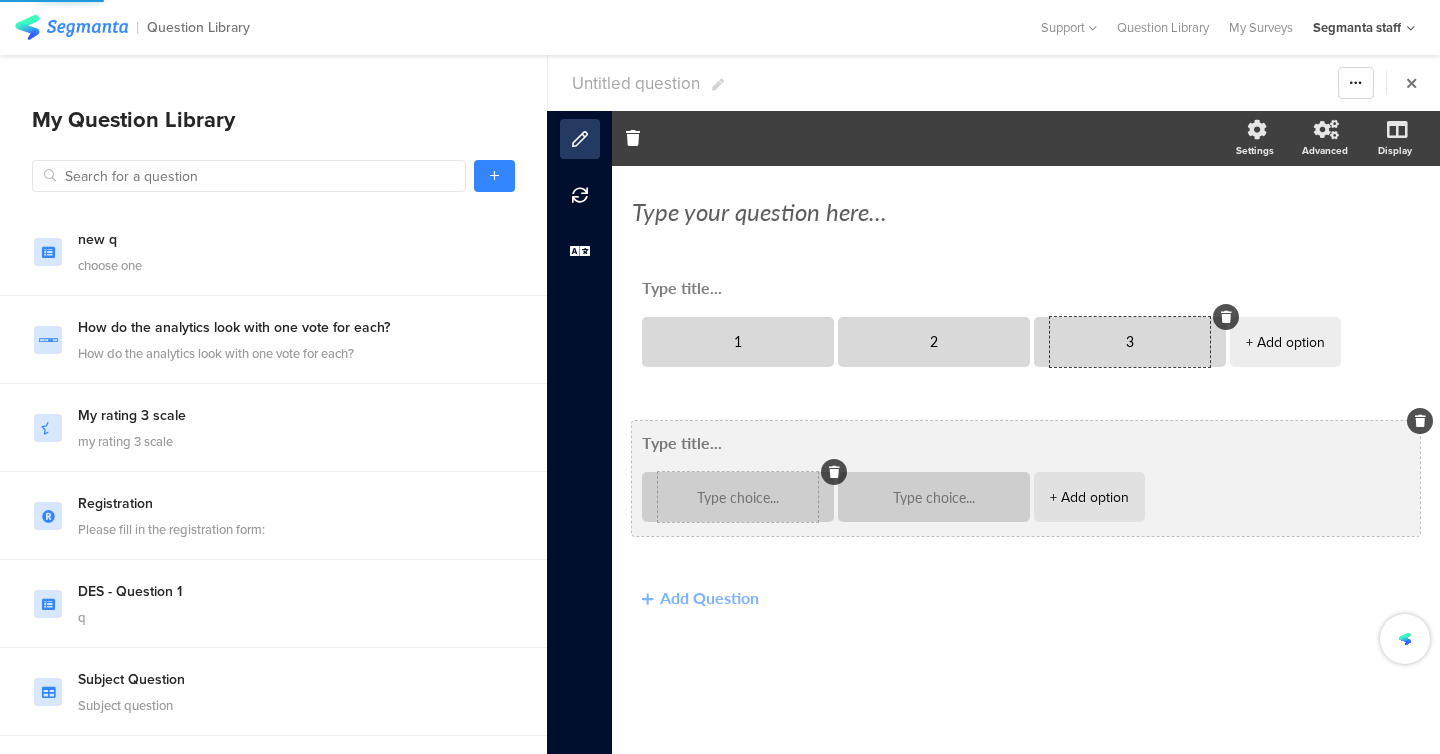 click at bounding box center (738, 497) 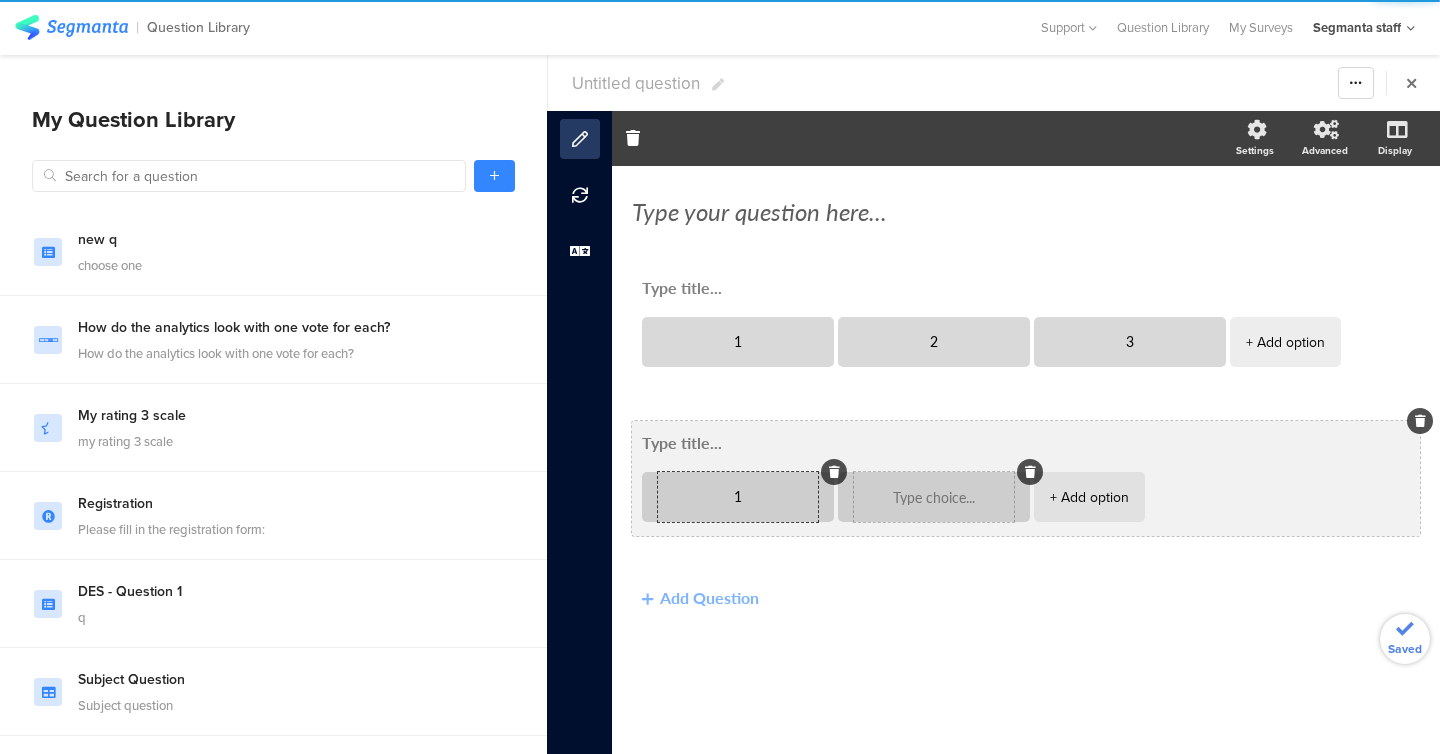 type on "1" 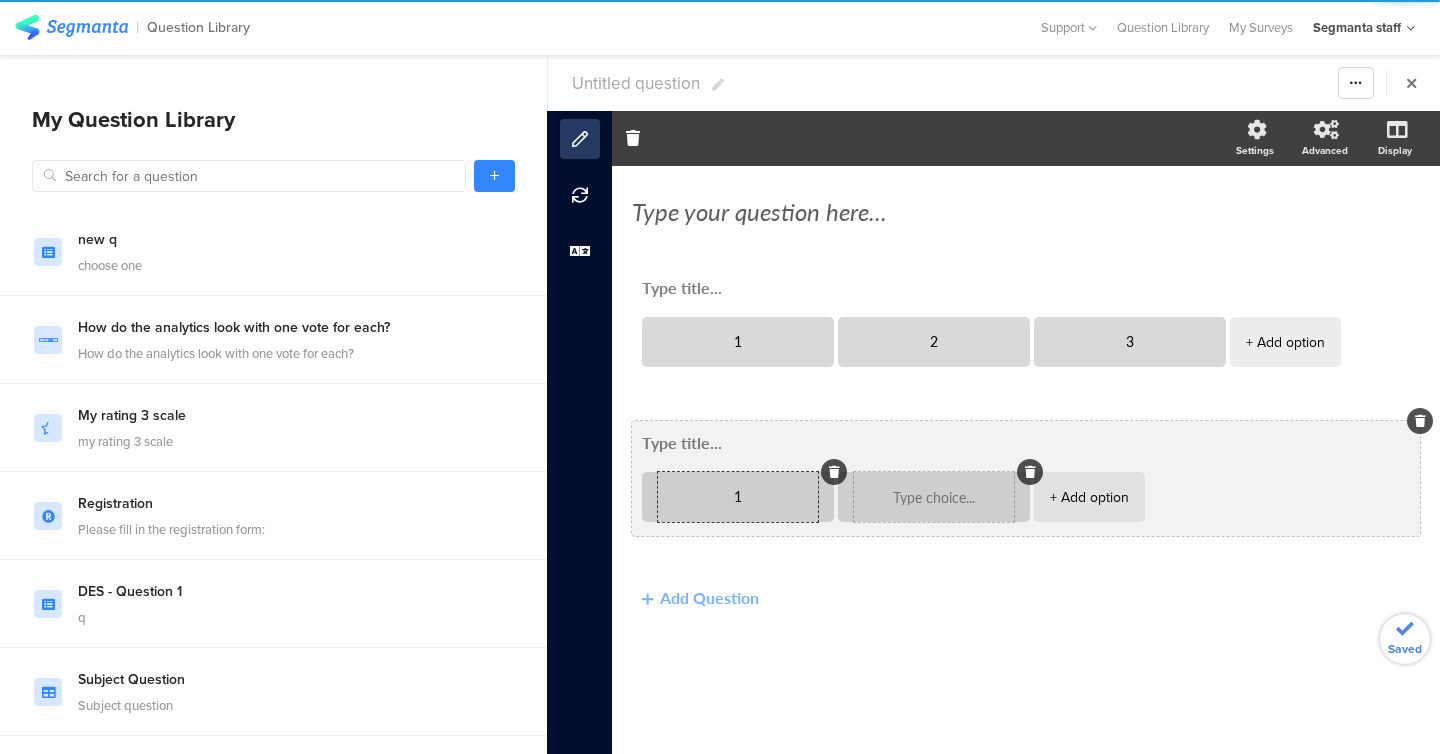 click at bounding box center (934, 497) 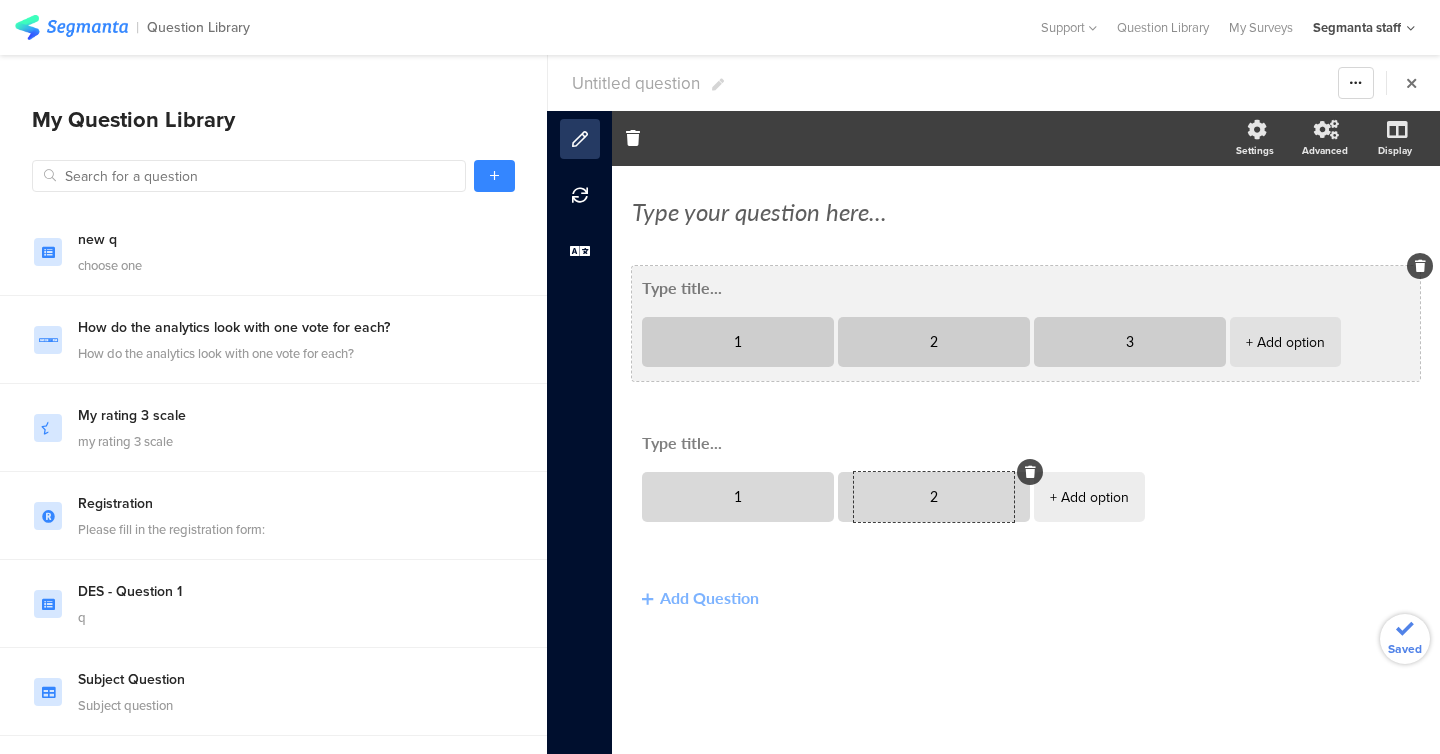 type on "2" 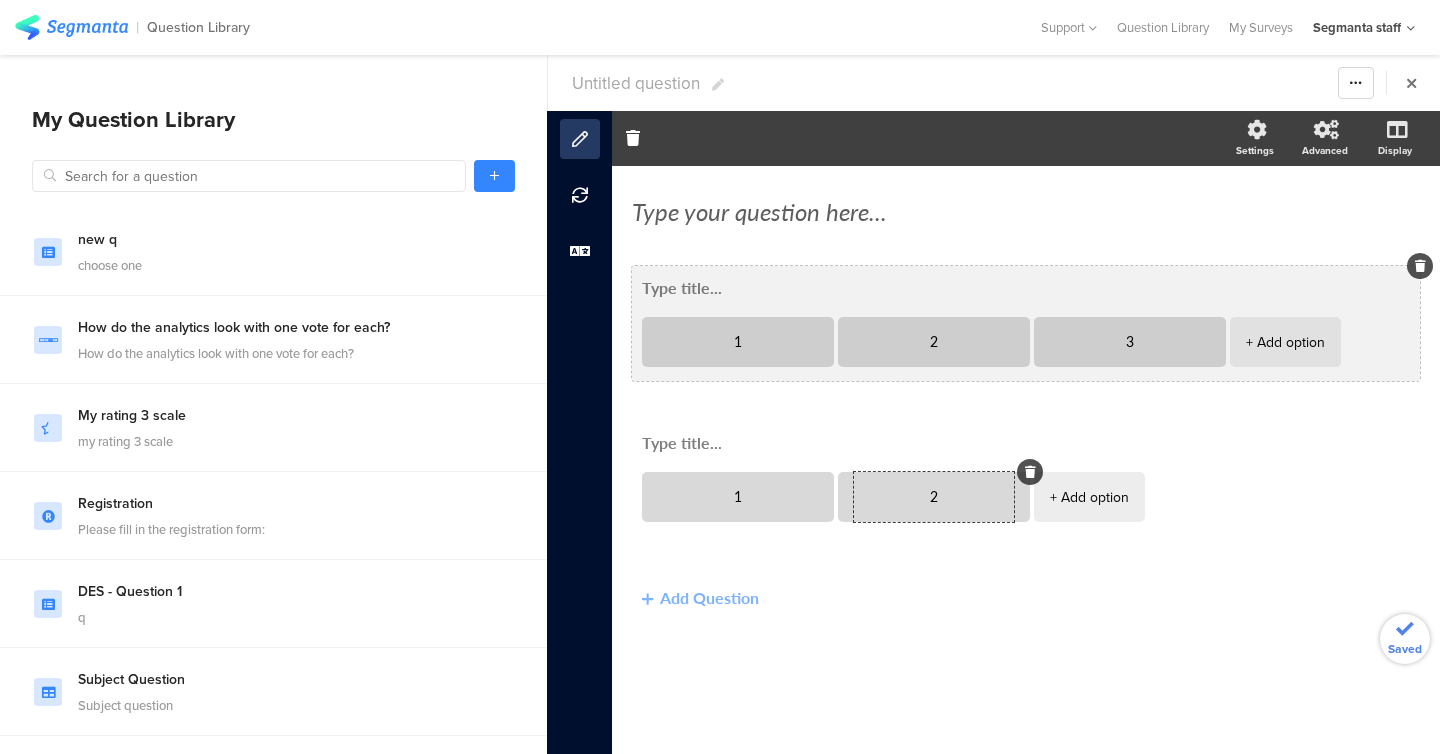 click at bounding box center [1026, 287] 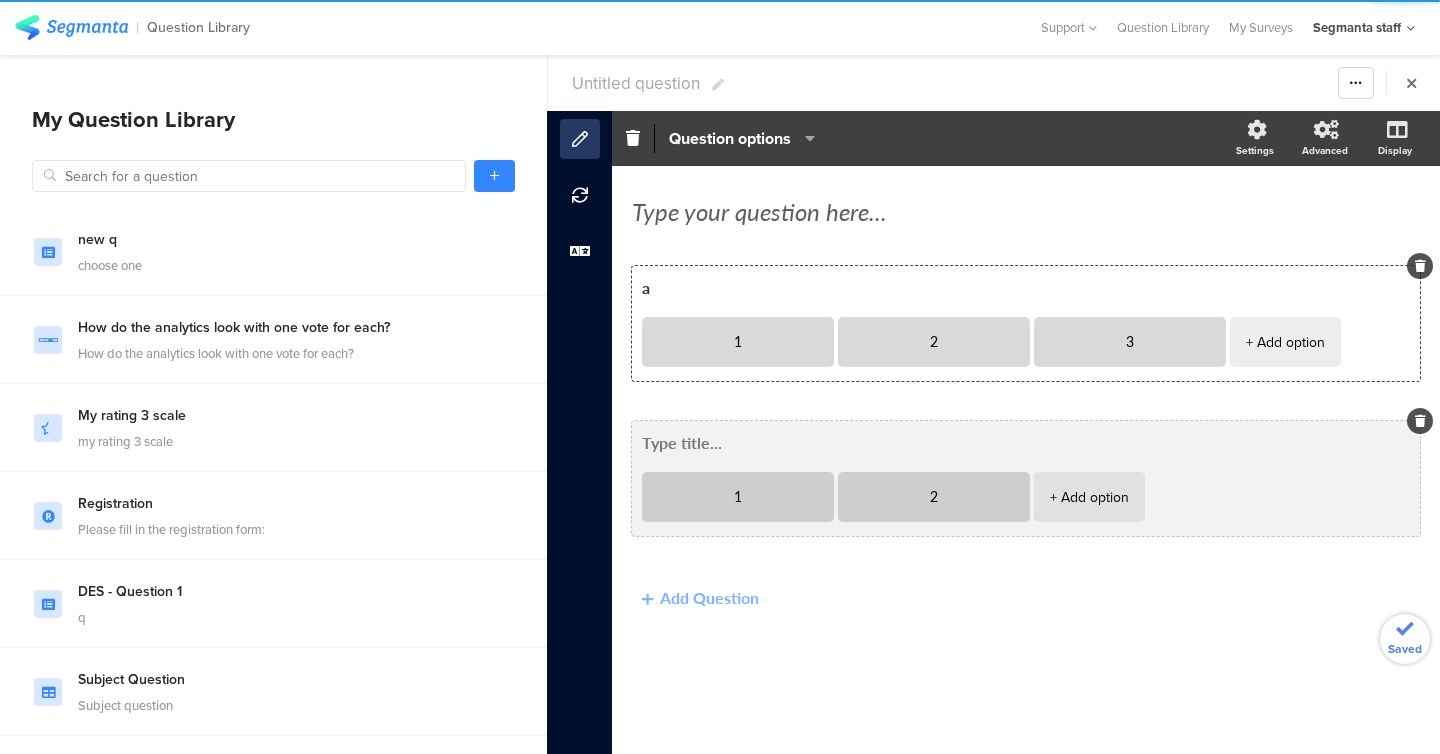 type on "a" 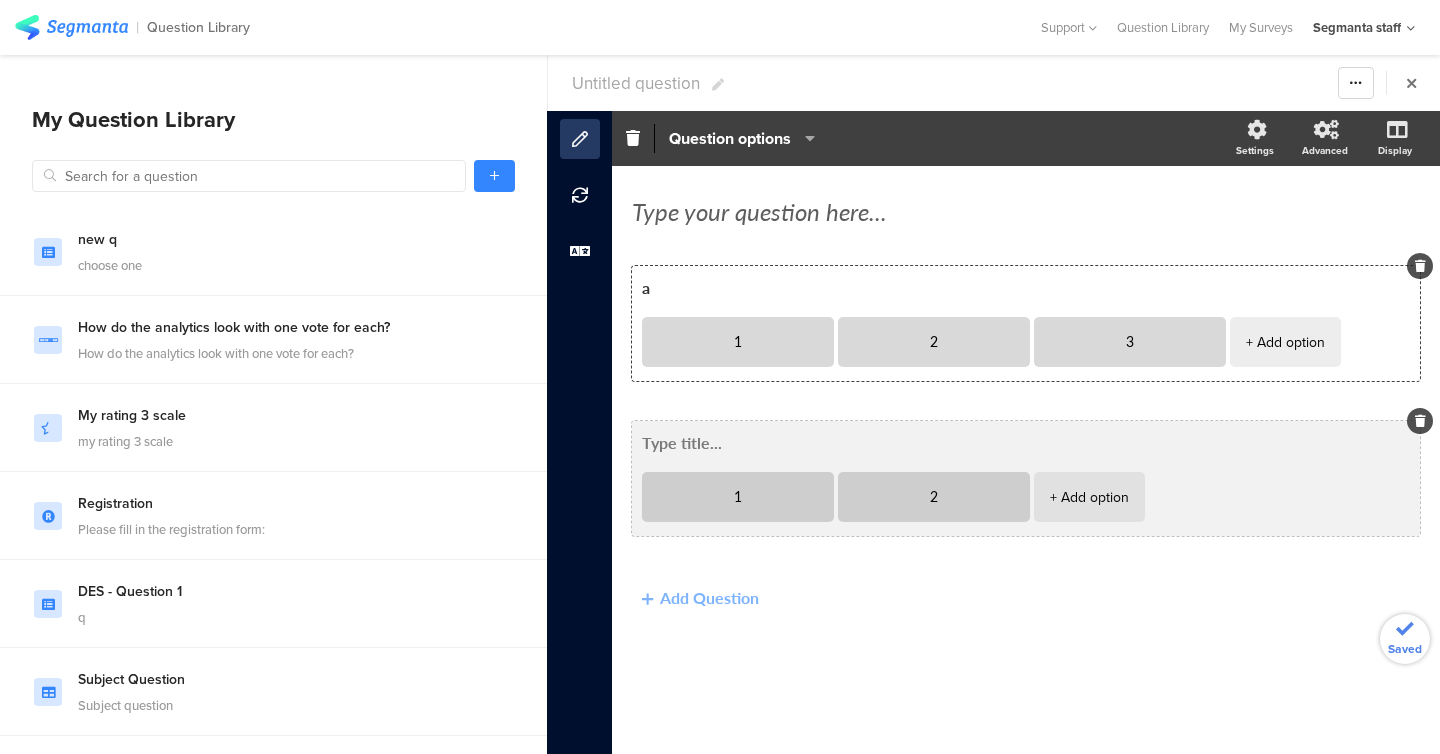 click at bounding box center [1026, 442] 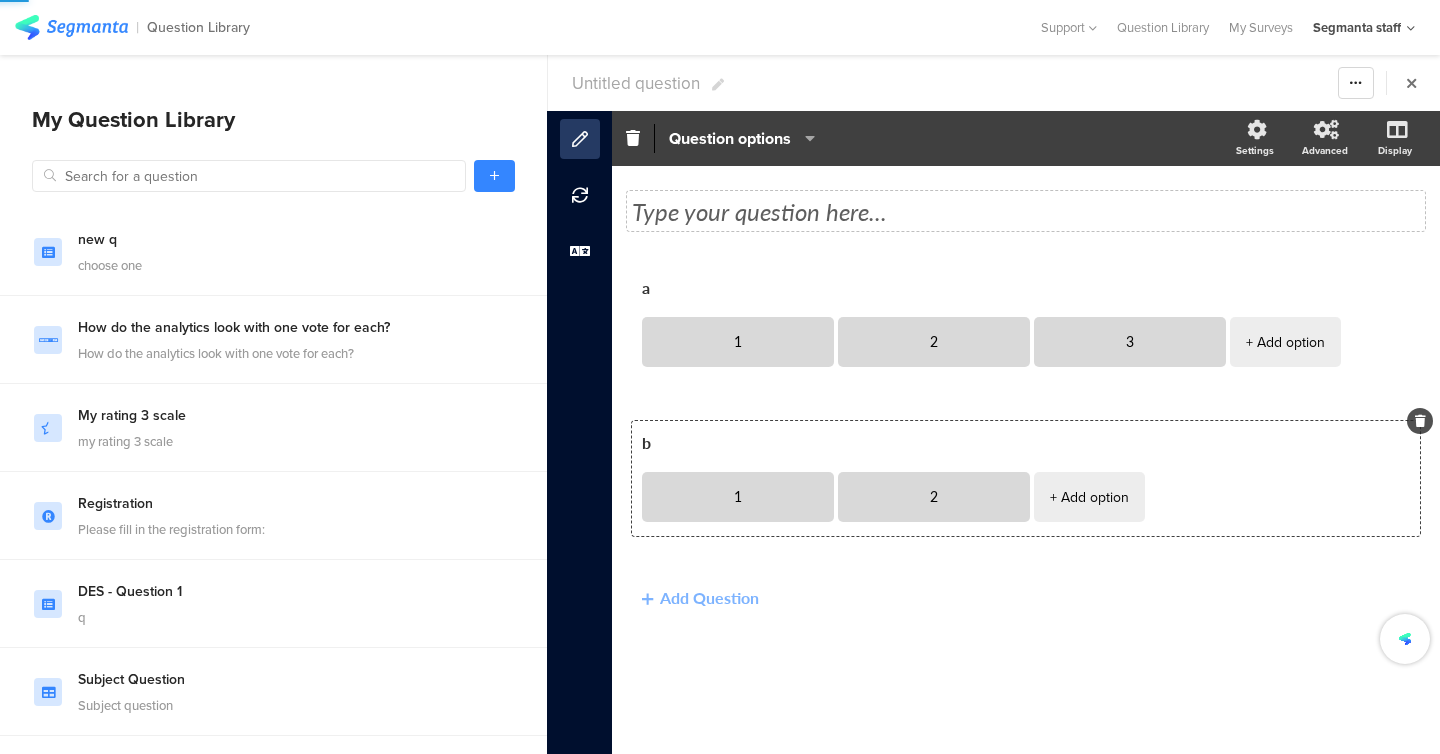 type on "b" 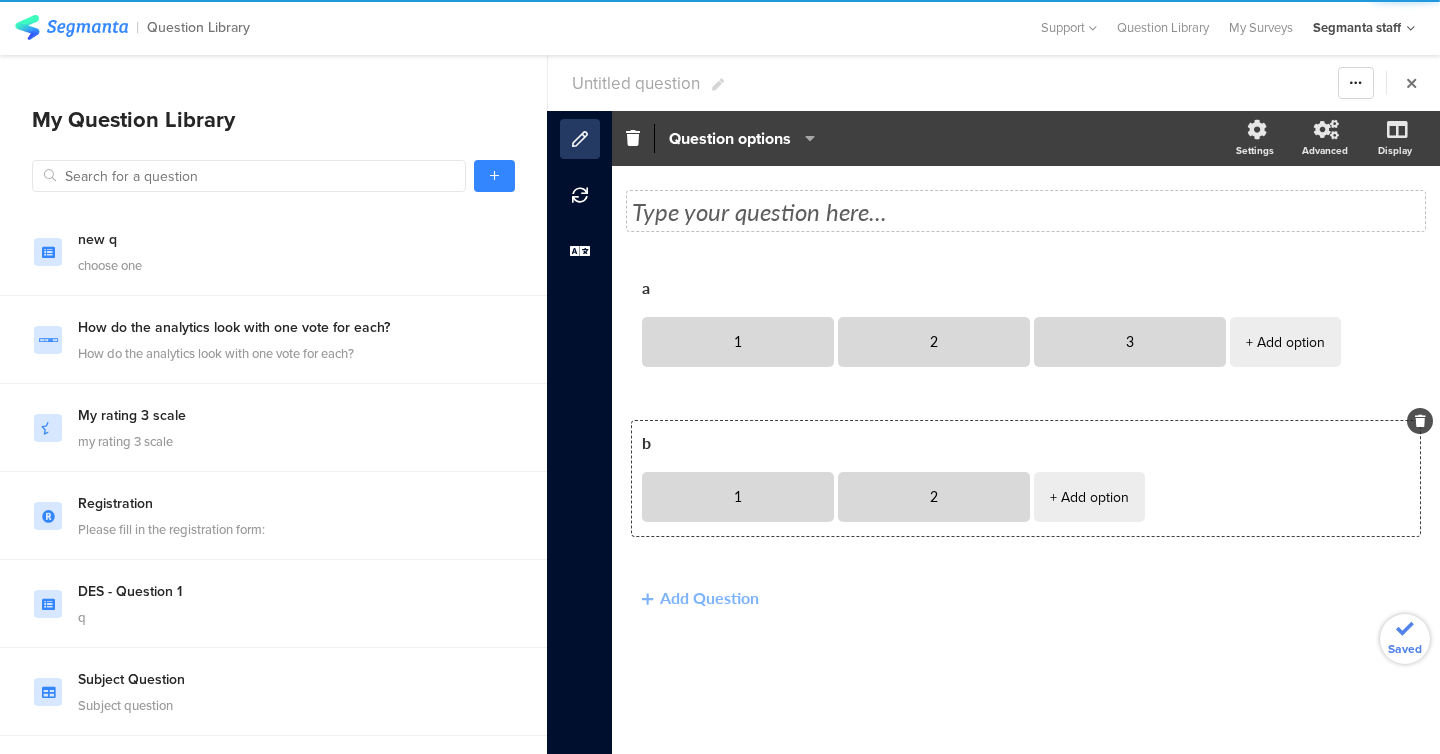 click on "Type your question here..." 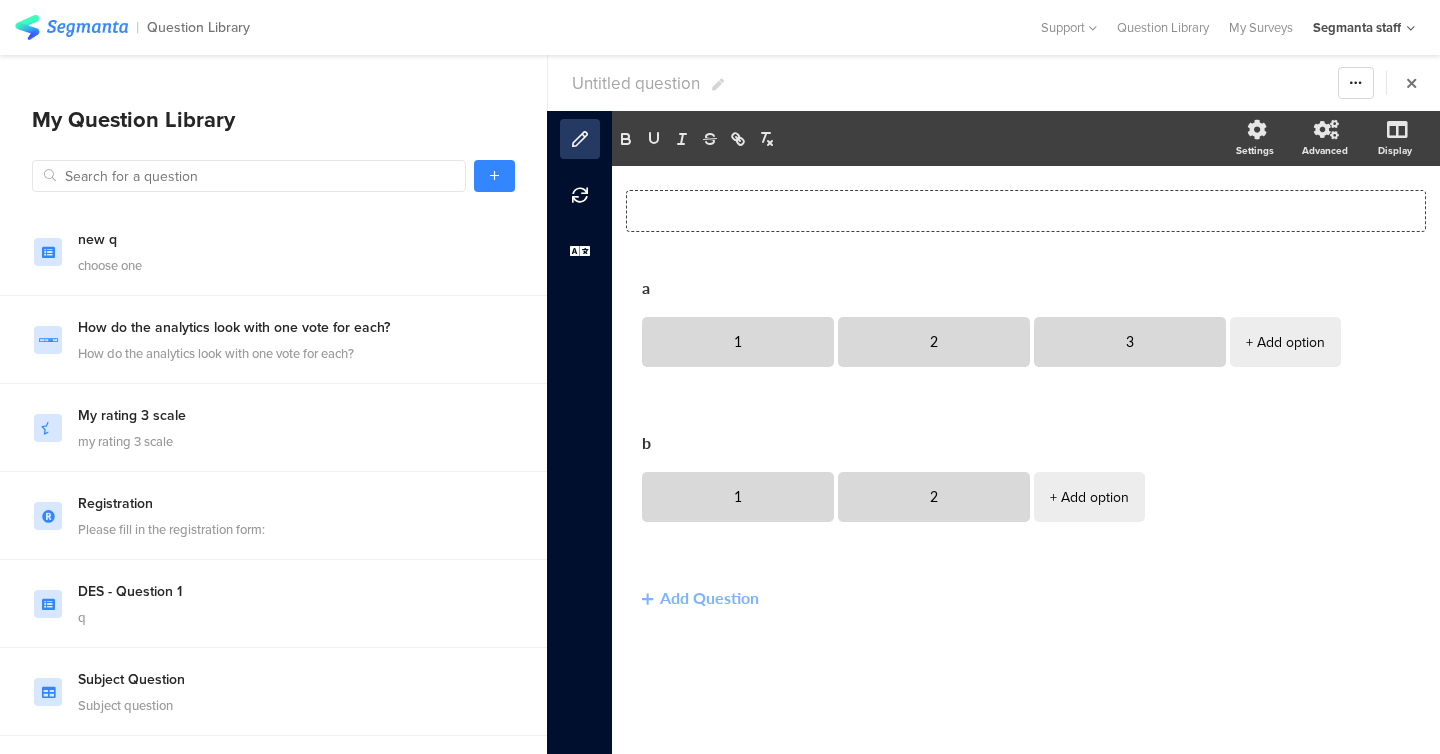 type 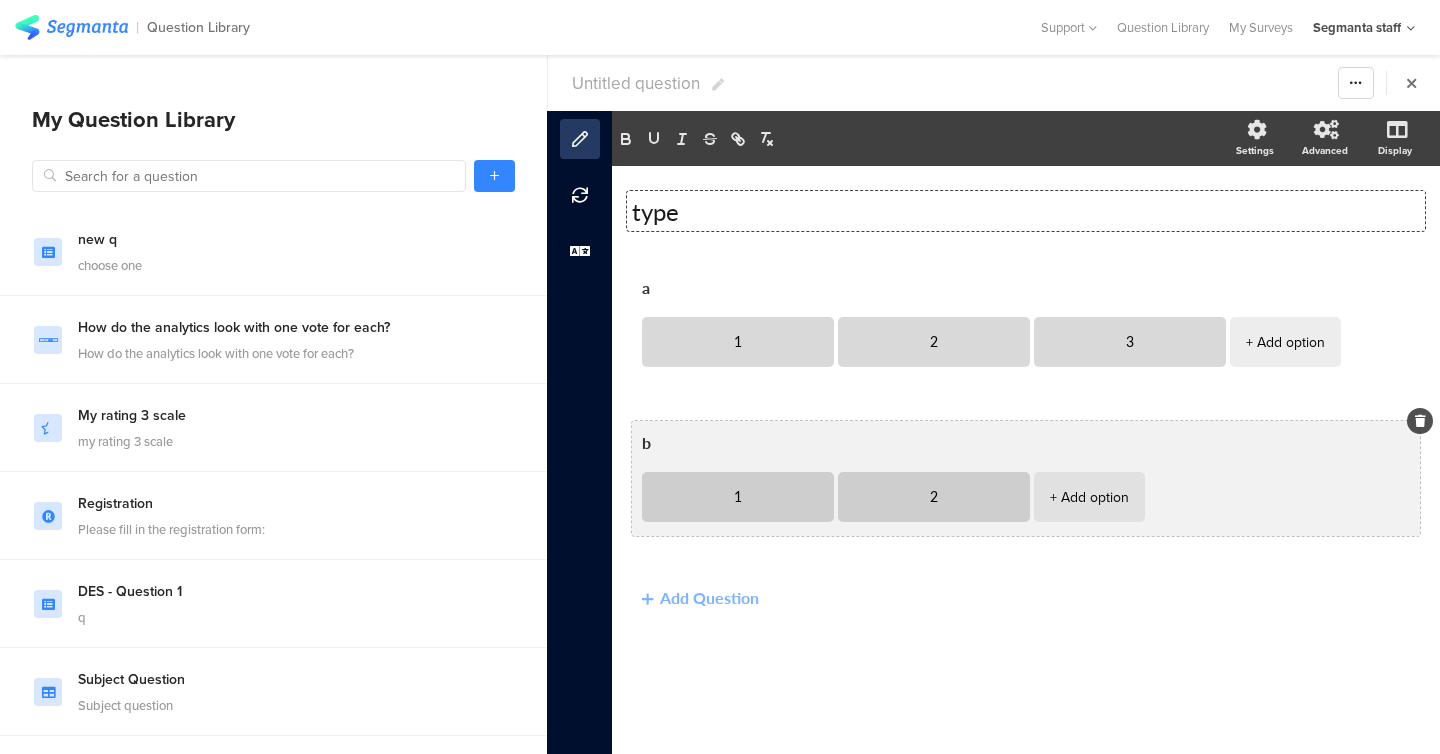 click on "b
1
2
+ Add option" at bounding box center [1026, 478] 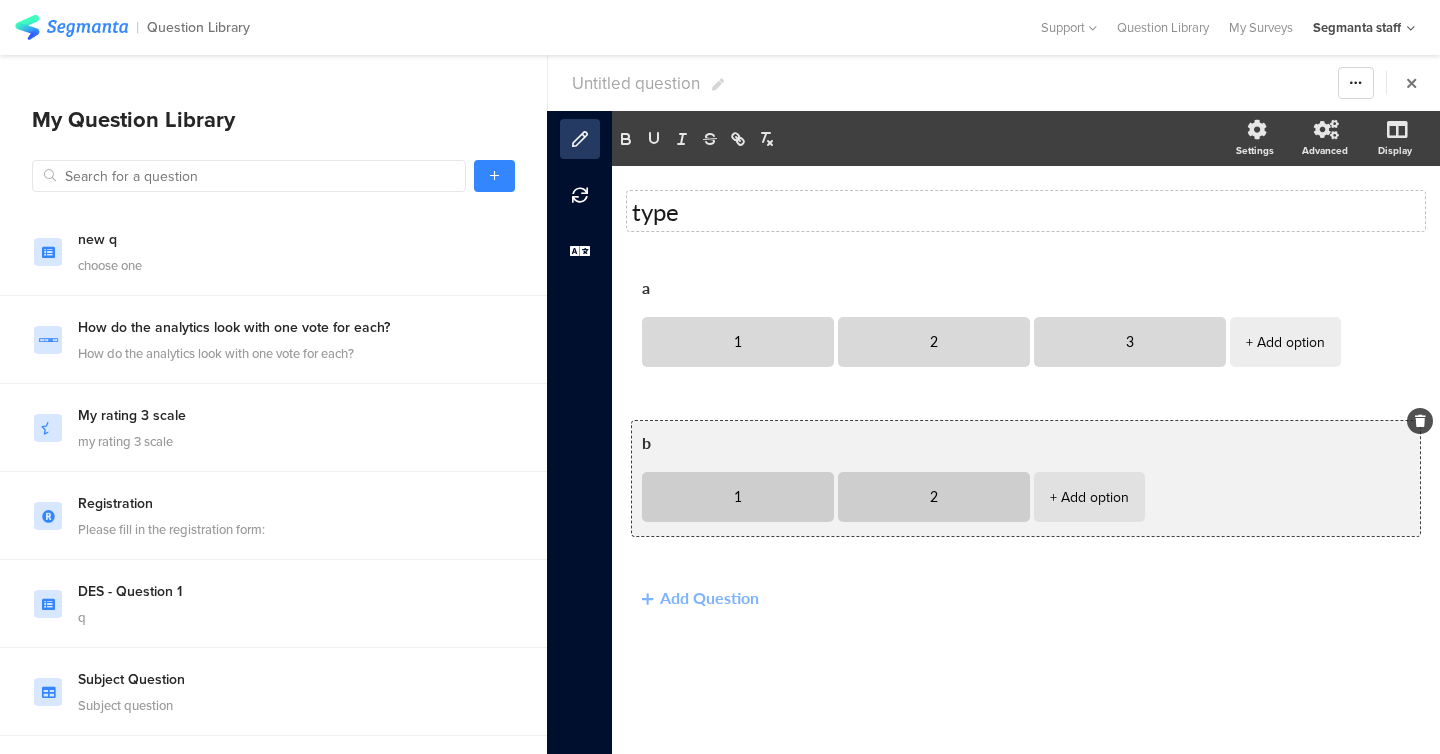 click on "+ Add option" at bounding box center (1089, 497) 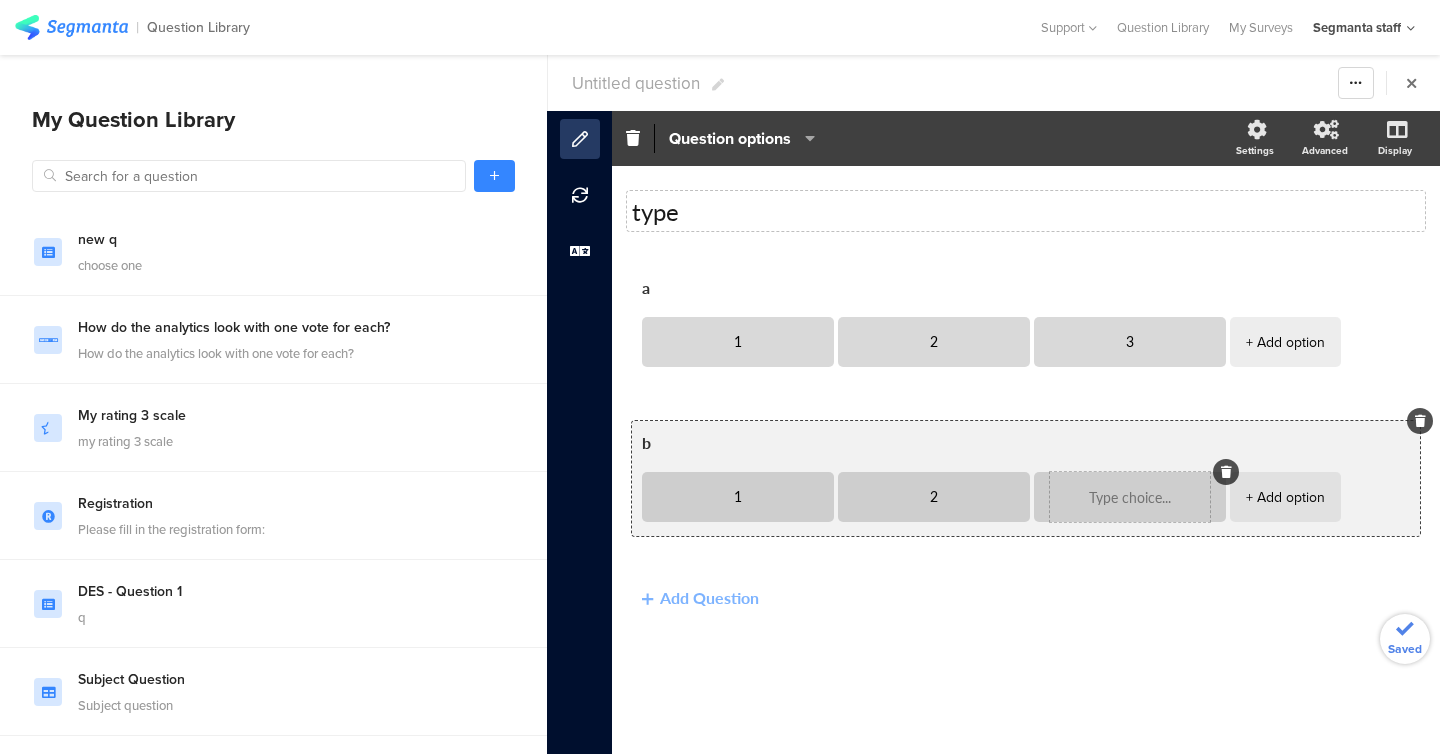 click at bounding box center (1226, 472) 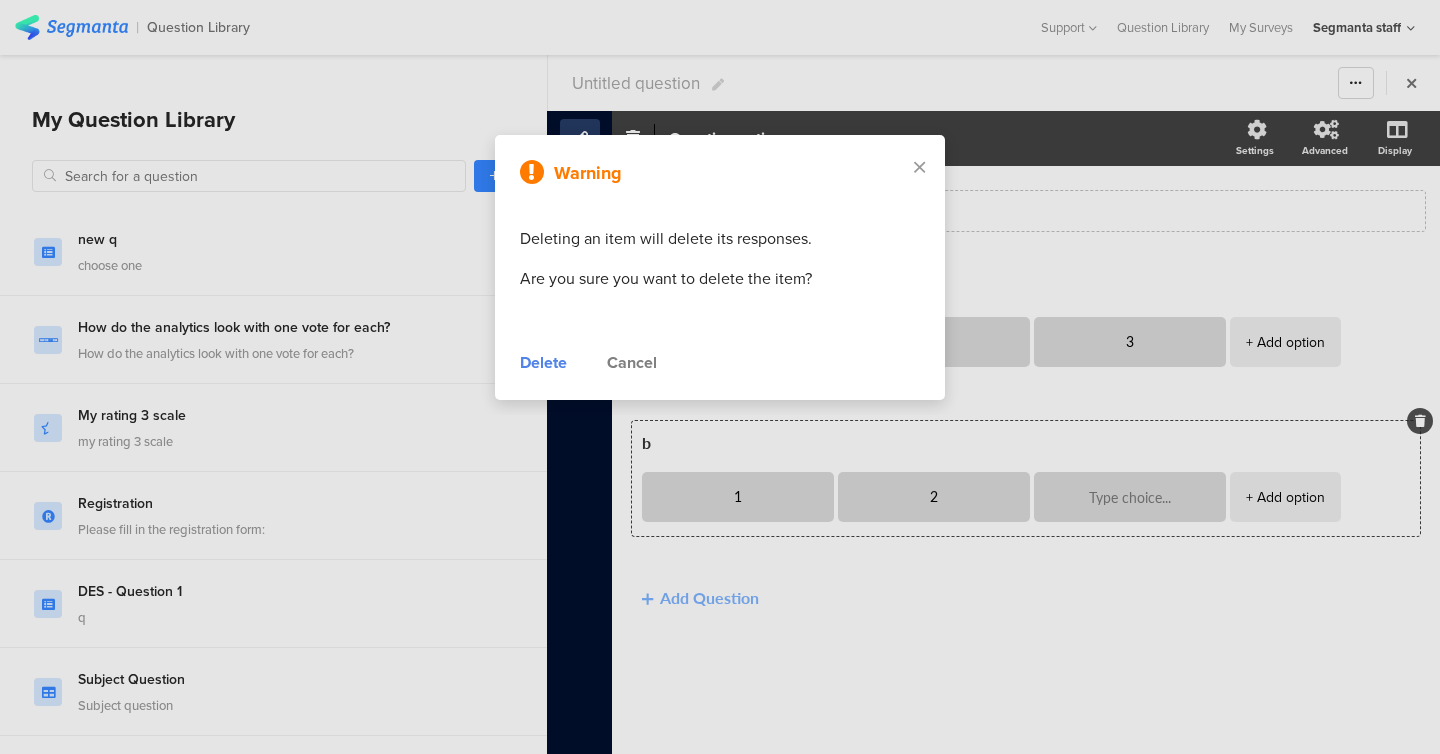 click on "Delete" at bounding box center (543, 363) 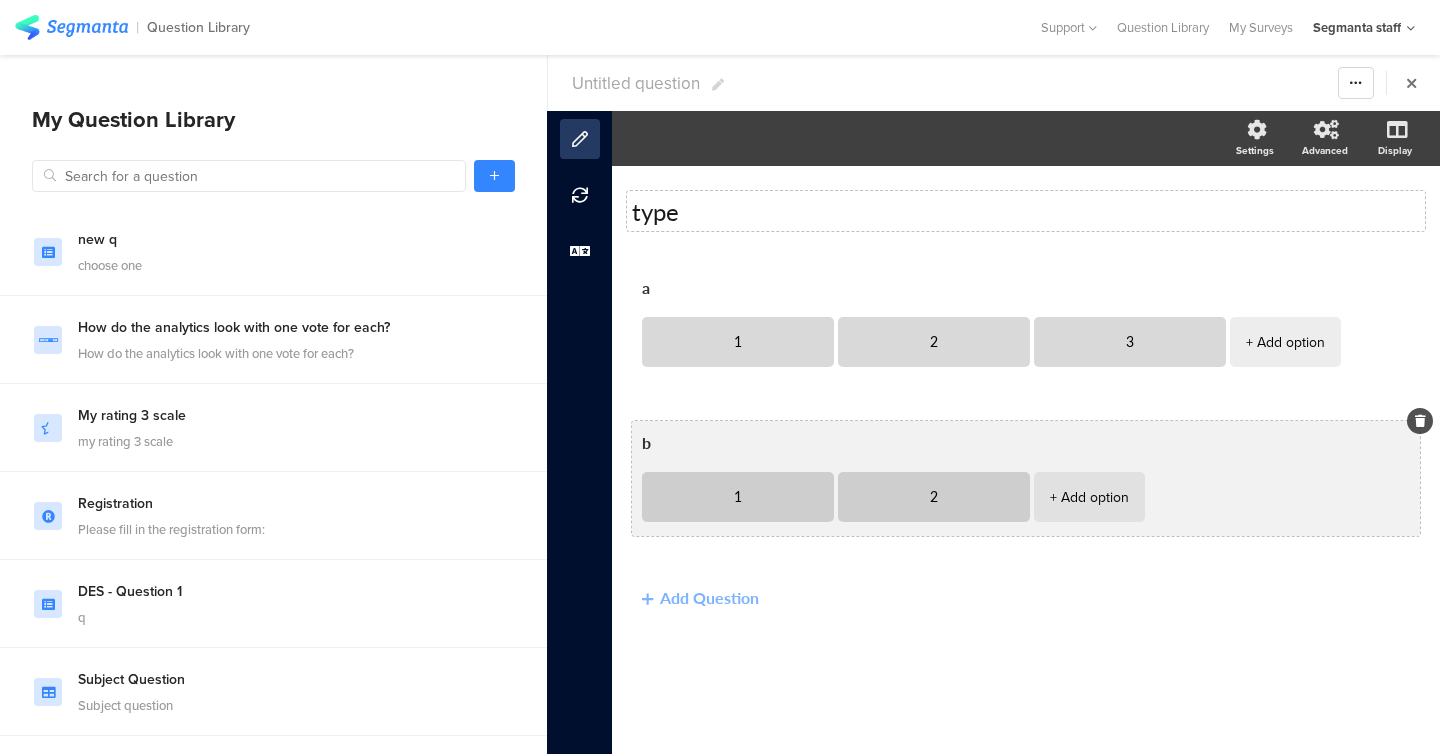 click at bounding box center [1420, 421] 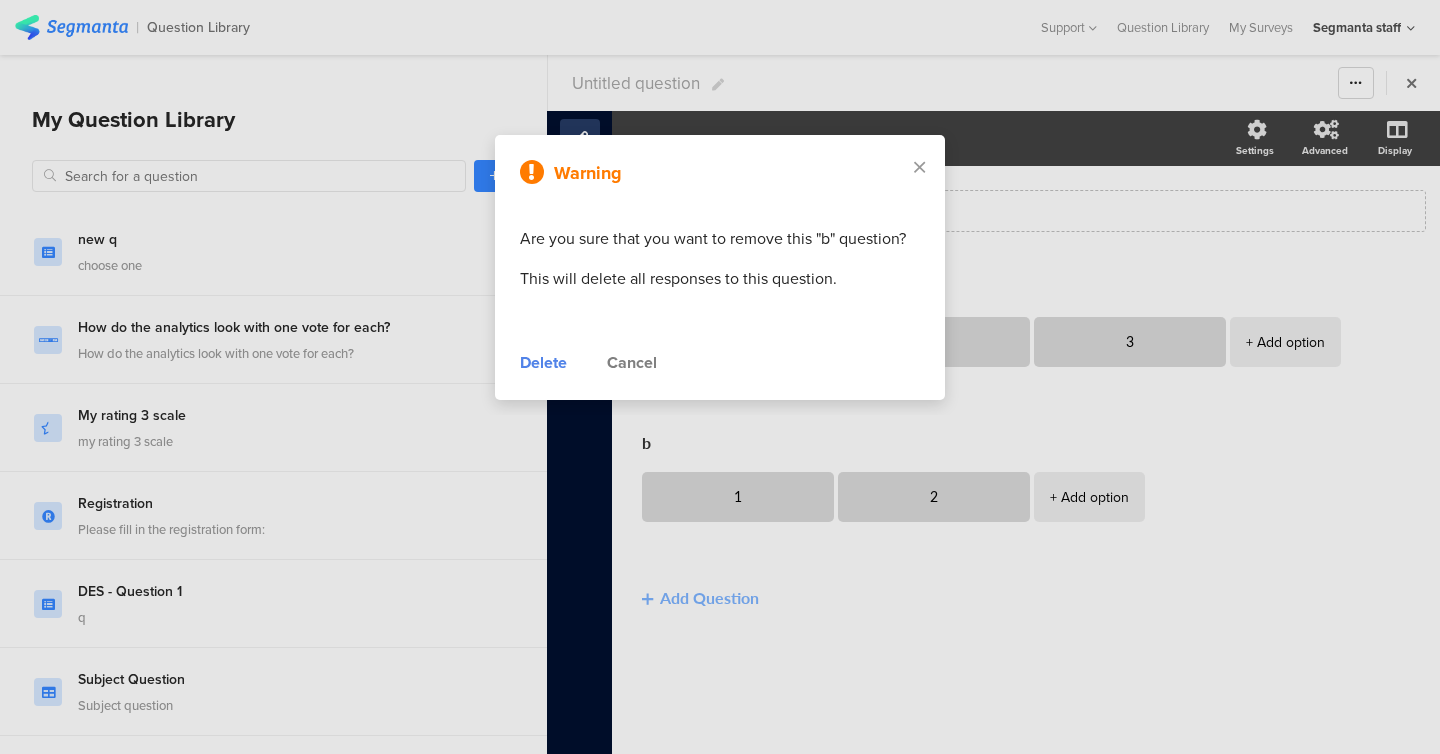 click on "Delete" at bounding box center [543, 363] 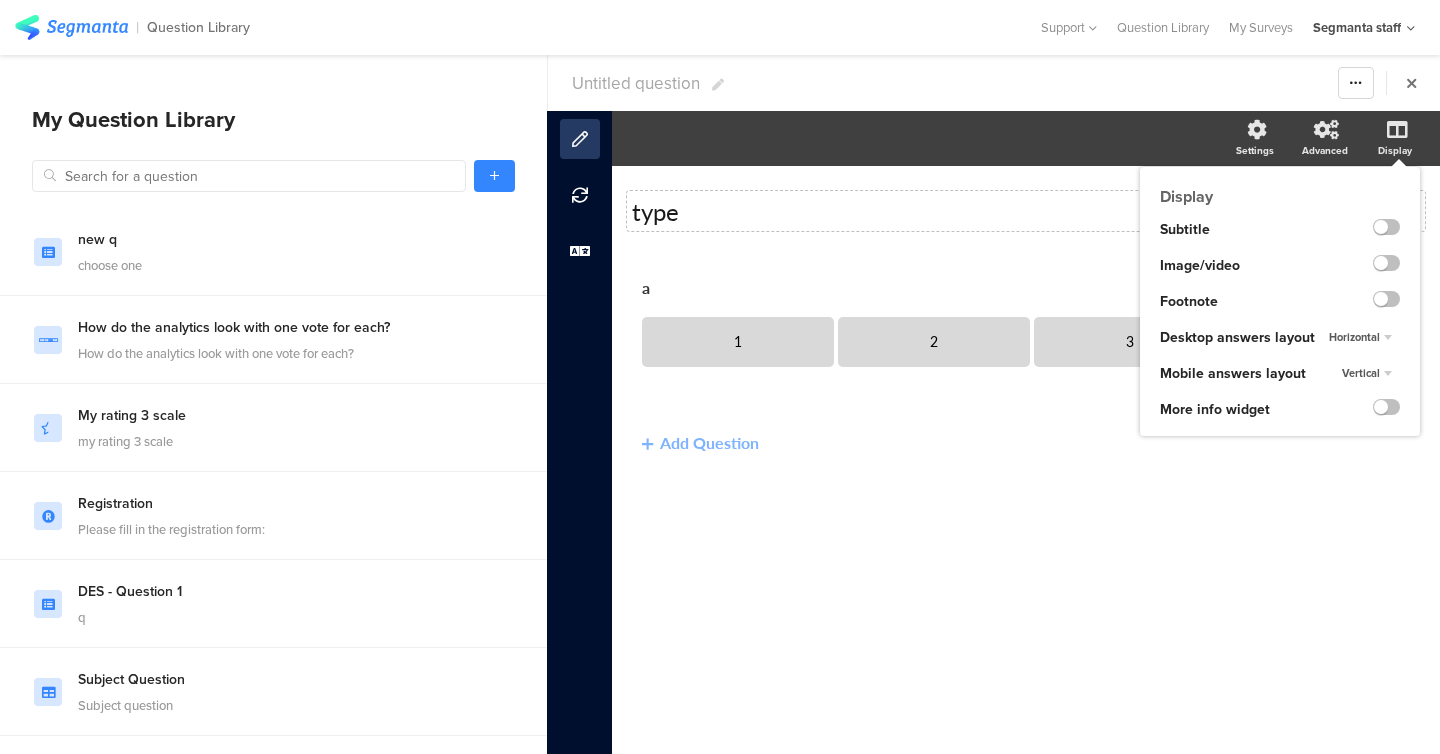 click 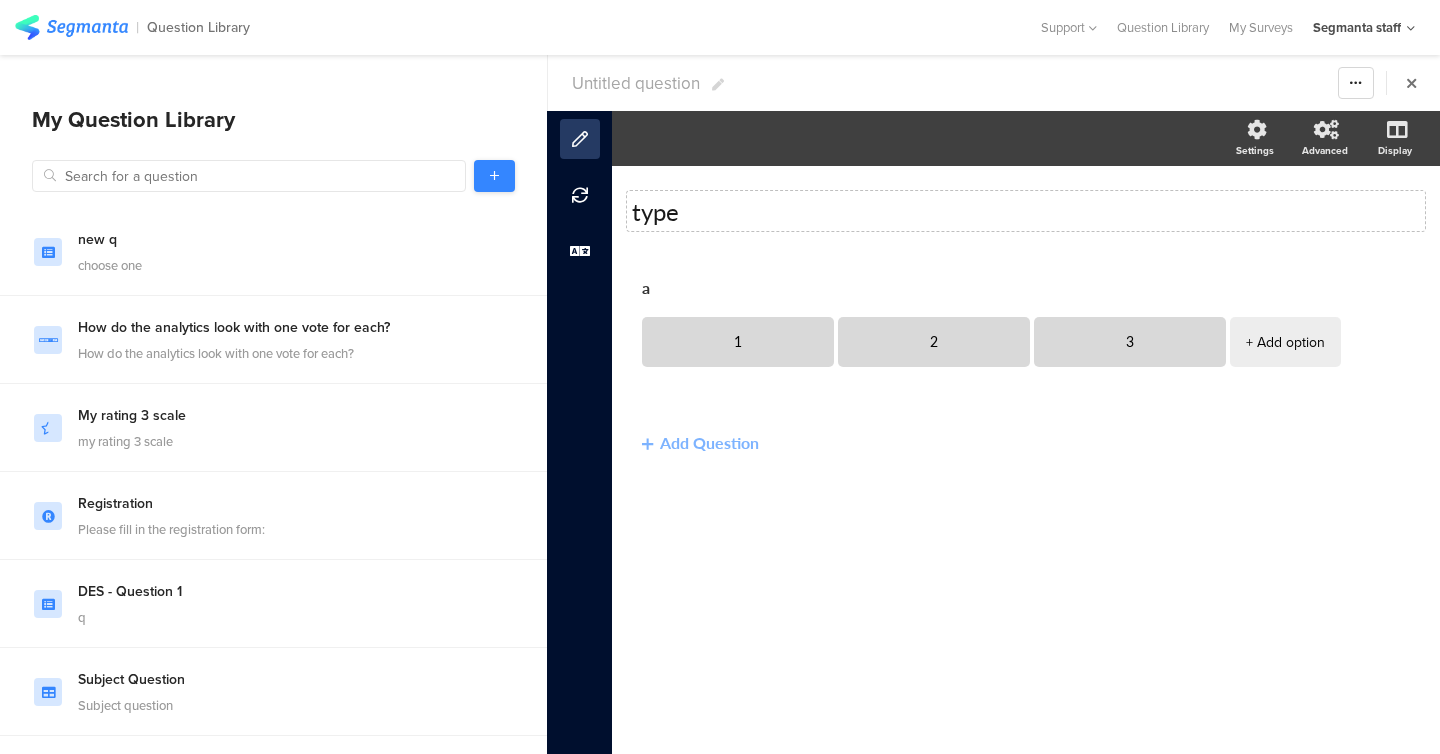 click at bounding box center [494, 176] 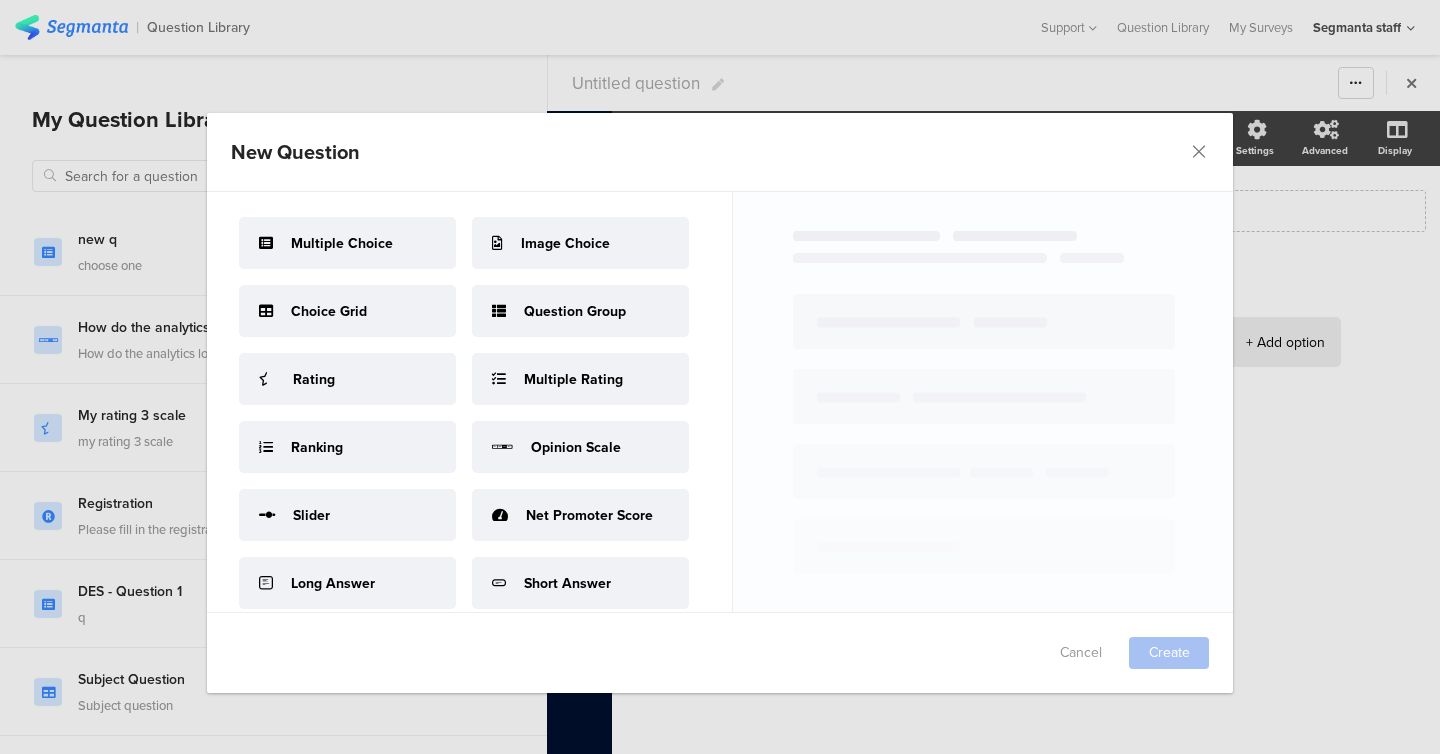 scroll, scrollTop: 277, scrollLeft: 0, axis: vertical 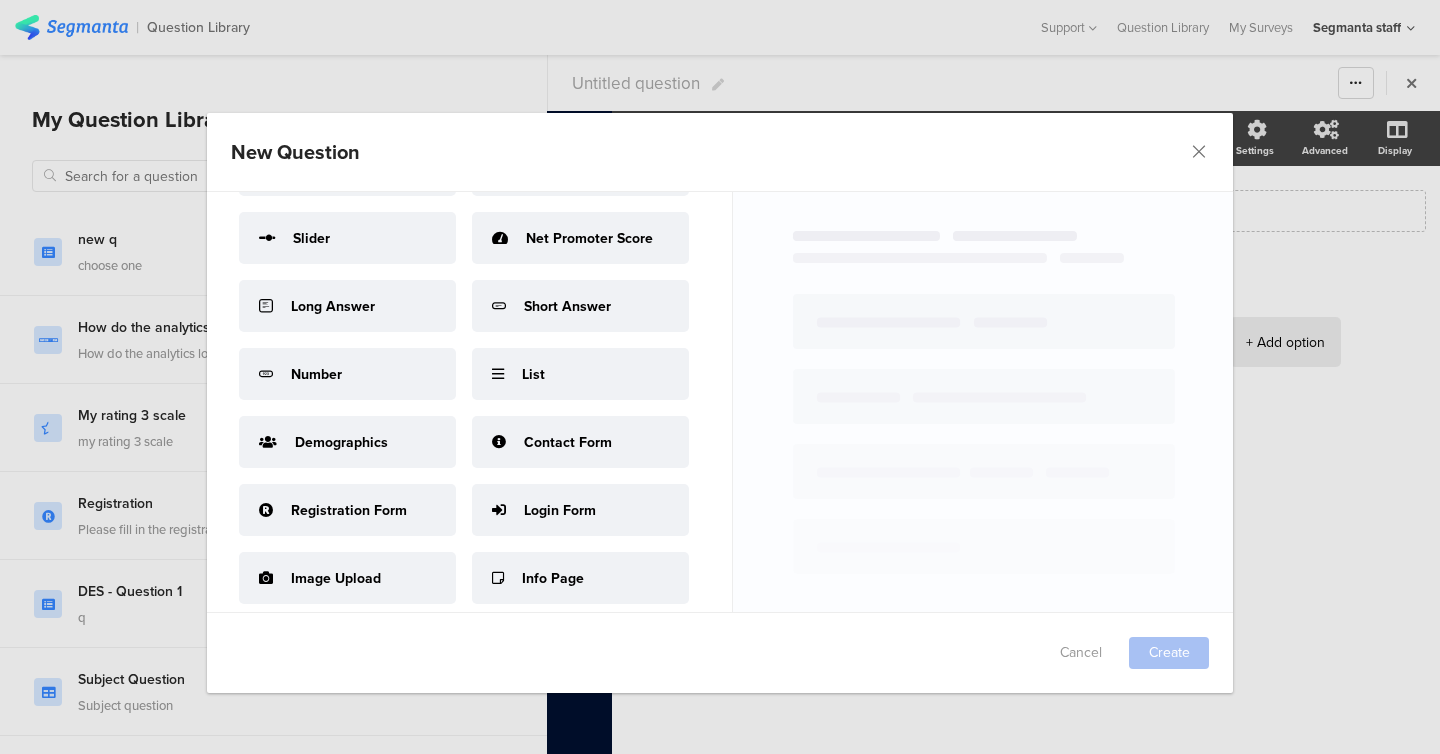 click on "Contact Form" at bounding box center [580, 442] 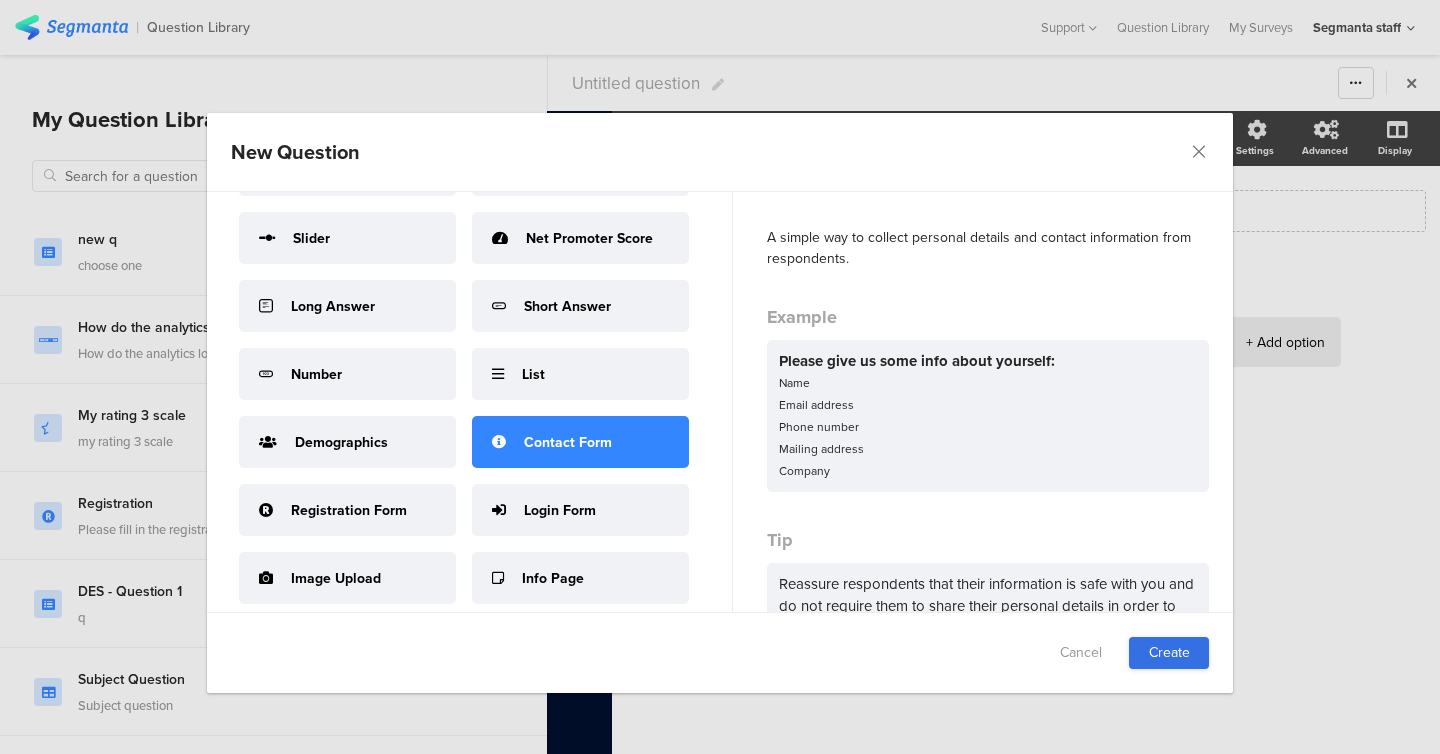 click on "Create" at bounding box center [1169, 653] 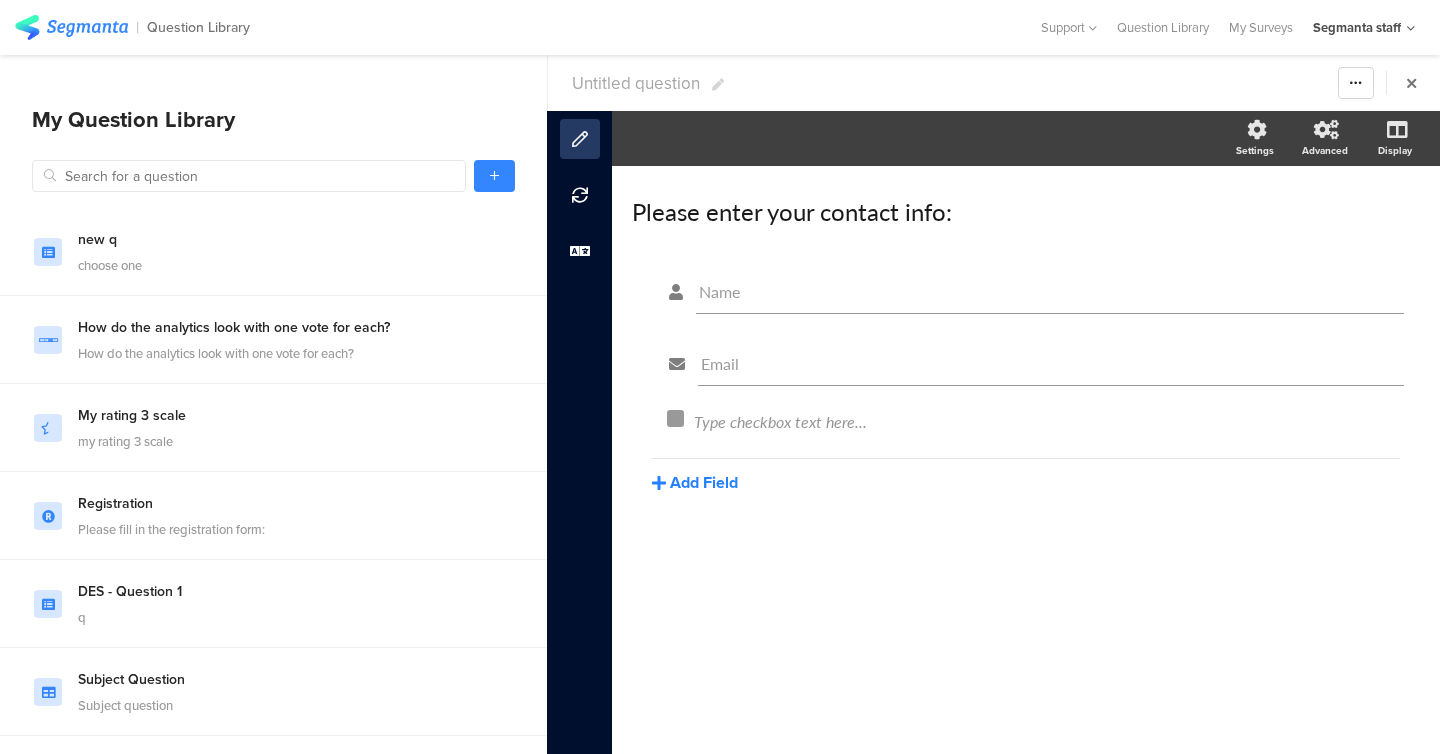 click on "Add Field" 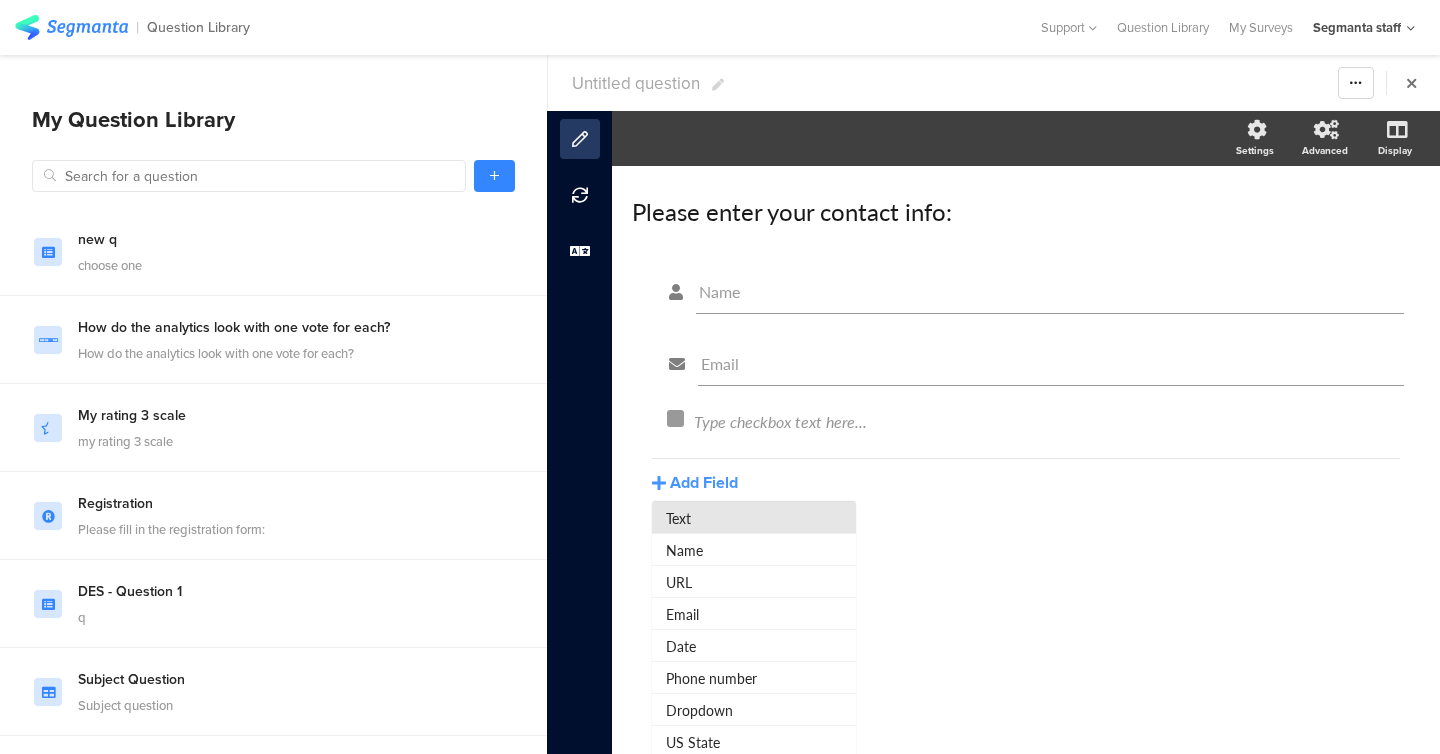 click on "Text" 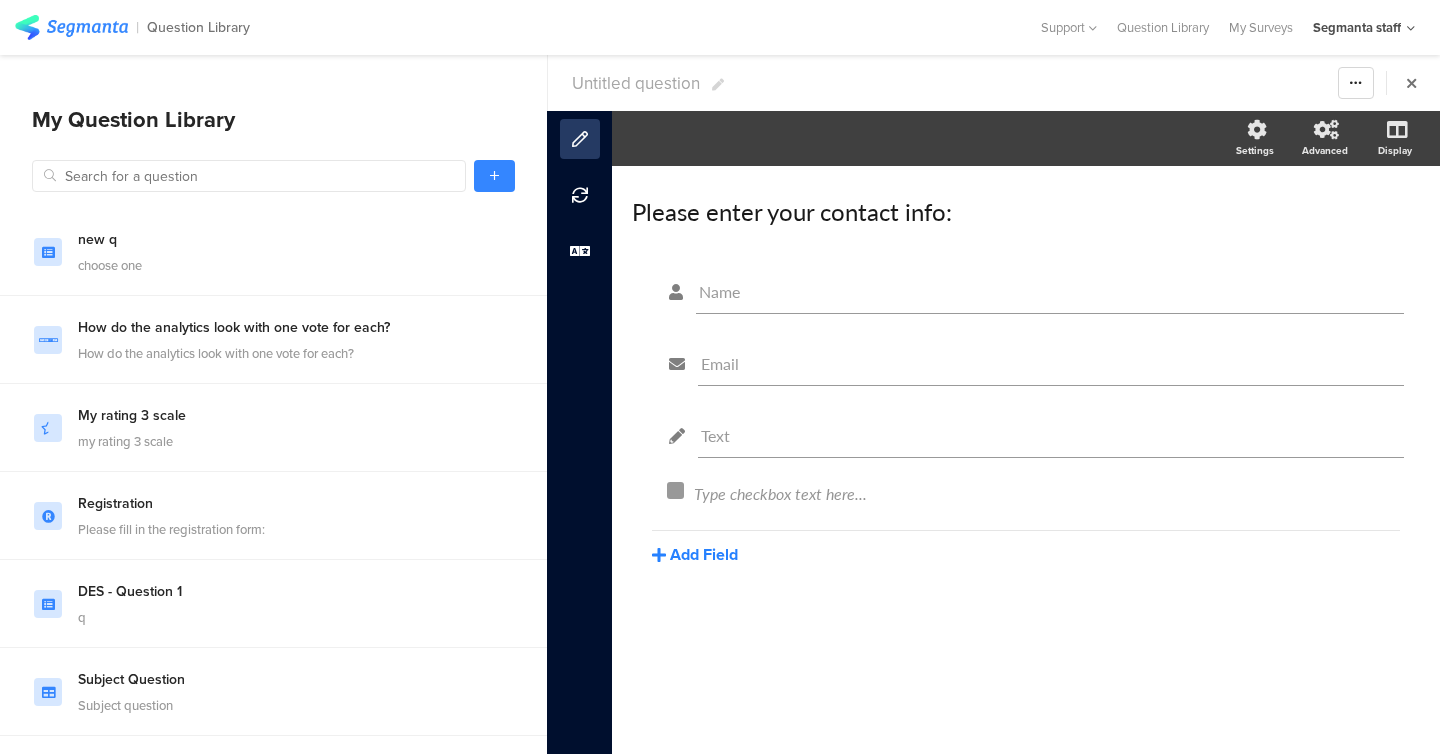 click on "Add Field" 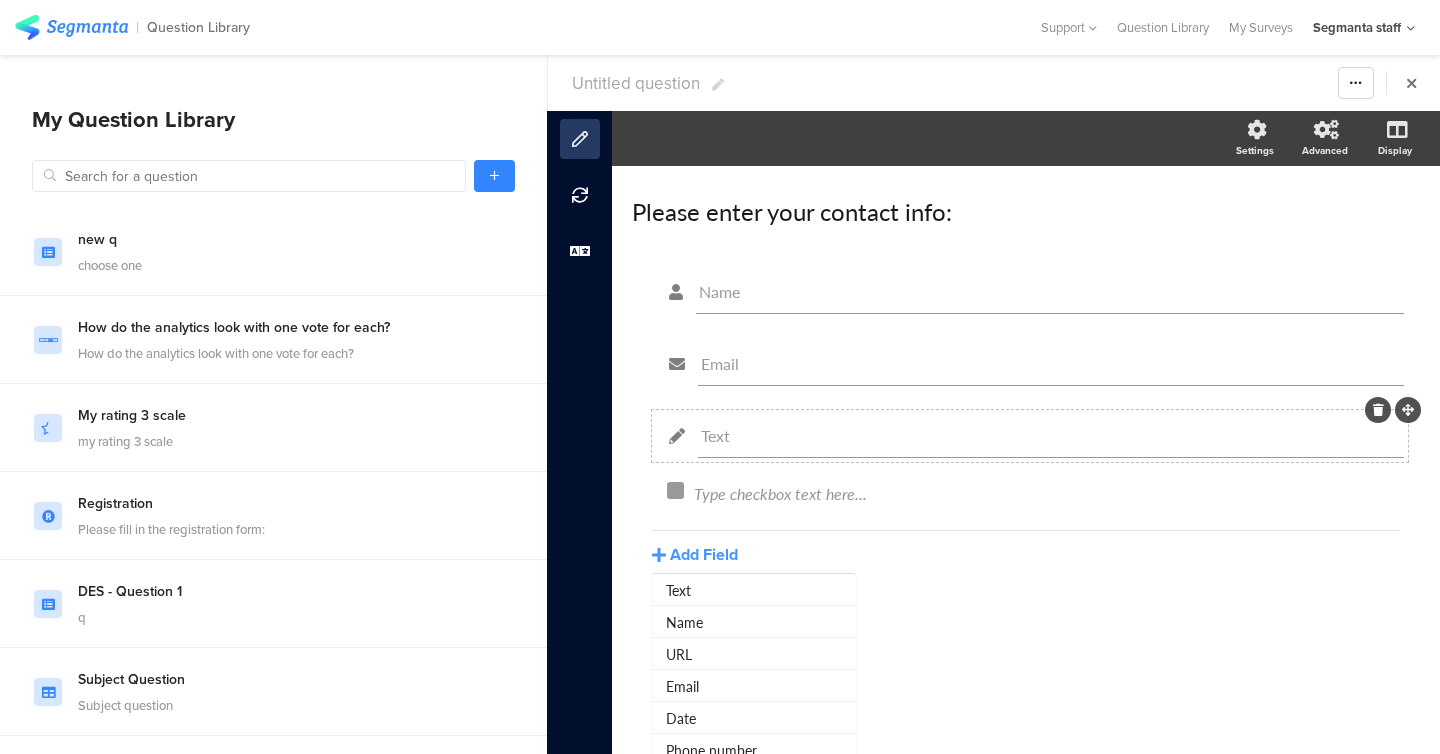 scroll, scrollTop: 140, scrollLeft: 0, axis: vertical 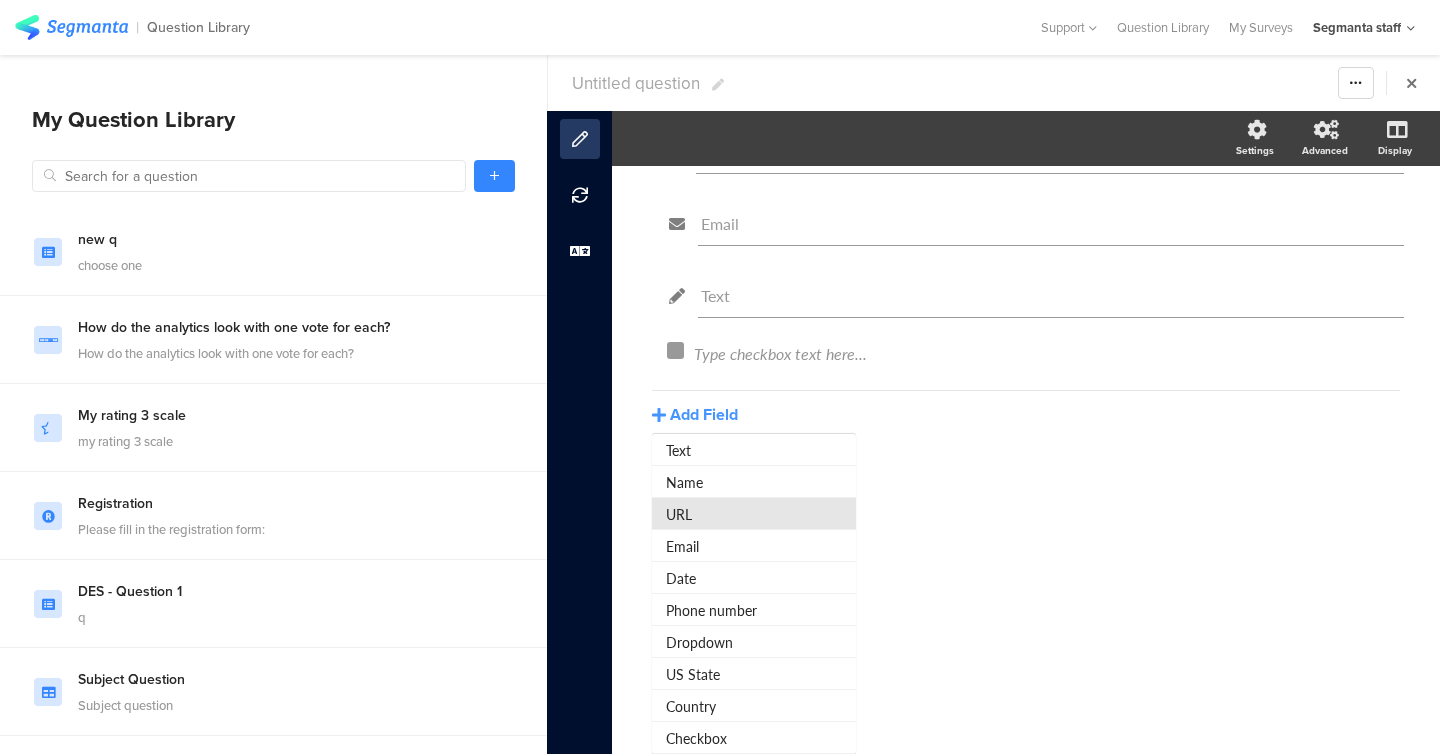 click on "URL" 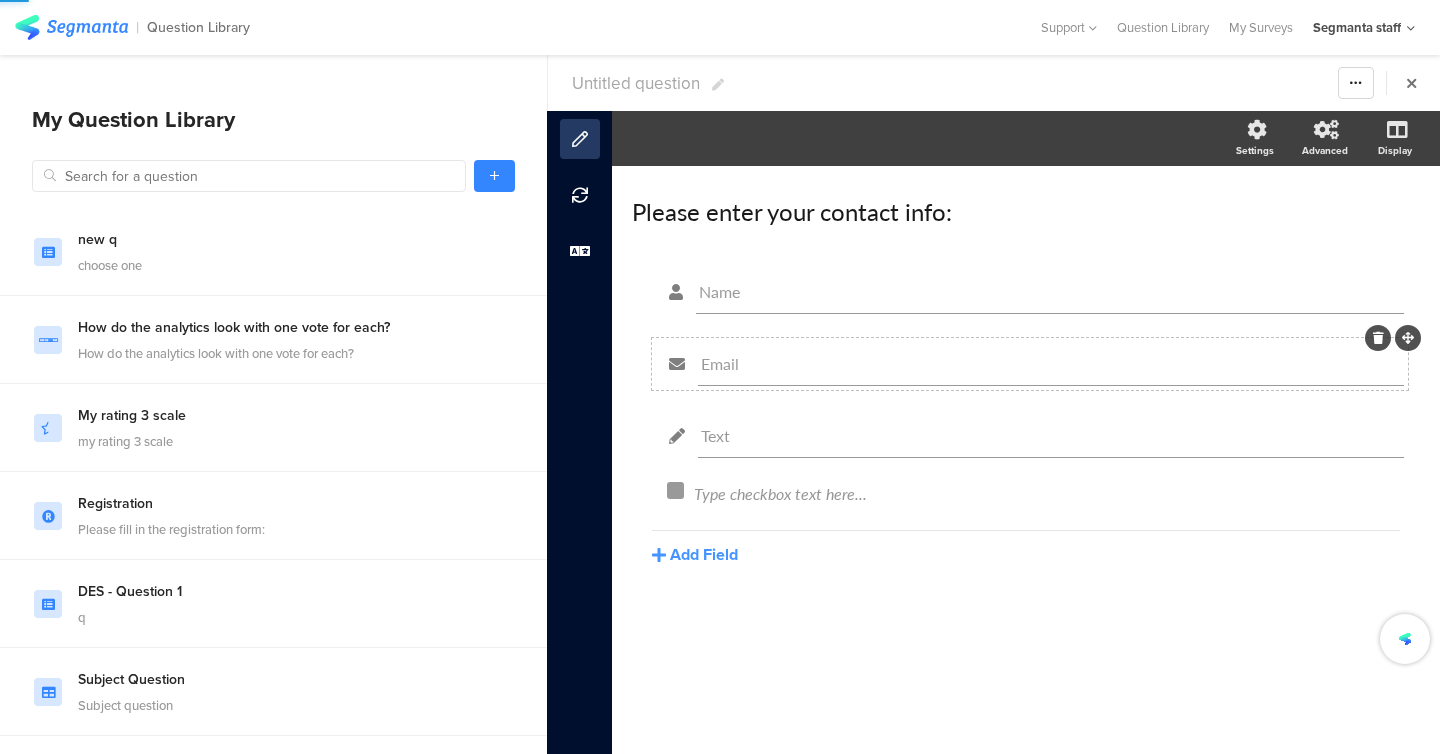 scroll, scrollTop: 0, scrollLeft: 0, axis: both 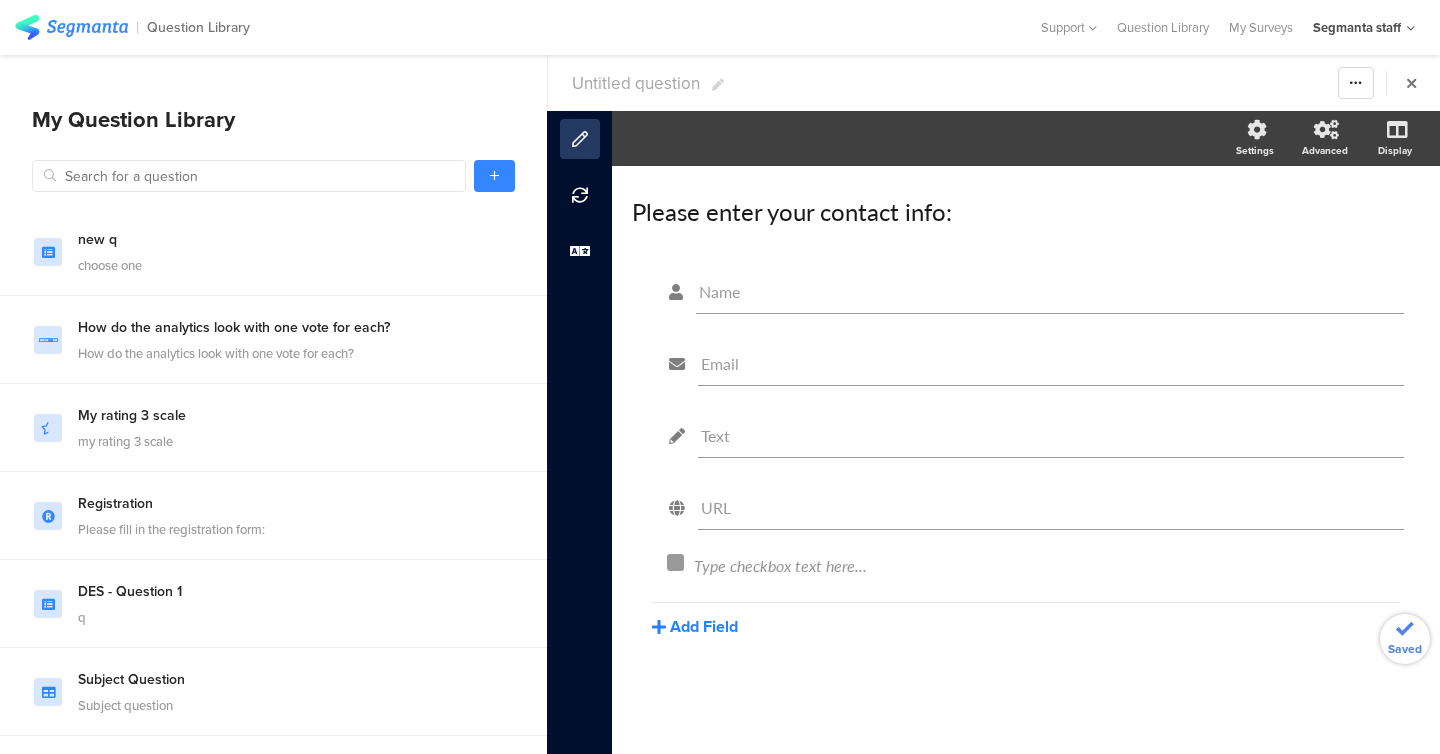 click on "Add Field" 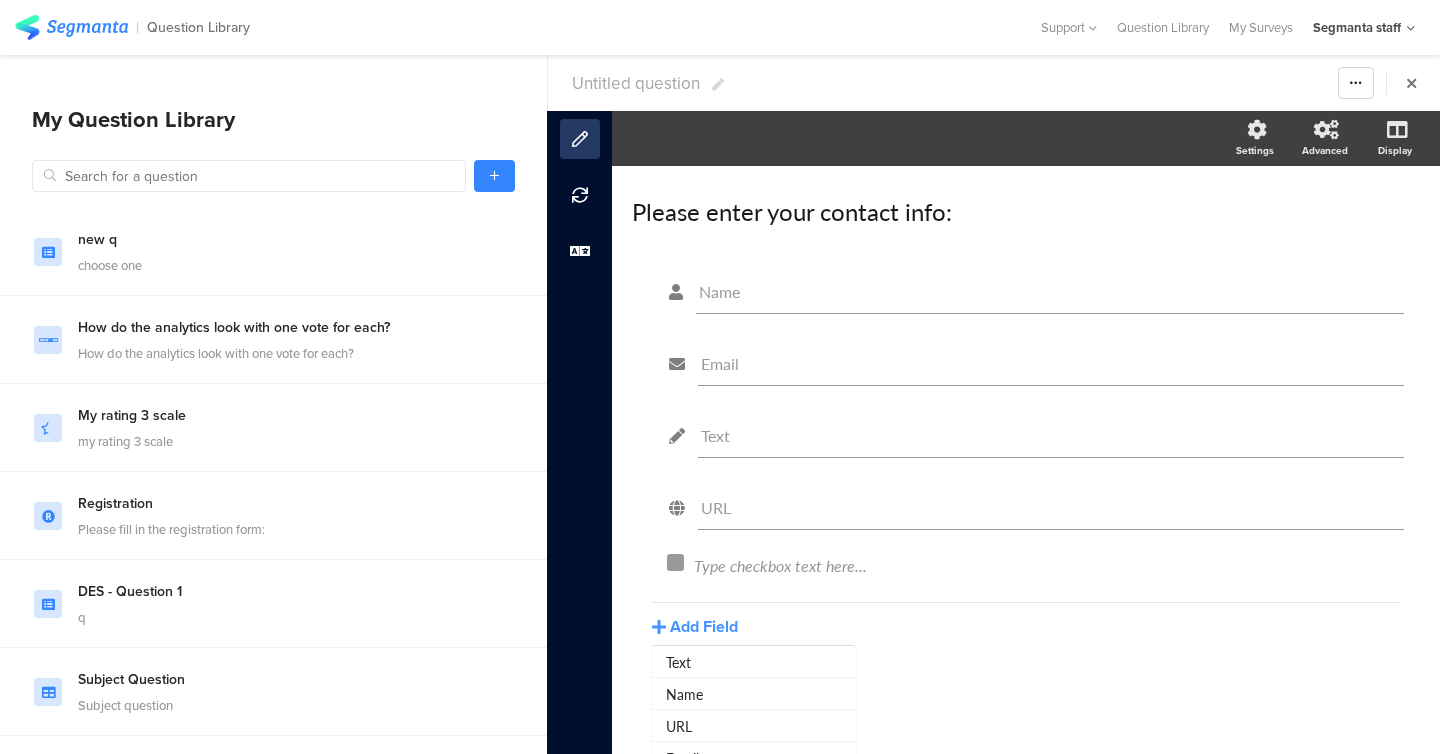 scroll, scrollTop: 212, scrollLeft: 0, axis: vertical 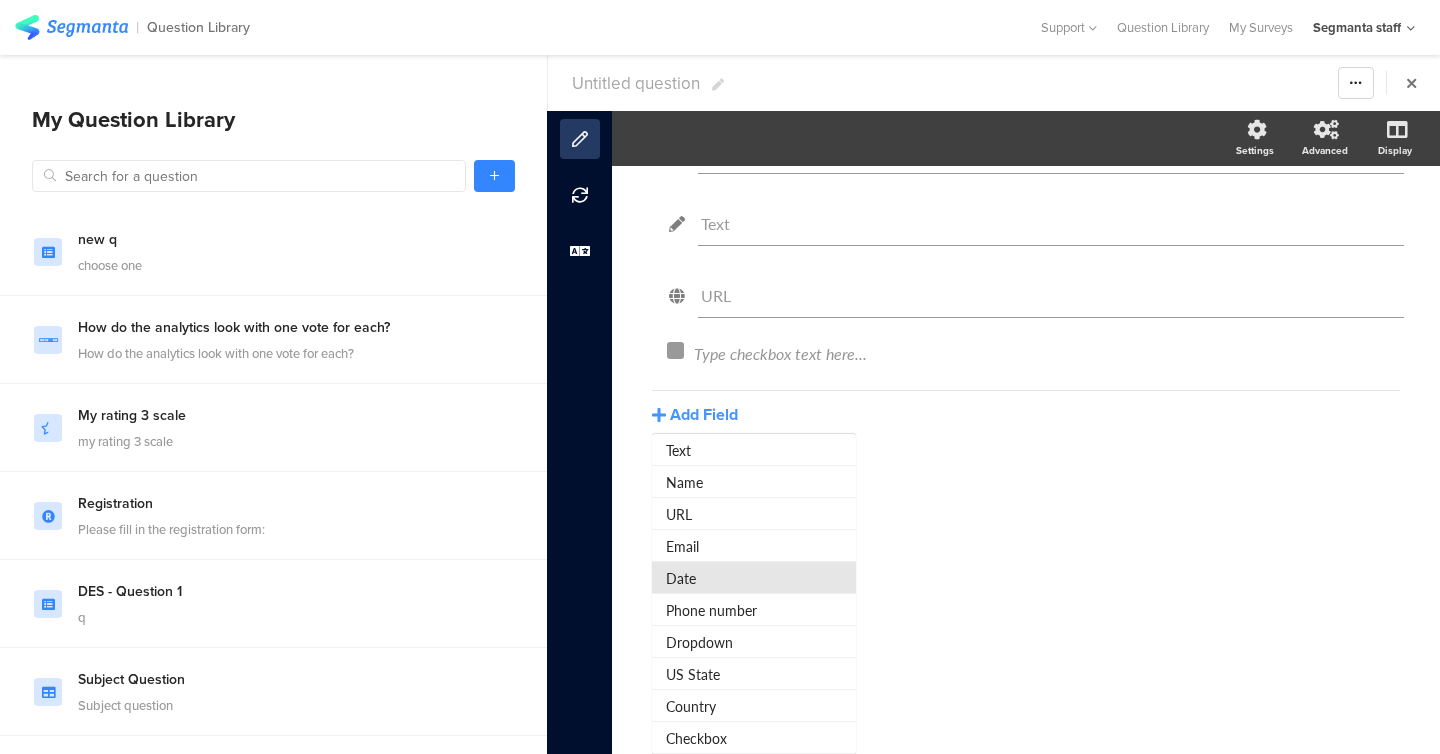 click on "Date" 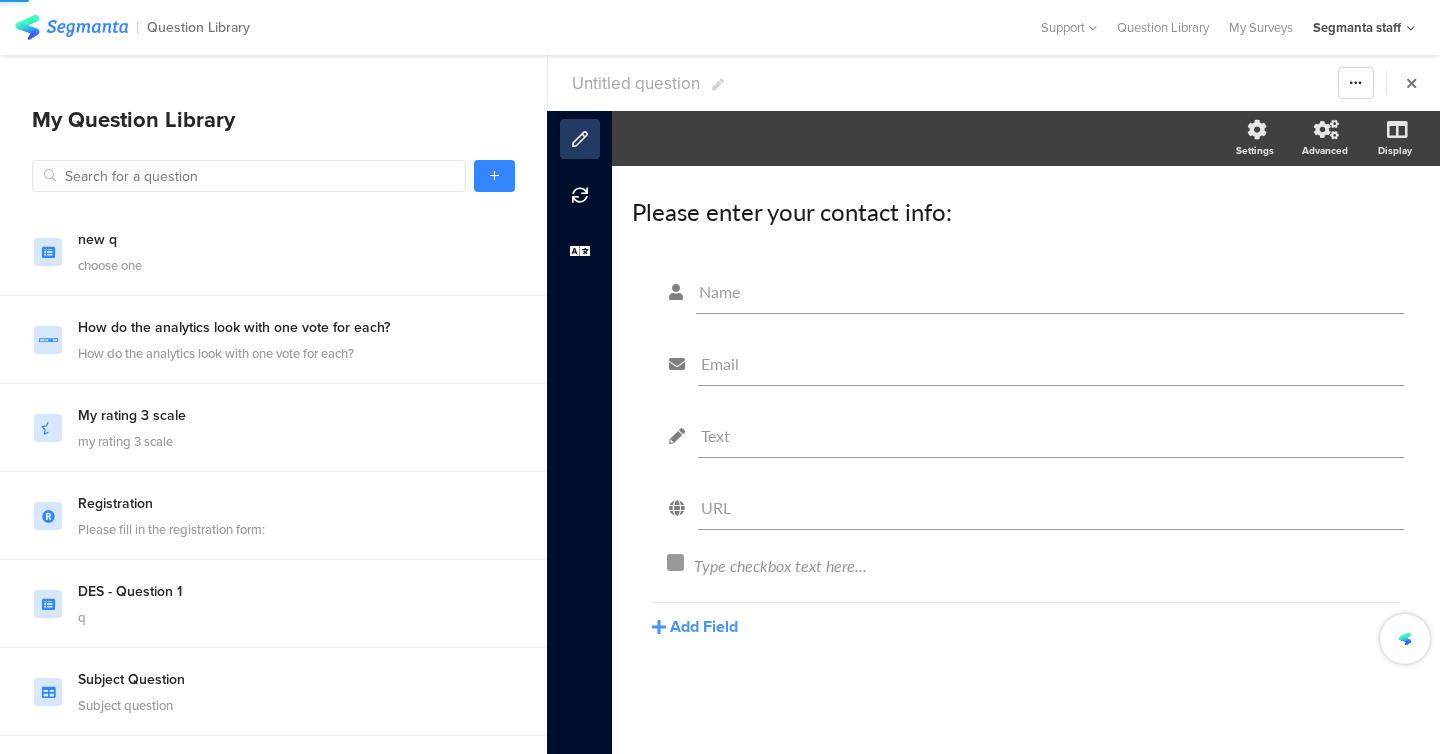 scroll, scrollTop: 0, scrollLeft: 0, axis: both 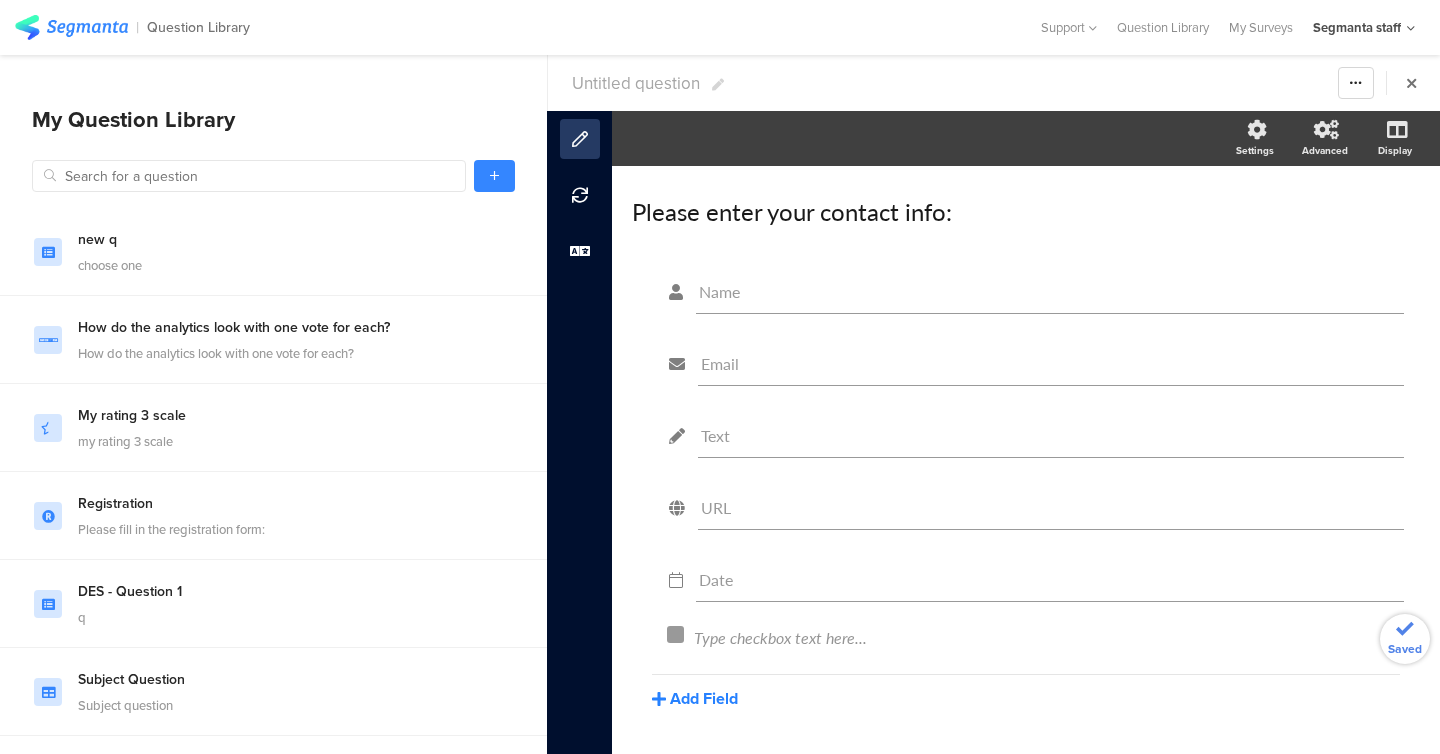 click on "Add Field" 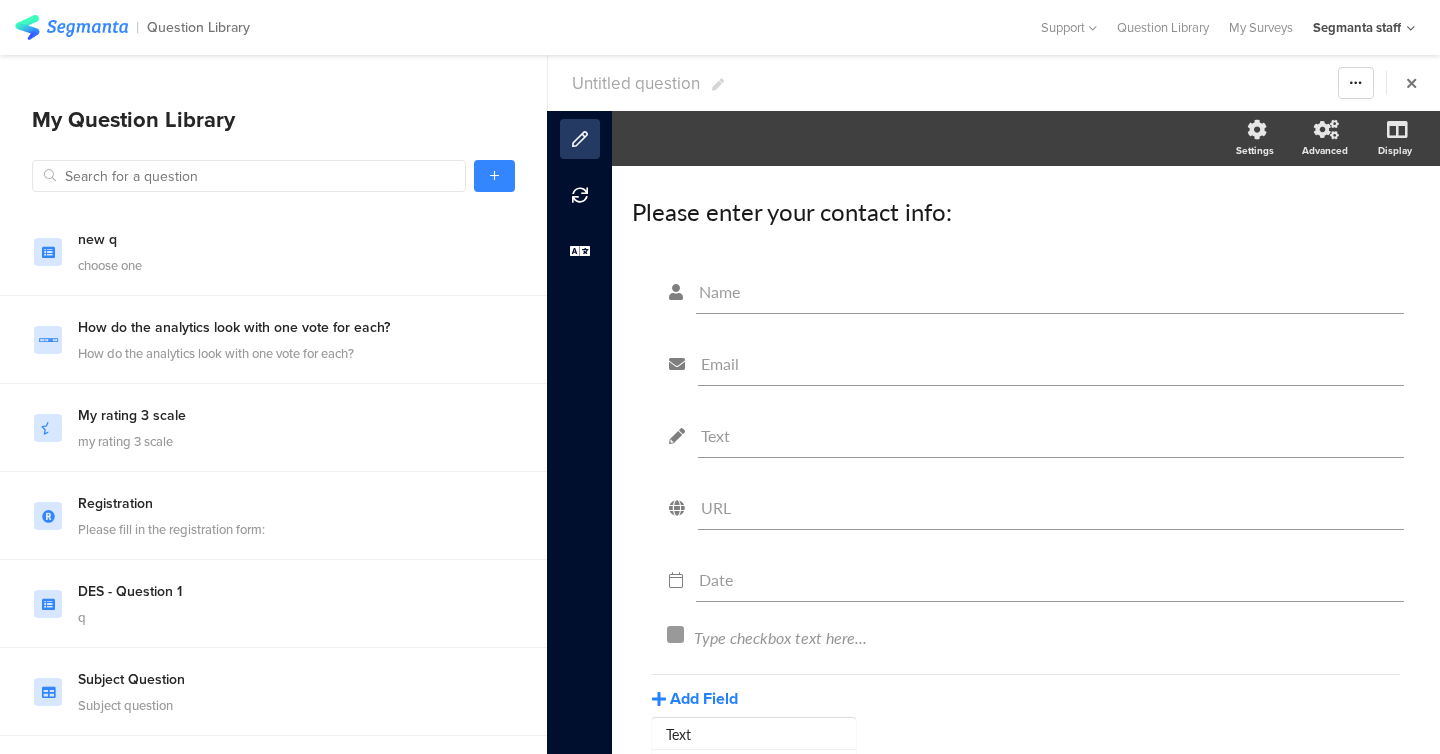 scroll, scrollTop: 284, scrollLeft: 0, axis: vertical 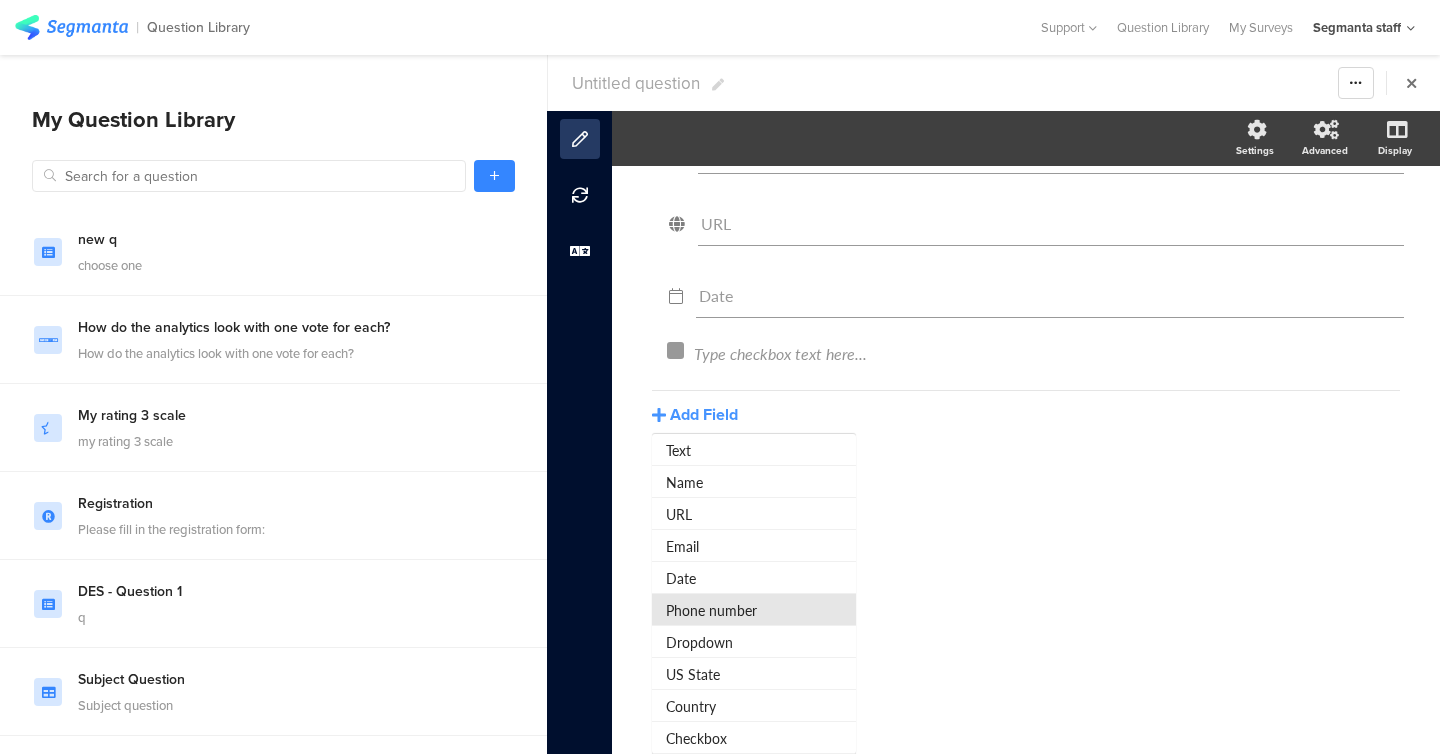 click on "Phone number" 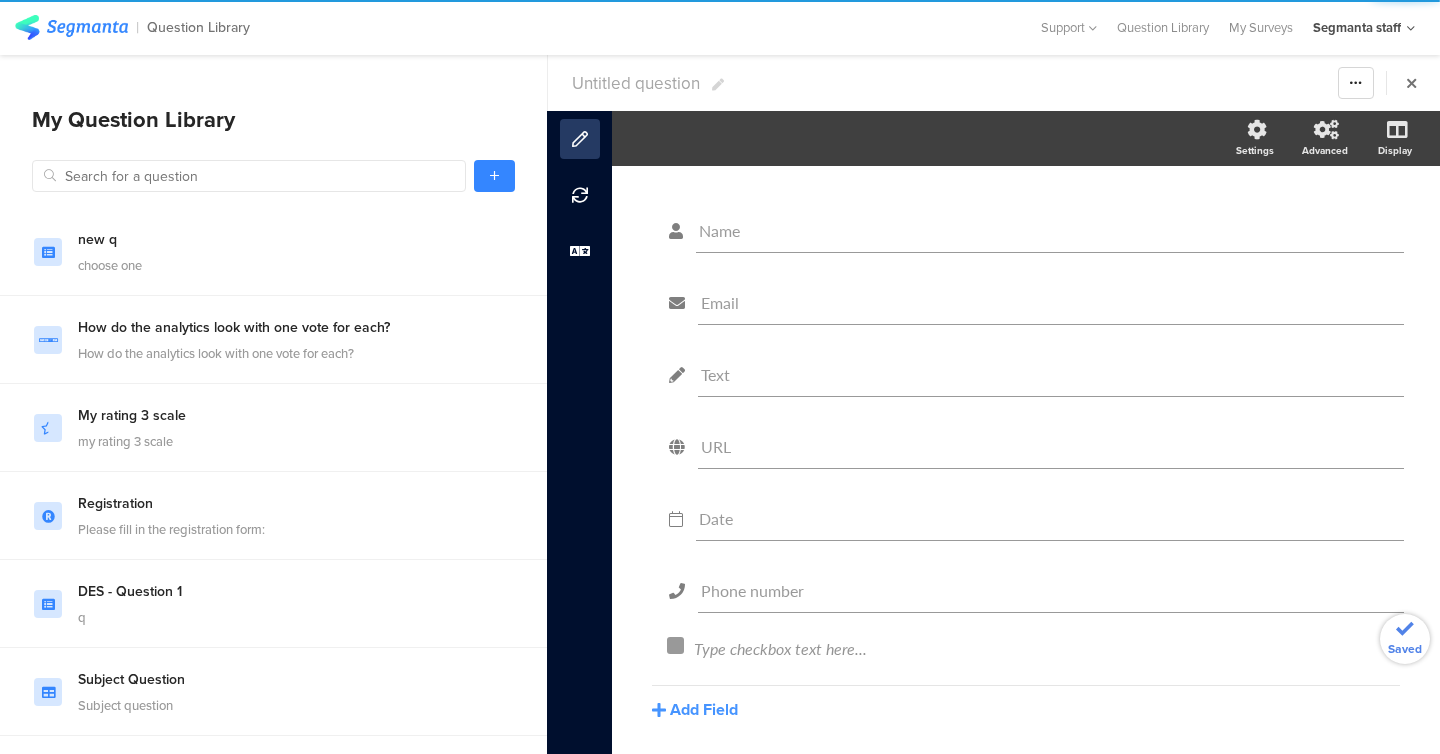 scroll, scrollTop: 133, scrollLeft: 0, axis: vertical 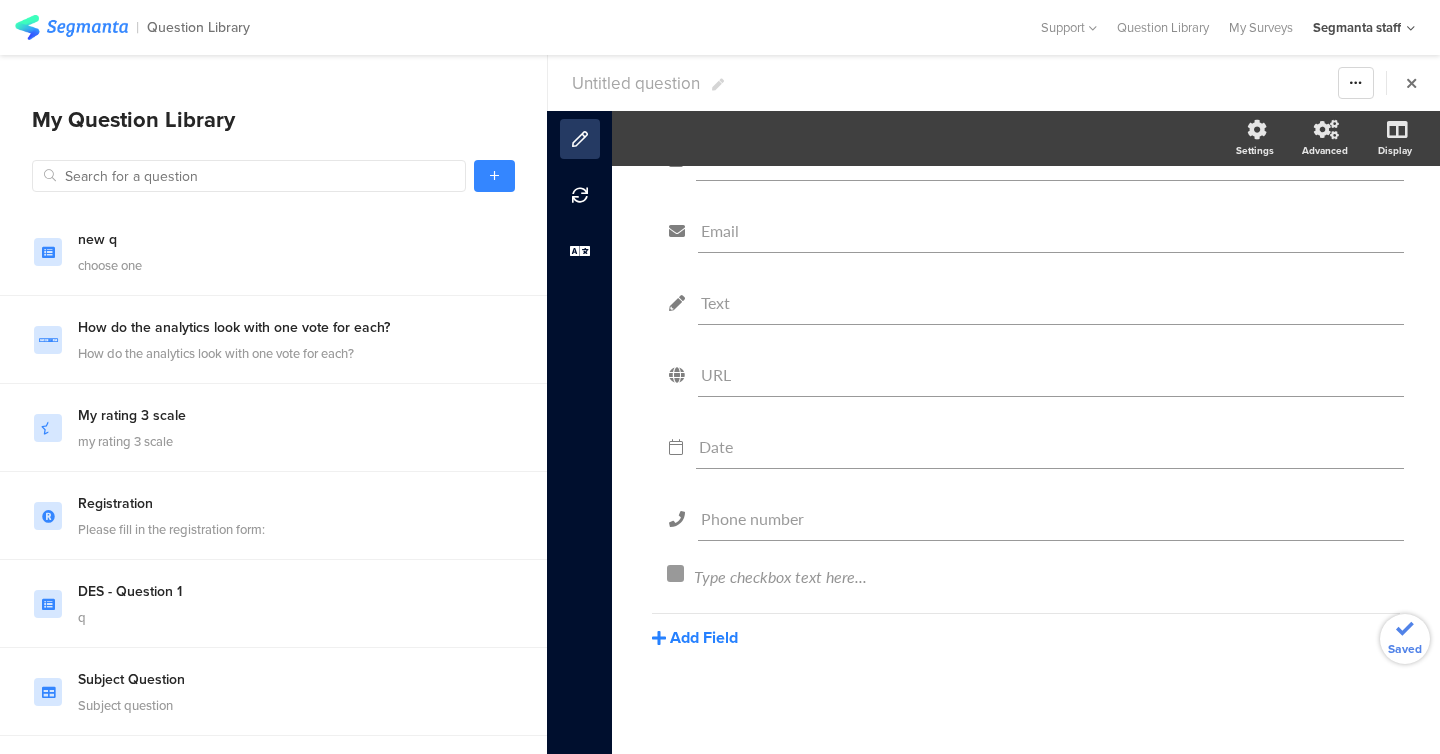 click on "Add Field" 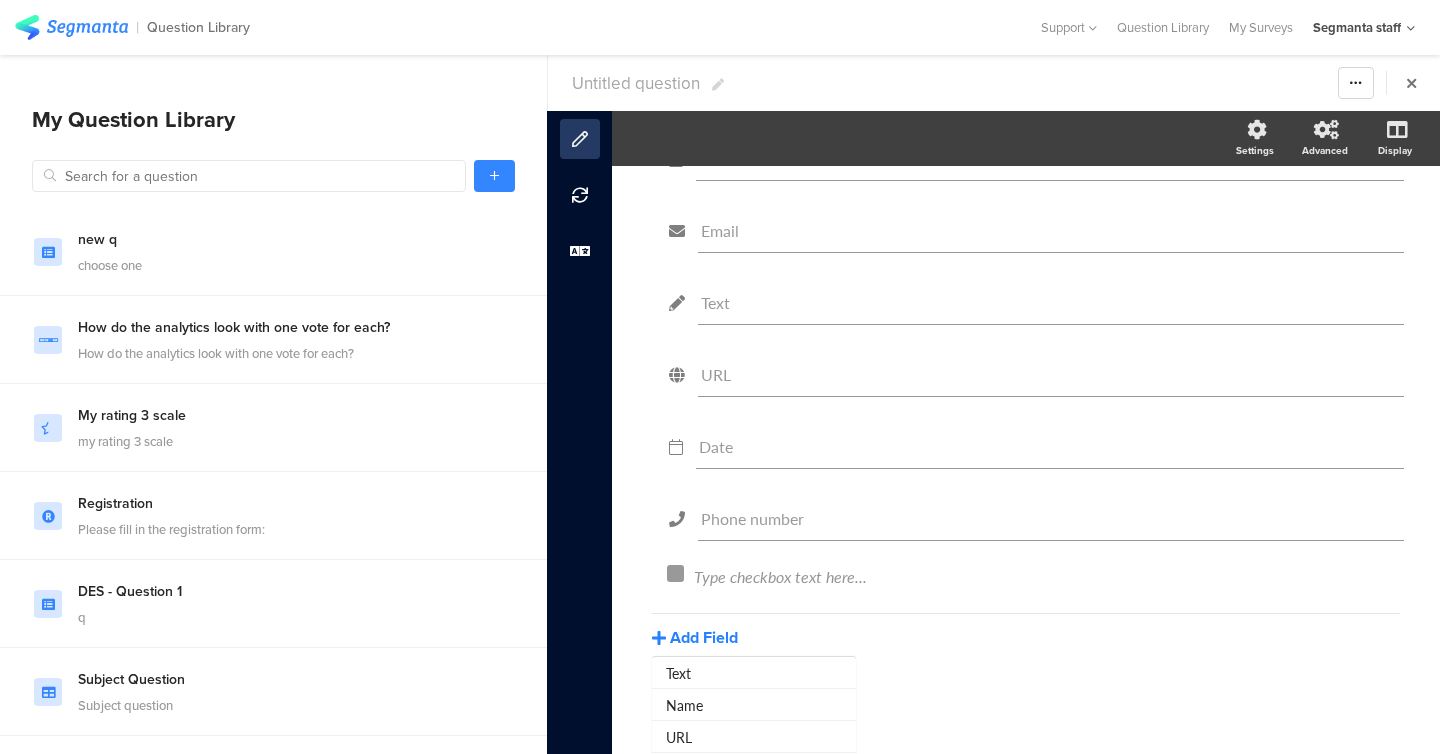 scroll, scrollTop: 356, scrollLeft: 0, axis: vertical 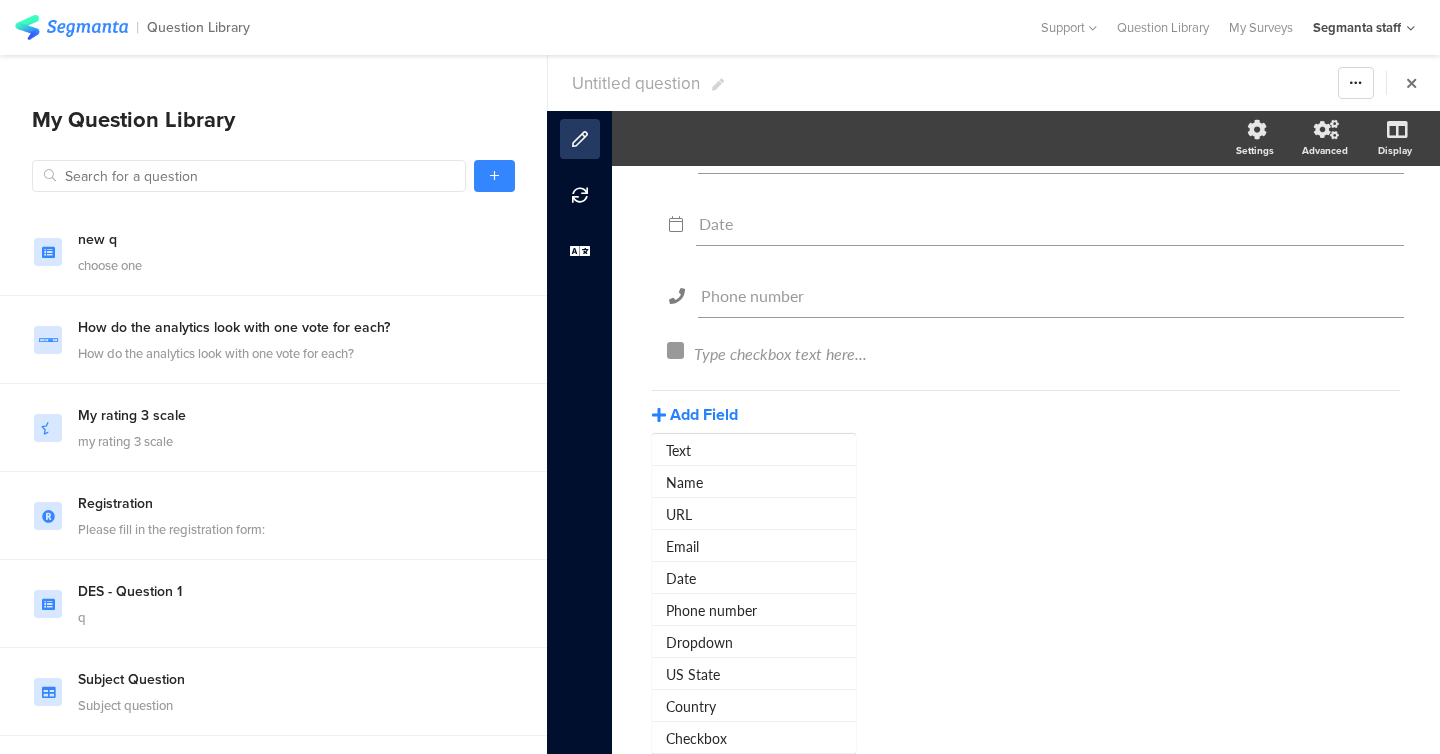 click on "Dropdown" 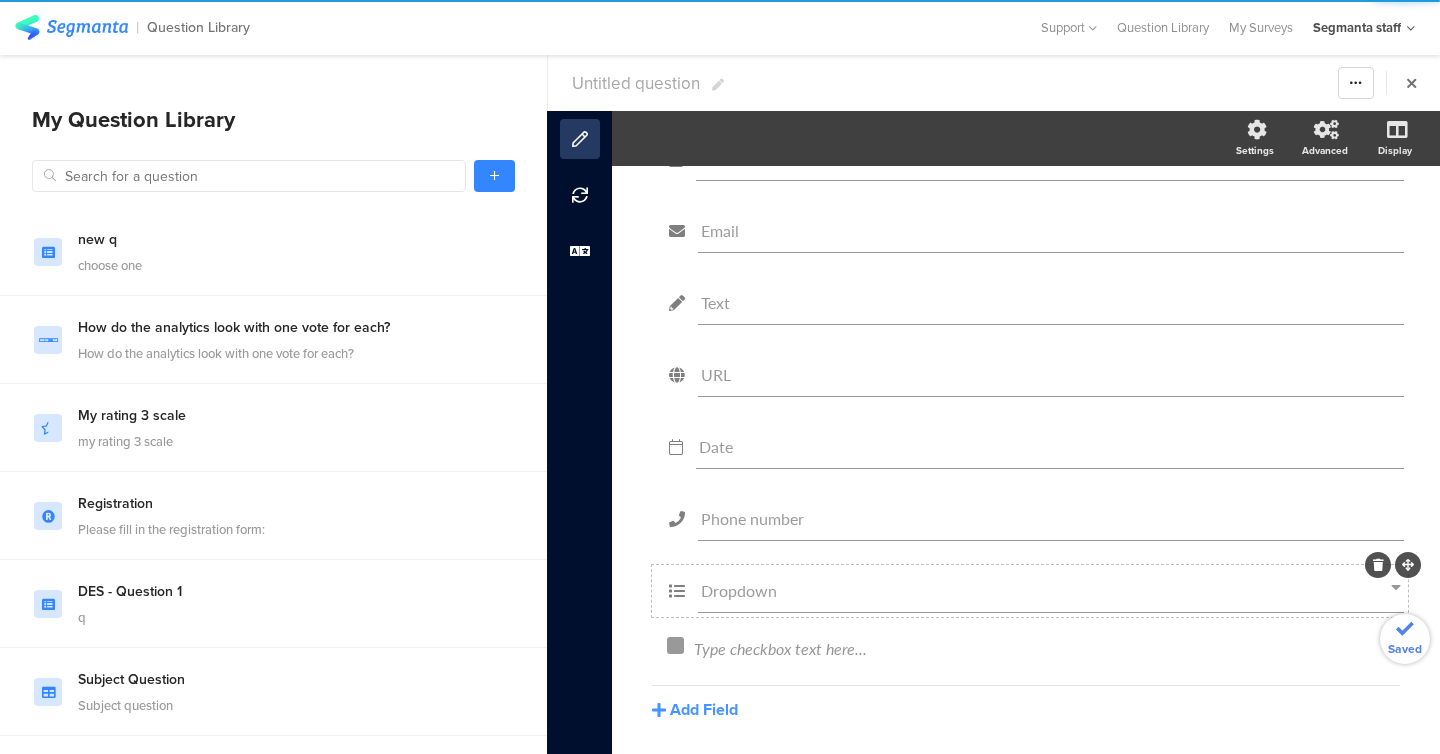 scroll, scrollTop: 205, scrollLeft: 0, axis: vertical 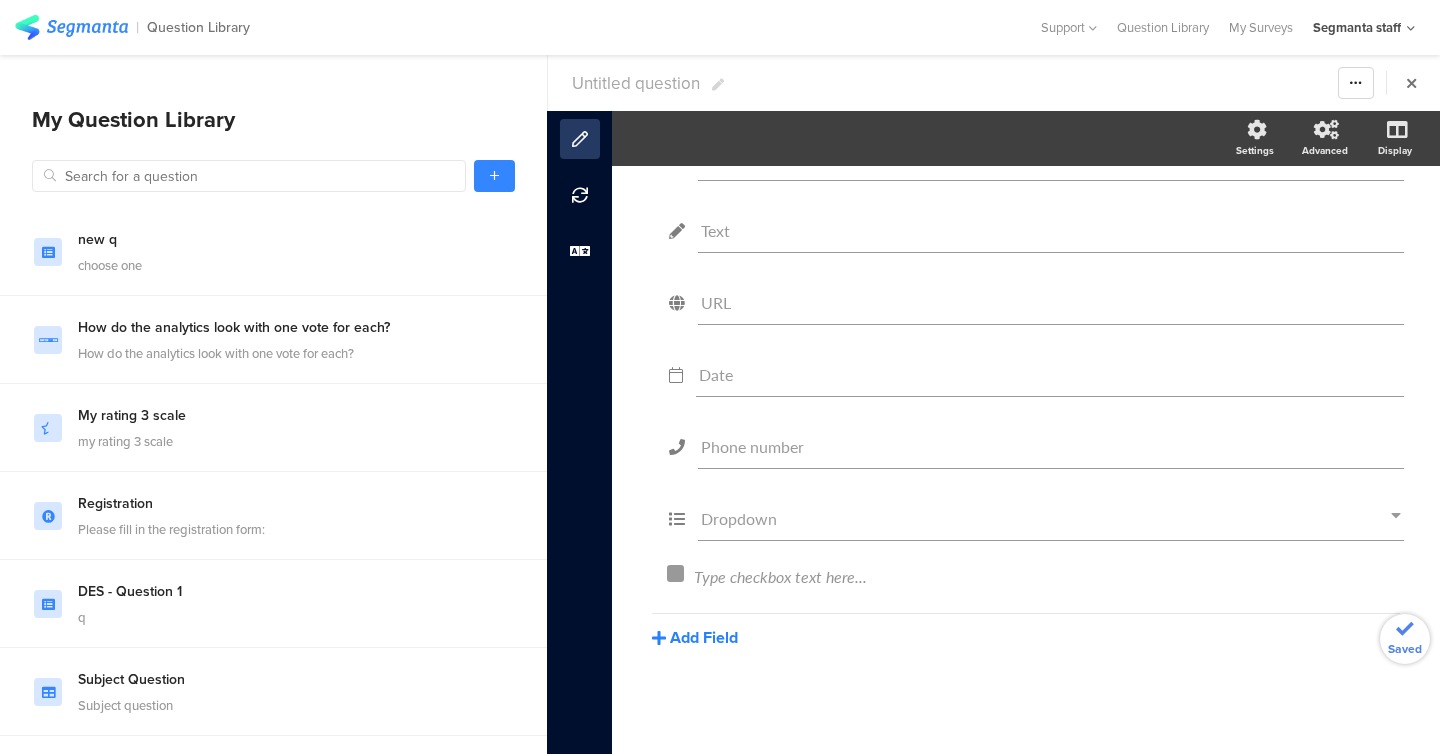 click on "Add Field" 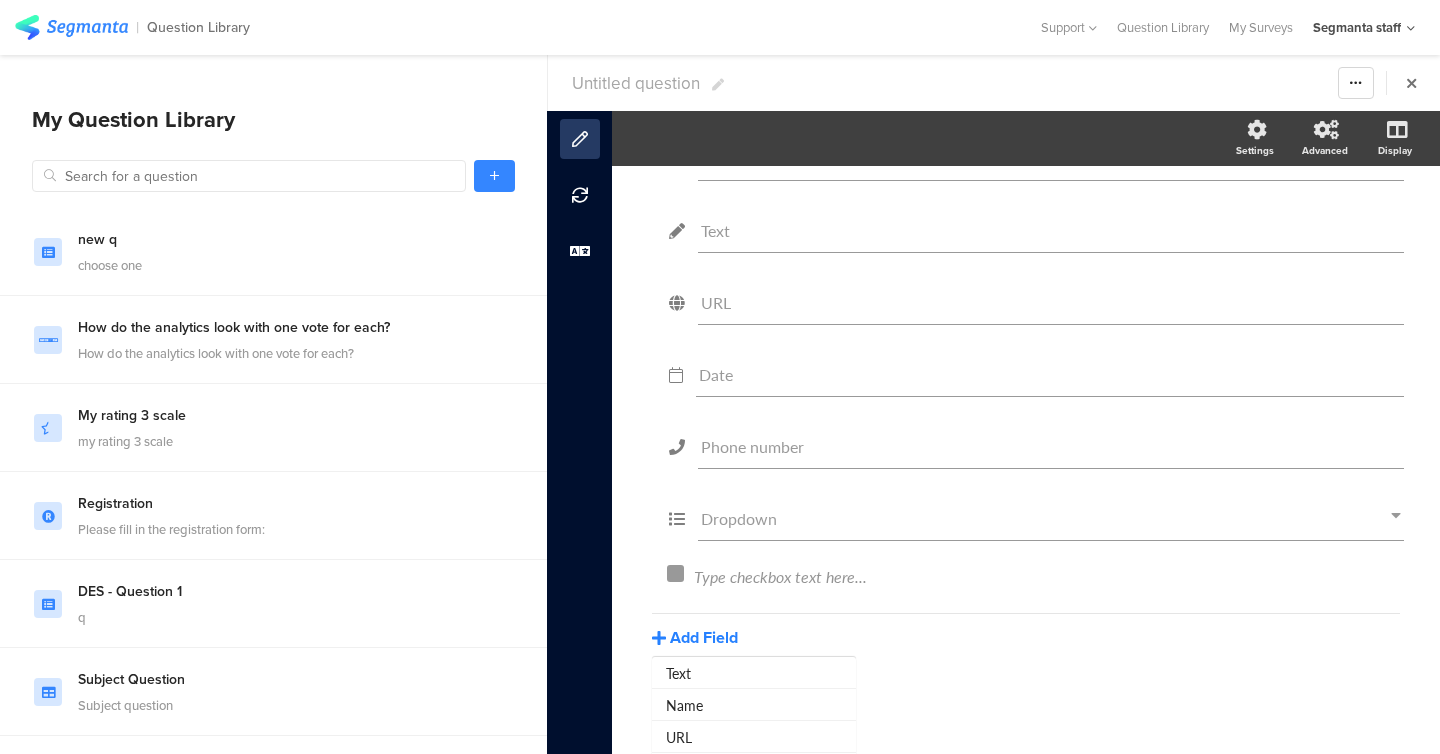 scroll, scrollTop: 428, scrollLeft: 0, axis: vertical 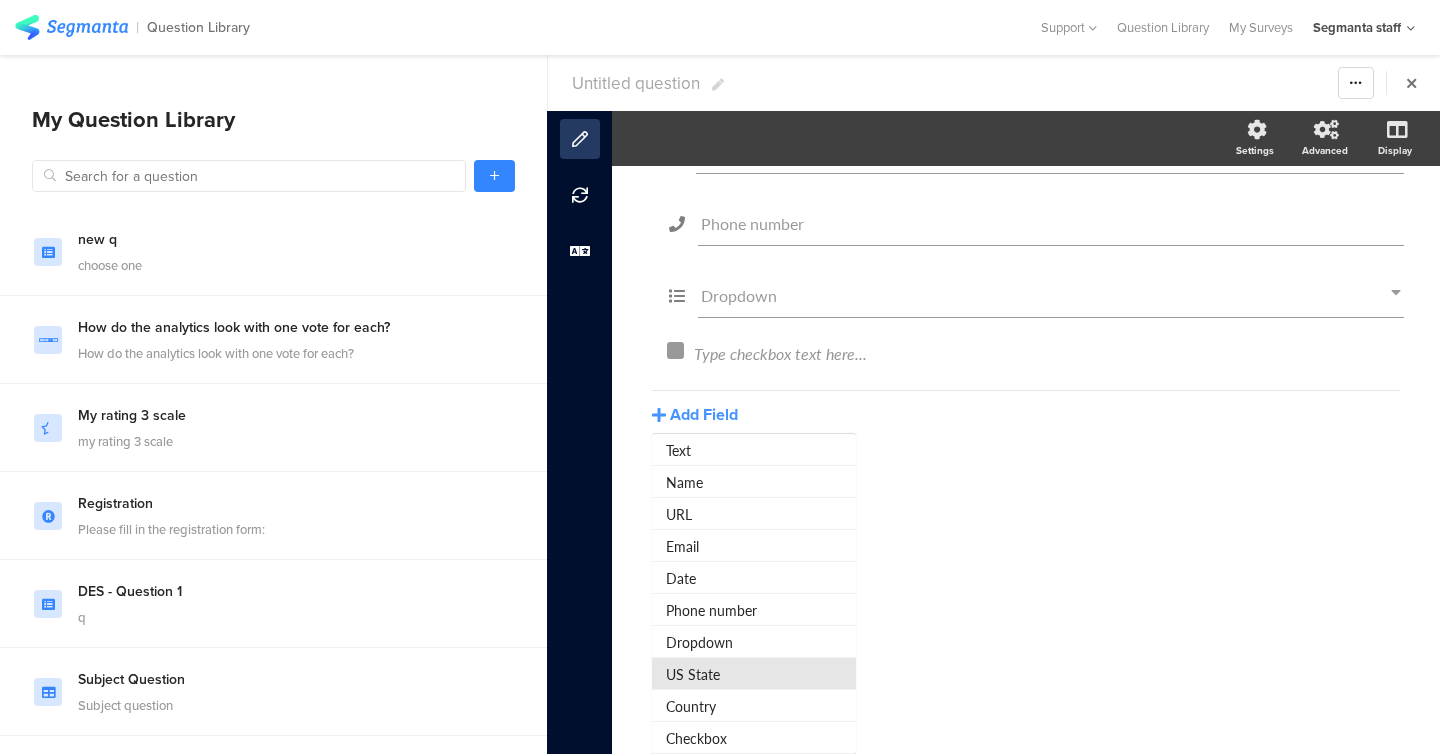 click on "US State" 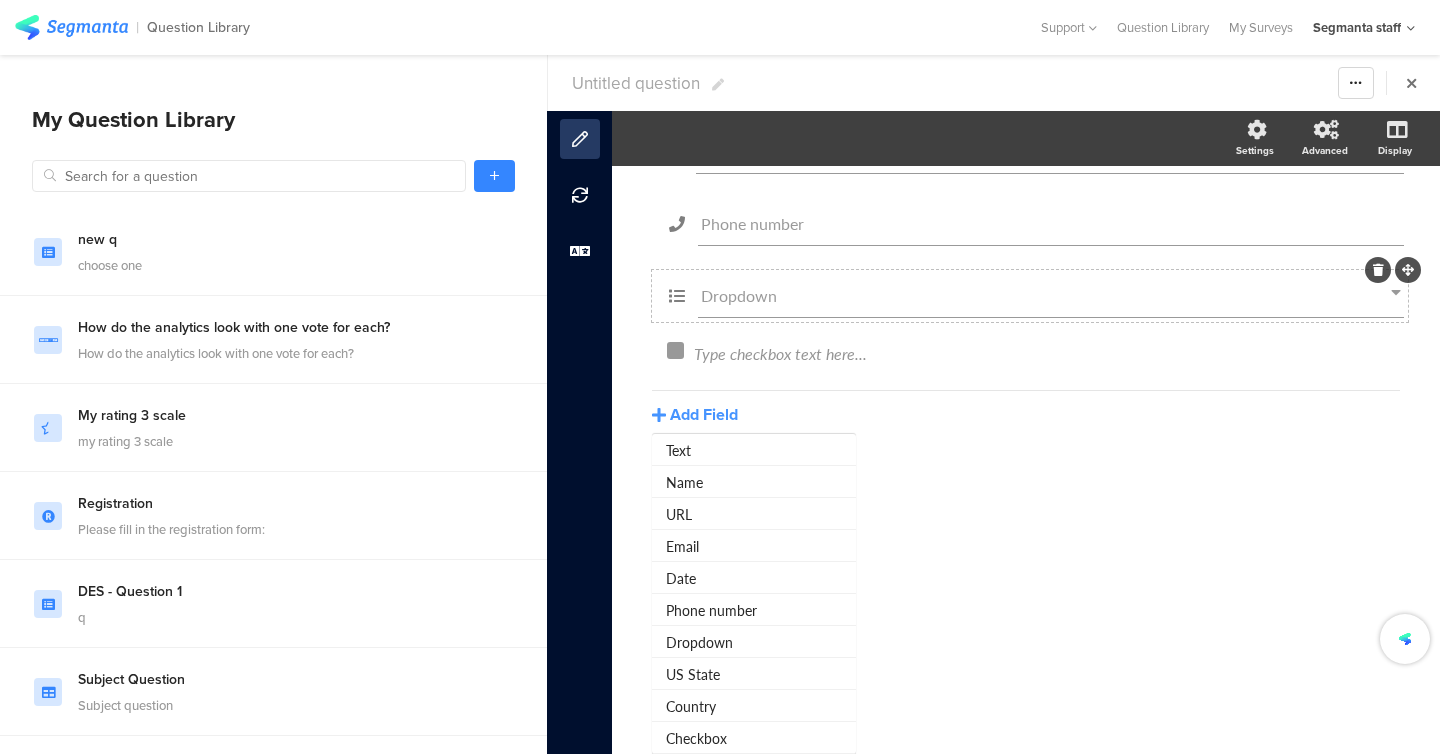 scroll, scrollTop: 205, scrollLeft: 0, axis: vertical 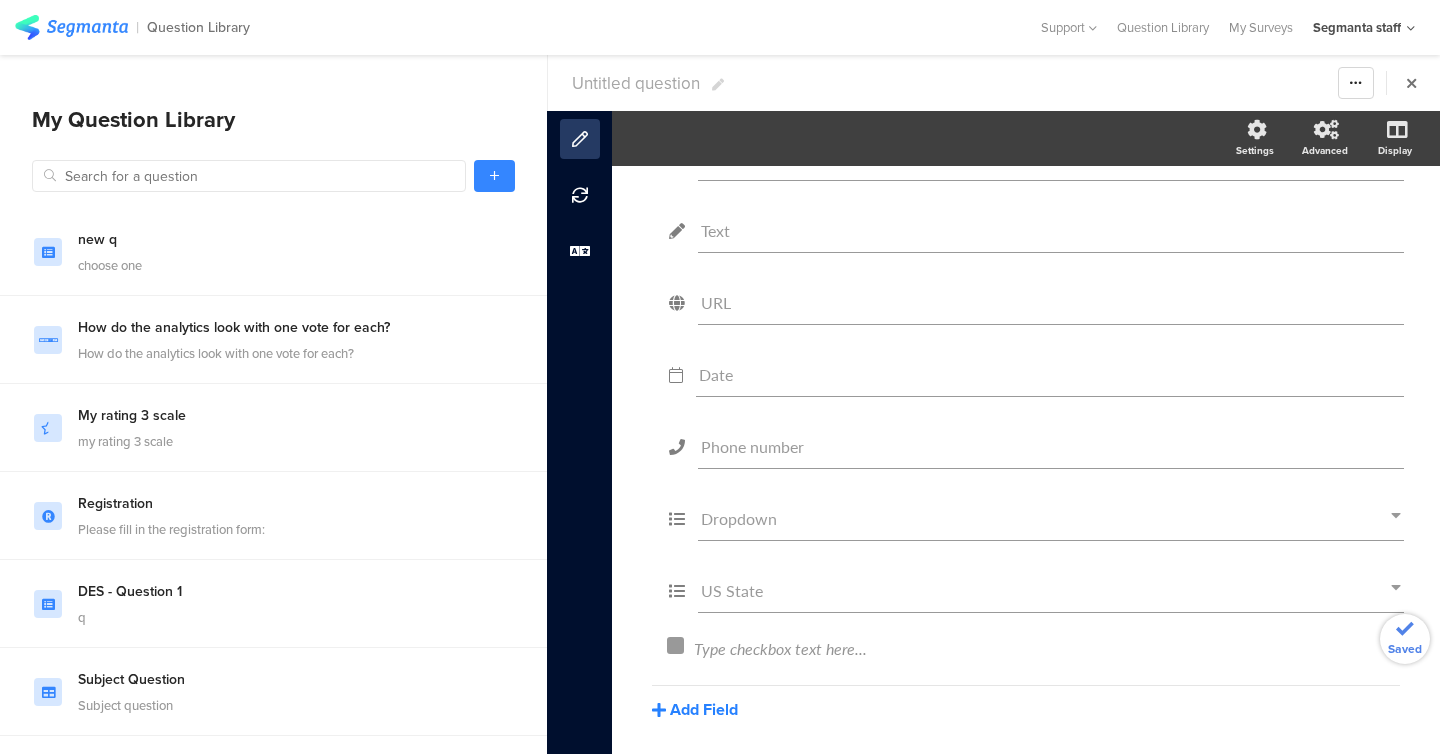 click on "Add Field" 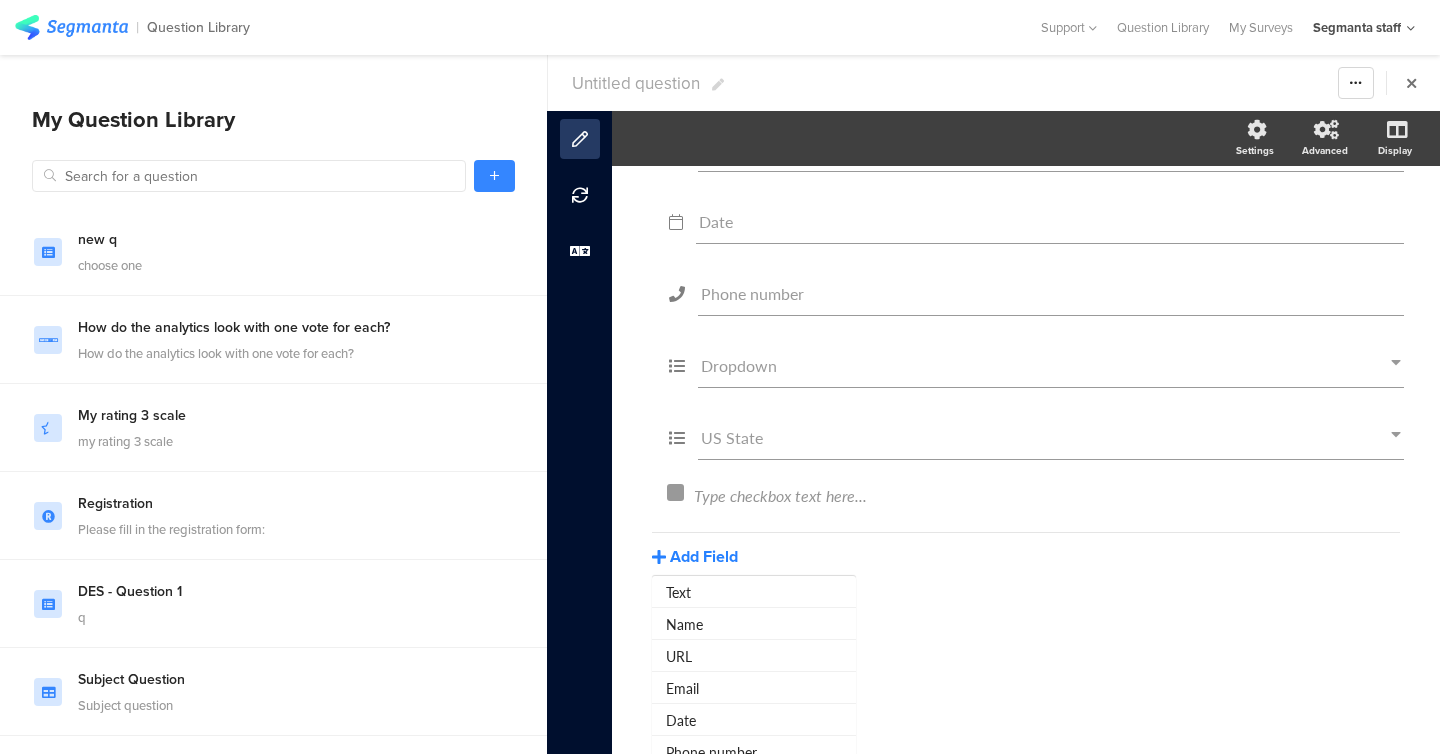 scroll, scrollTop: 500, scrollLeft: 0, axis: vertical 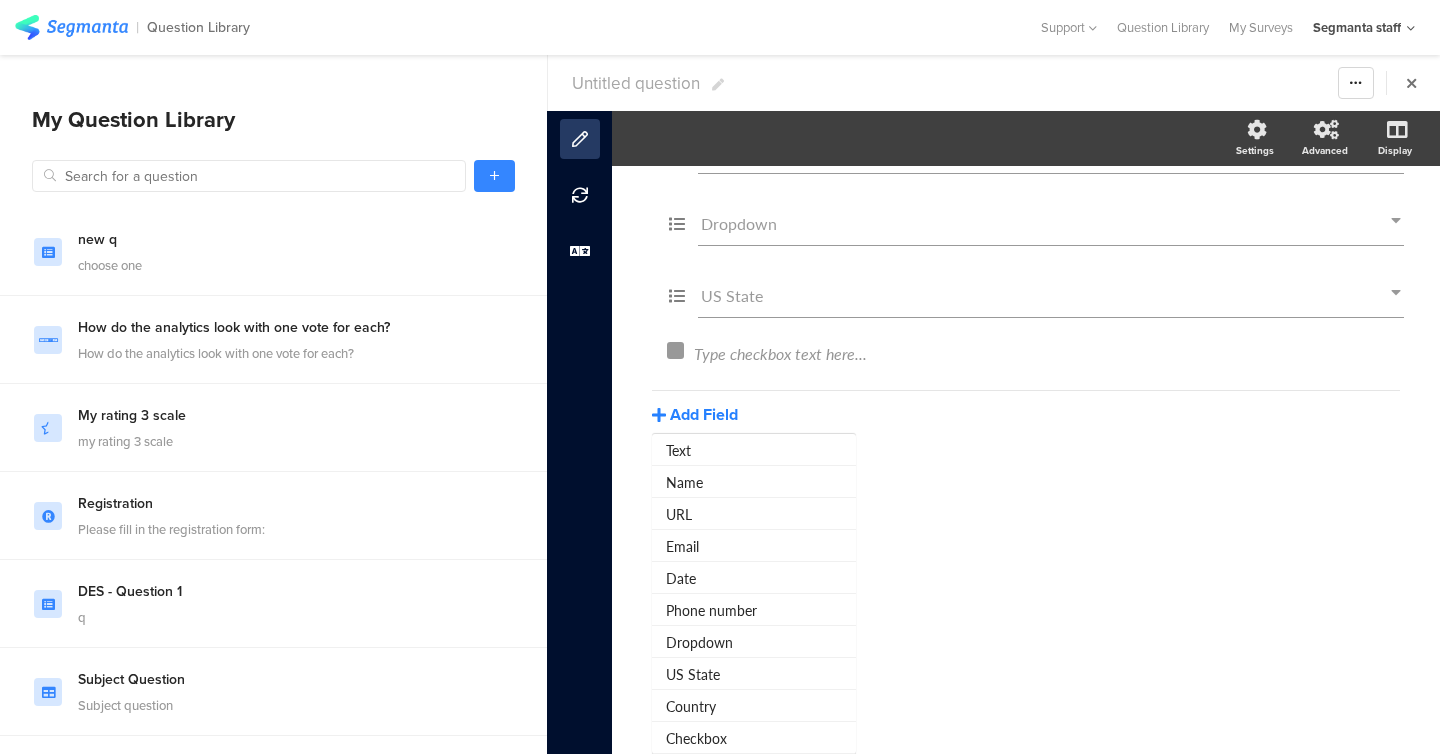 click on "Country" 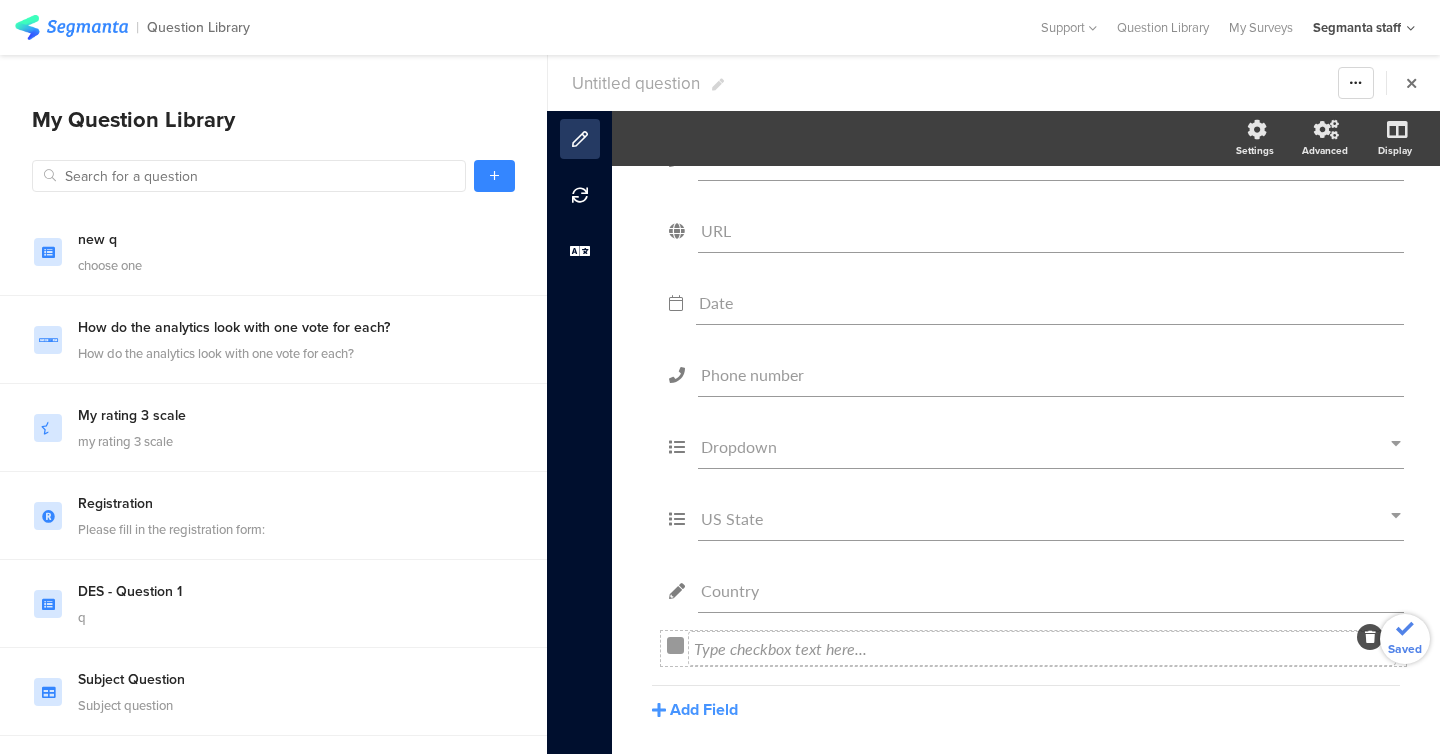 scroll, scrollTop: 349, scrollLeft: 0, axis: vertical 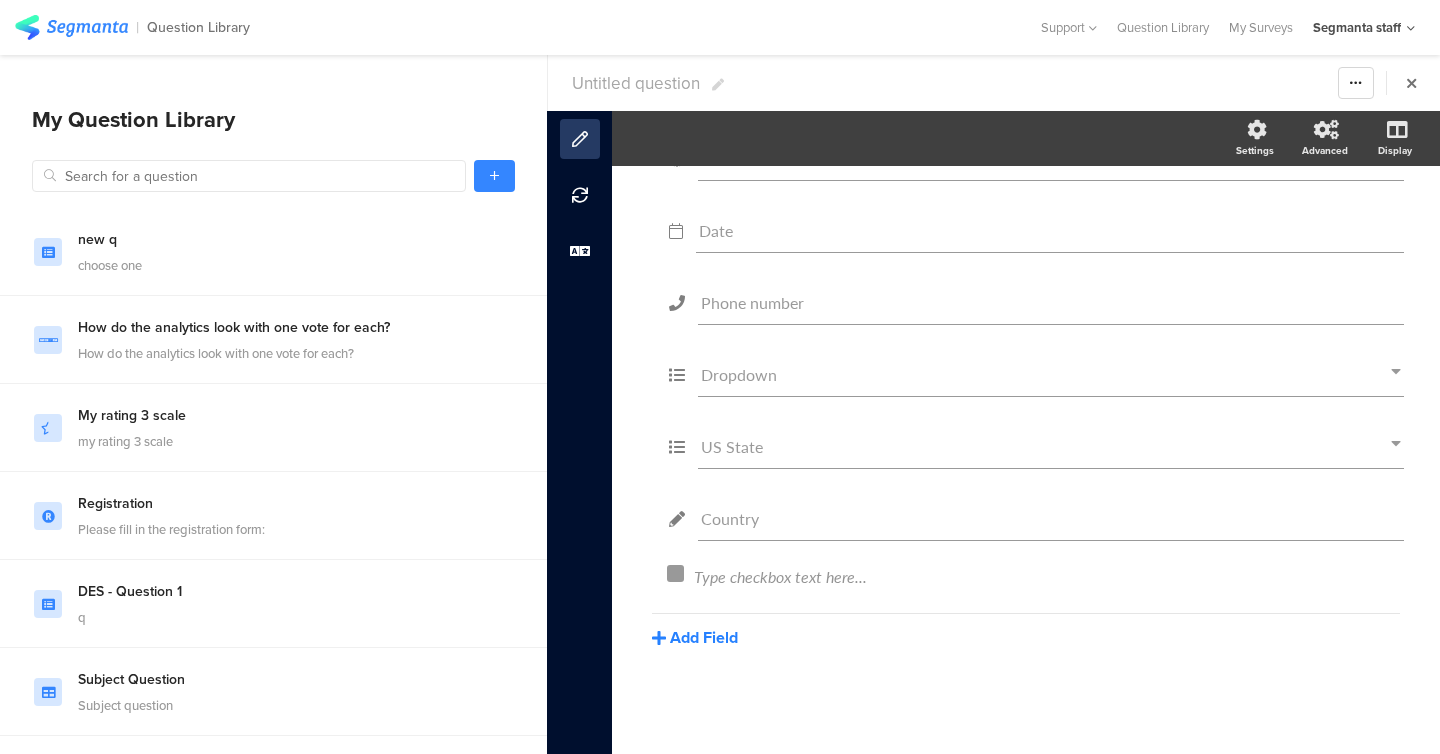 click on "Name
Email
Text
URL
Date
Phone number
Dropdown
US State
Country" 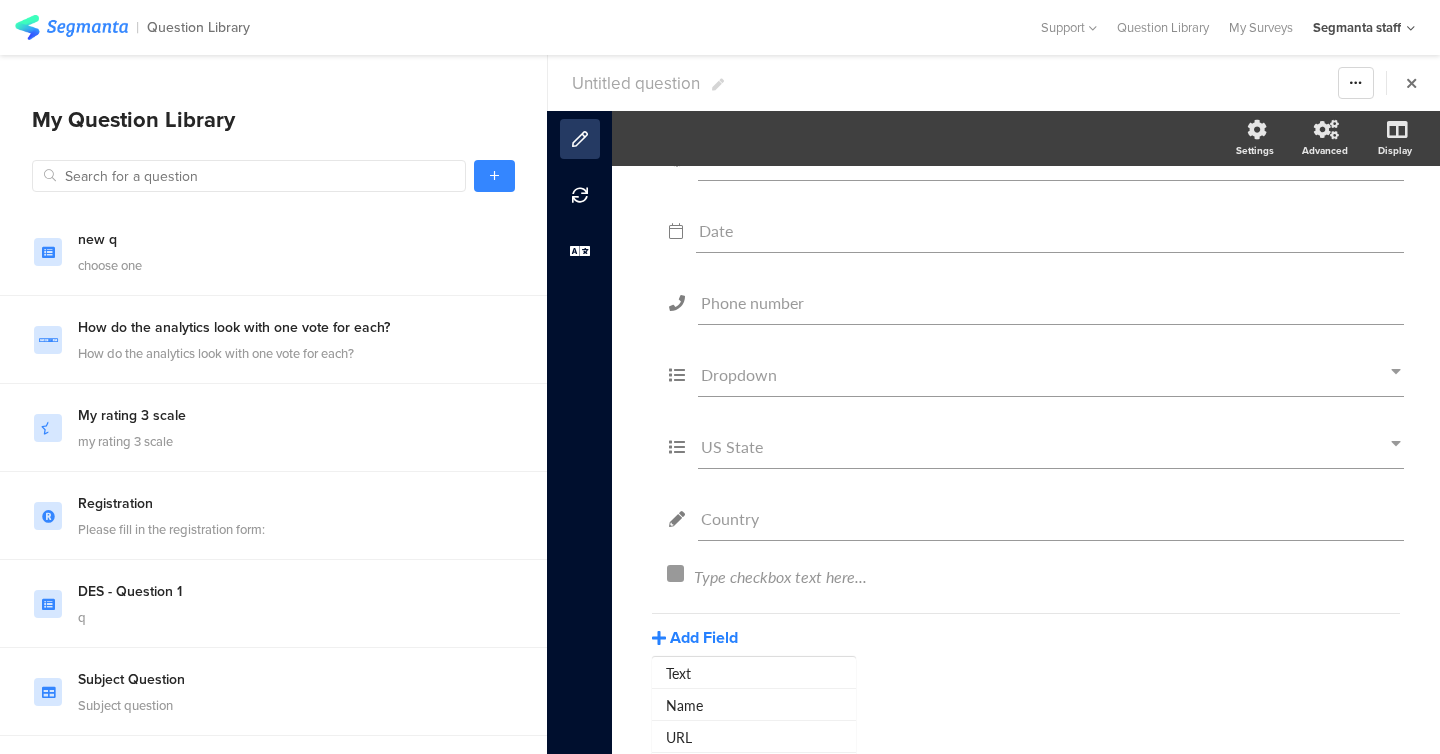 scroll, scrollTop: 572, scrollLeft: 0, axis: vertical 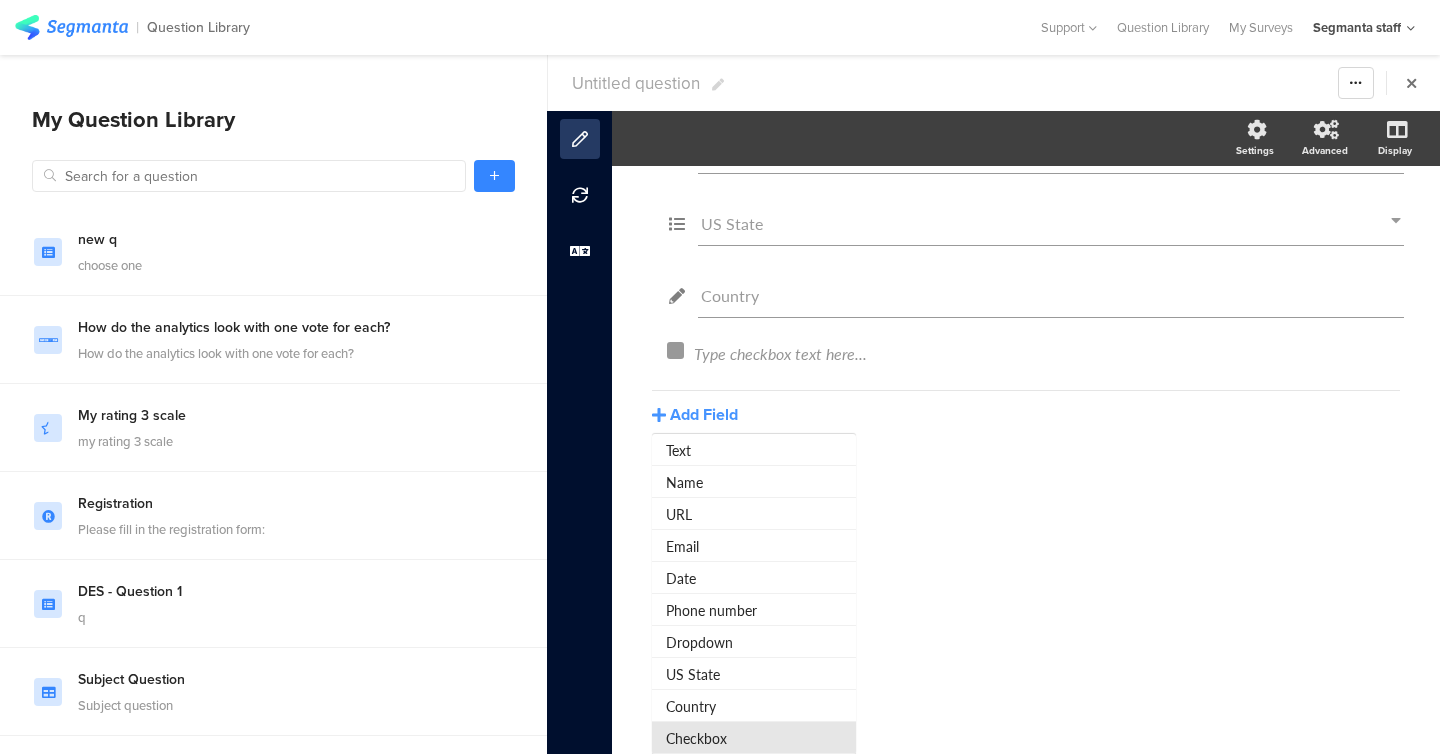 click on "Checkbox" 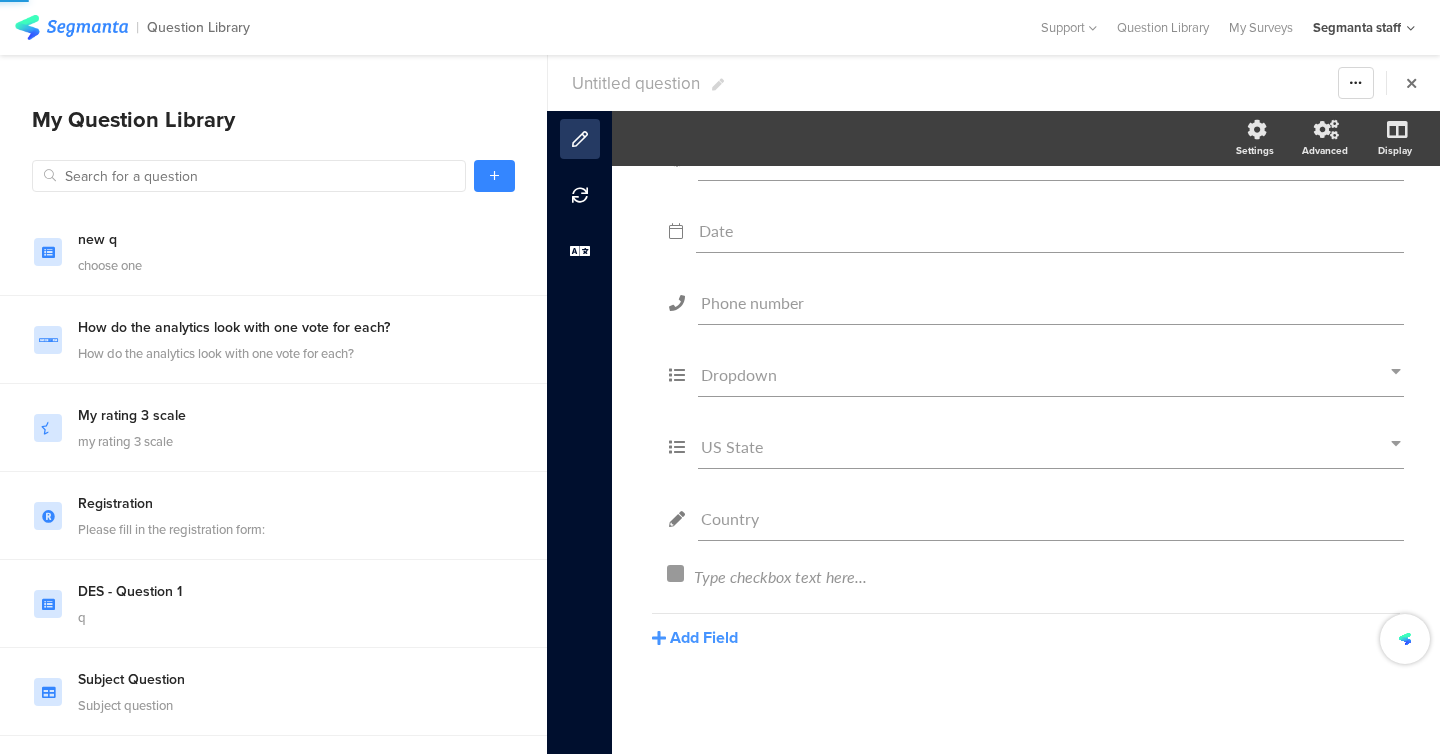 scroll, scrollTop: 349, scrollLeft: 0, axis: vertical 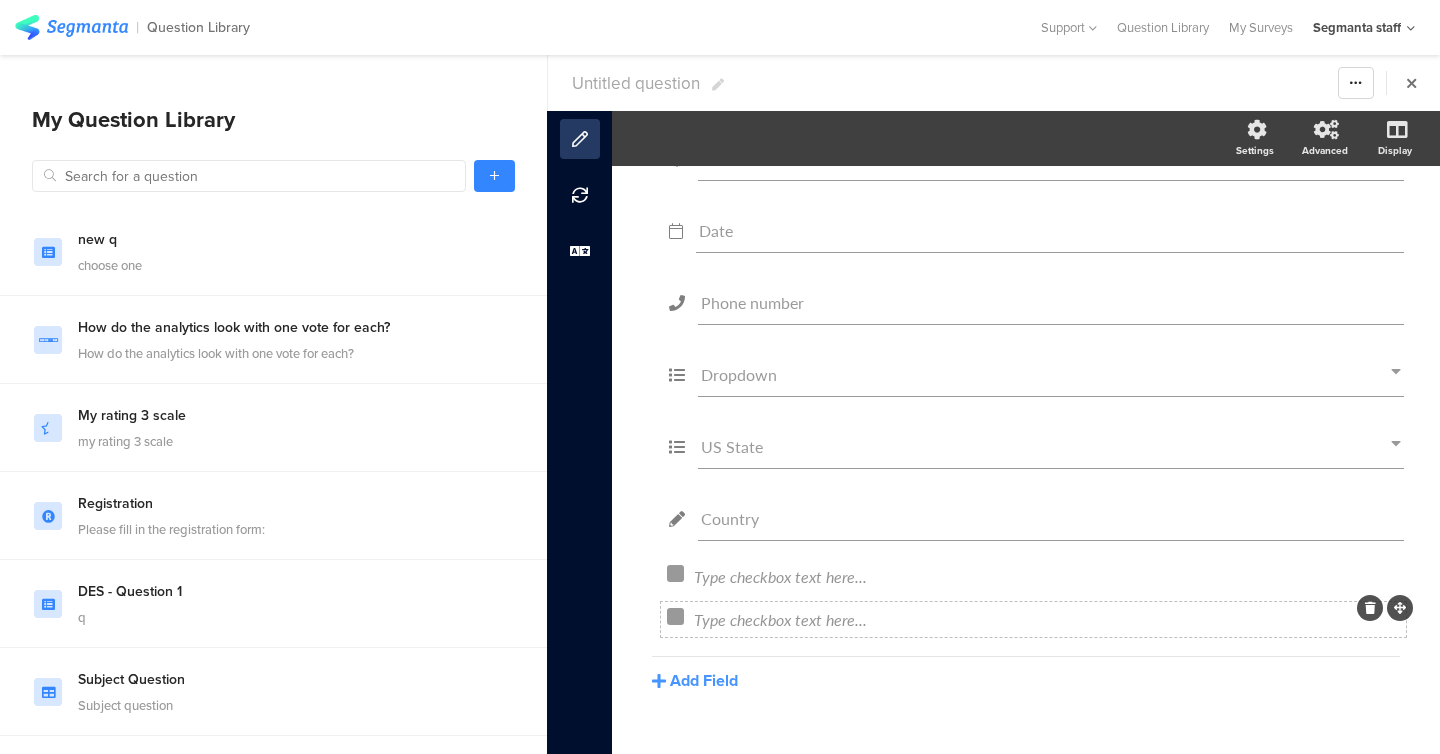 click 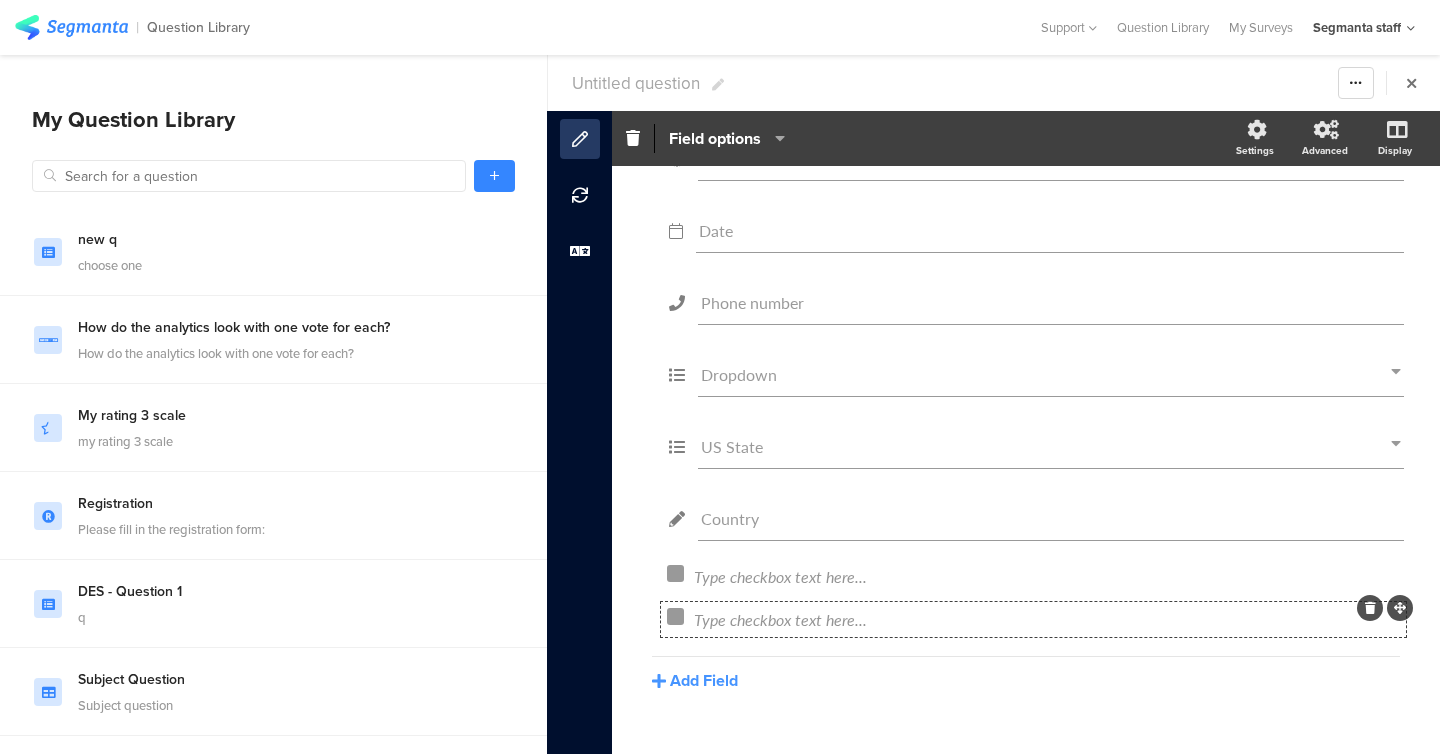 click 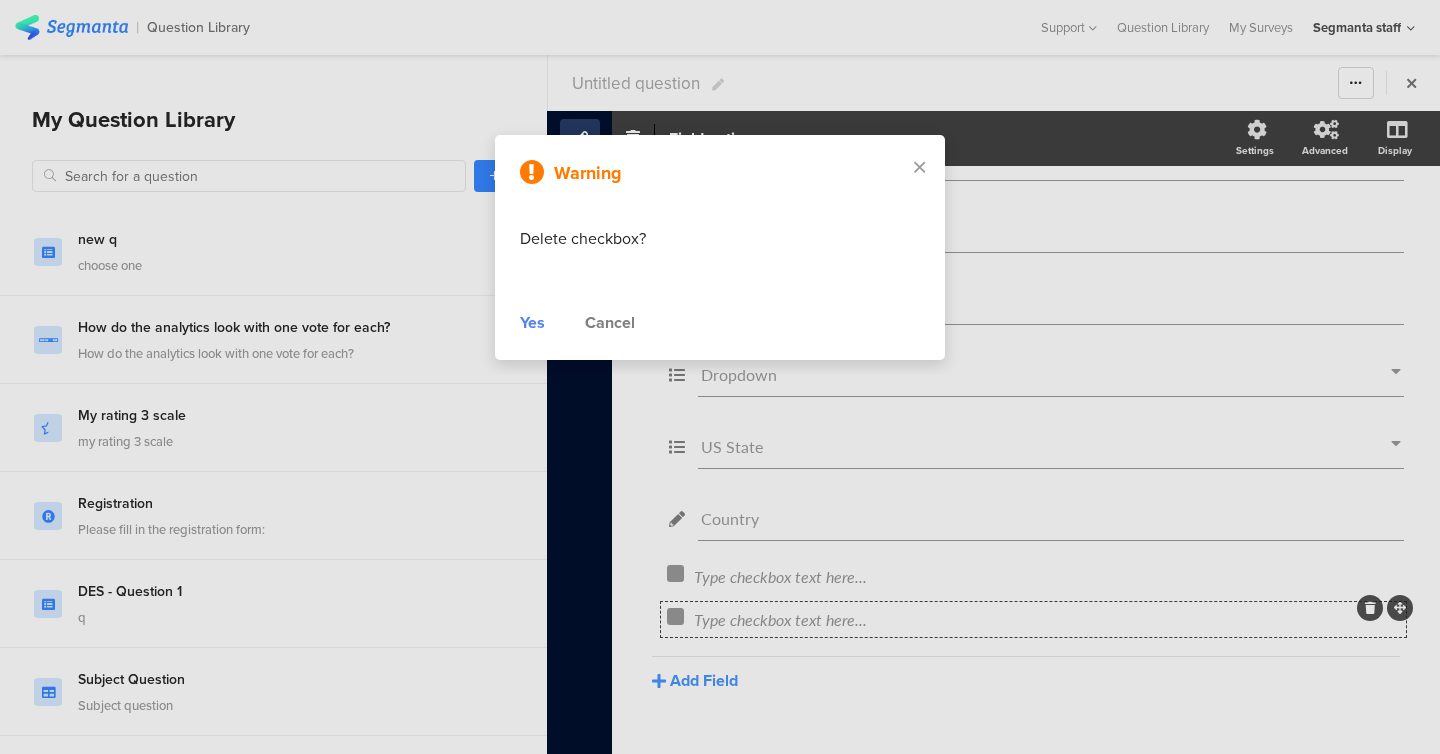 click on "Yes" at bounding box center (532, 323) 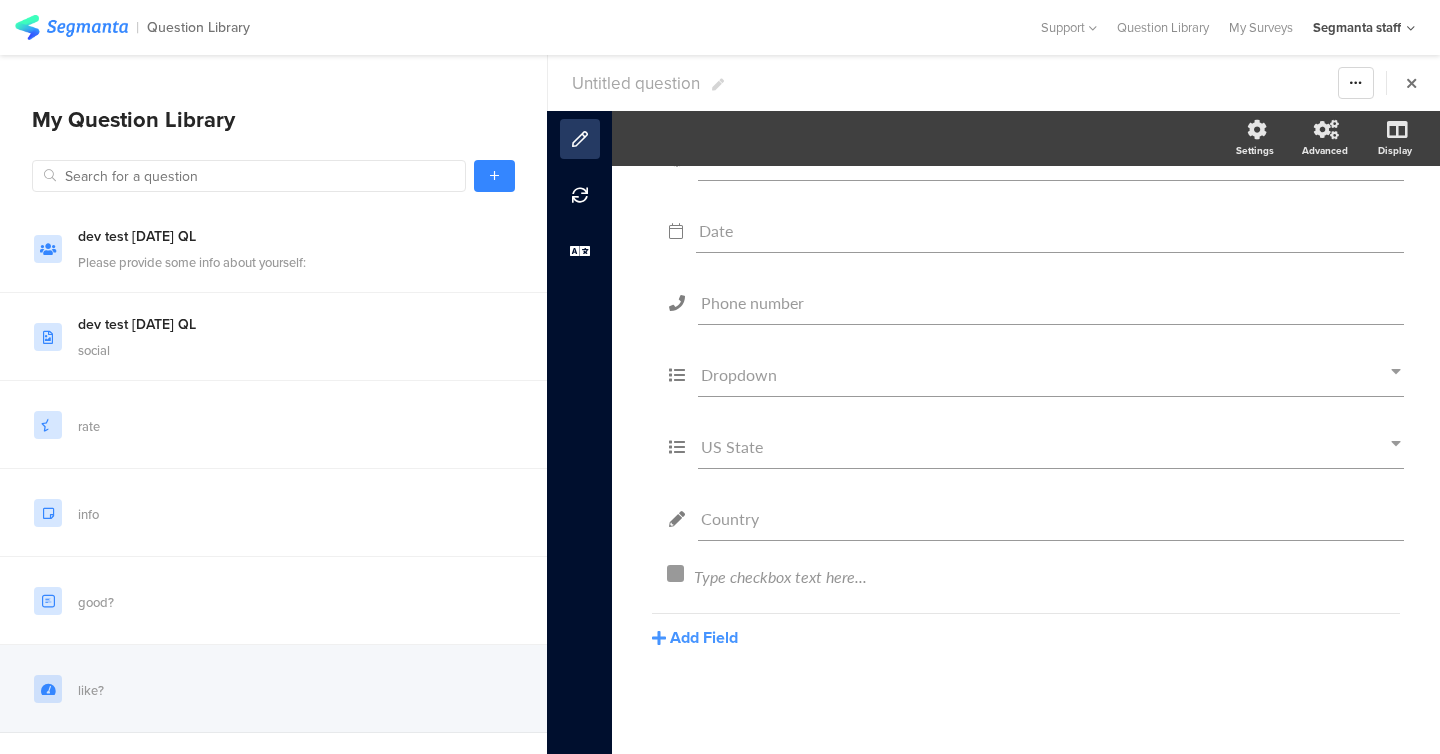 scroll, scrollTop: 4311, scrollLeft: 0, axis: vertical 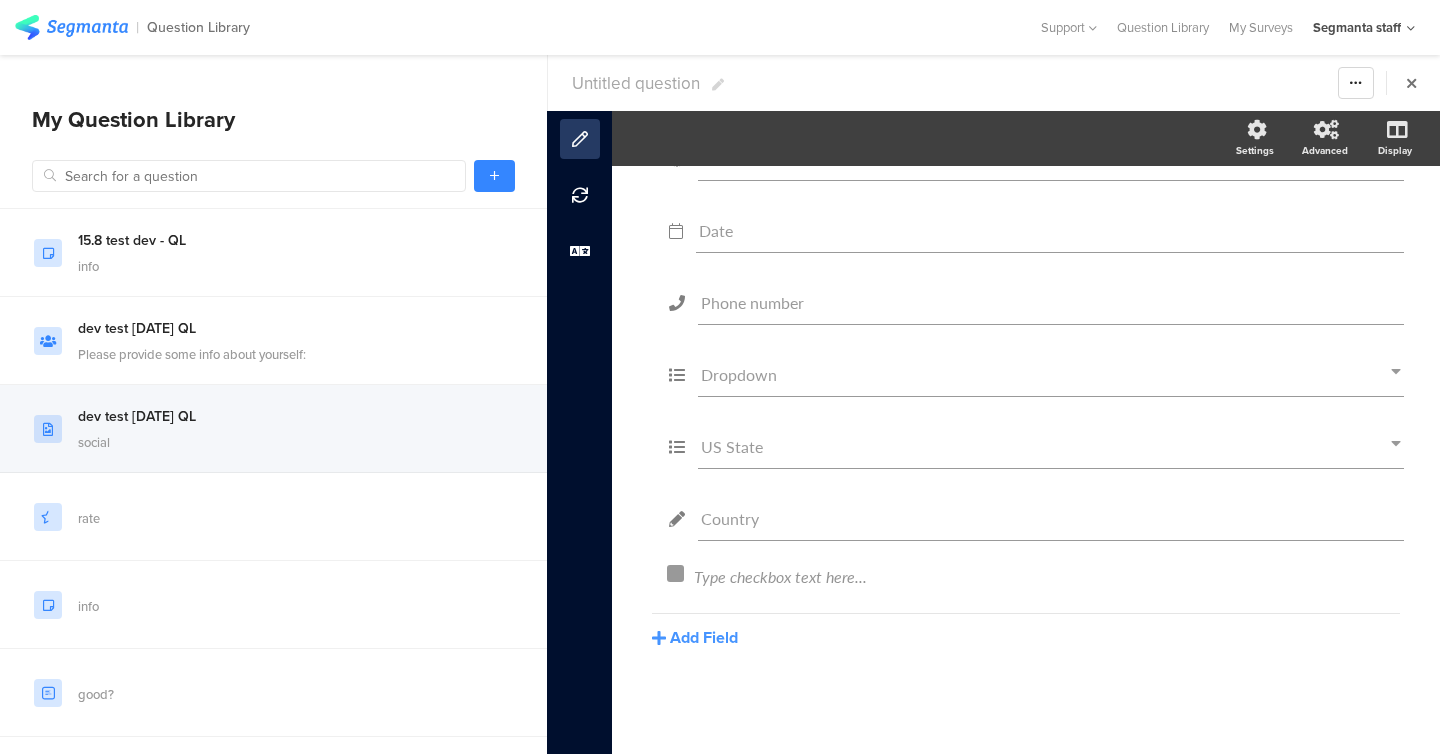 click on "dev test [DATE] QL
social" at bounding box center [273, 429] 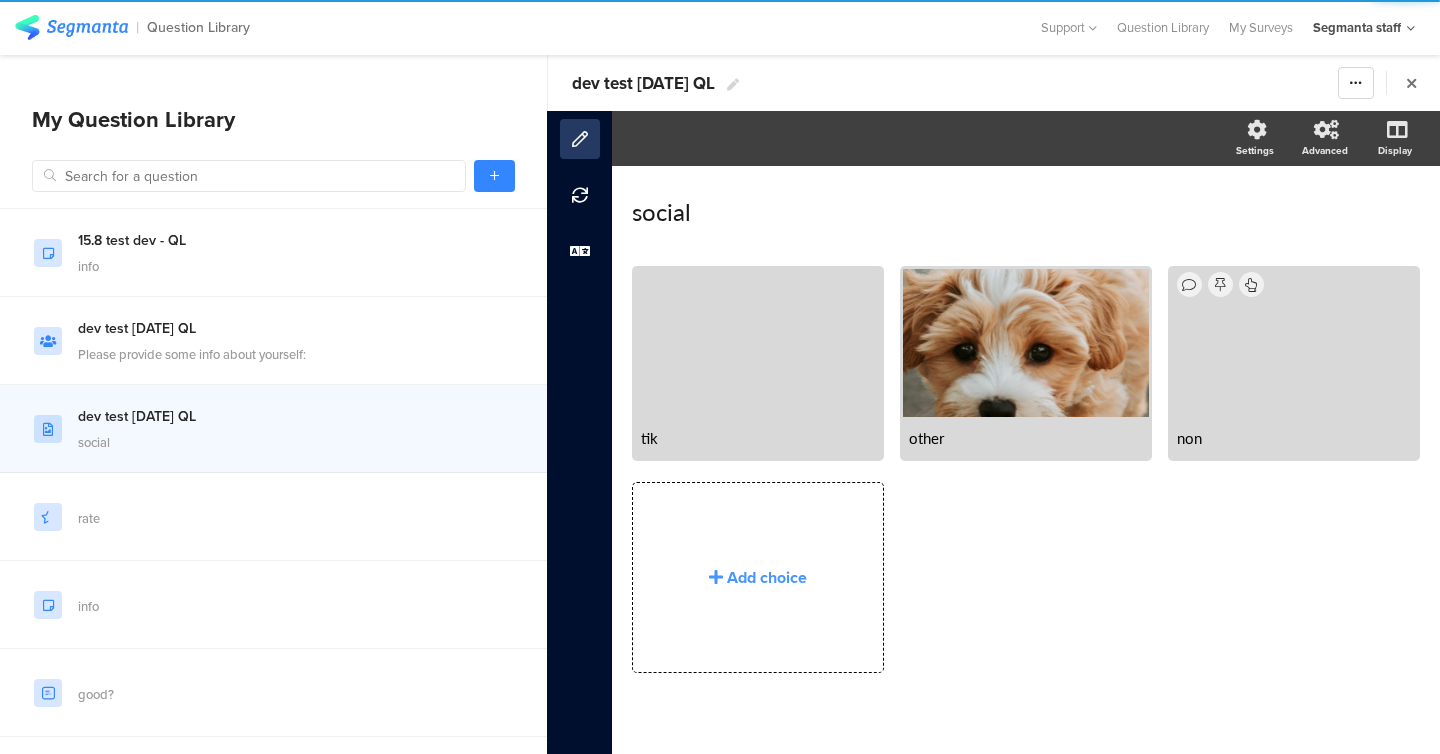 click on "dev test [DATE] QL" at bounding box center (643, 83) 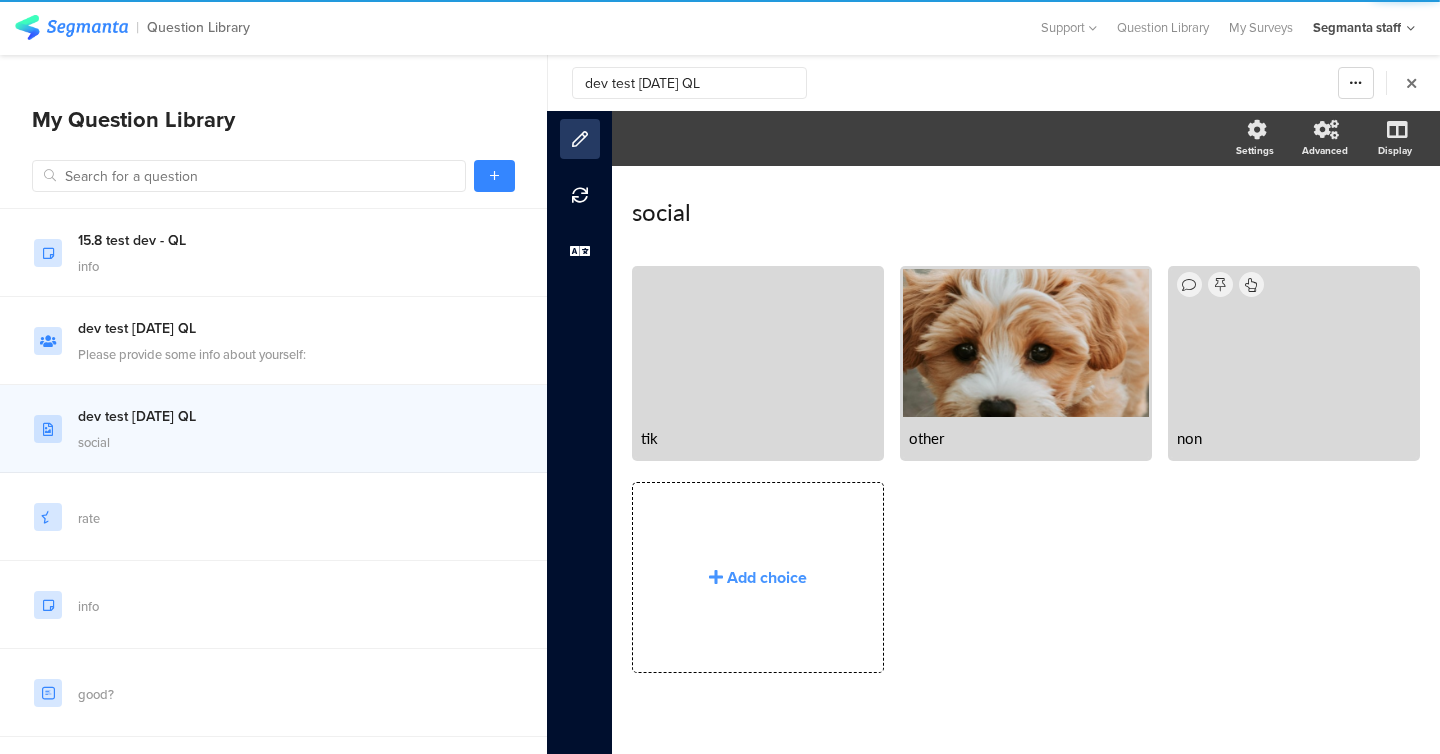 click on "dev test [DATE] QL" at bounding box center (689, 83) 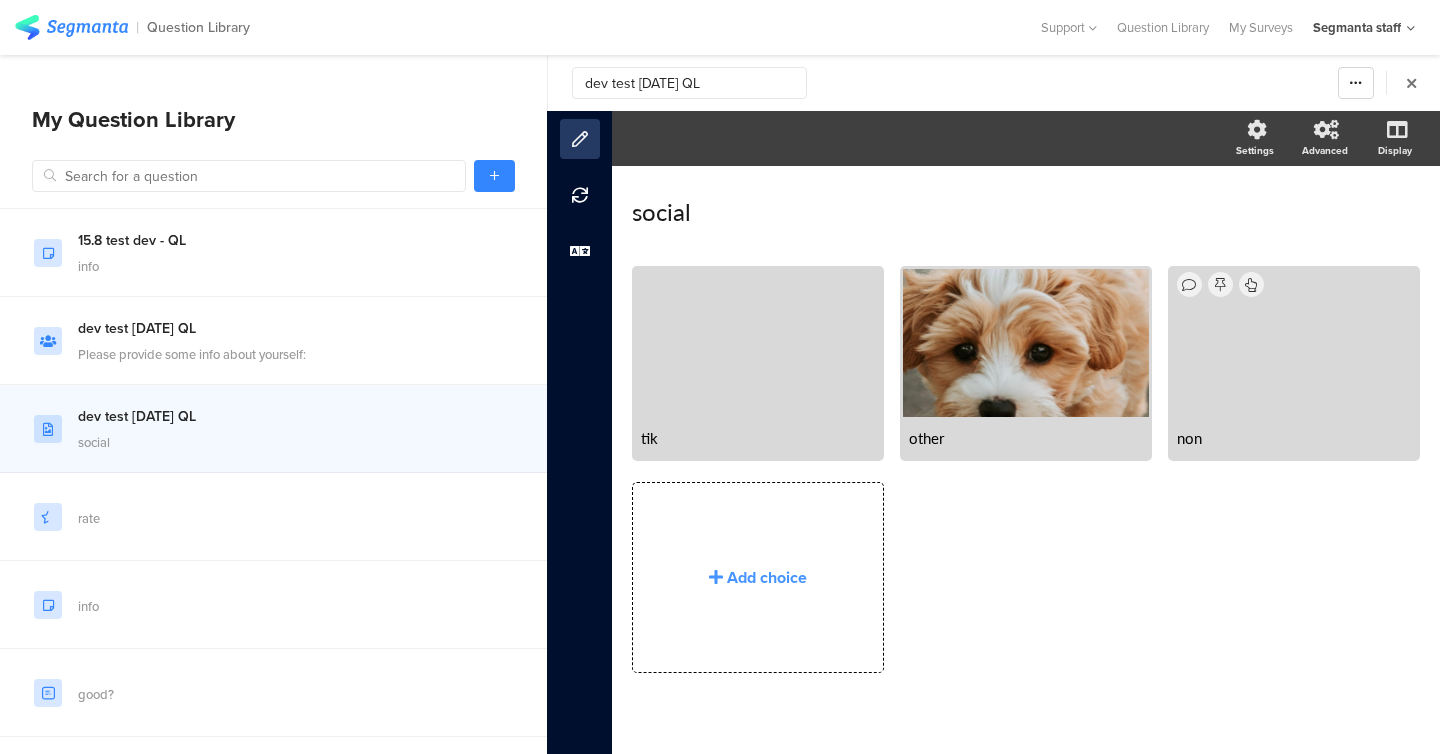 click on "dev test [DATE] QL" at bounding box center (689, 83) 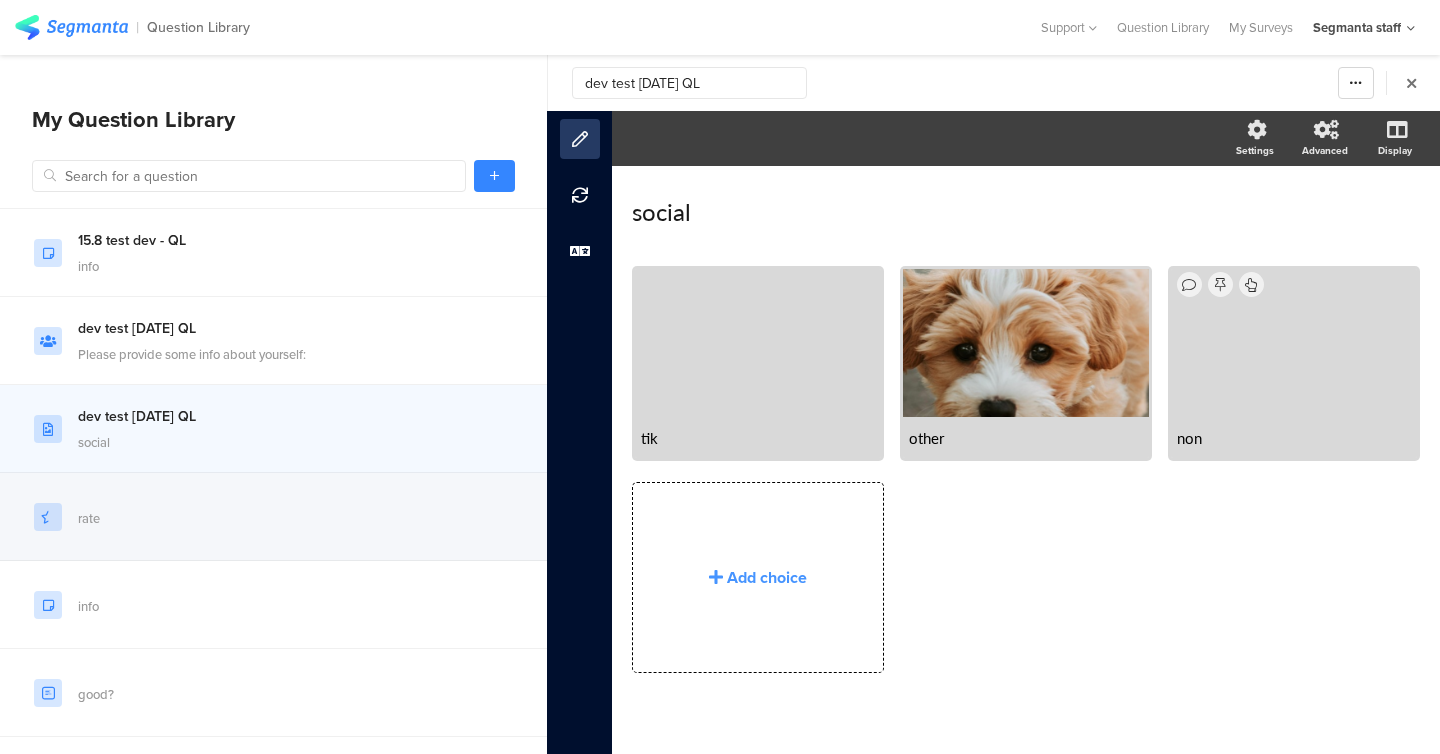 click on "rate" at bounding box center [273, 517] 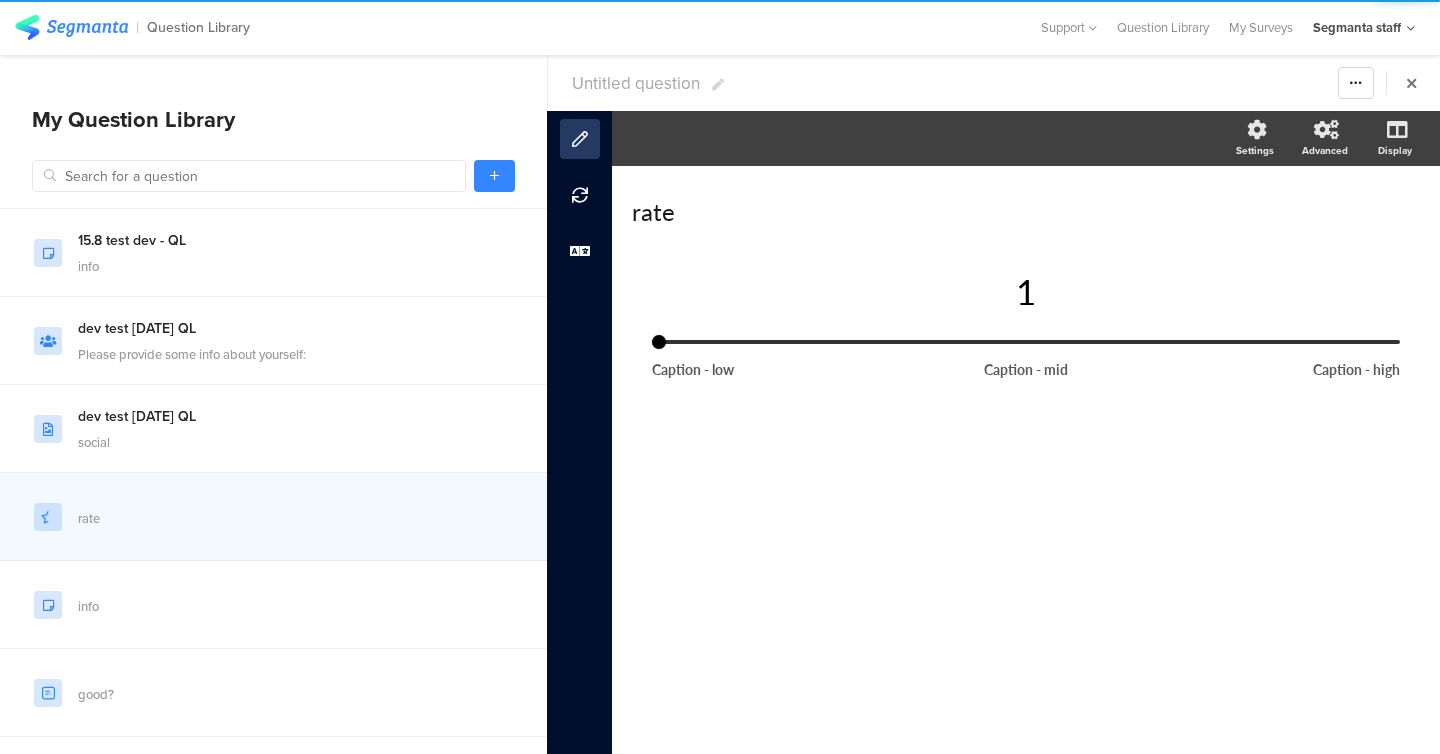 click on "Untitled question" at bounding box center [636, 83] 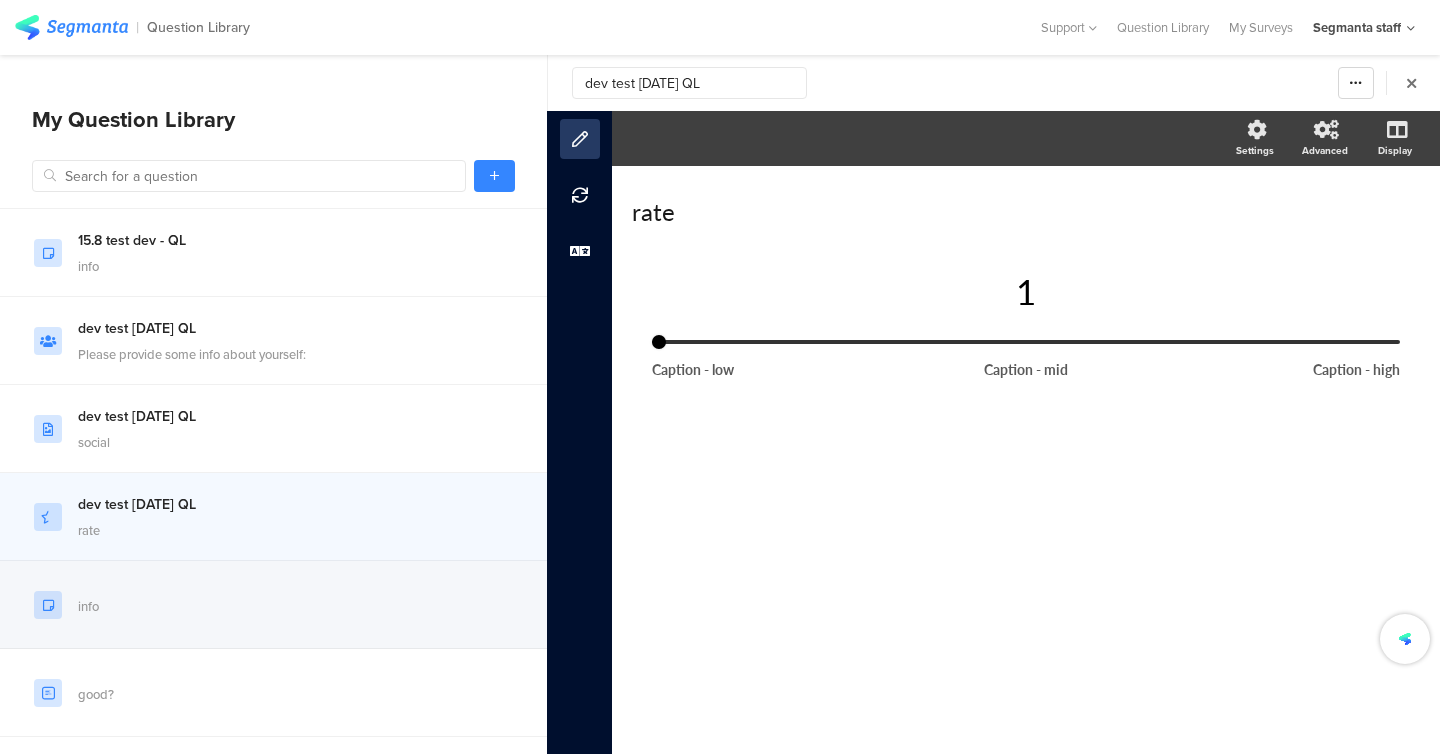 type on "dev test [DATE] QL" 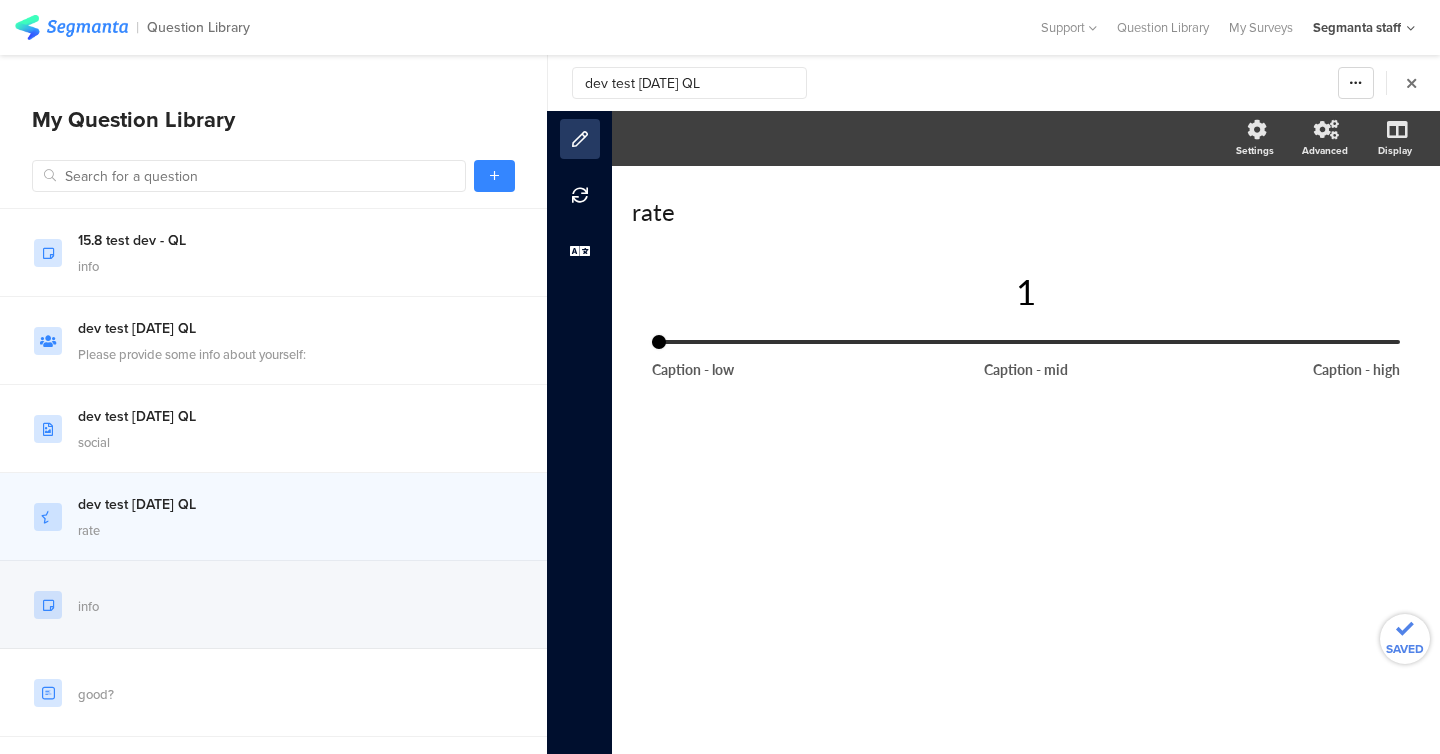 click on "info" at bounding box center [273, 605] 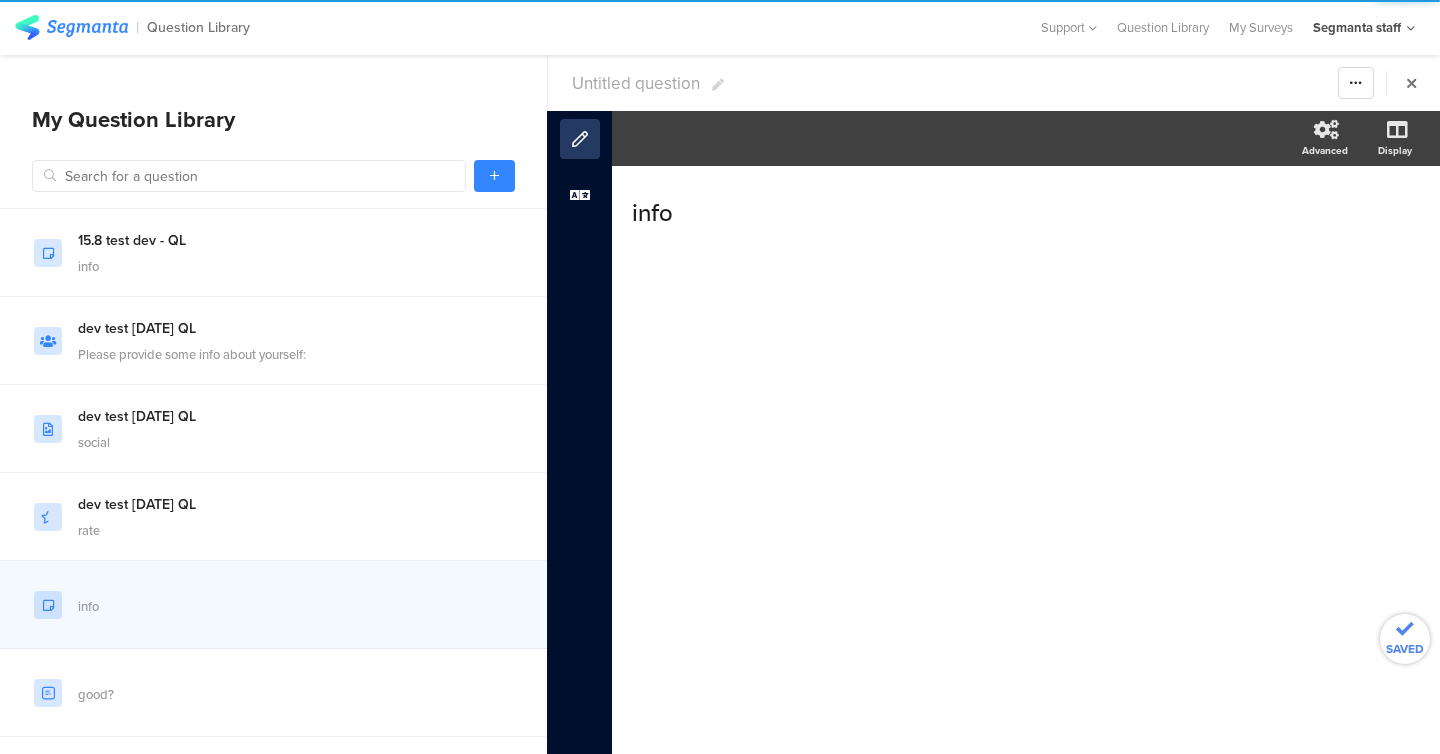 click on "Untitled question" at bounding box center [636, 83] 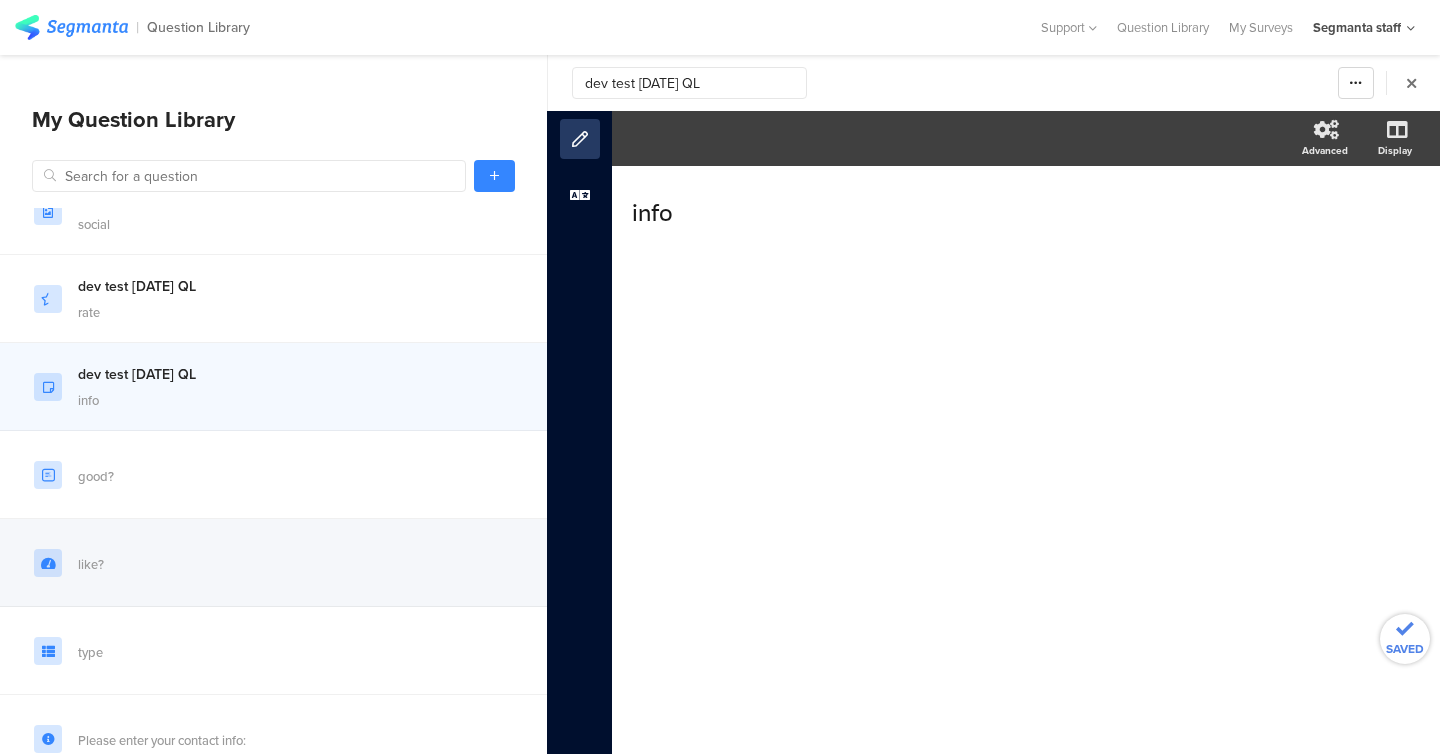 scroll, scrollTop: 4549, scrollLeft: 0, axis: vertical 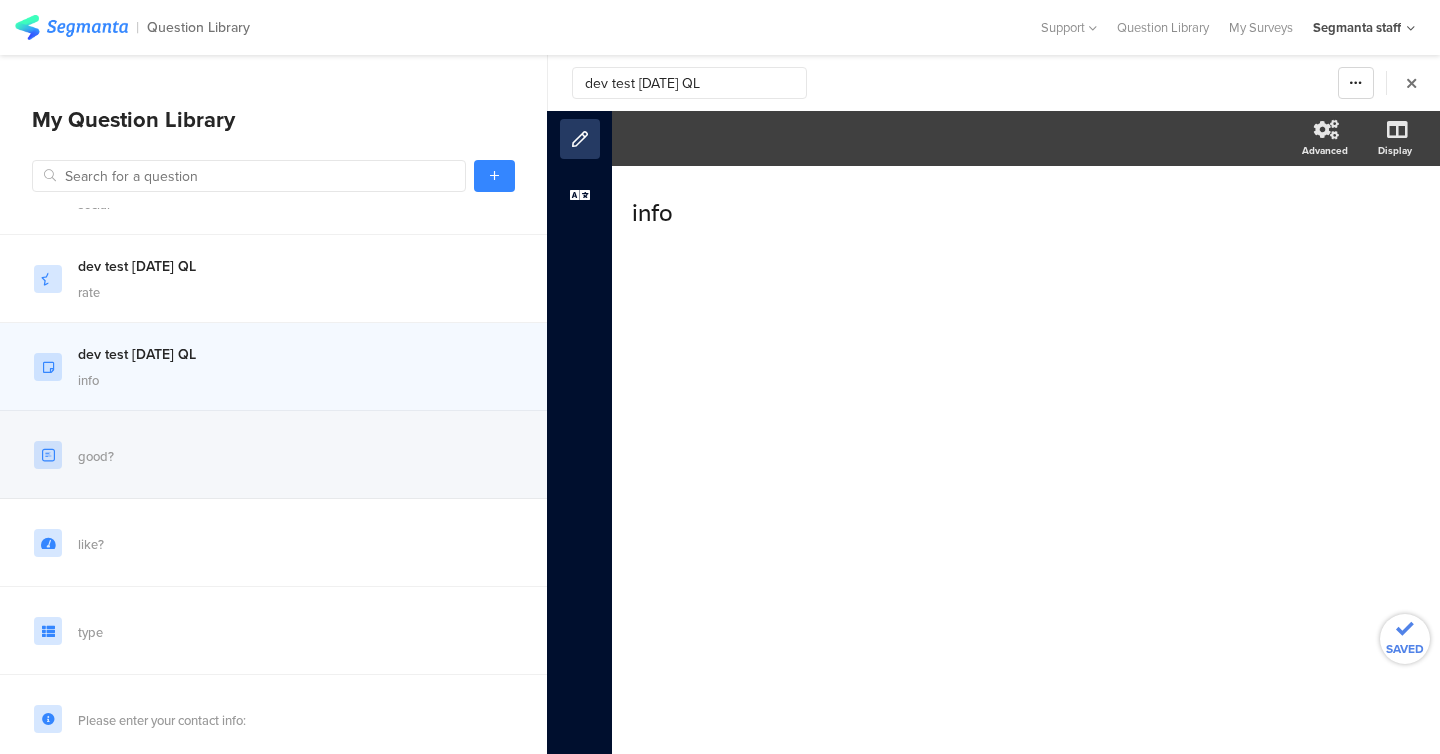 type on "dev test [DATE] QL" 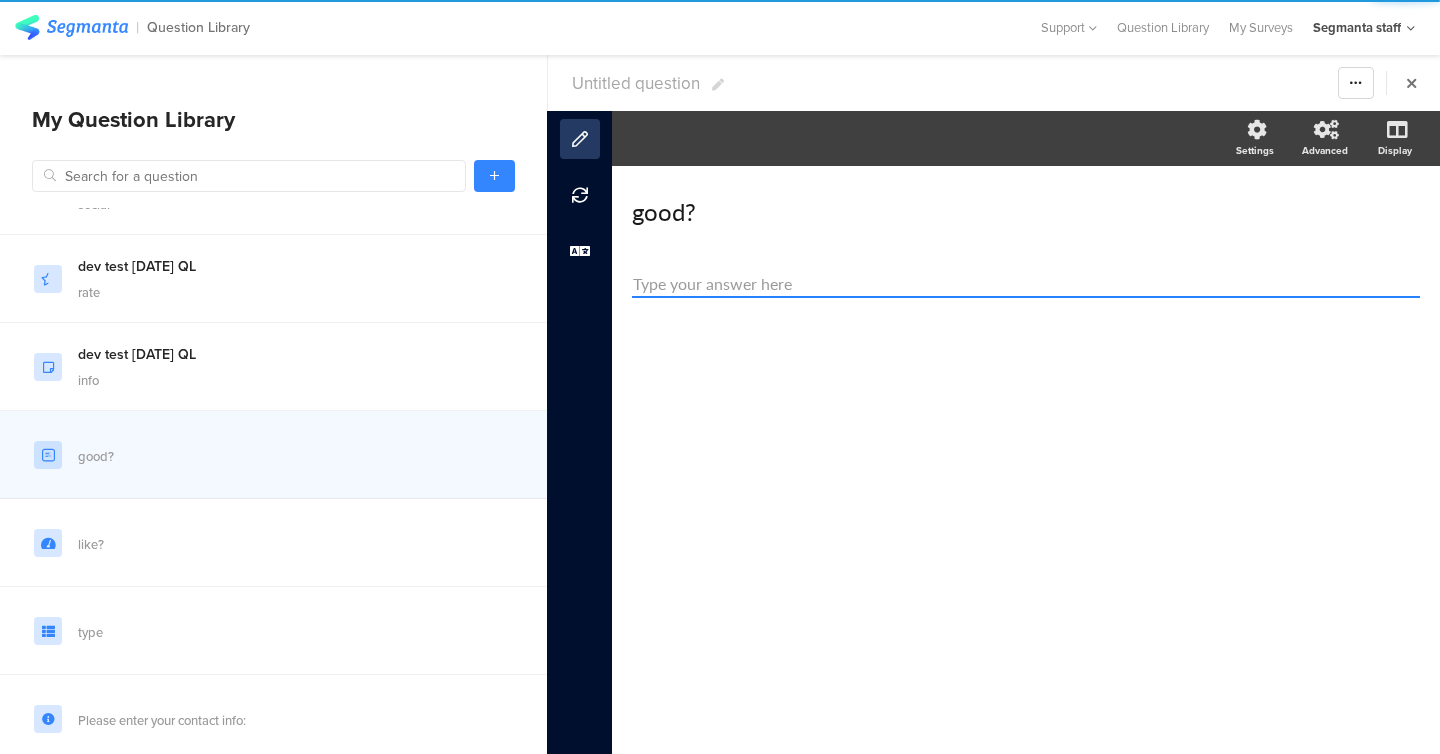 click on "Untitled question" at bounding box center (636, 83) 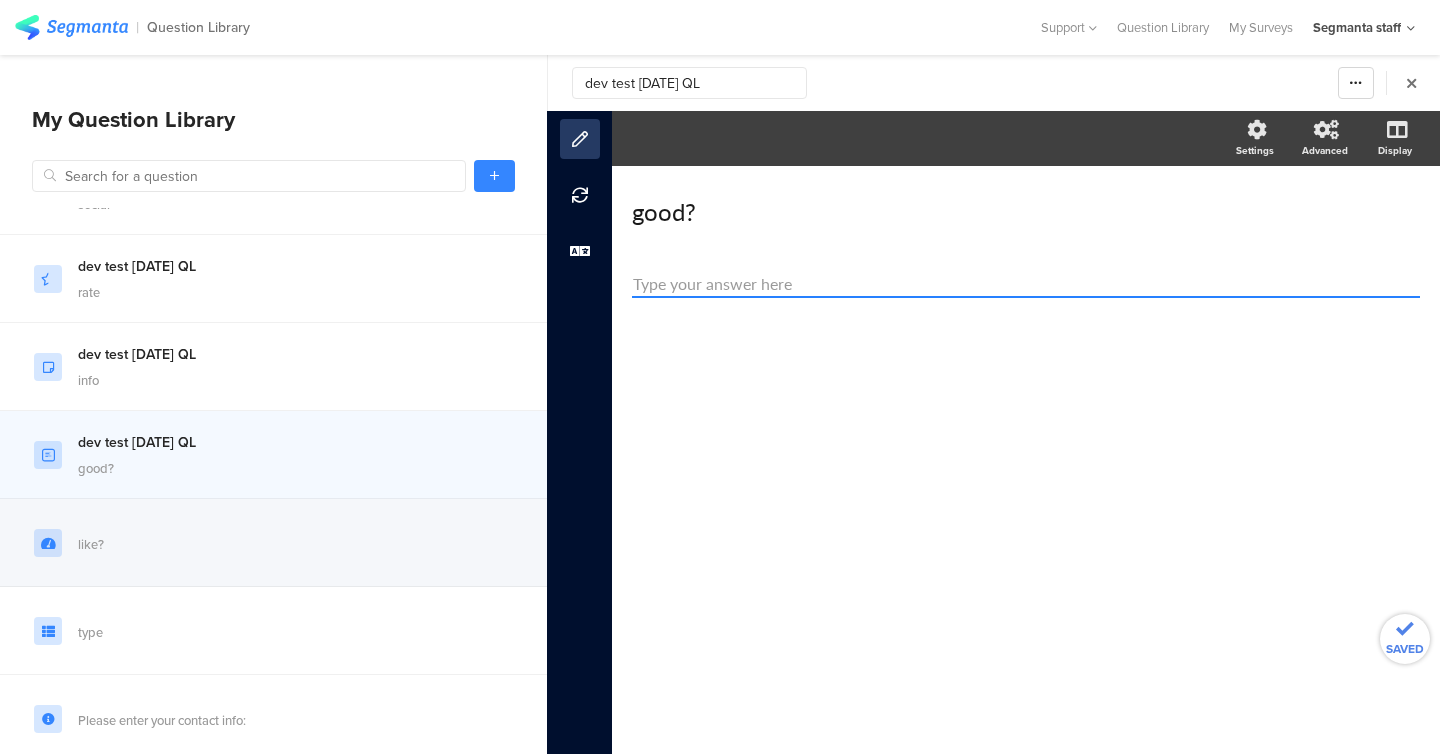 type on "dev test [DATE] QL" 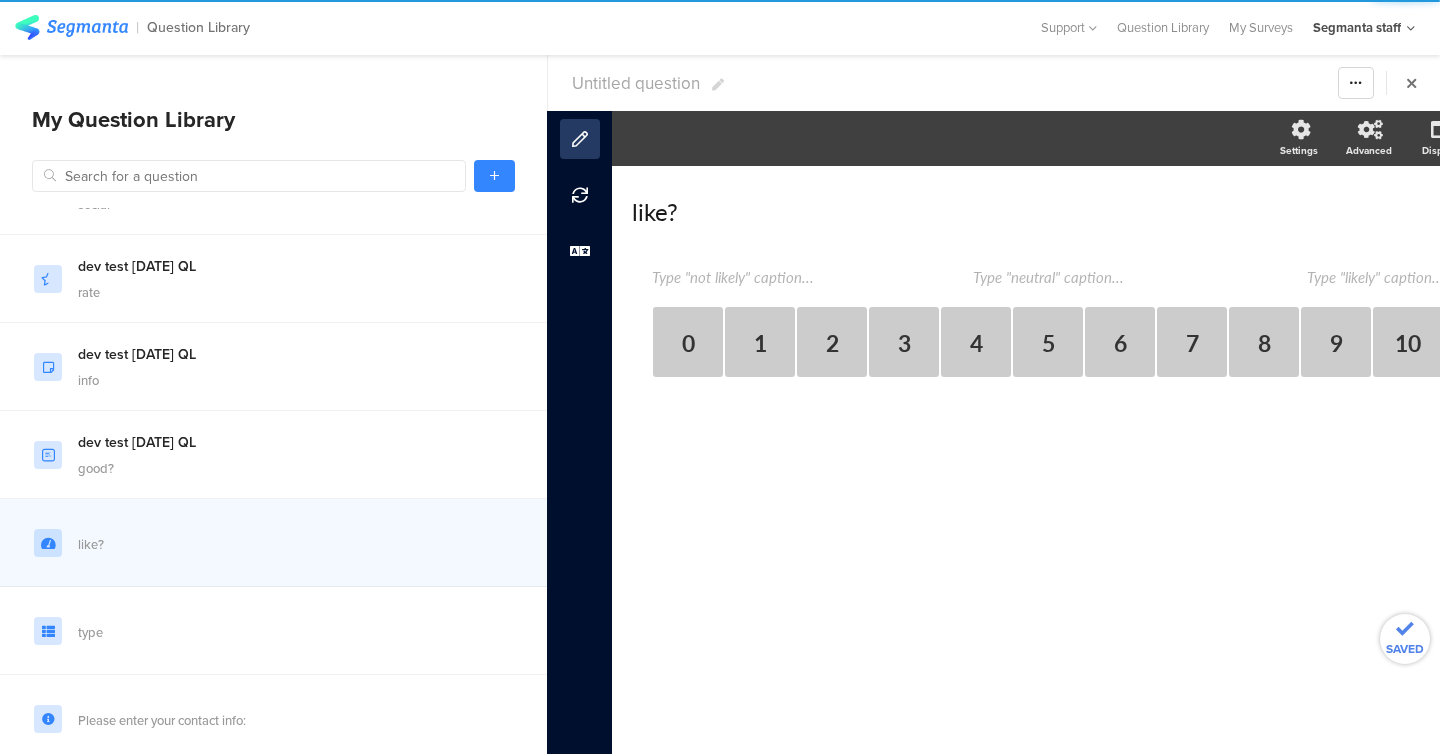 click on "Untitled question" at bounding box center (636, 83) 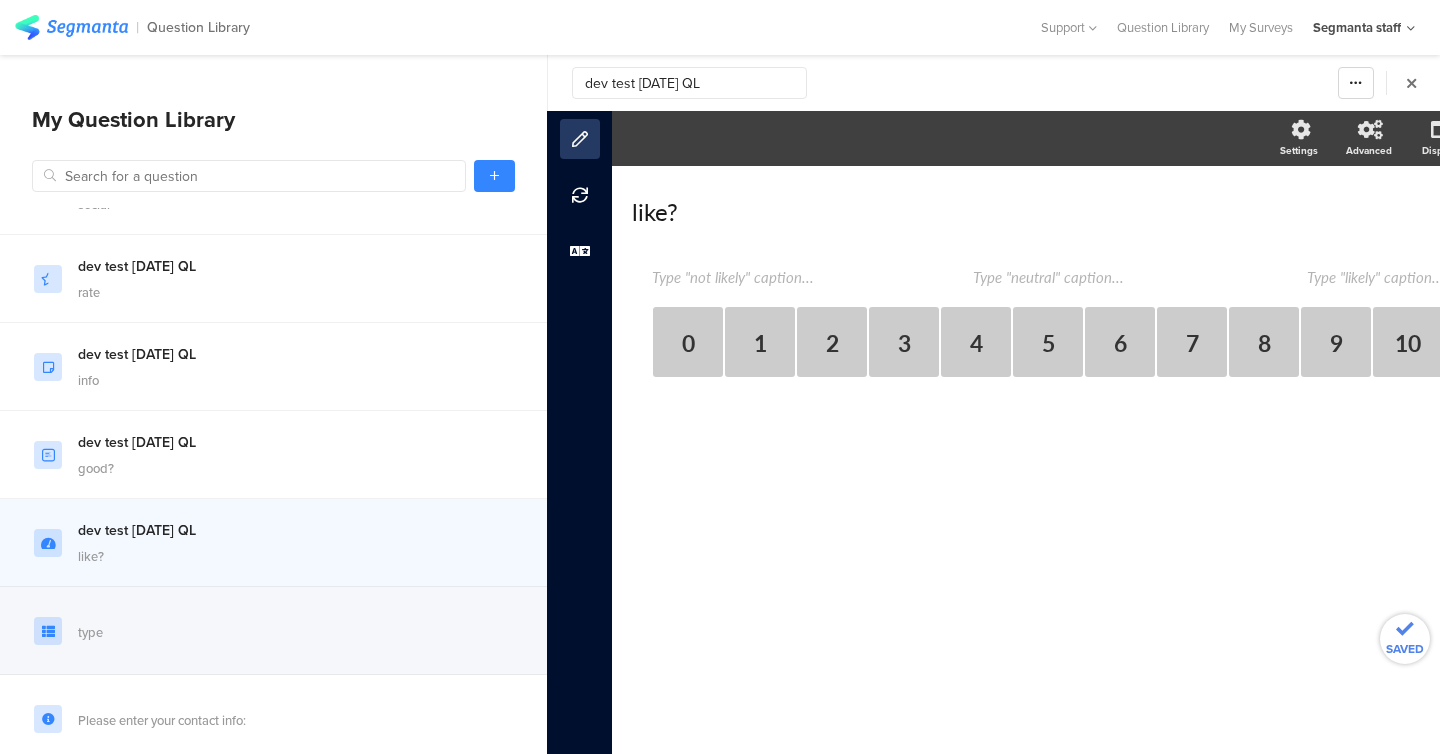type on "dev test [DATE] QL" 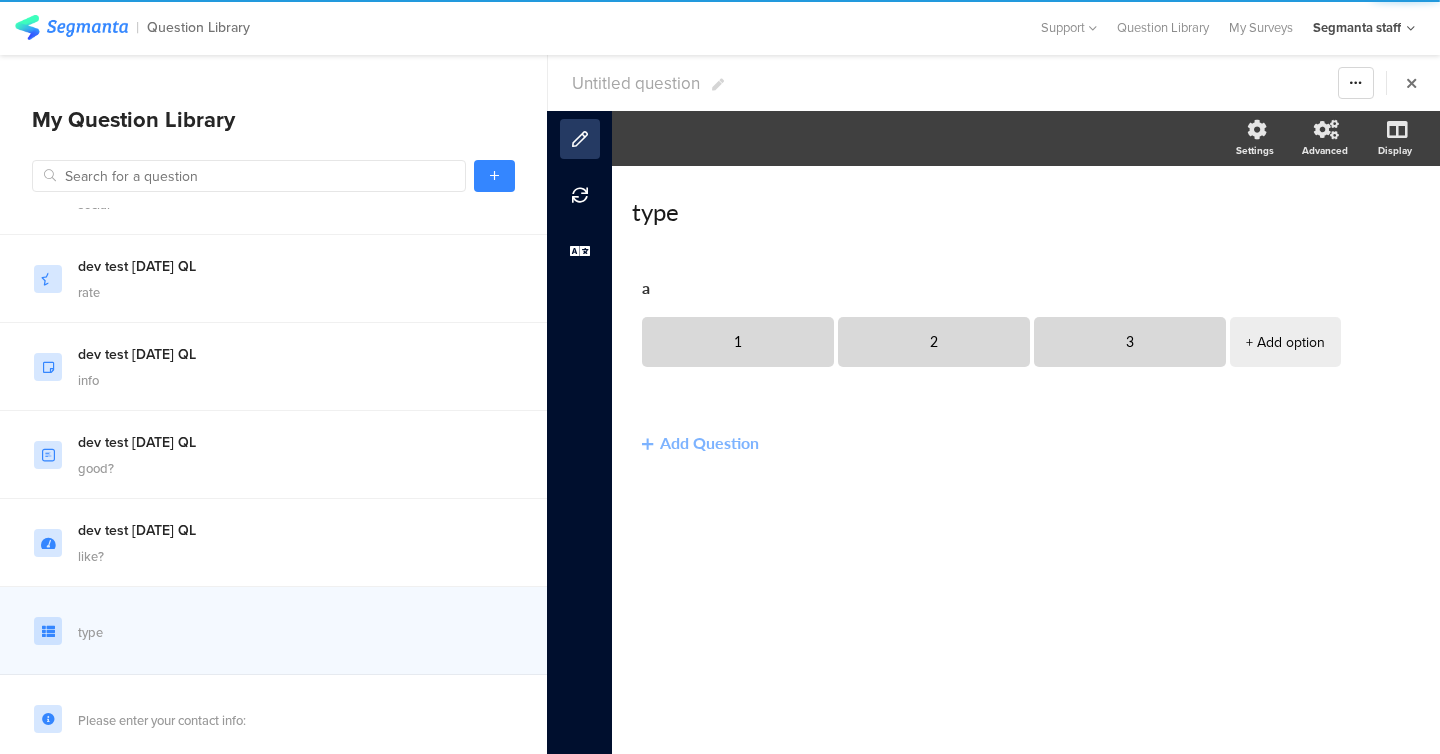click on "Untitled question" at bounding box center [636, 83] 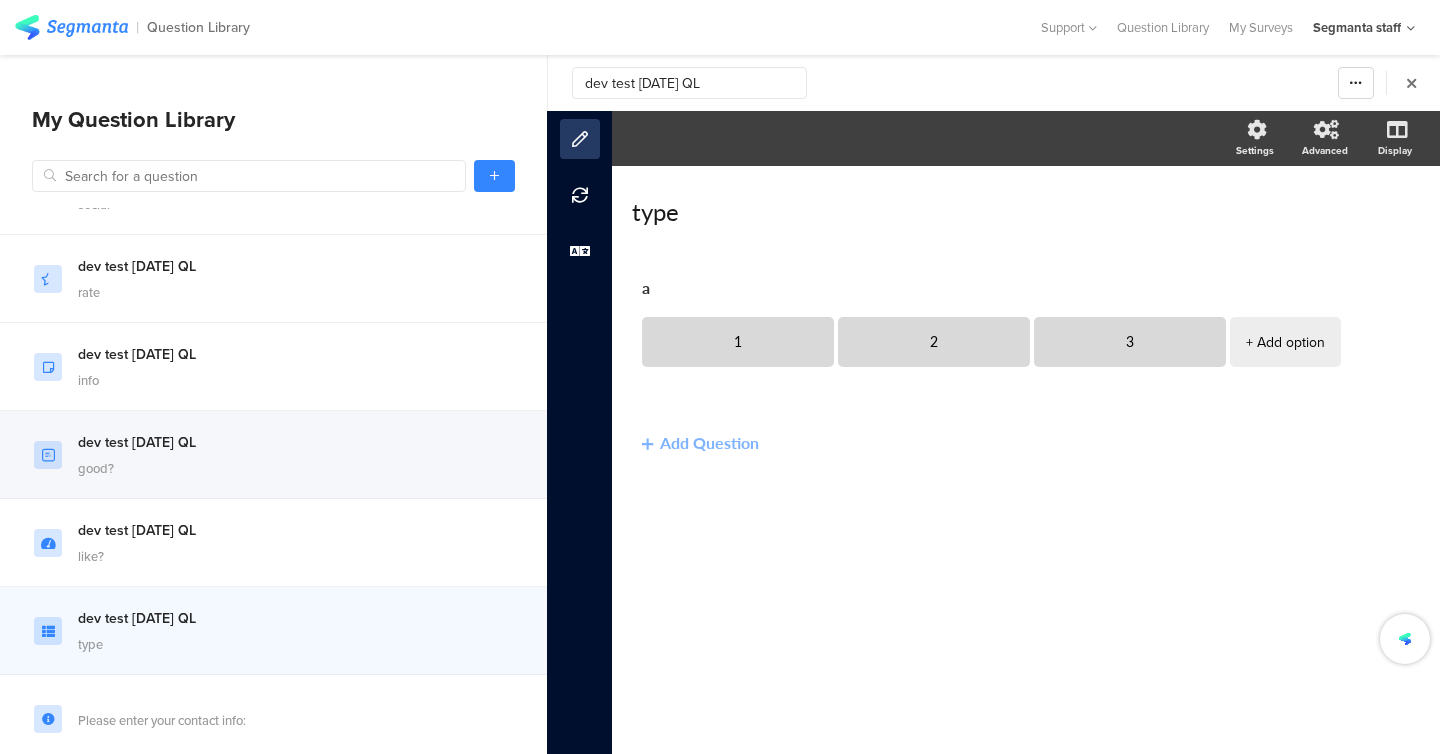 scroll, scrollTop: 4745, scrollLeft: 0, axis: vertical 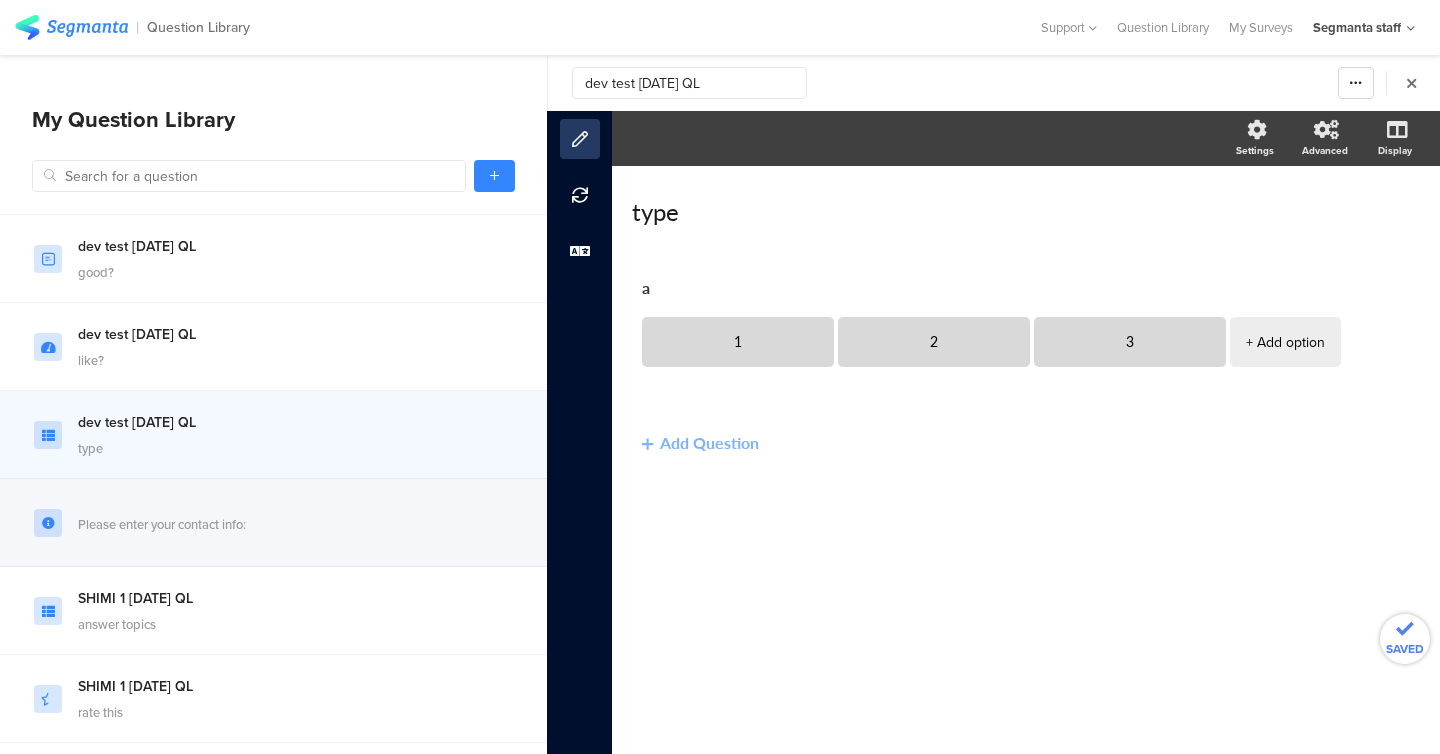 type on "dev test [DATE] QL" 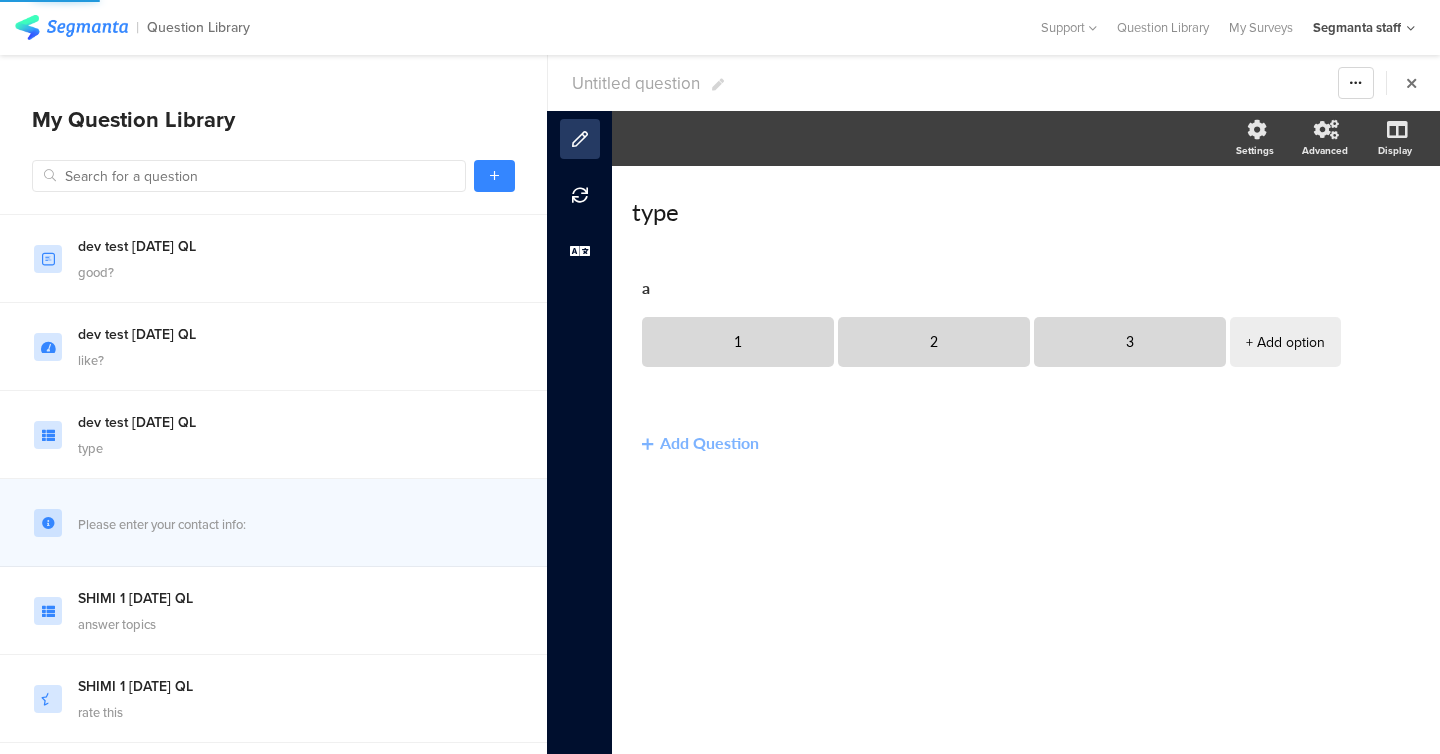 click on "Untitled question" at bounding box center [636, 83] 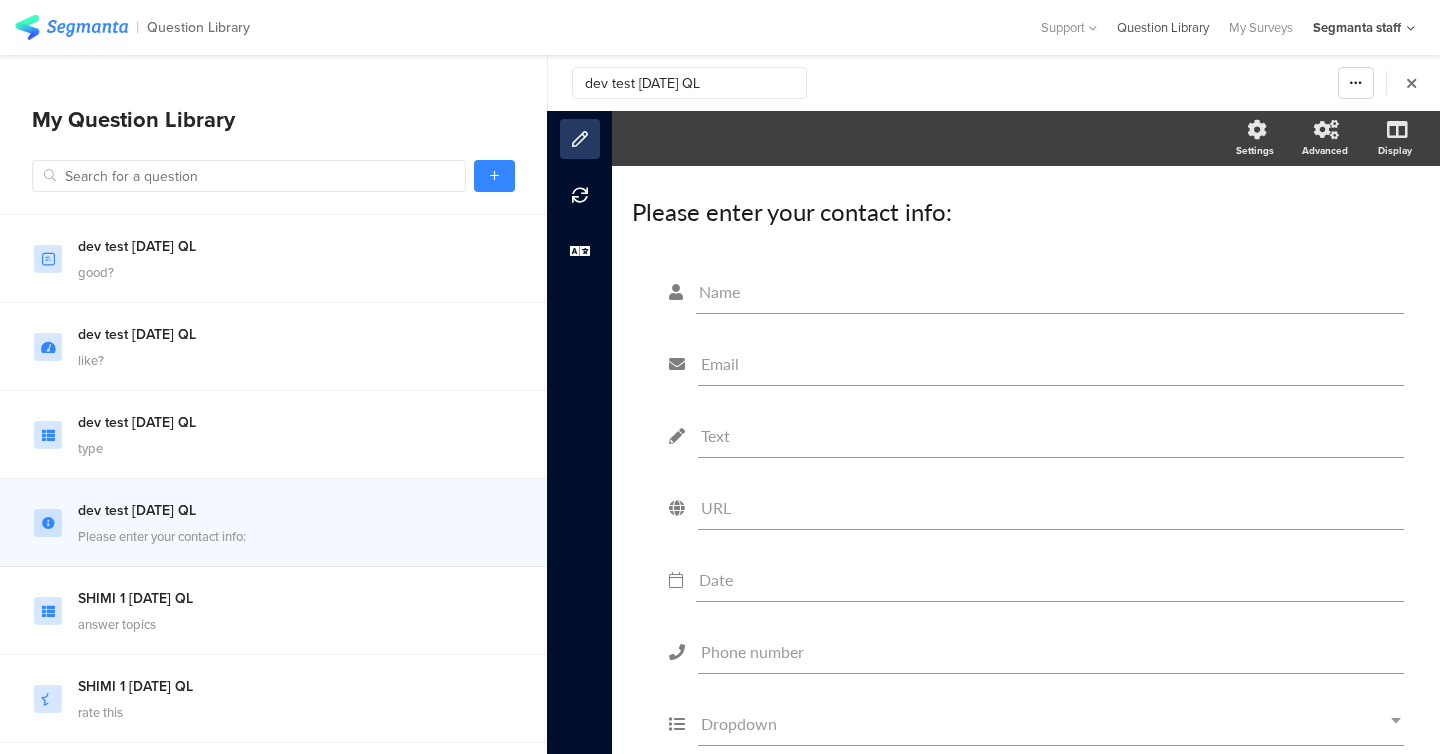 type on "dev test [DATE] QL" 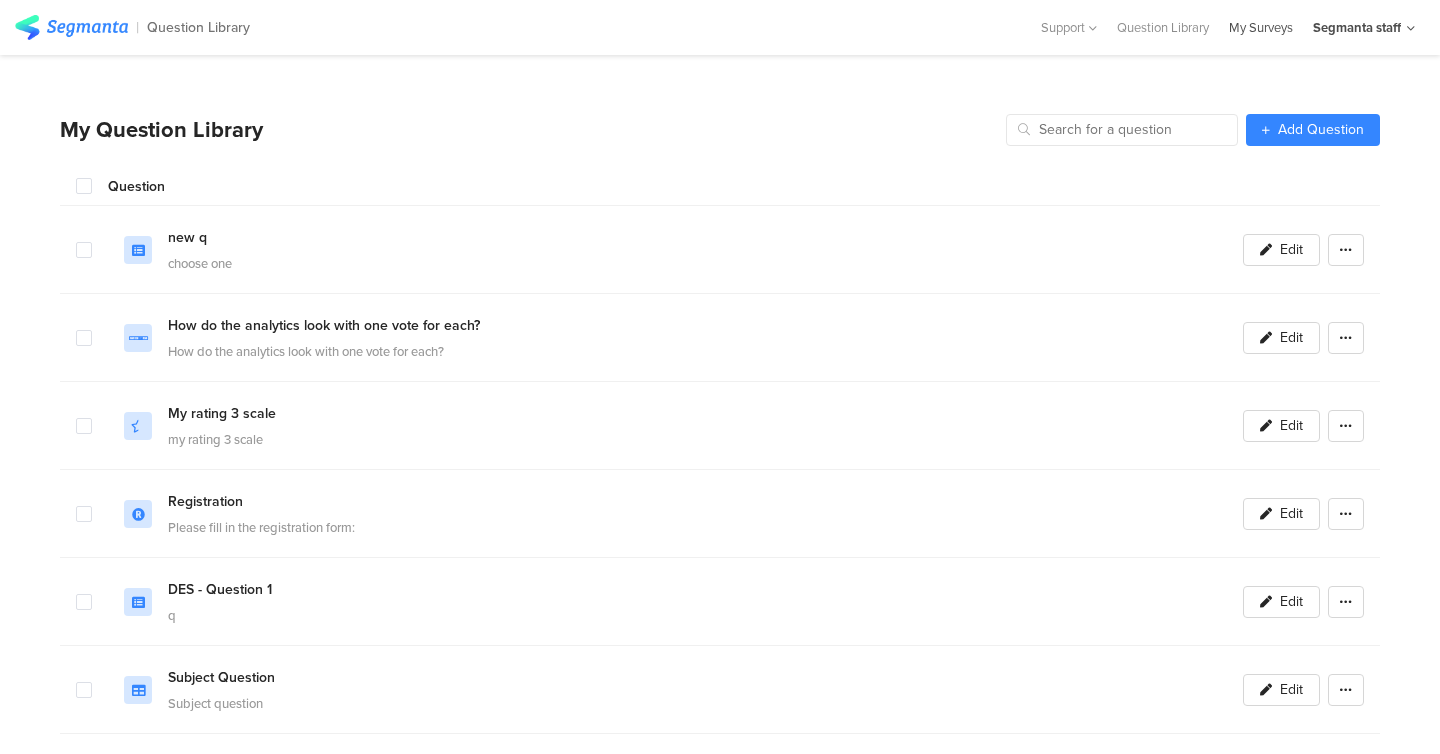 click on "My Surveys" at bounding box center [1261, 27] 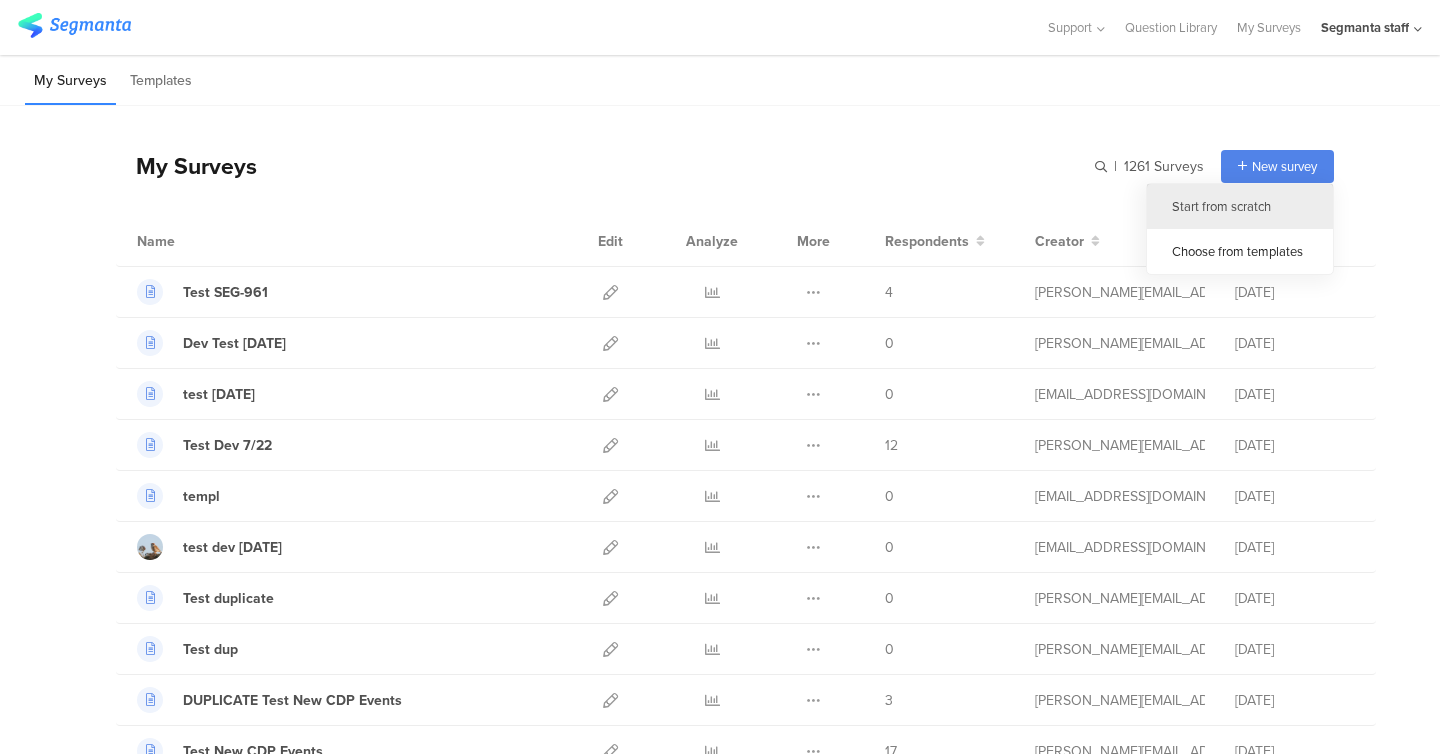 click on "Start from scratch" 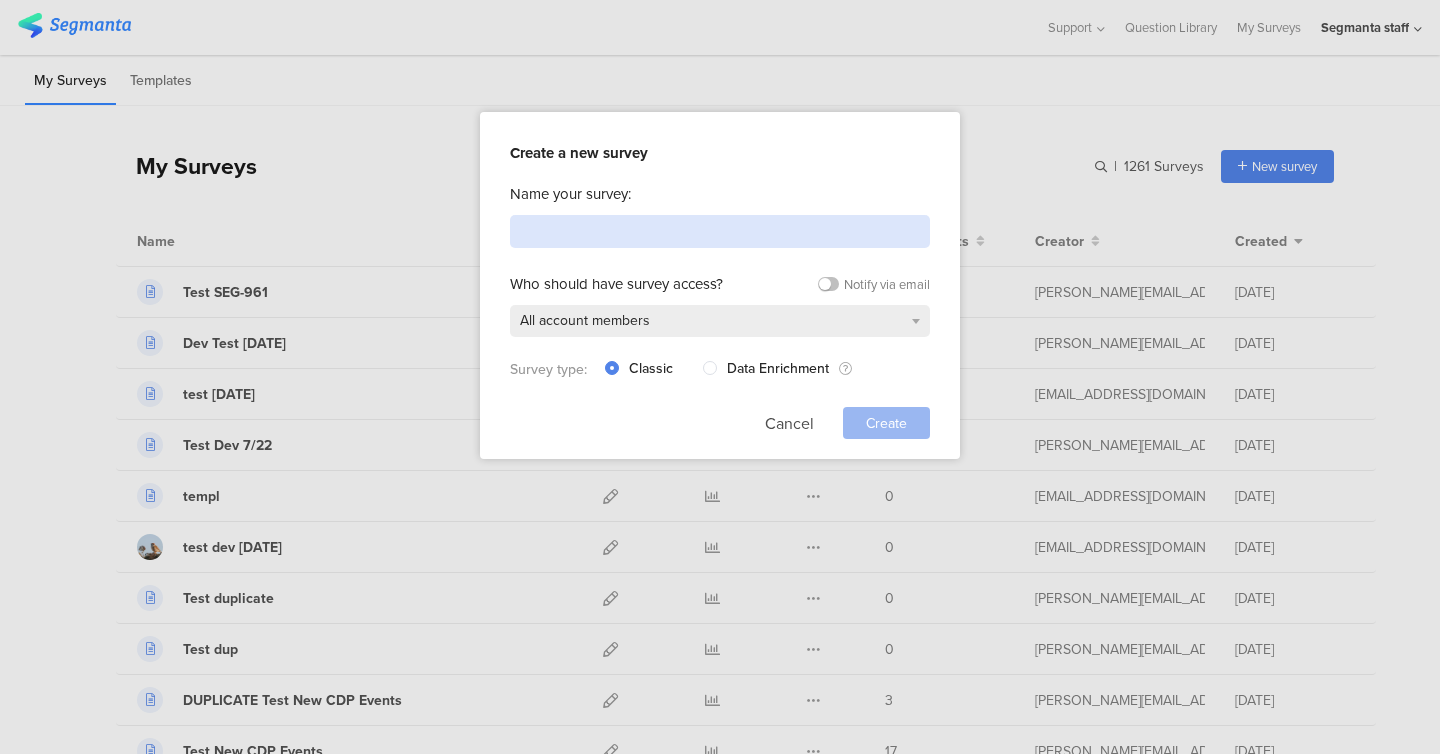 click at bounding box center [720, 231] 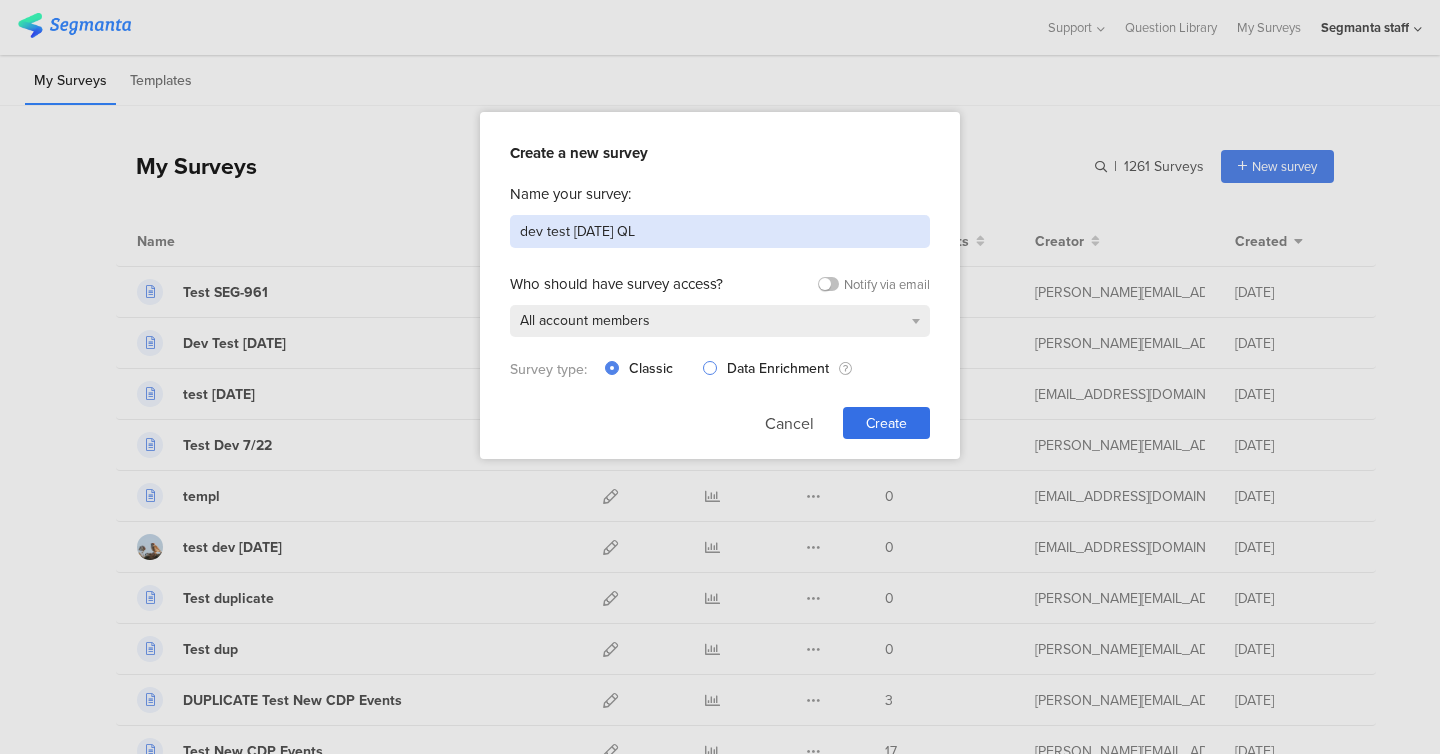 type on "dev test [DATE] QL" 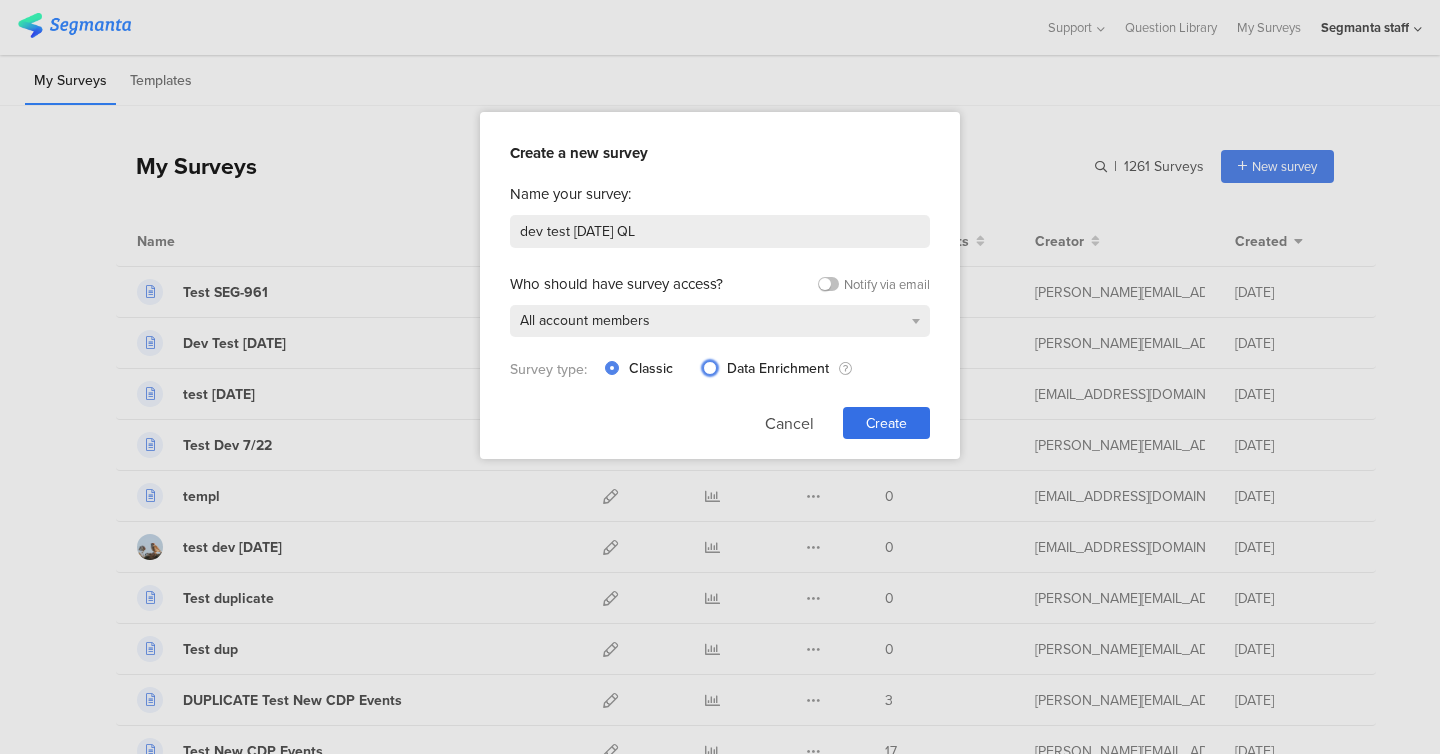 click at bounding box center (710, 368) 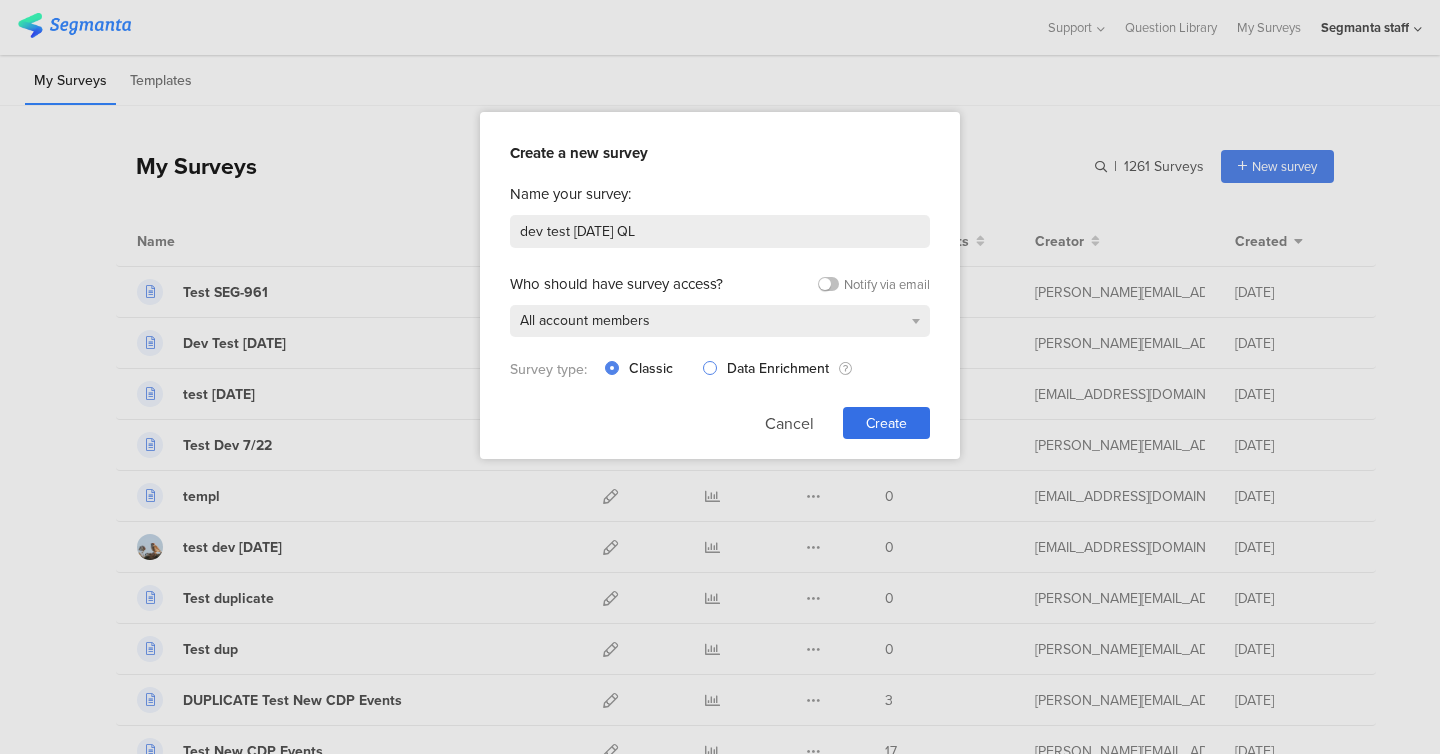 click on "Data Enrichment" at bounding box center (710, 367) 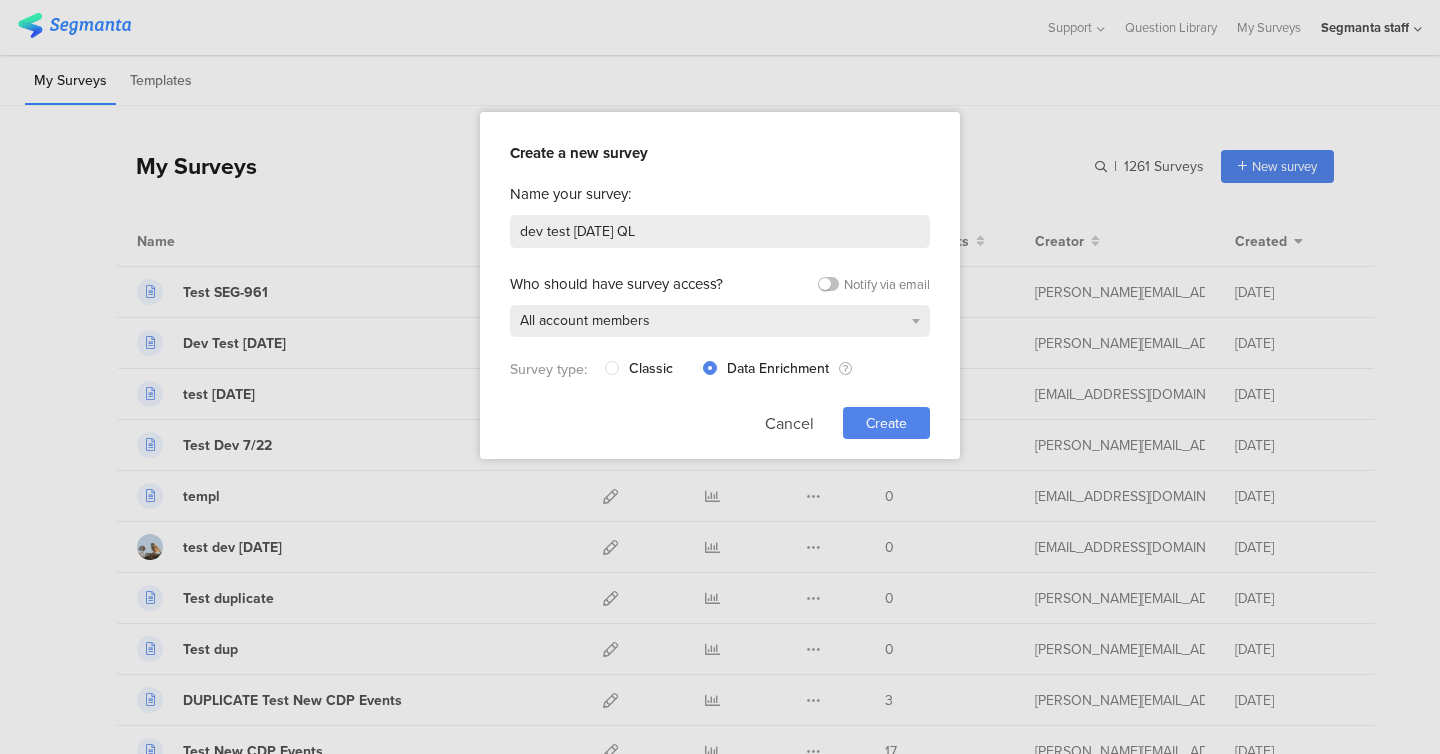 click on "Create" at bounding box center (886, 423) 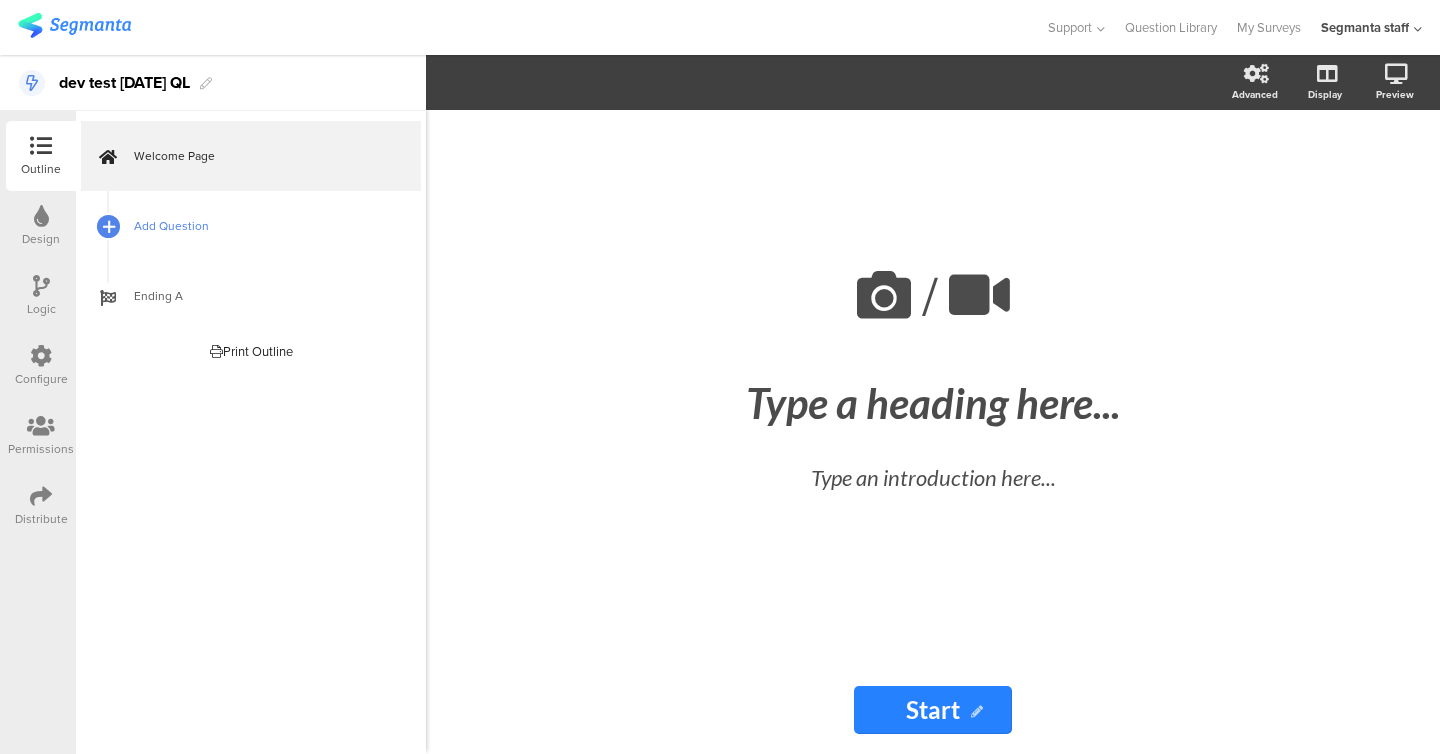 click at bounding box center (109, 226) 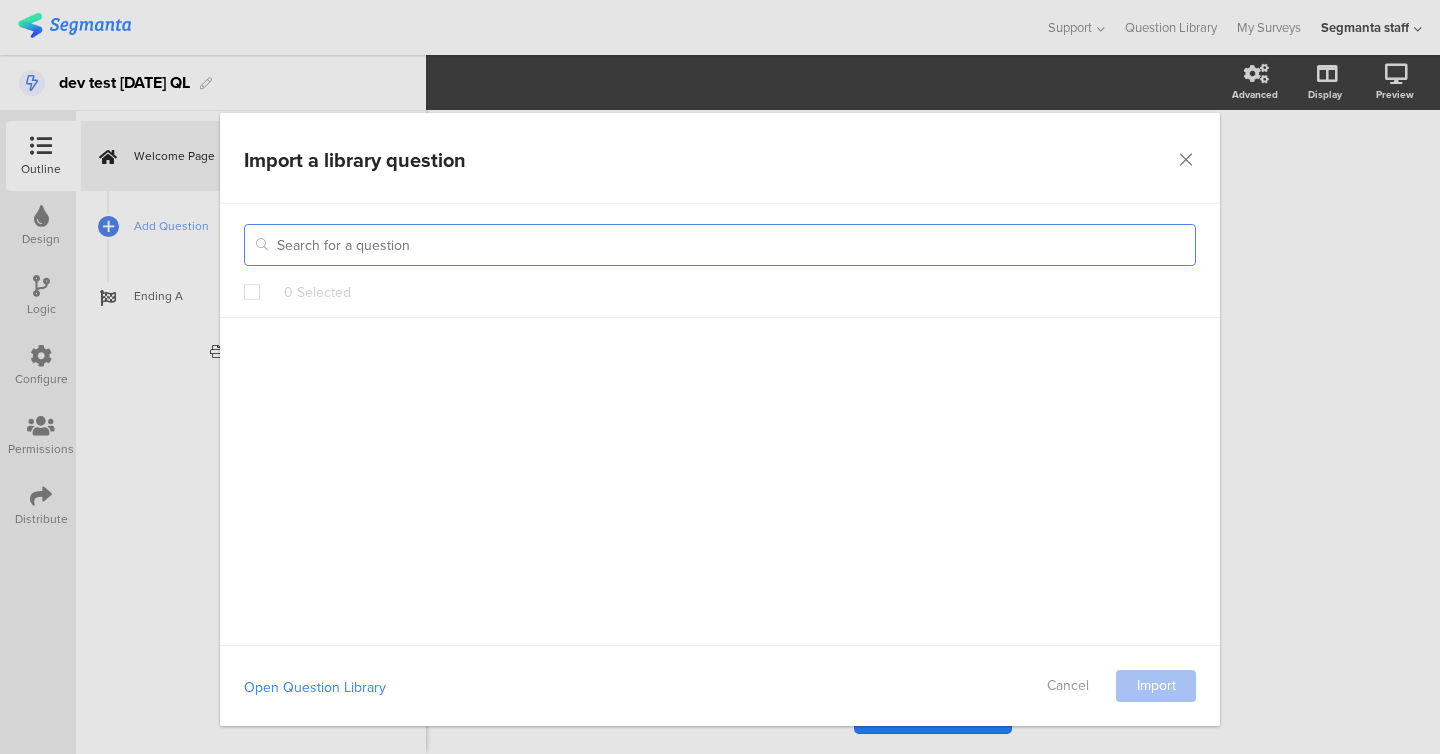 click at bounding box center [720, 245] 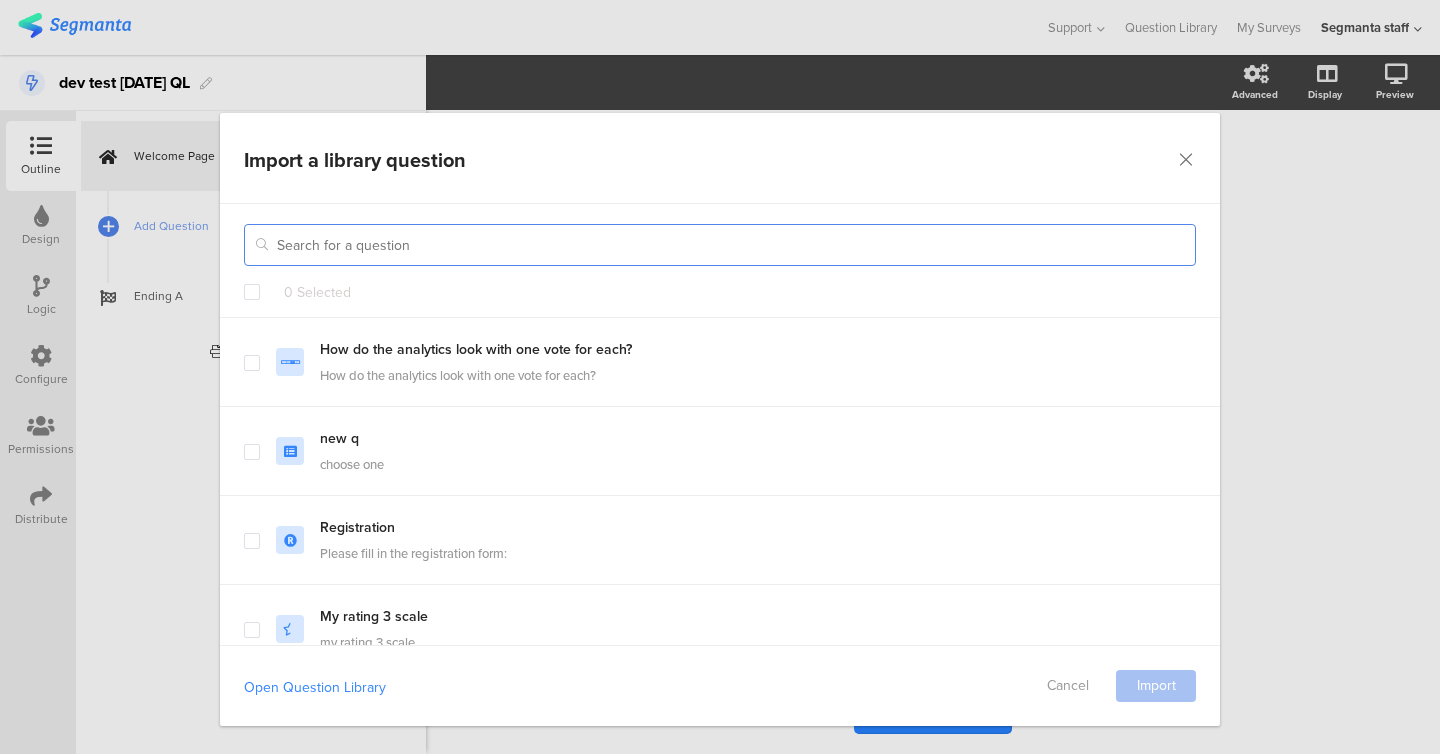 paste on "dev test [DATE] QL" 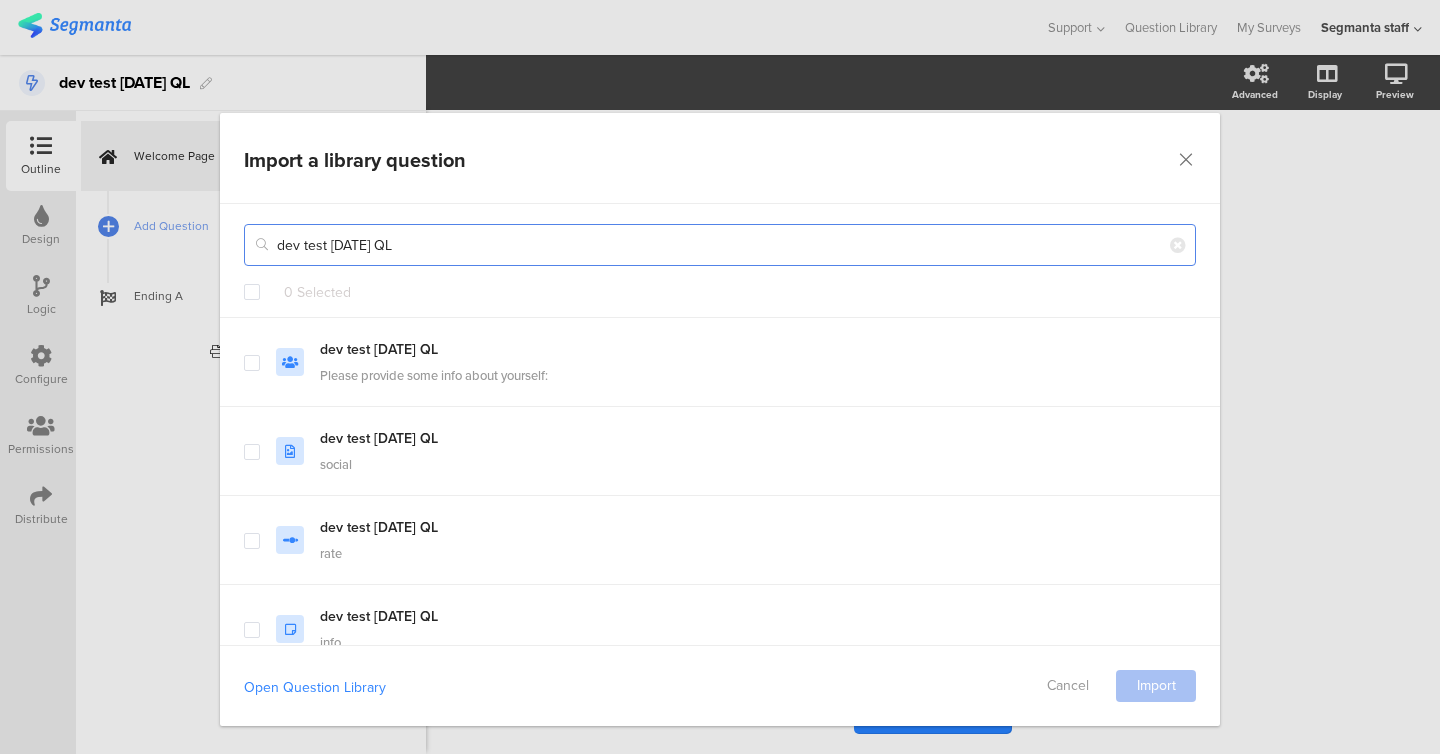 type on "dev test [DATE] QL" 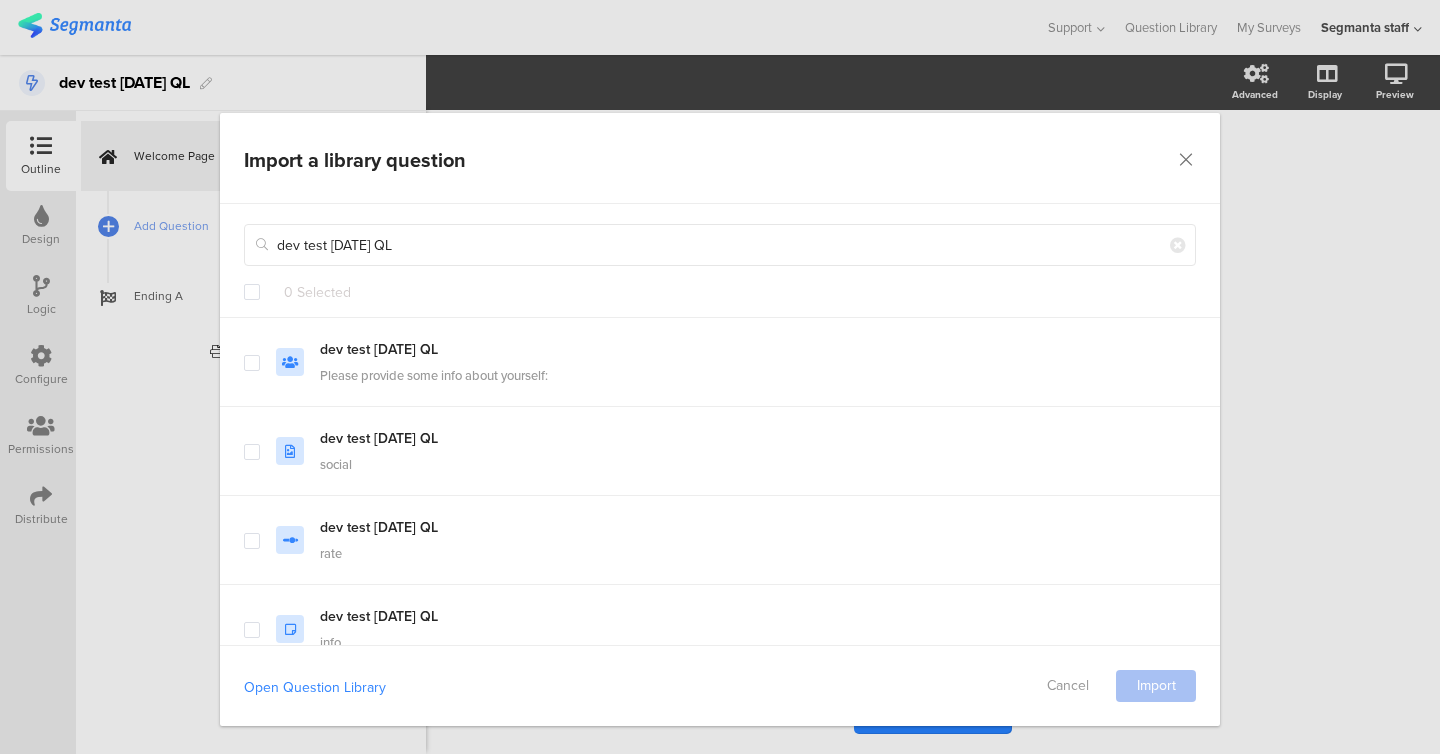 click at bounding box center (252, 292) 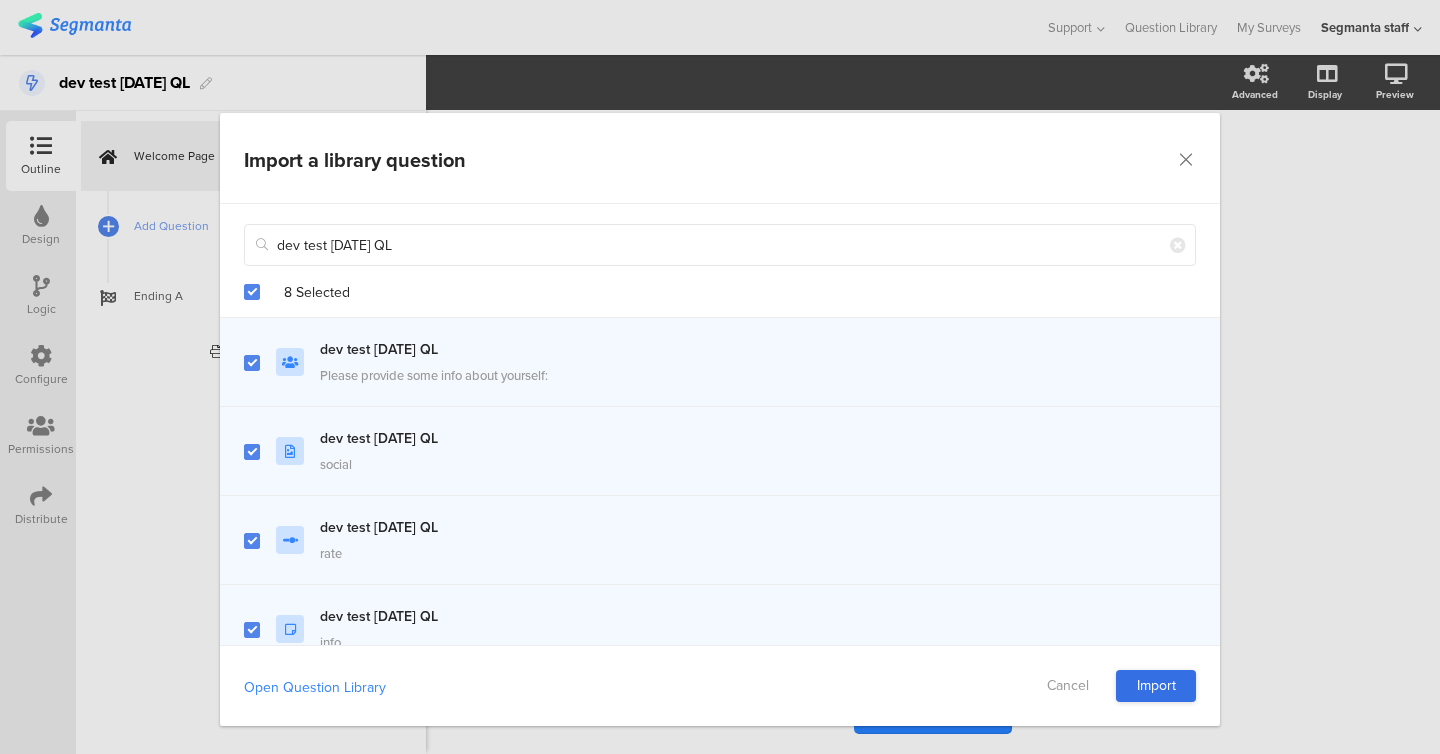 click on "Import" at bounding box center (1156, 686) 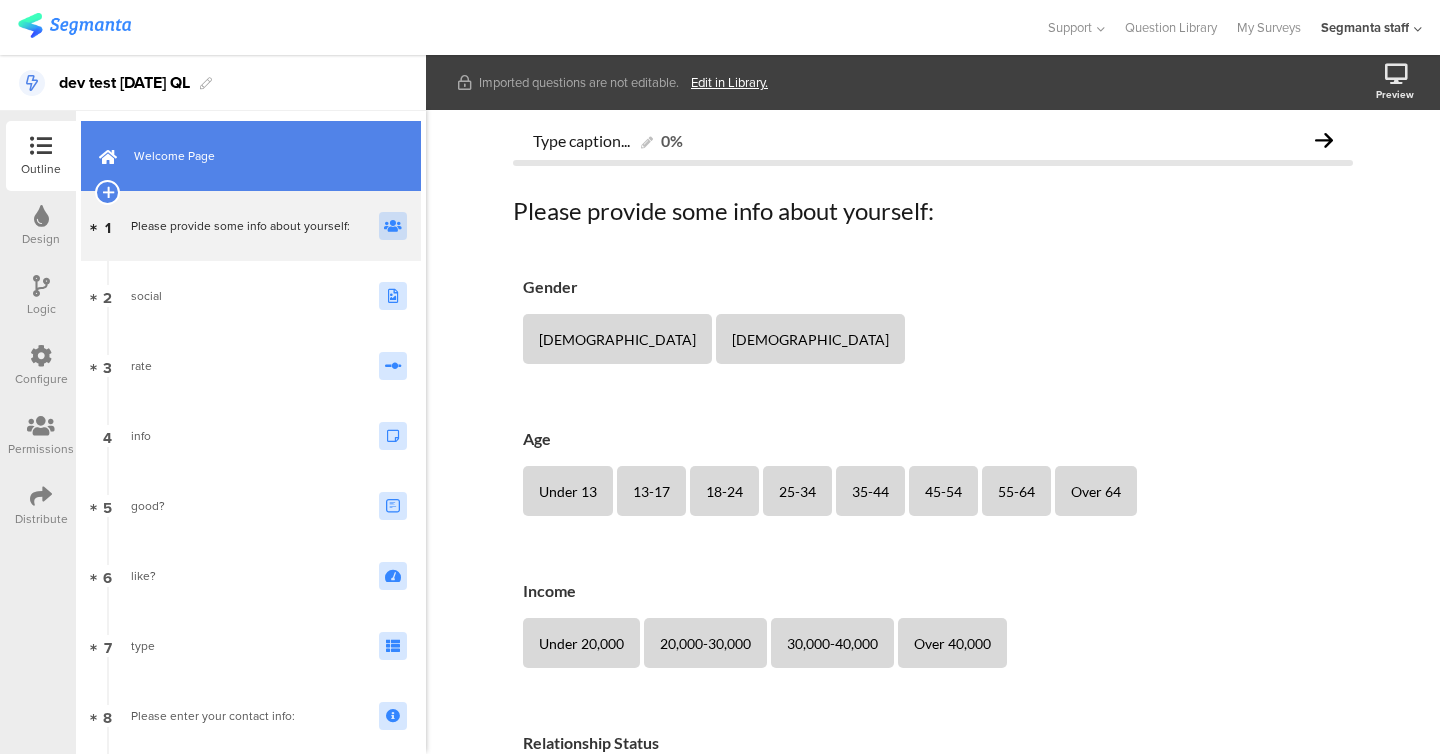 click on "Welcome Page" at bounding box center [251, 156] 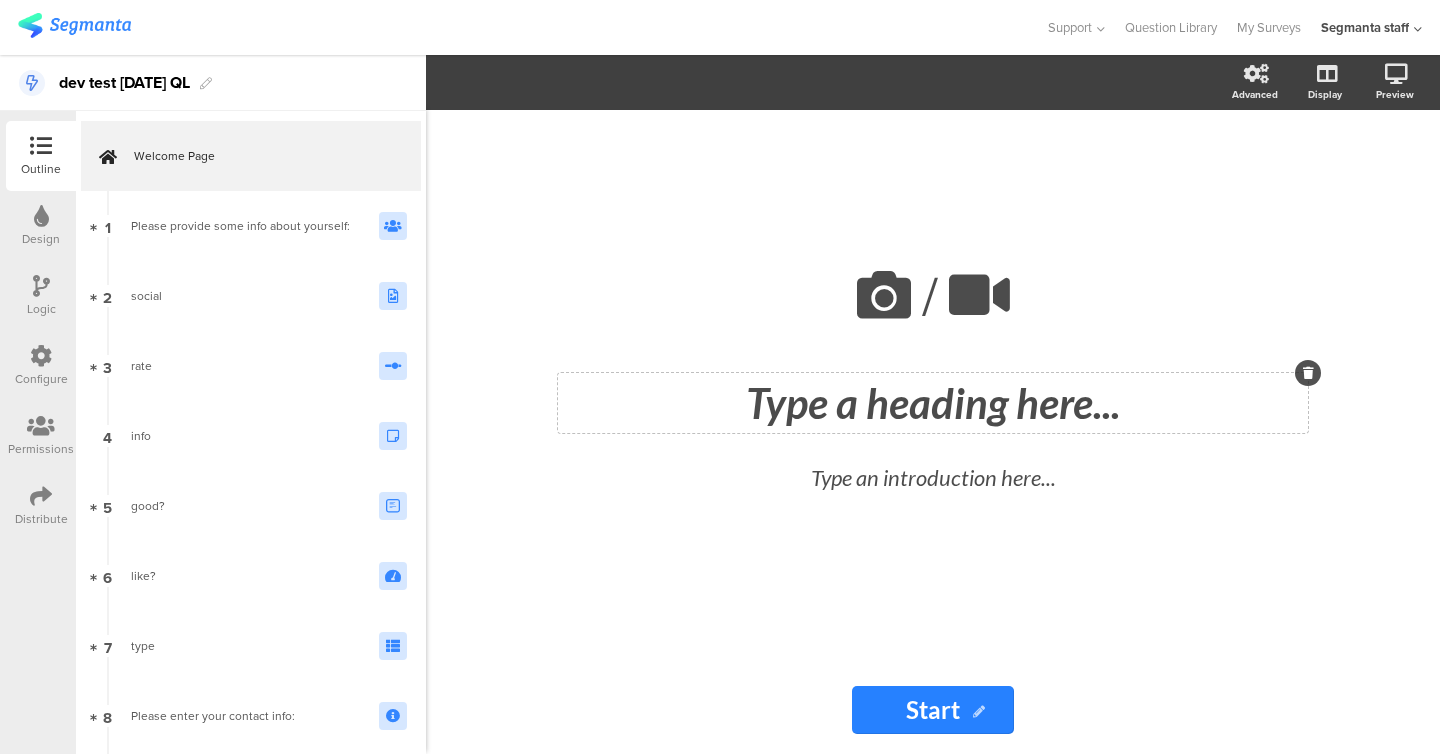 click on "Type a heading here..." 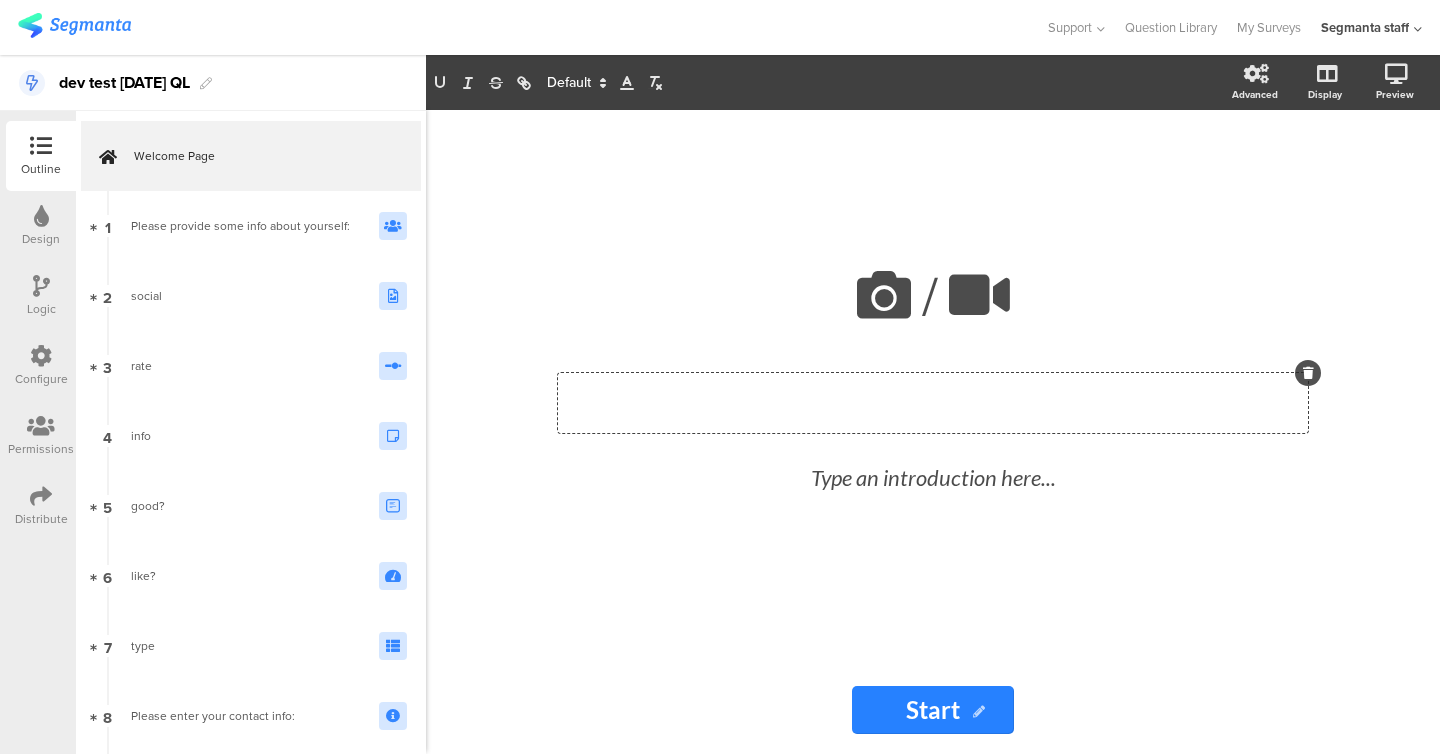 type 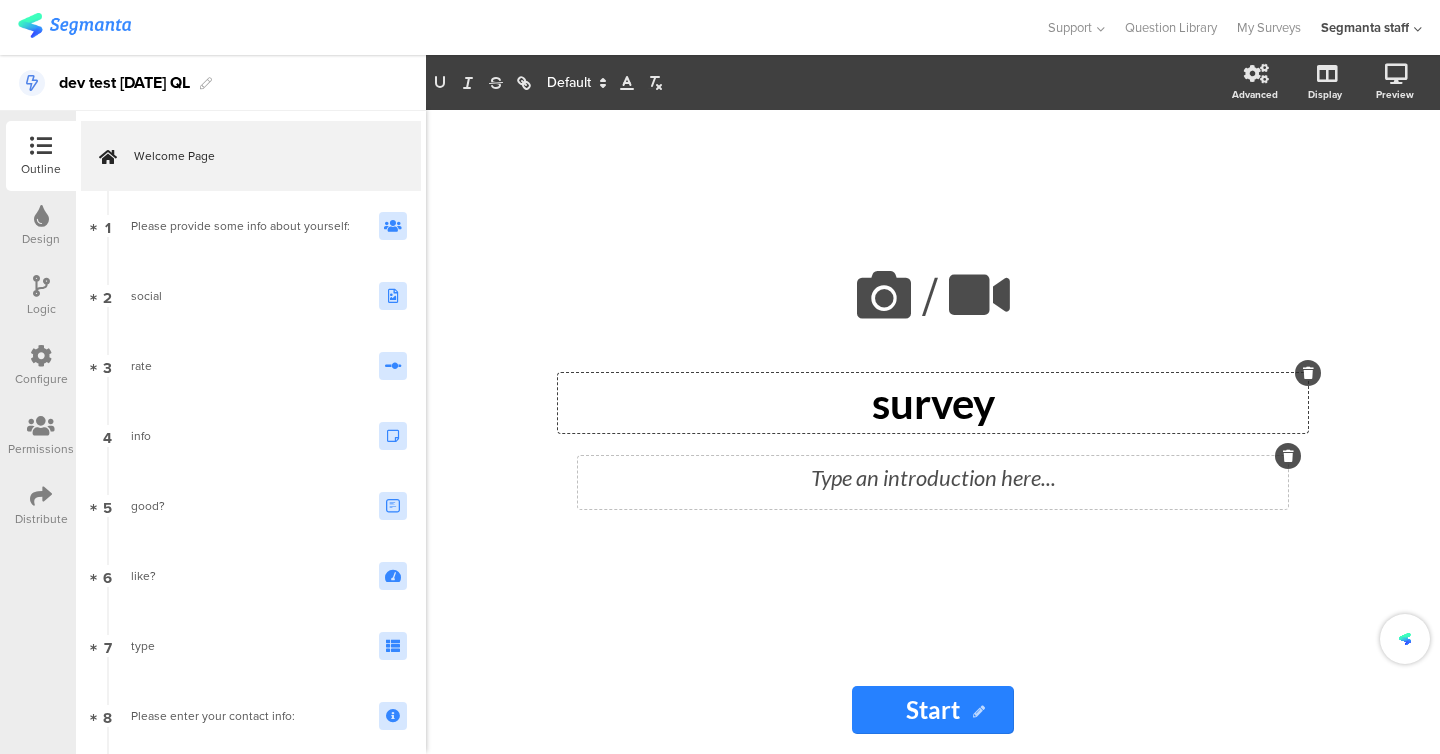 click on "Type an introduction here..." 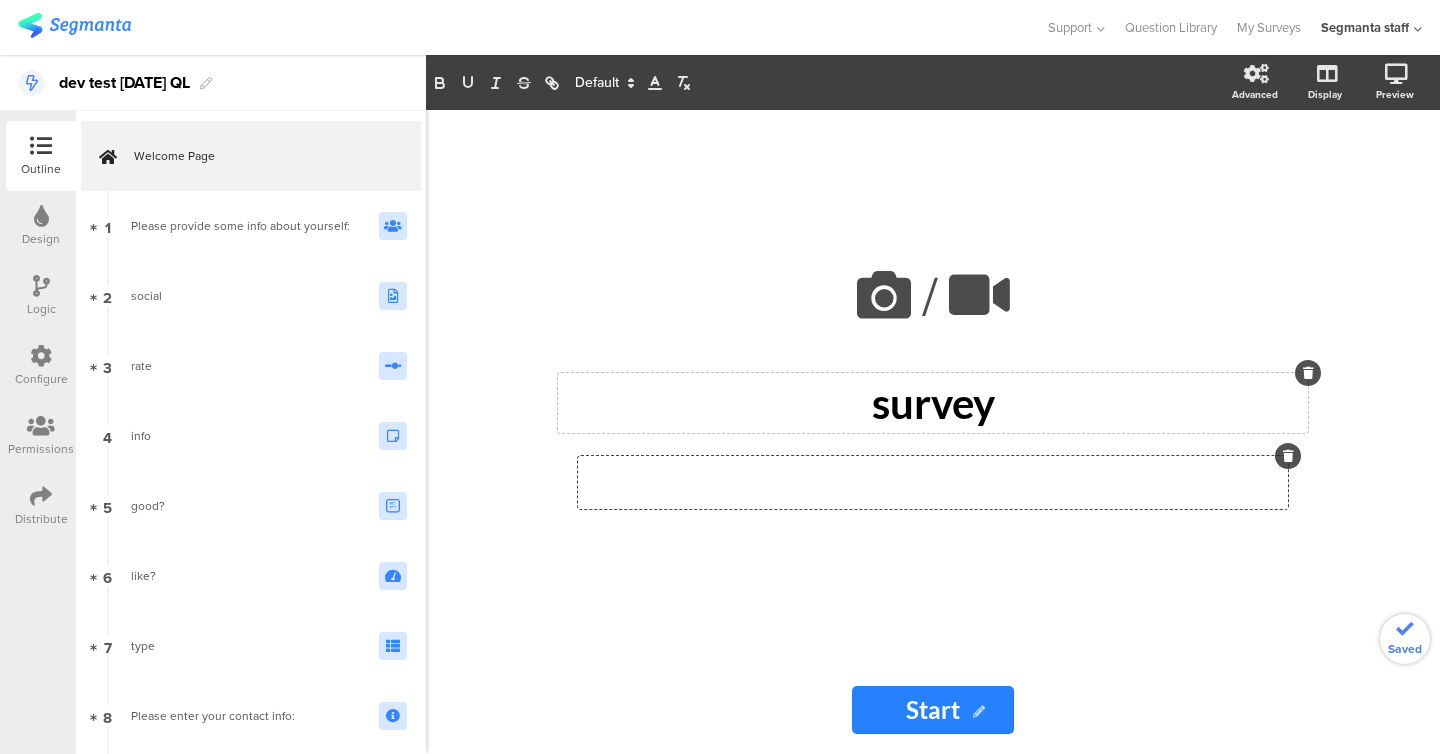 type 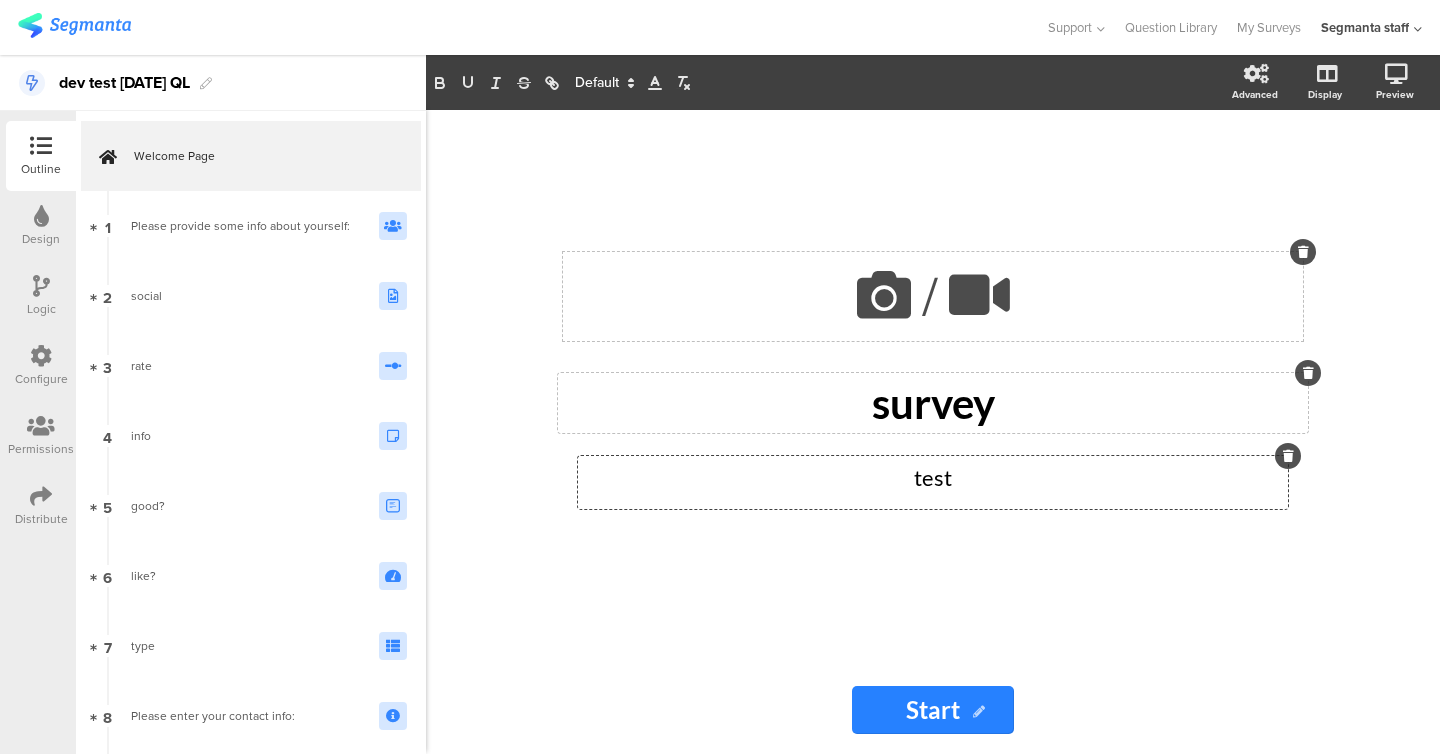 click 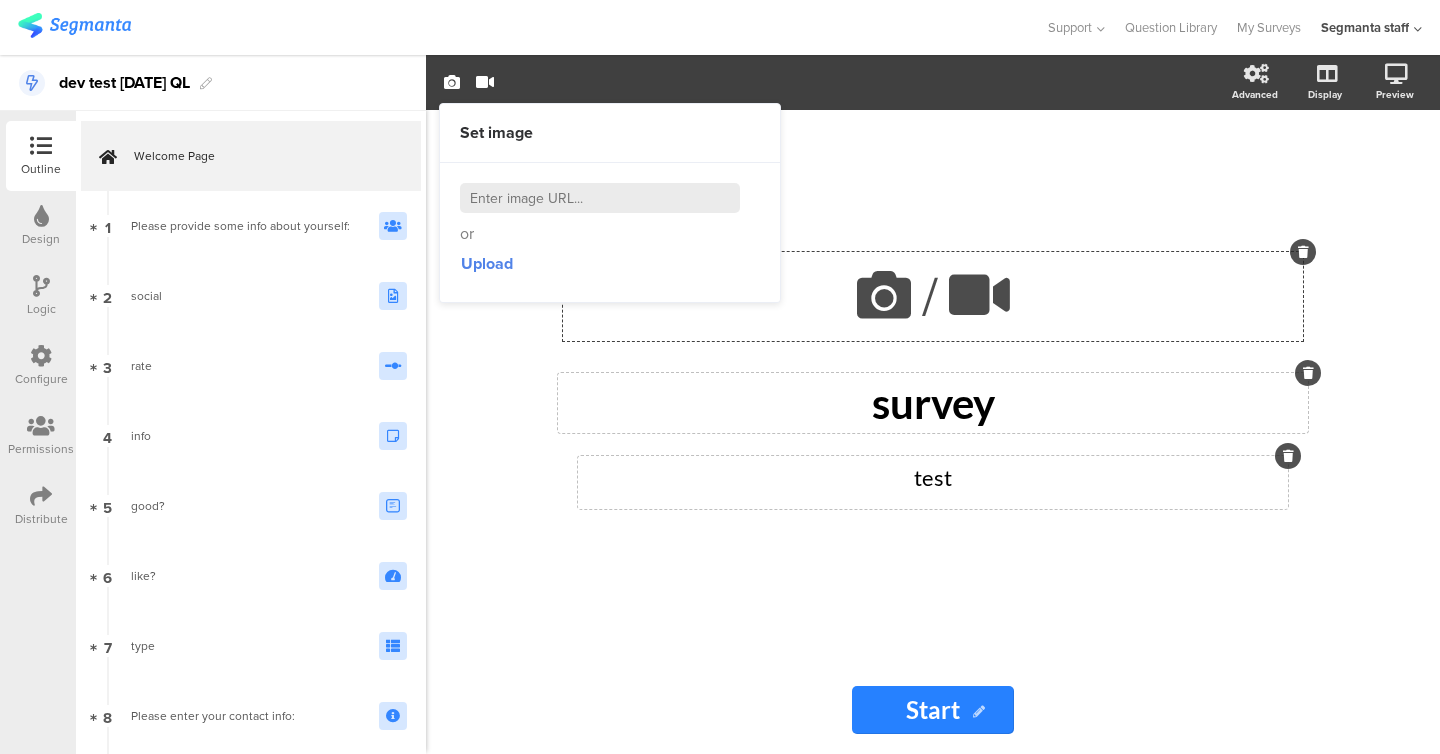 click at bounding box center (600, 198) 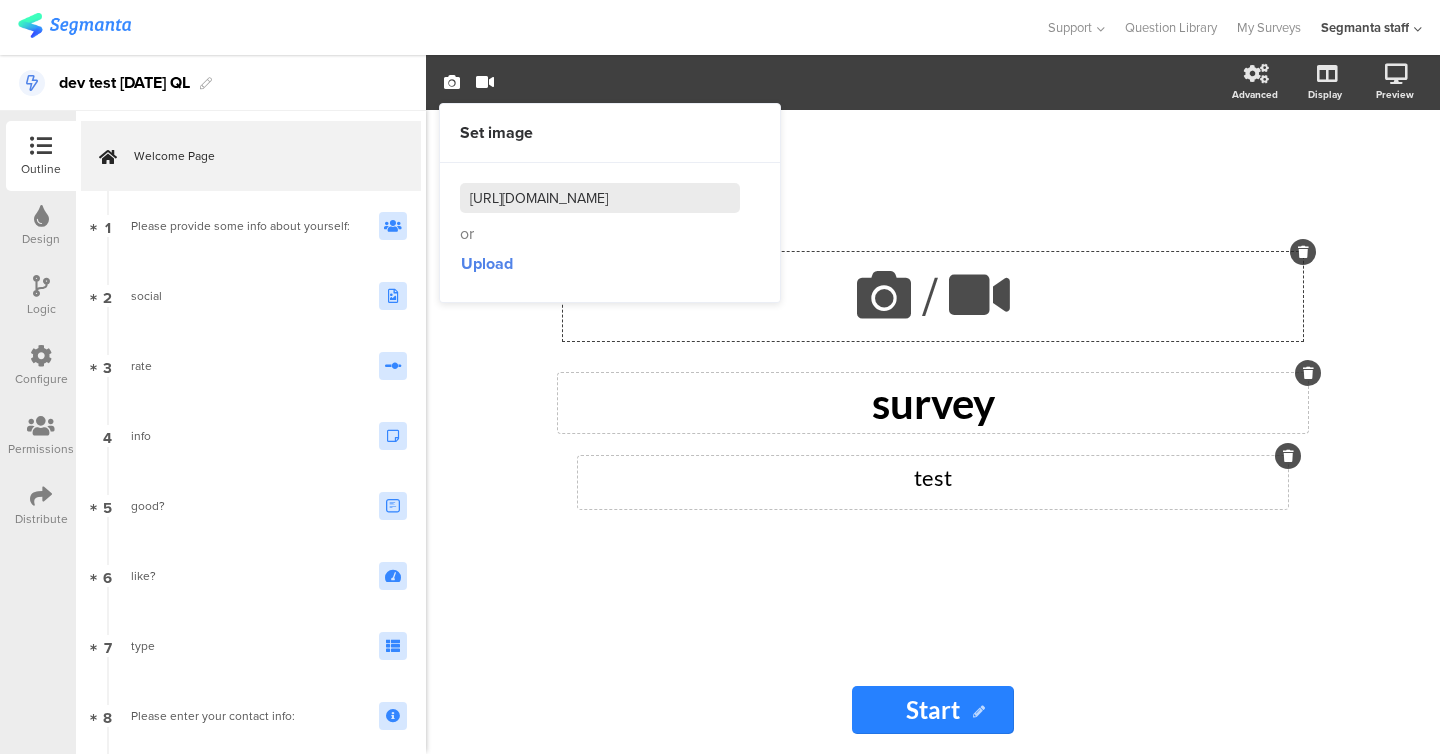 scroll, scrollTop: 0, scrollLeft: 197, axis: horizontal 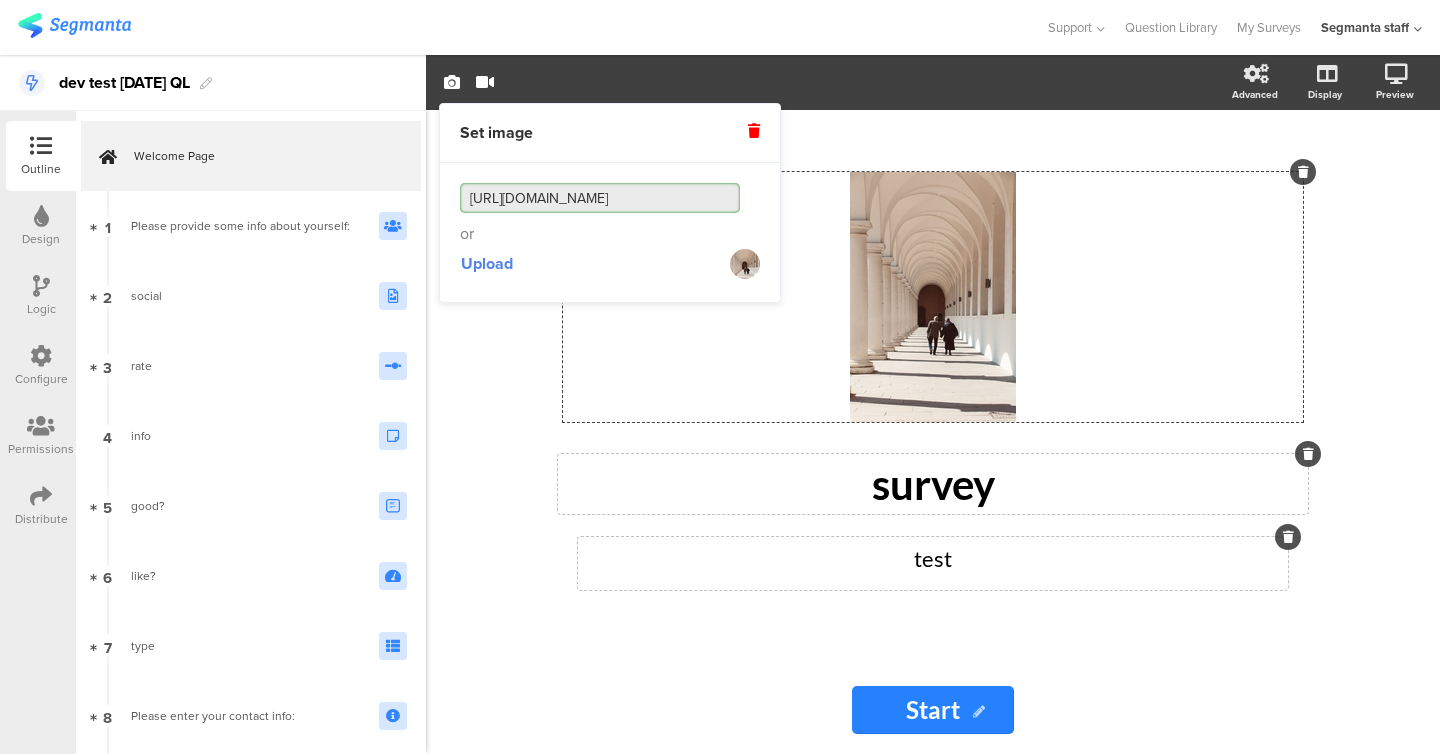 type on "[URL][DOMAIN_NAME]" 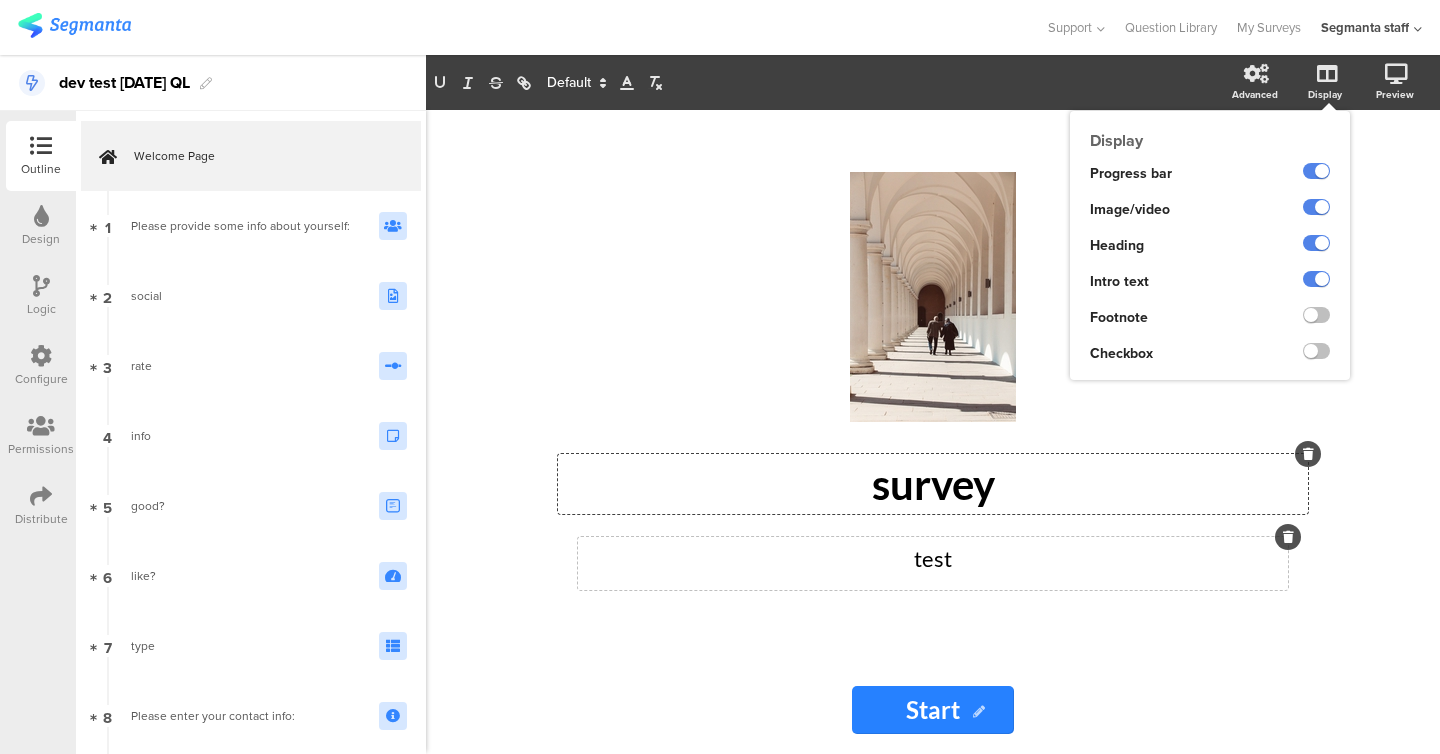 click 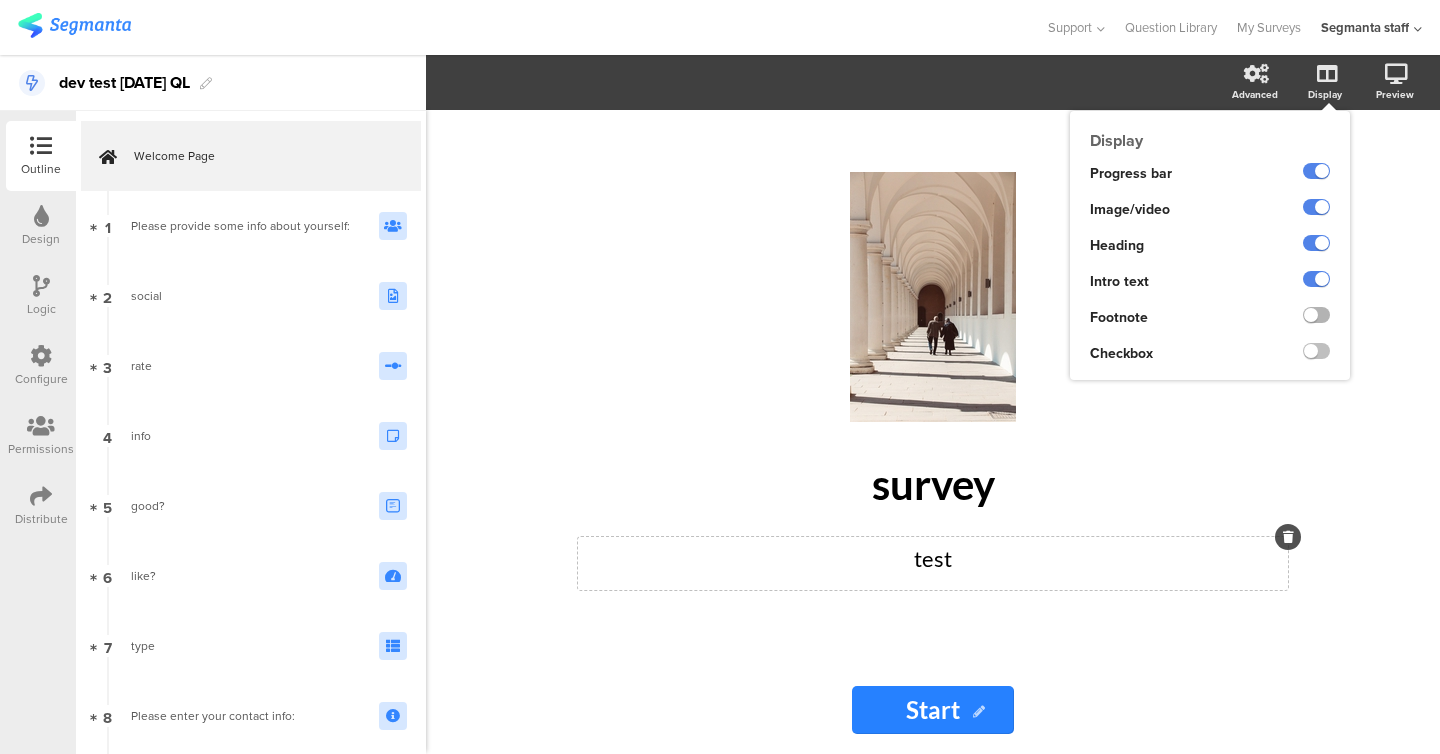 click 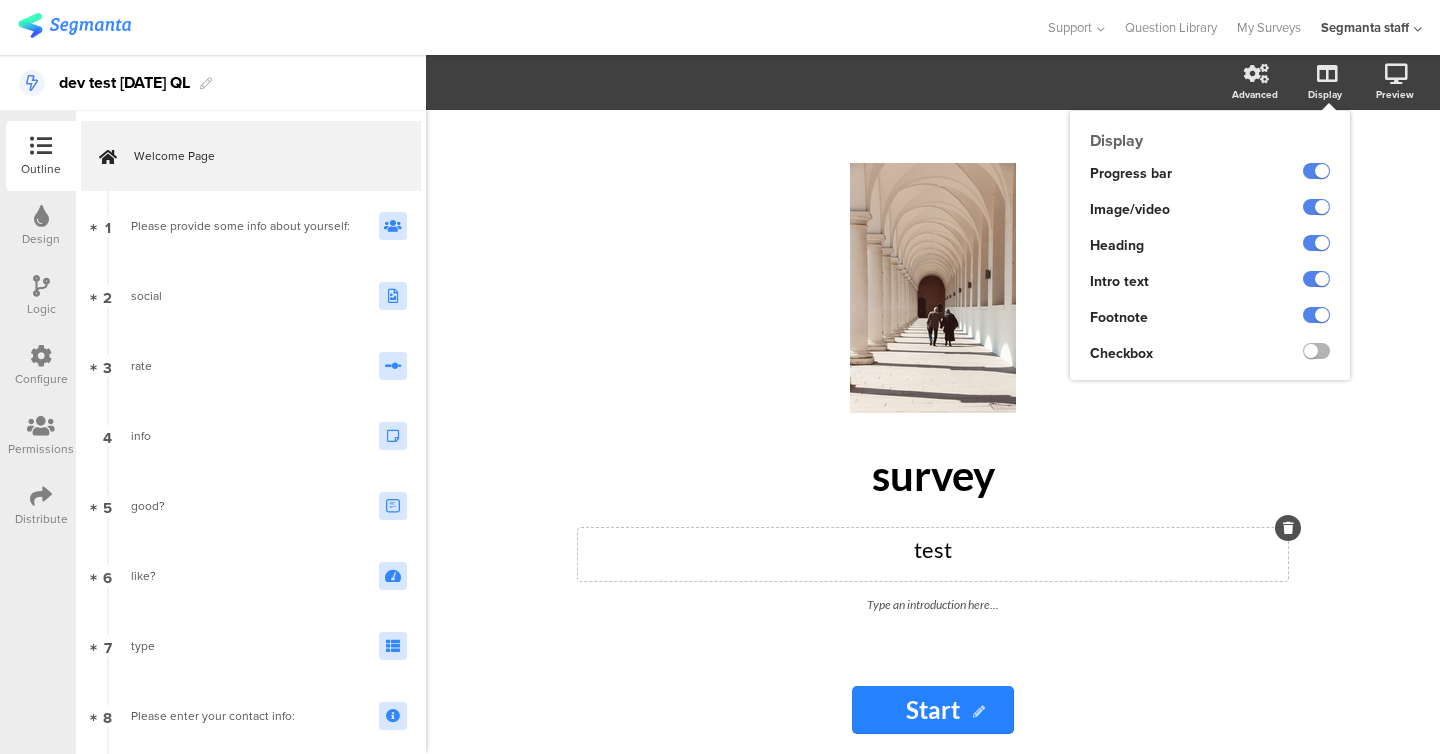 click 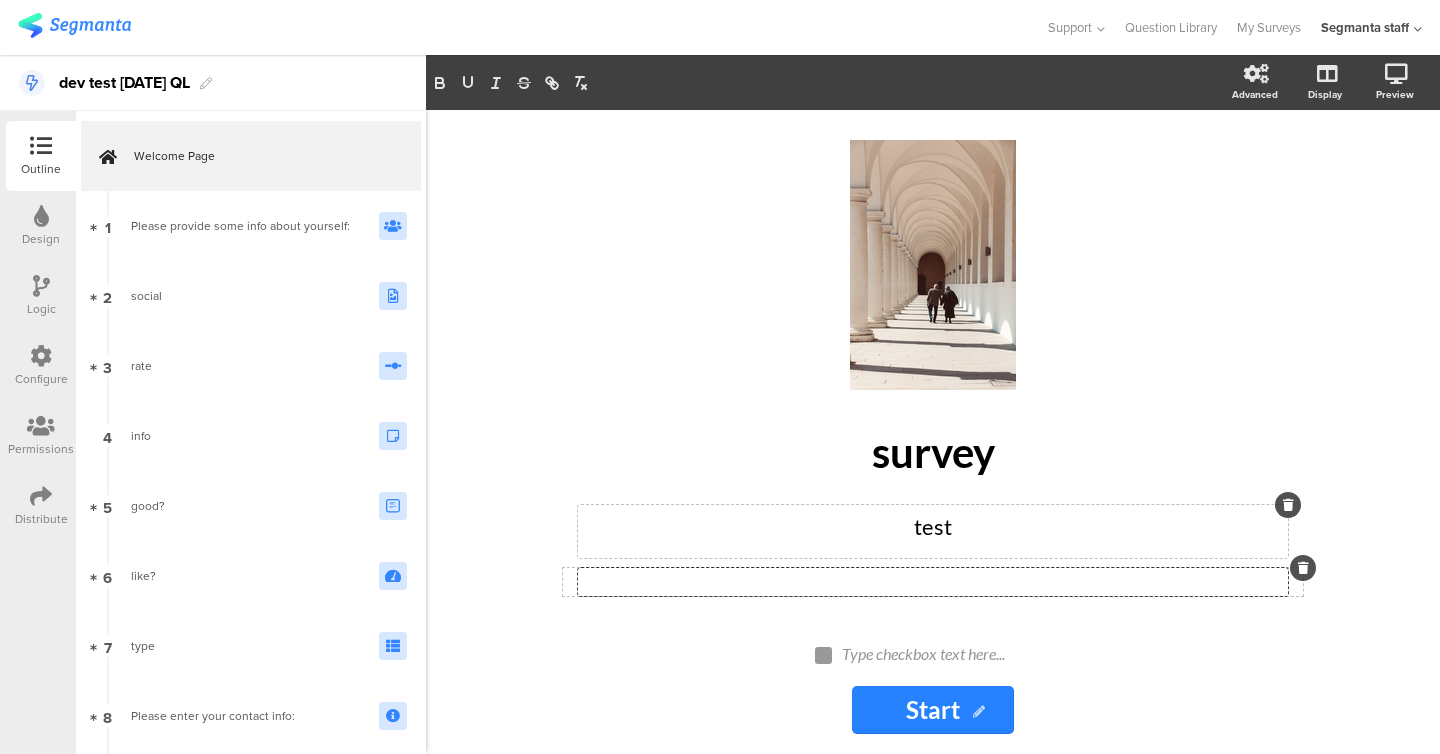 click on "Type an introduction here..." 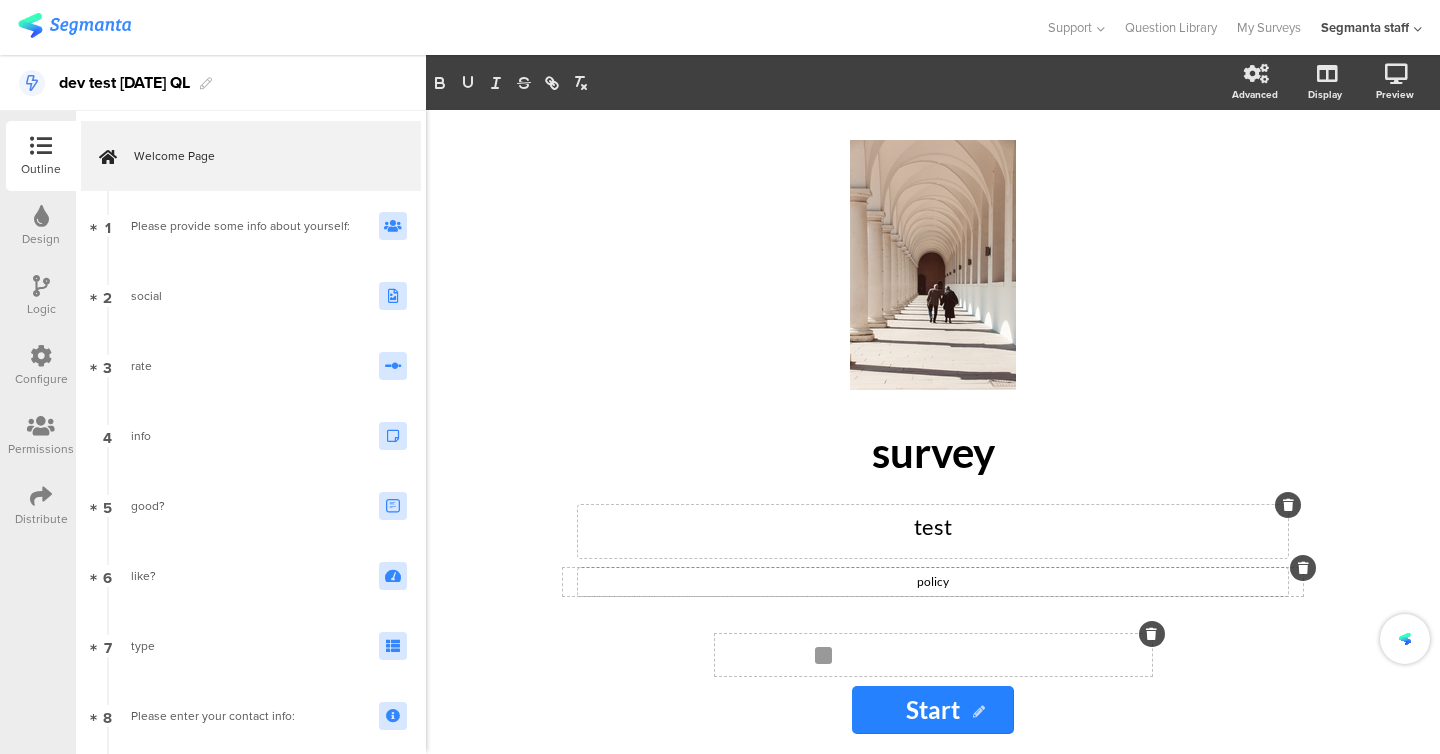 click on "Type checkbox text here..." 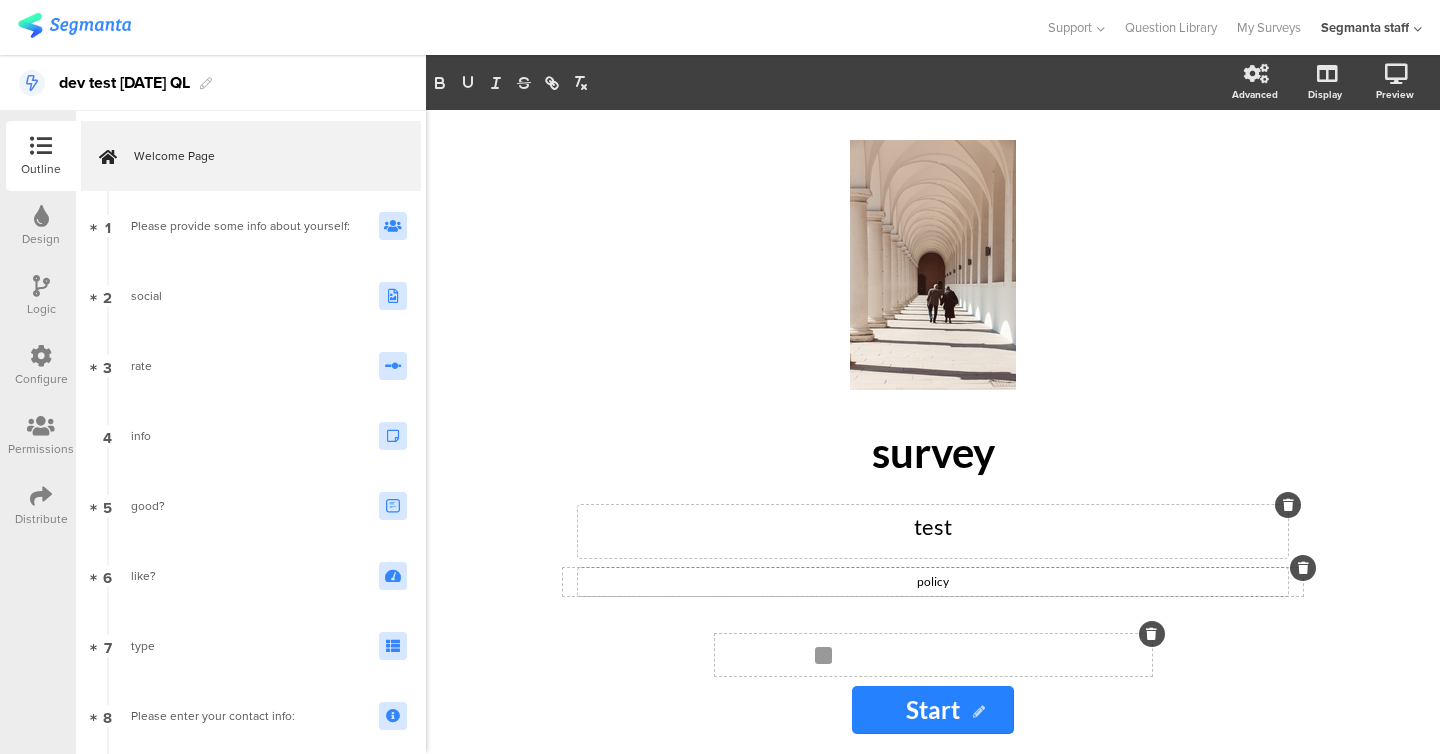 type 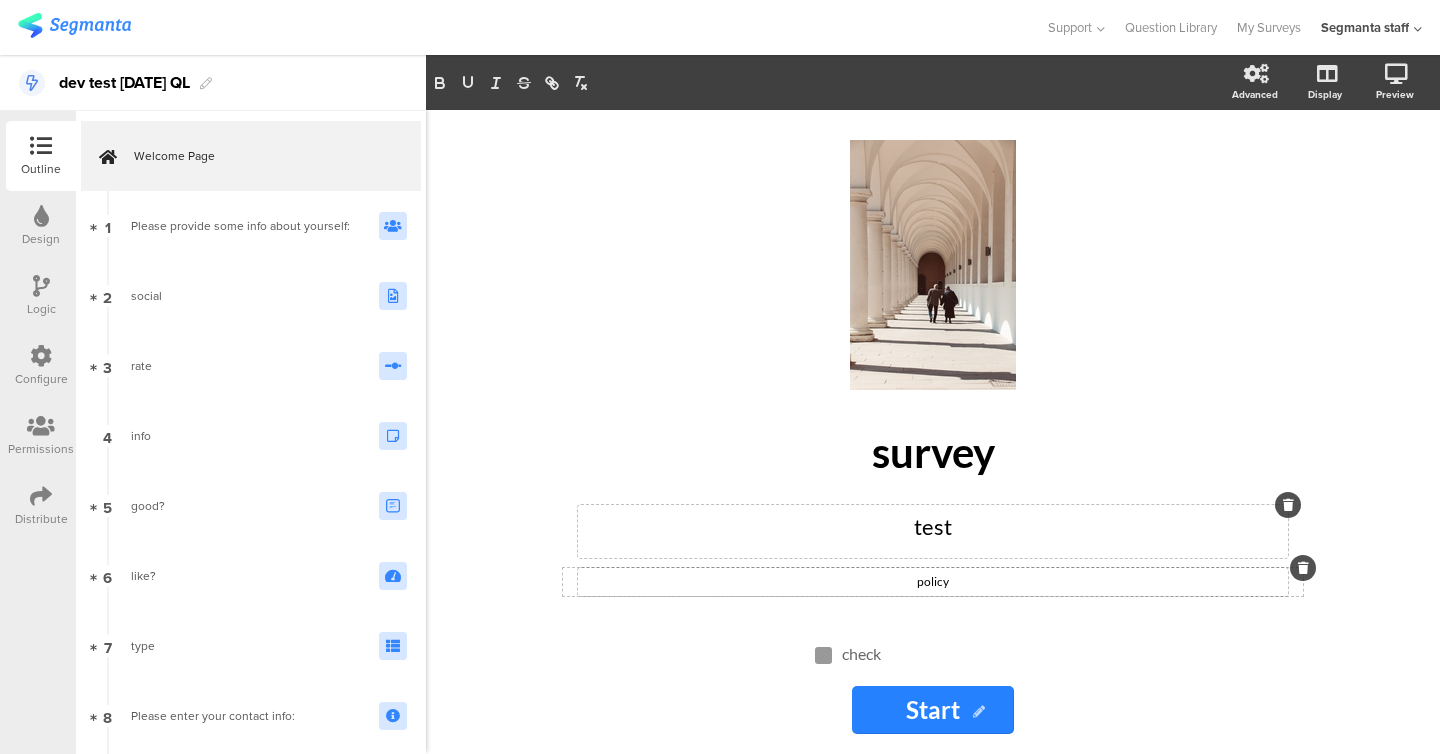 click at bounding box center (41, 216) 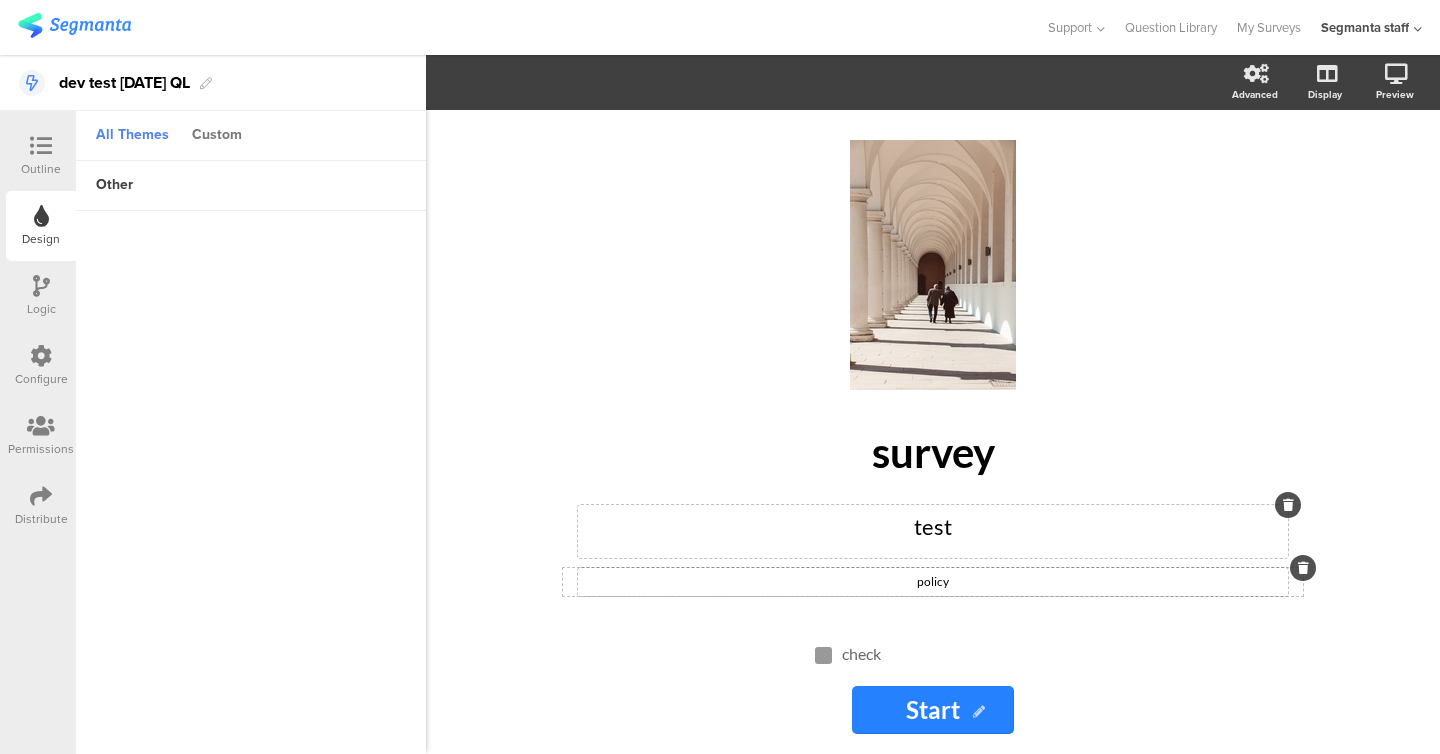 click on "Custom" at bounding box center (217, 136) 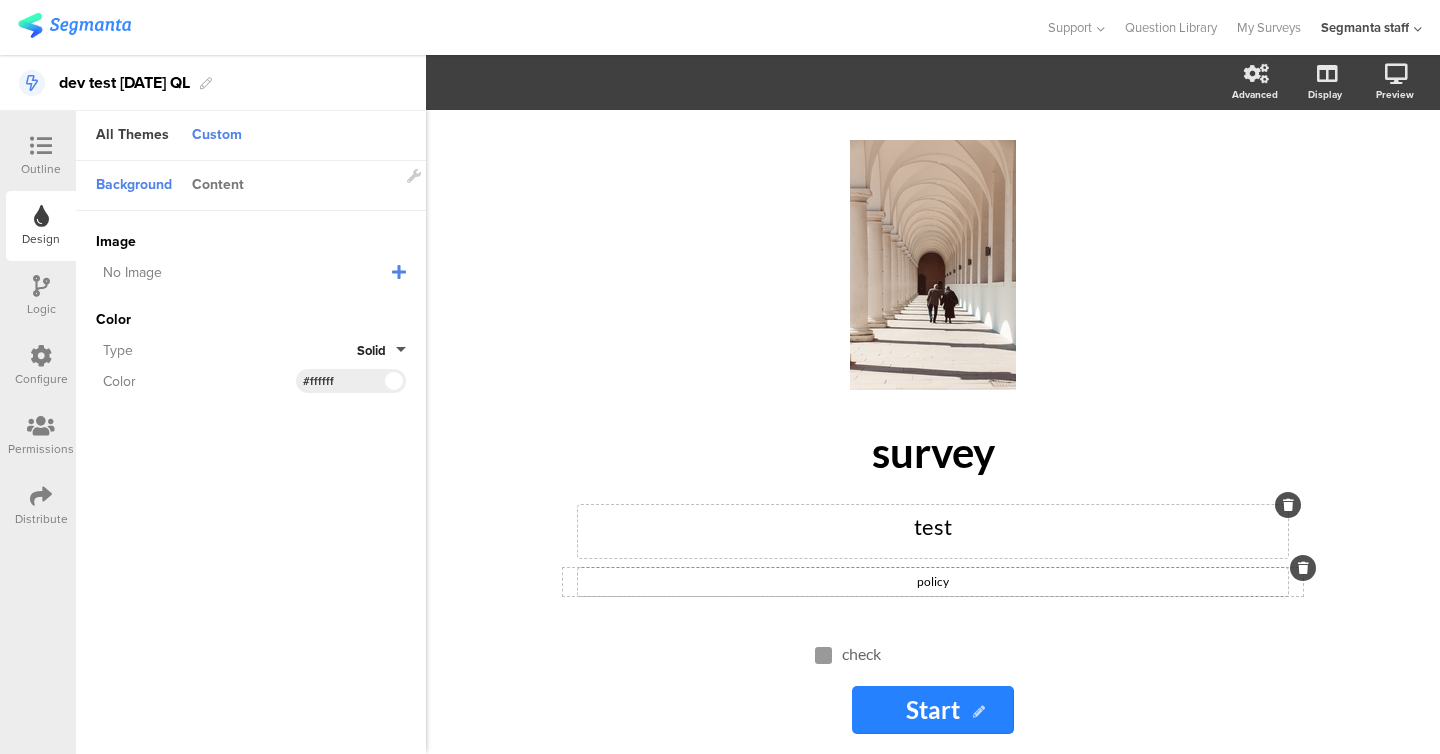 click on "Content" at bounding box center [218, 186] 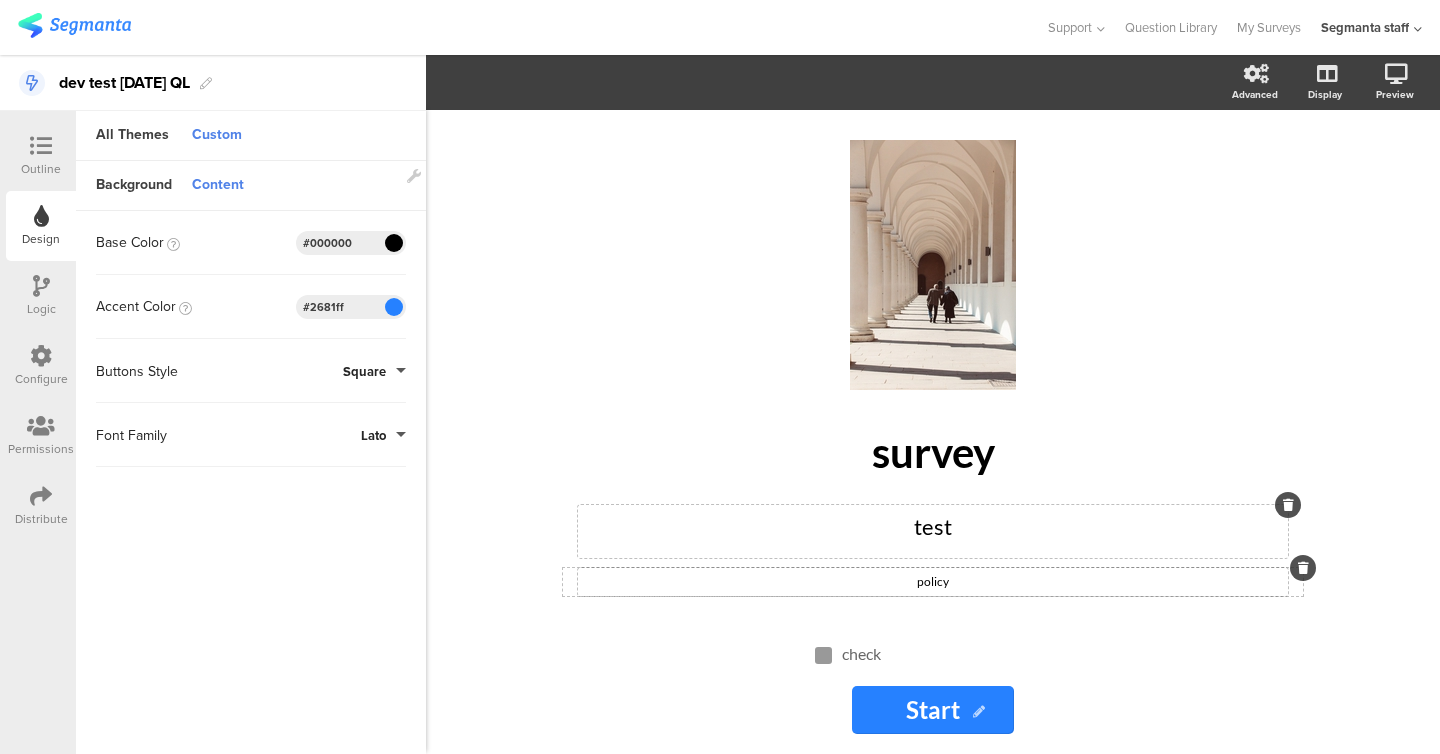click at bounding box center (393, 307) 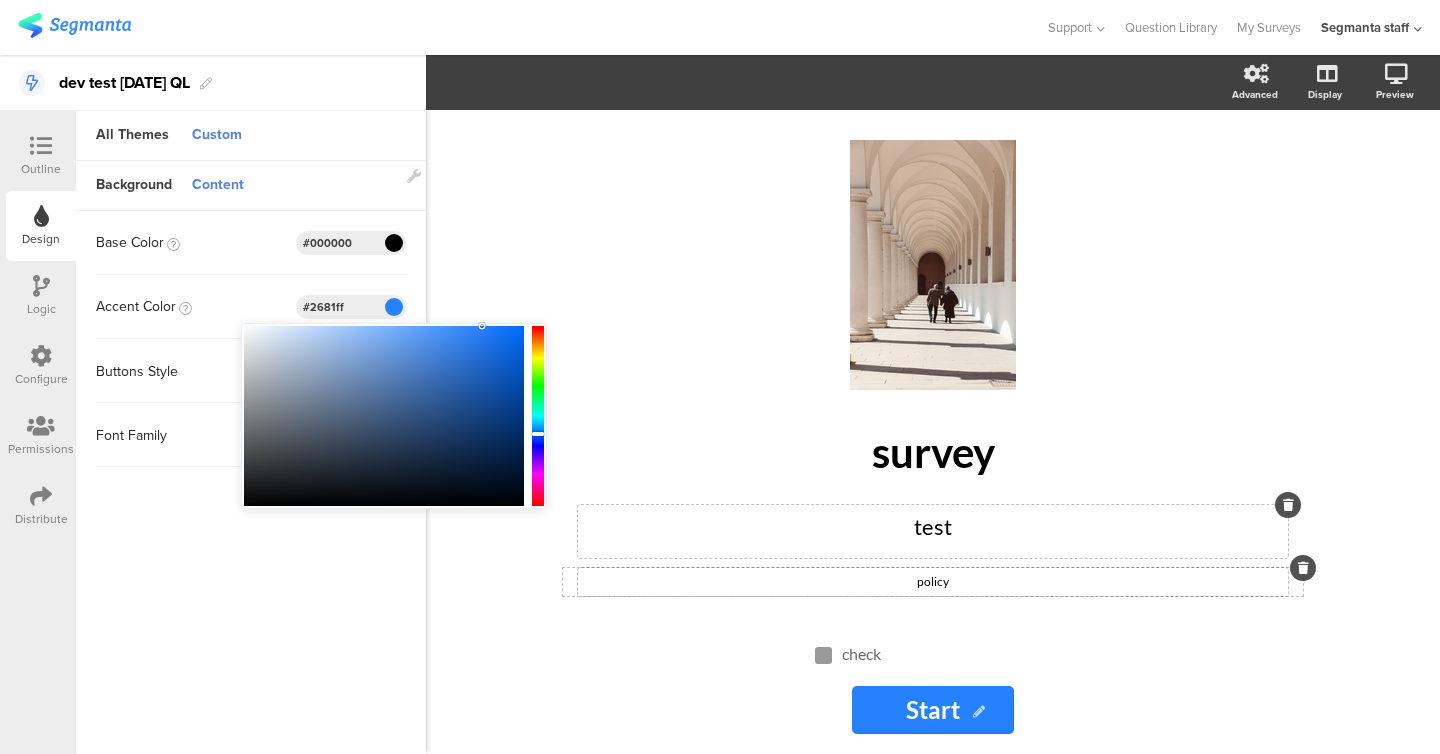 click at bounding box center [384, 416] 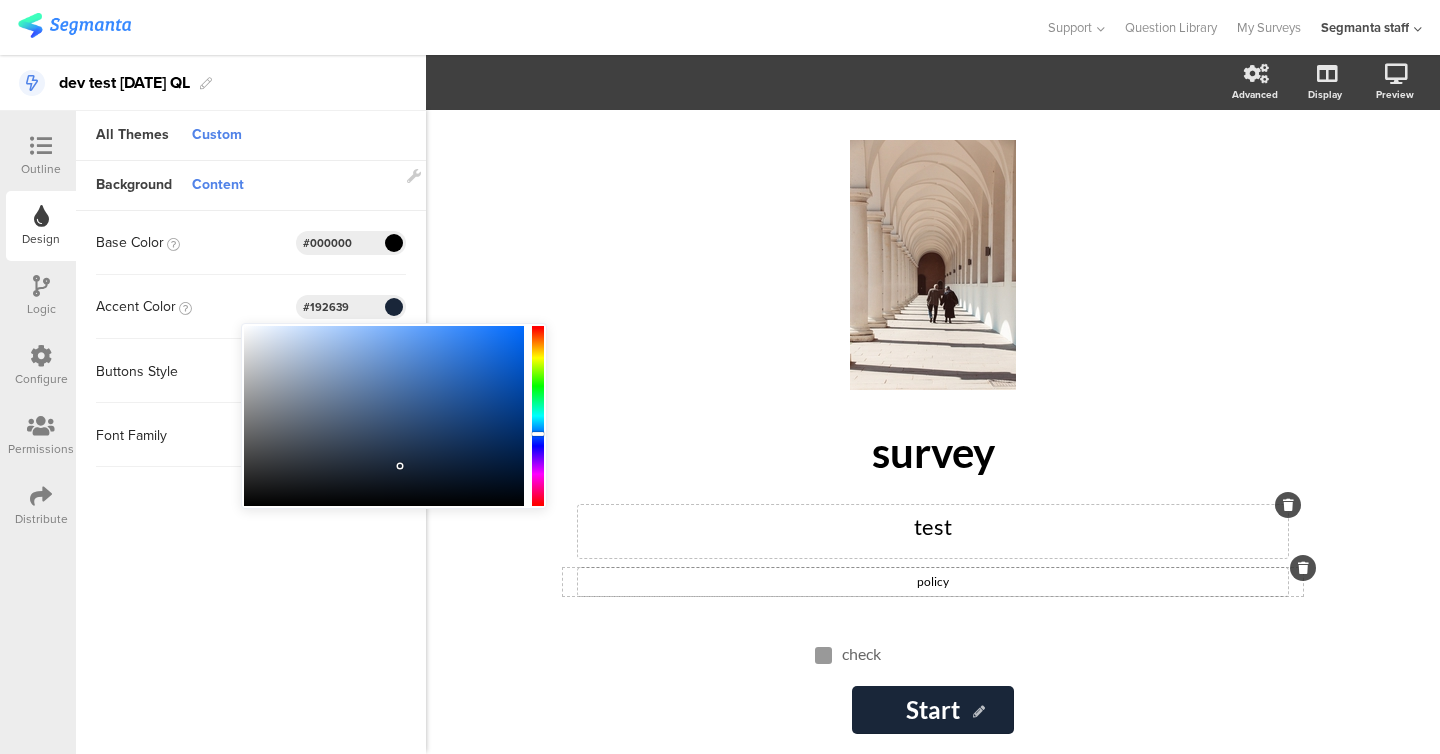 click on "Background
Content
Image
No Image
Invalid URL
or
Upload File
Color
Type
Solid
Color
#FFFFFF
Clear
OK
#ffffff
Base Color
#000000
Clear
OK
#000000
Accent Color
#192639
Buttons Style" at bounding box center (251, 459) 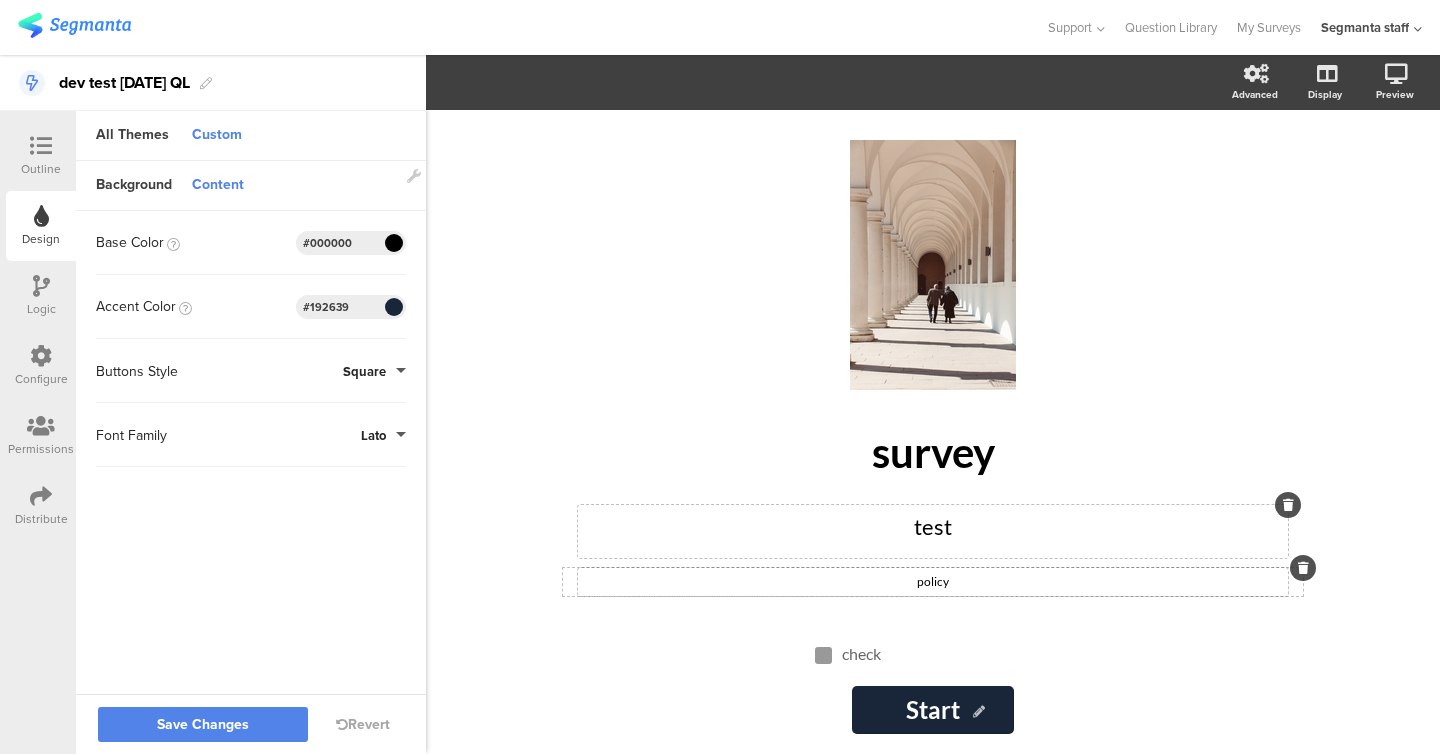 click on "Square" at bounding box center (364, 371) 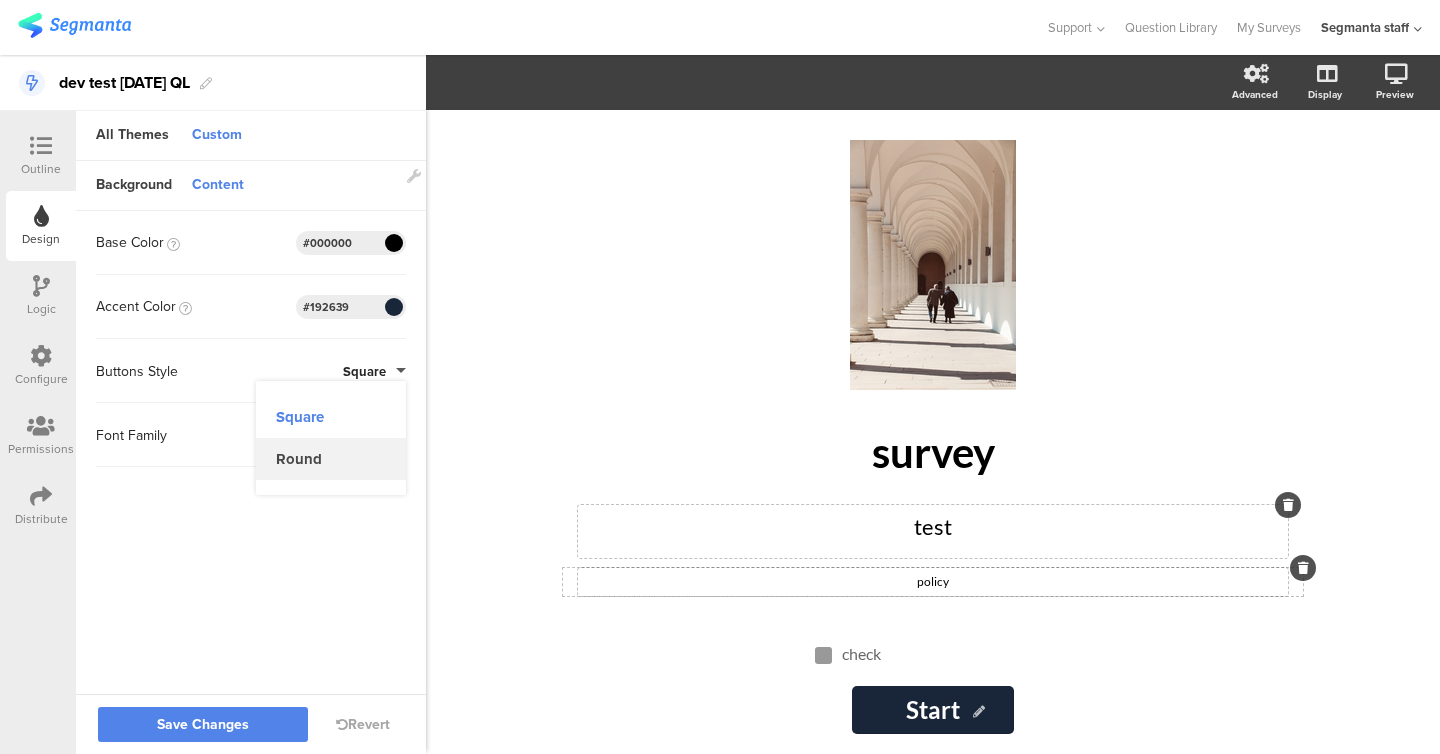 click on "Round" at bounding box center [331, 459] 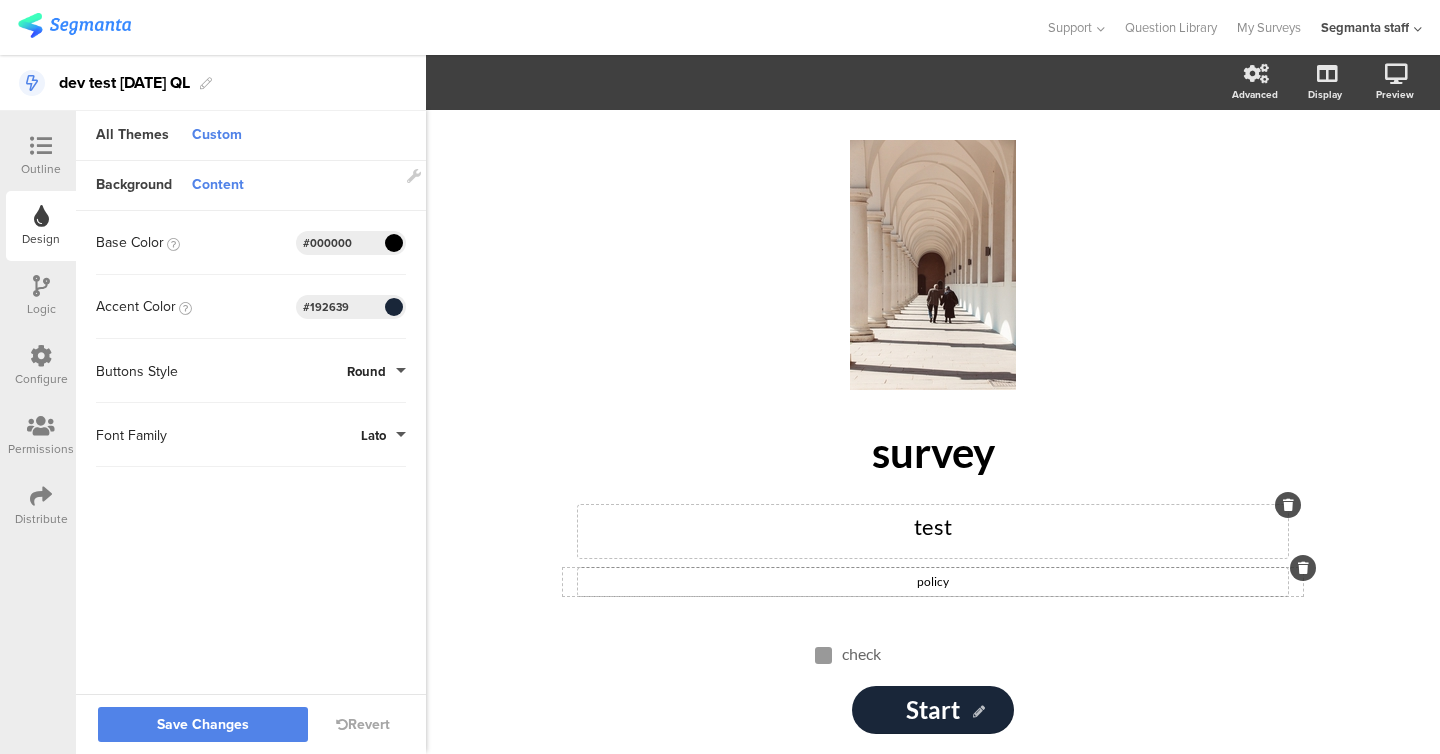 click on "Lato" at bounding box center (383, 435) 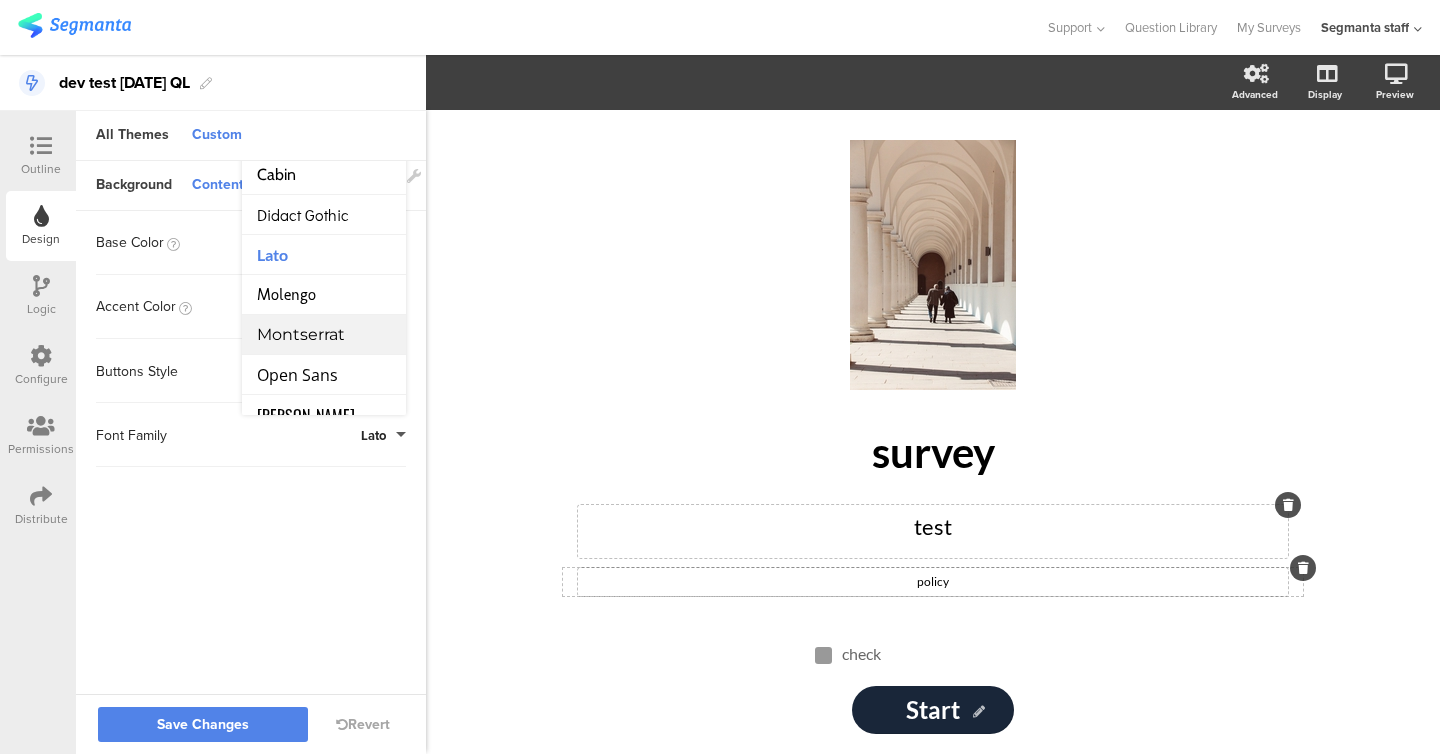 click on "Montserrat" at bounding box center (324, 335) 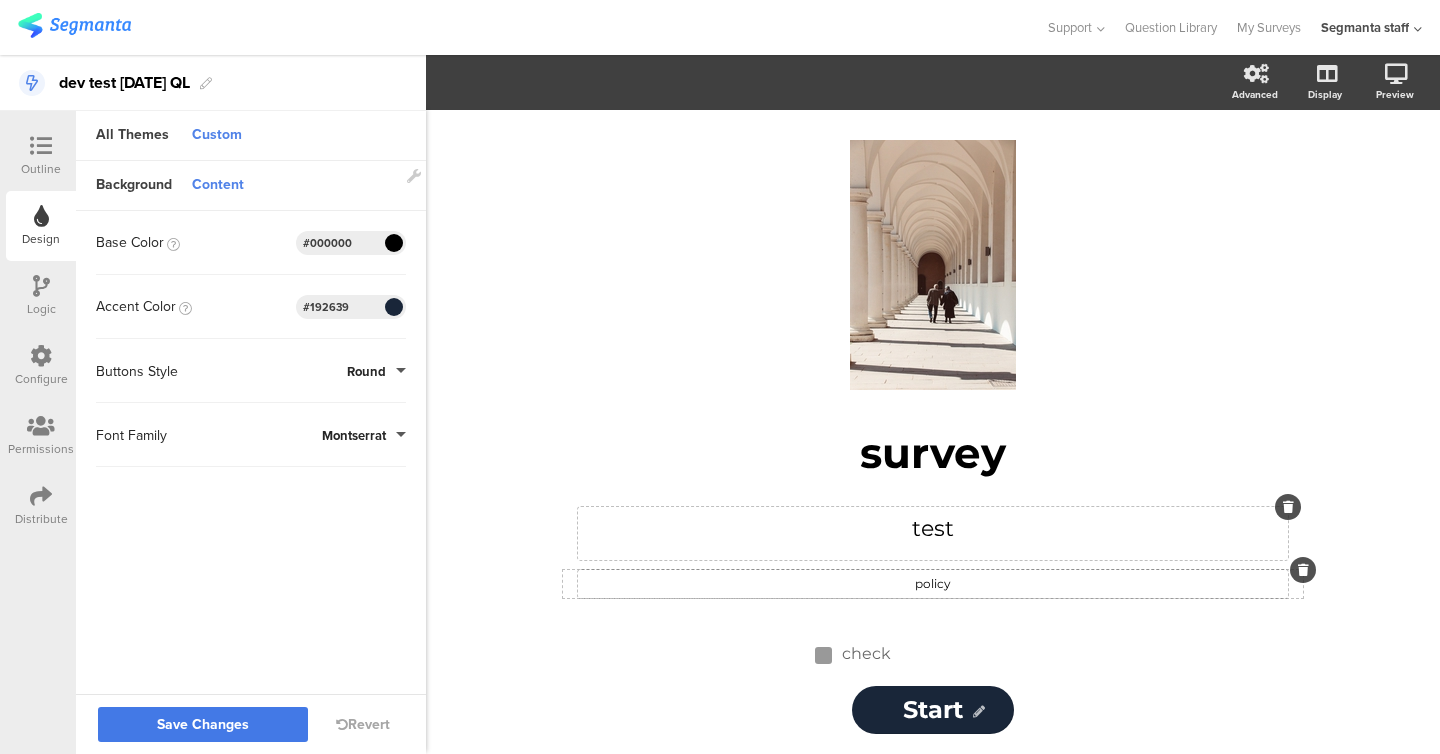 click on "Save Changes" at bounding box center (203, 725) 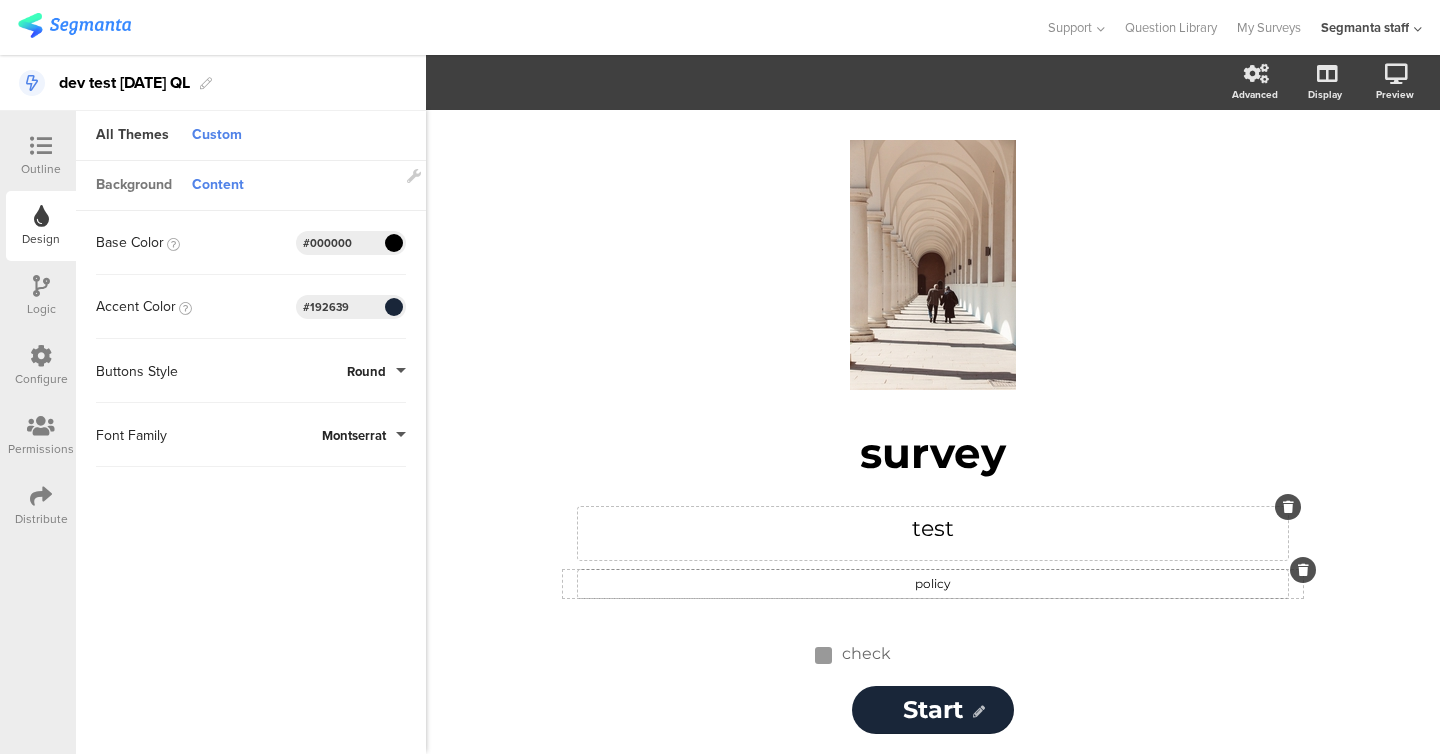 click on "Background" at bounding box center (134, 186) 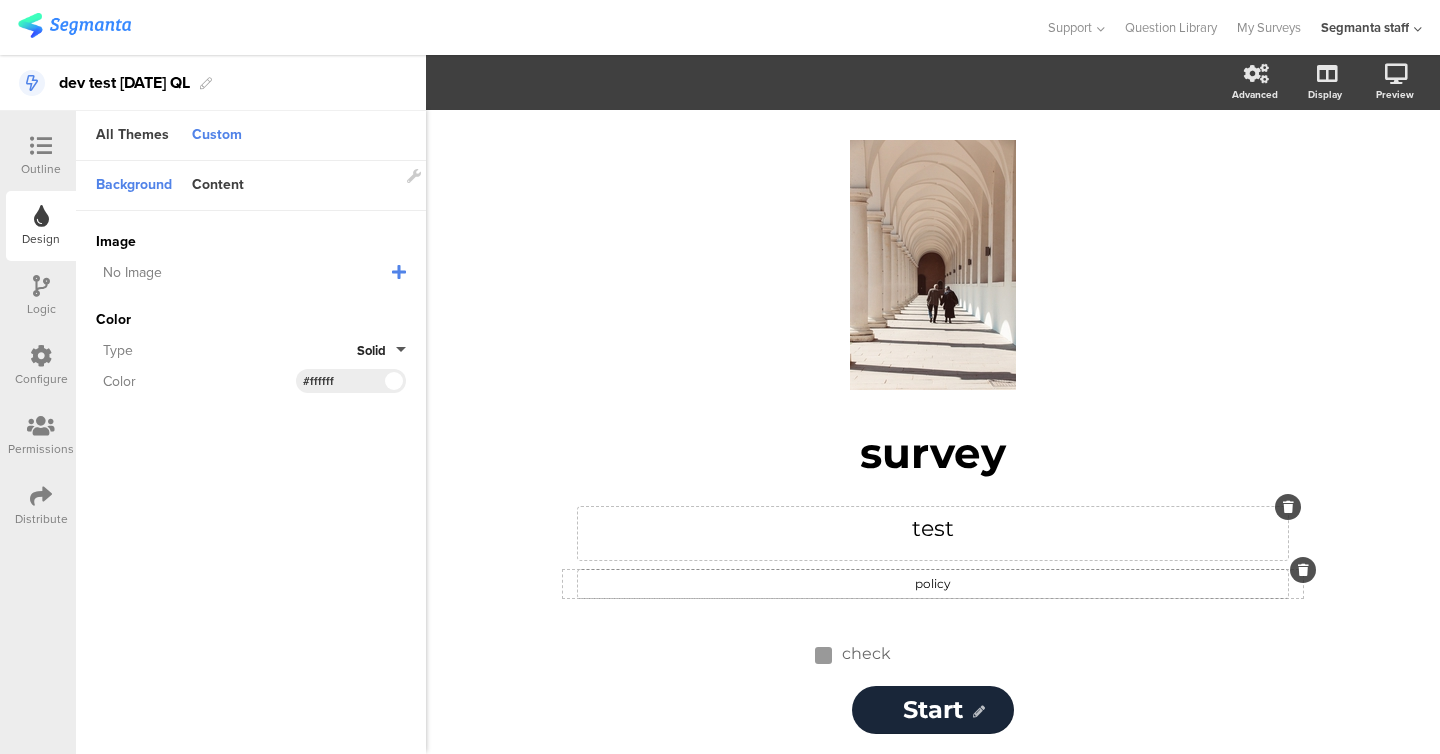 click on "No Image" at bounding box center [244, 272] 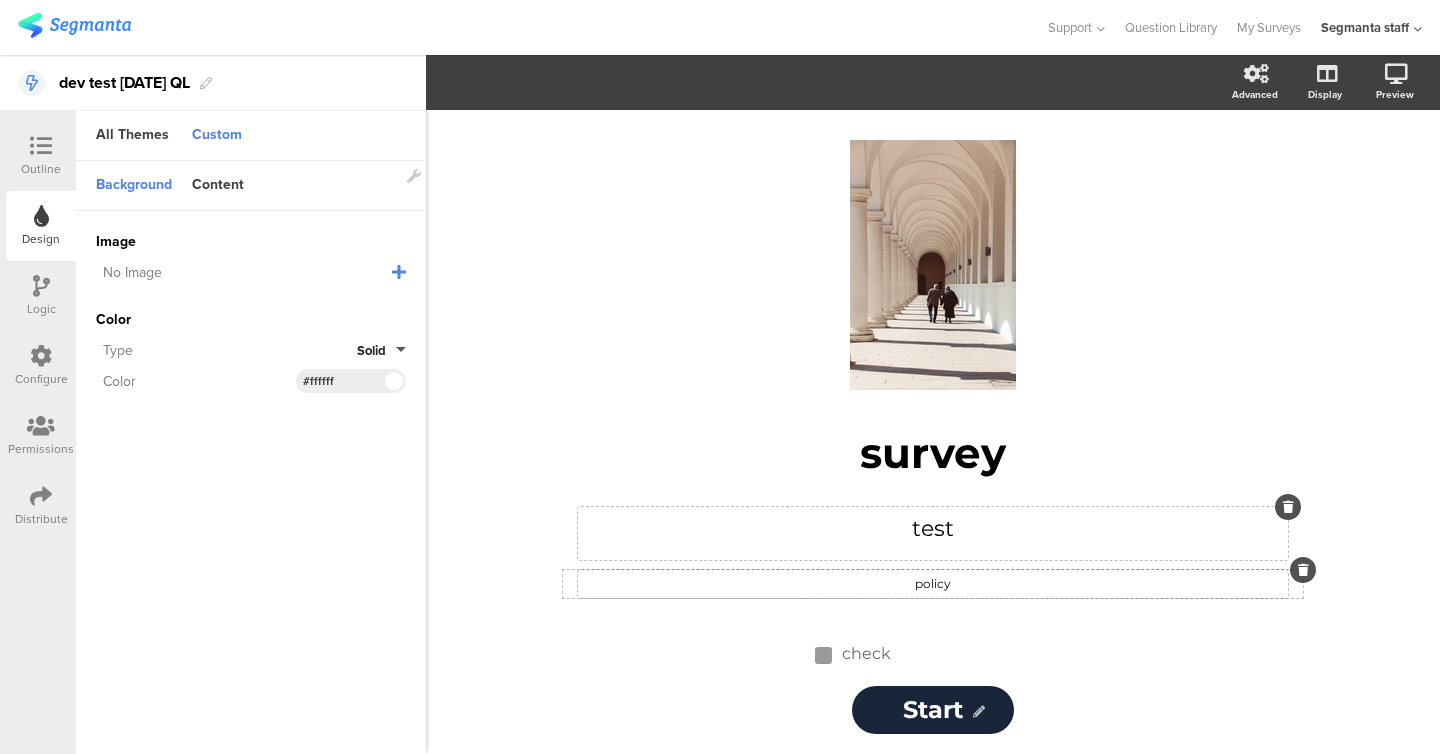 click on "Image
No Image
Invalid URL
or
Upload File
Color
Type
Solid
Color
#FFFFFF
Clear
OK
#ffffff" at bounding box center [251, 312] 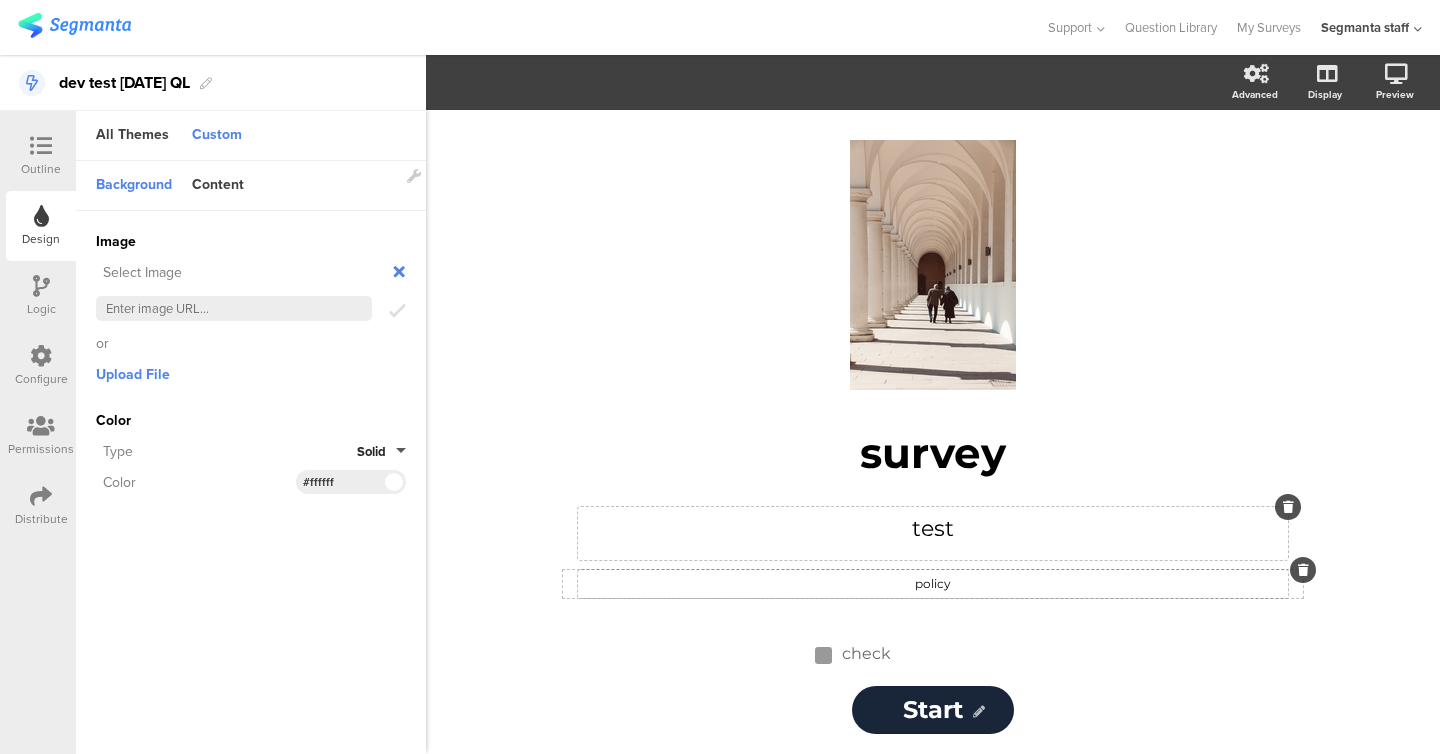 click on "Invalid URL
or
Upload File" at bounding box center [251, 342] 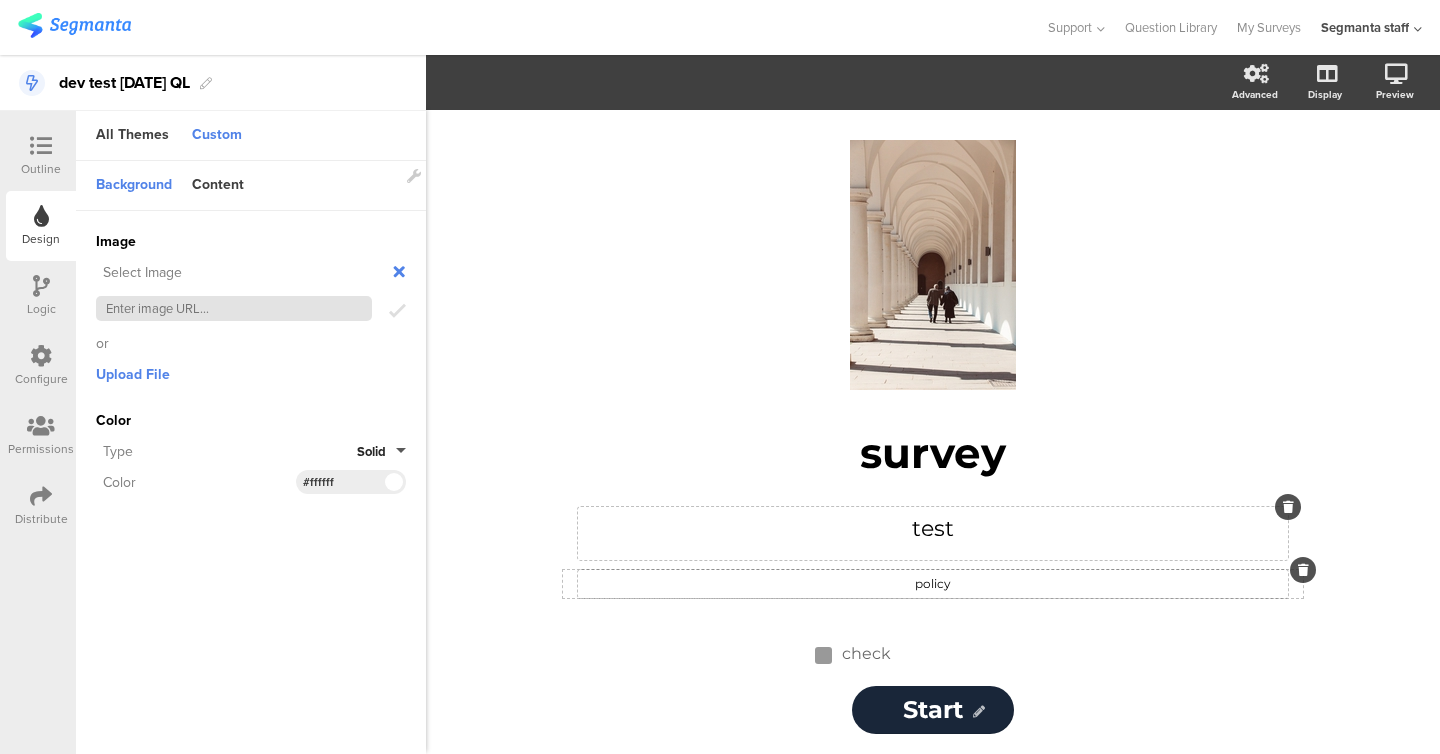 click at bounding box center (234, 308) 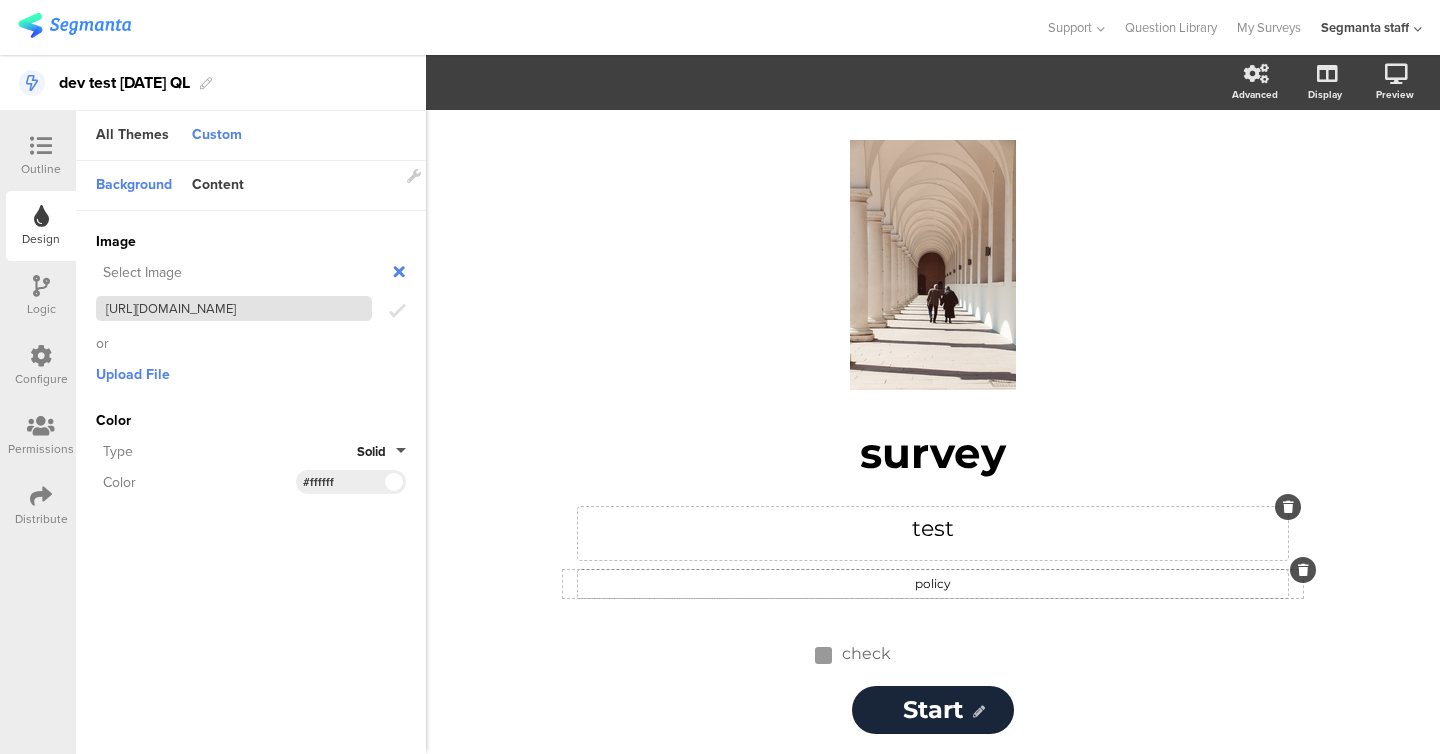 scroll, scrollTop: 0, scrollLeft: 177, axis: horizontal 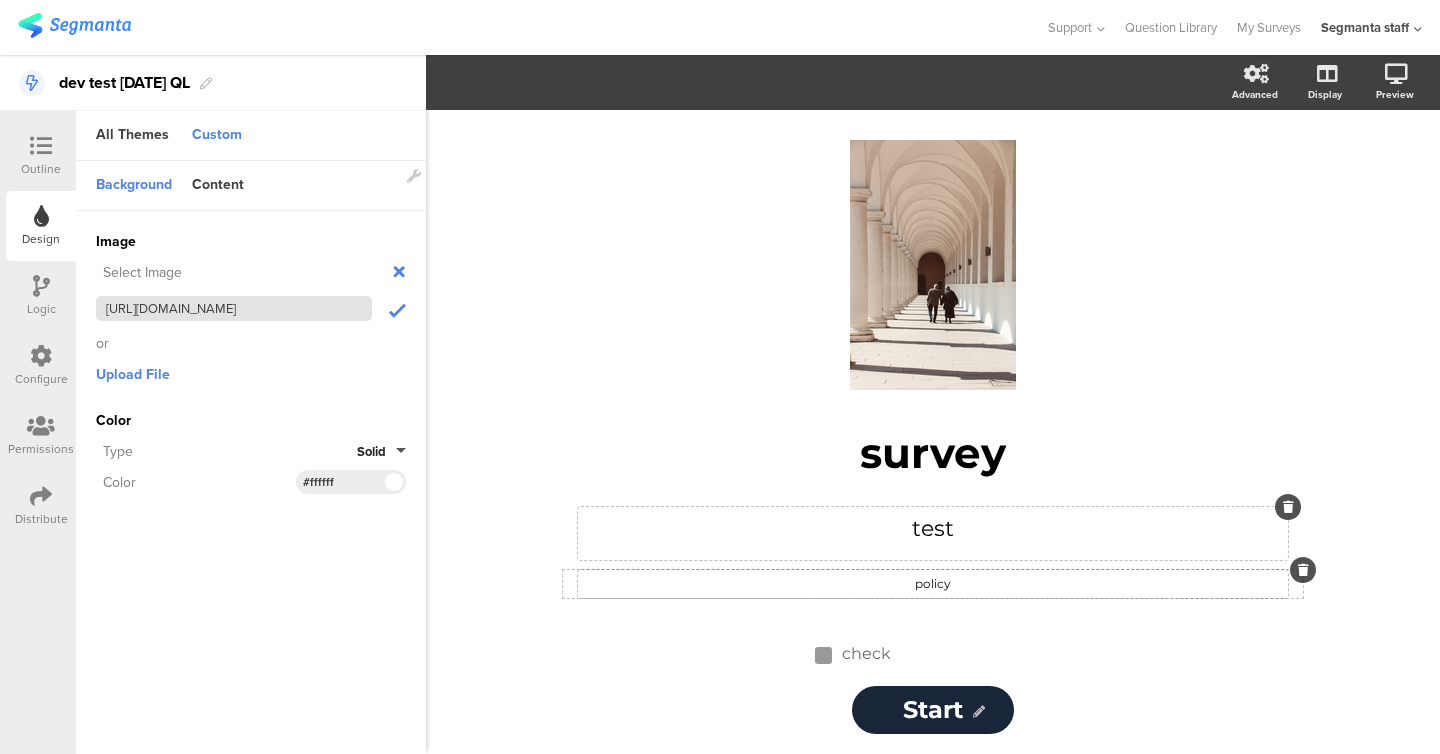 type on "[URL][DOMAIN_NAME]" 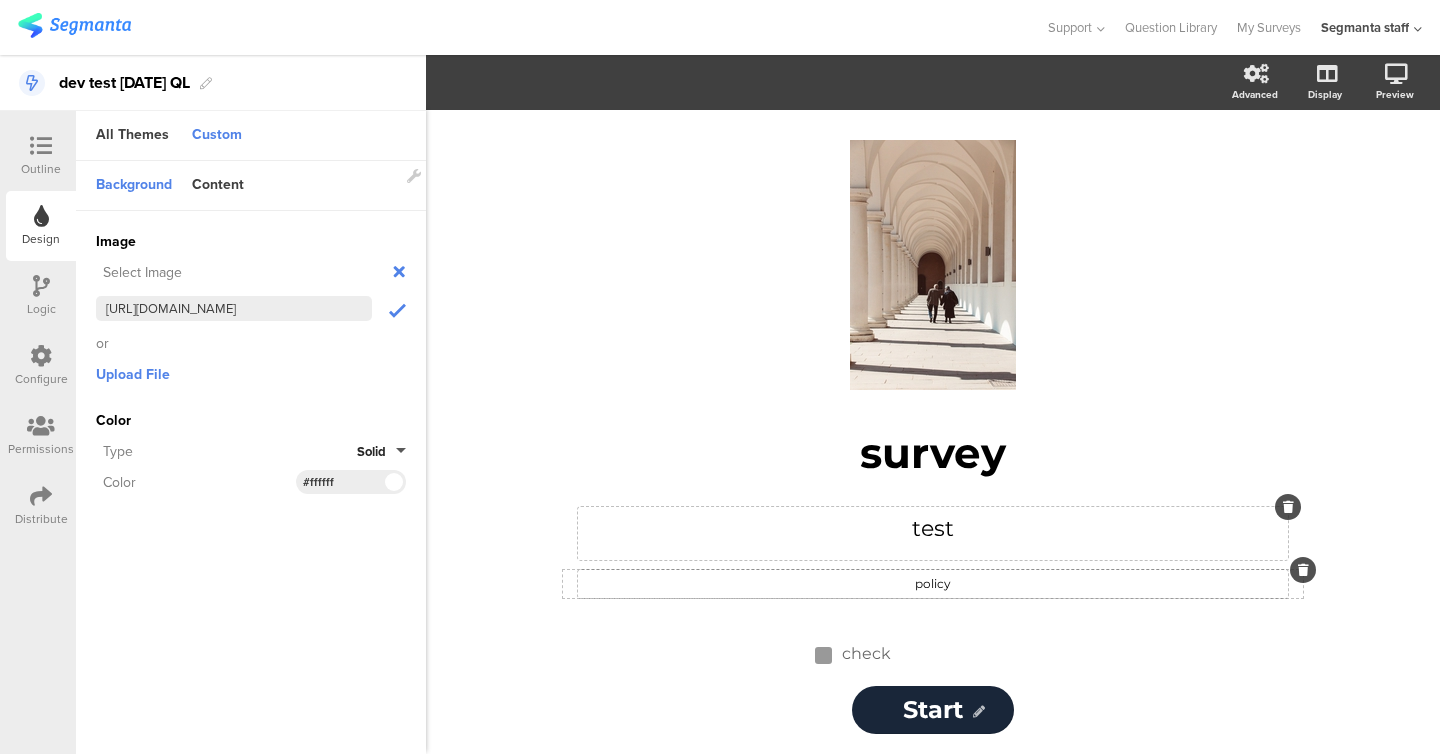 click at bounding box center (394, 311) 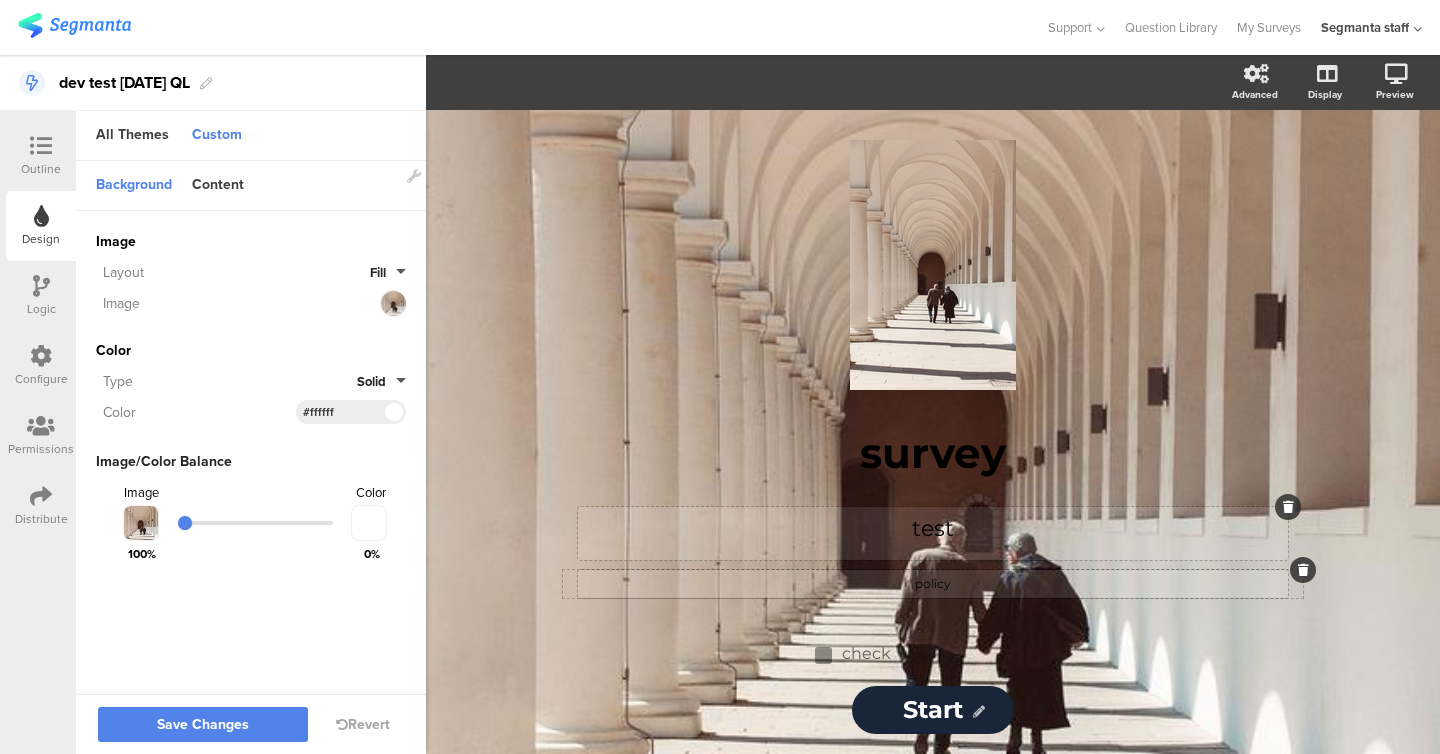 click on "Solid" 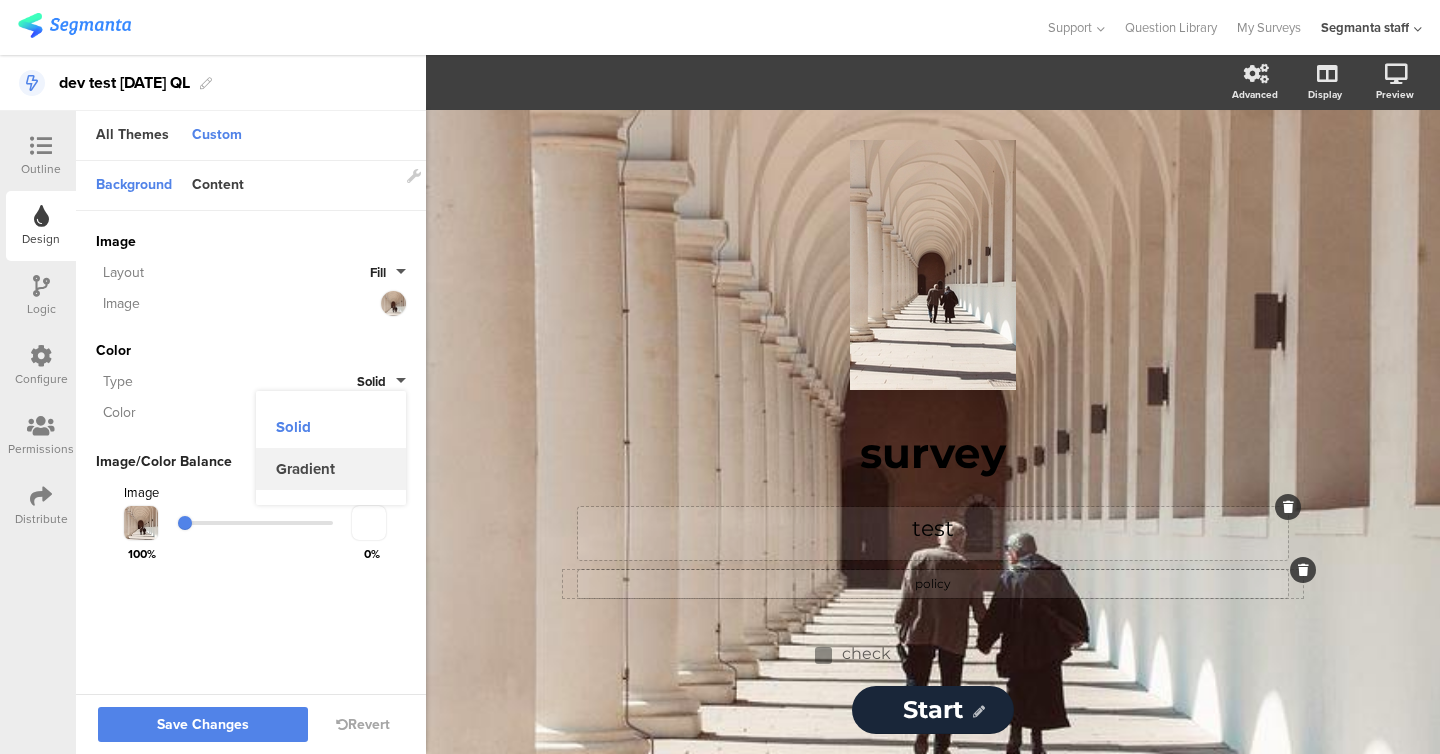 click on "Gradient" 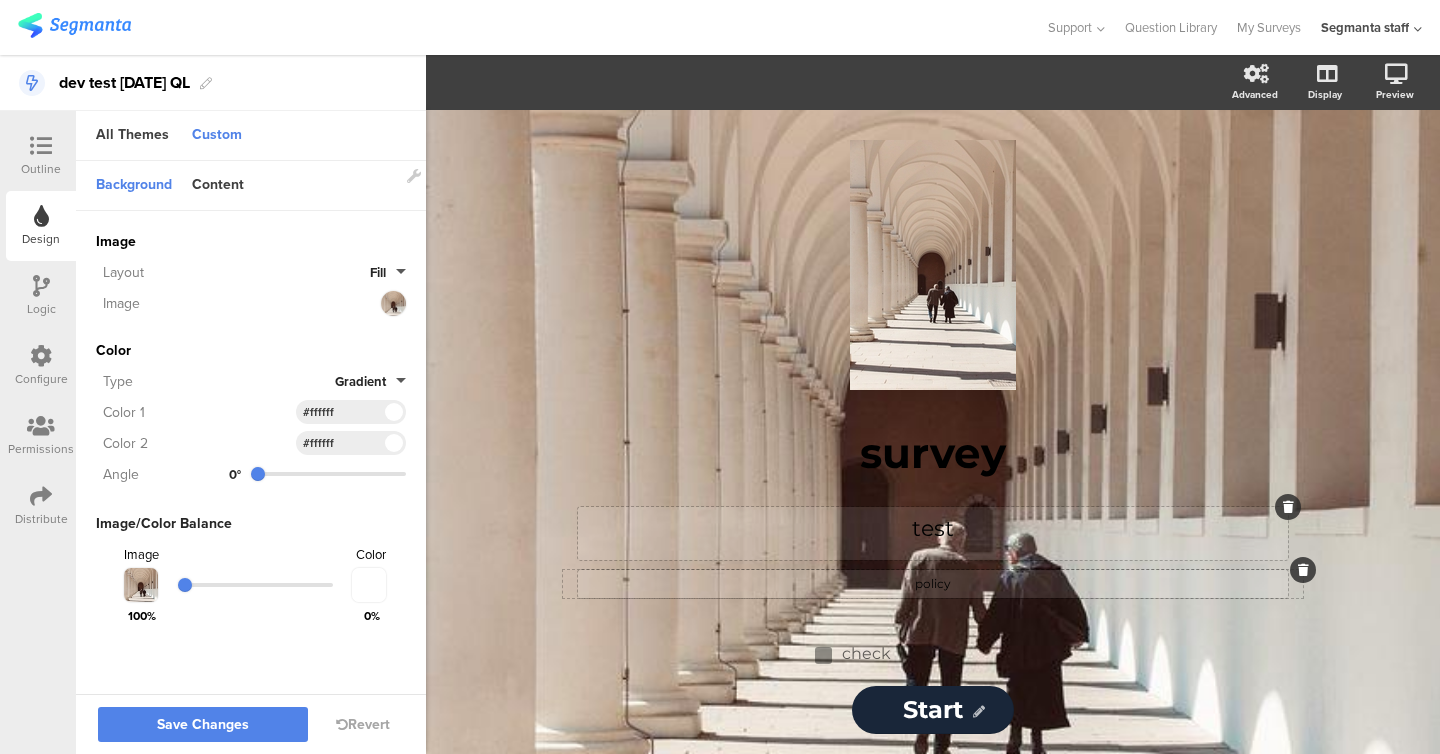 click 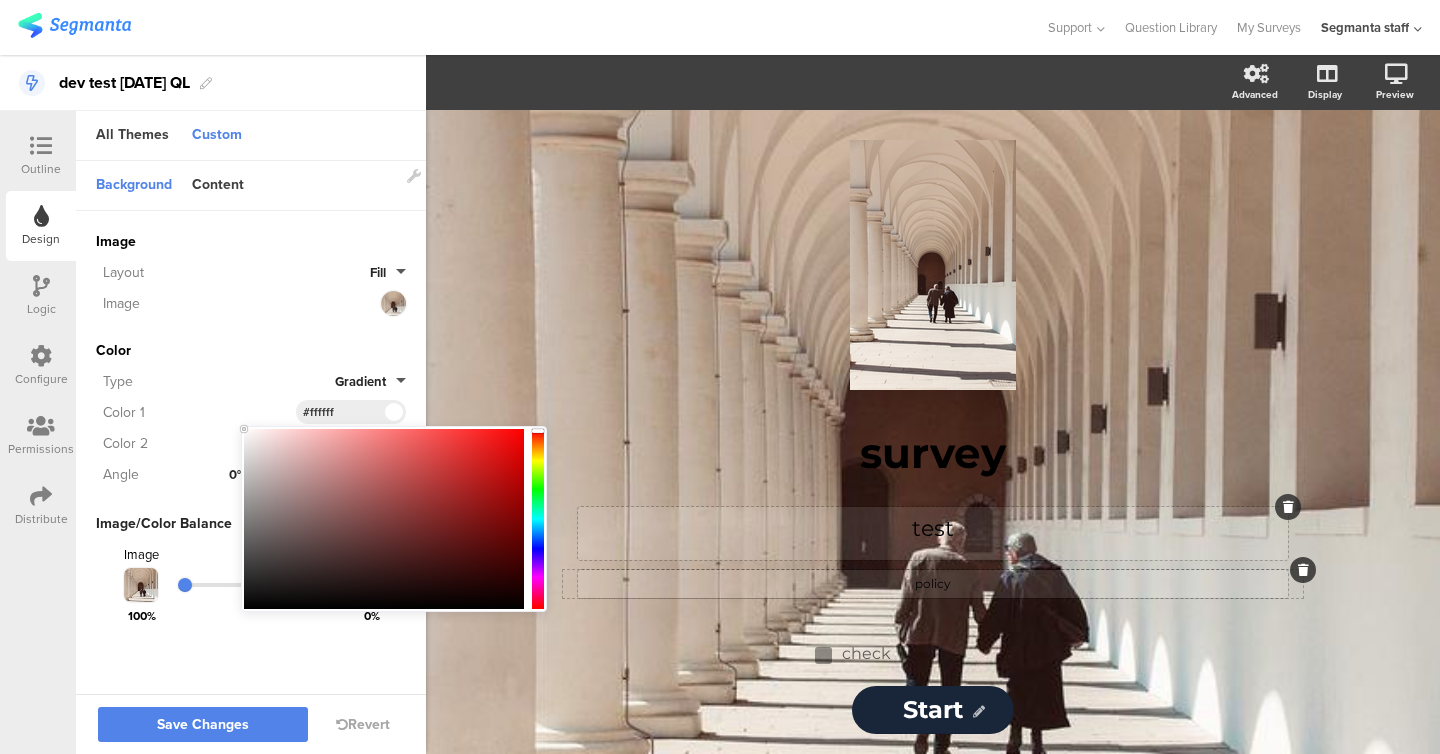 type on "#b56969" 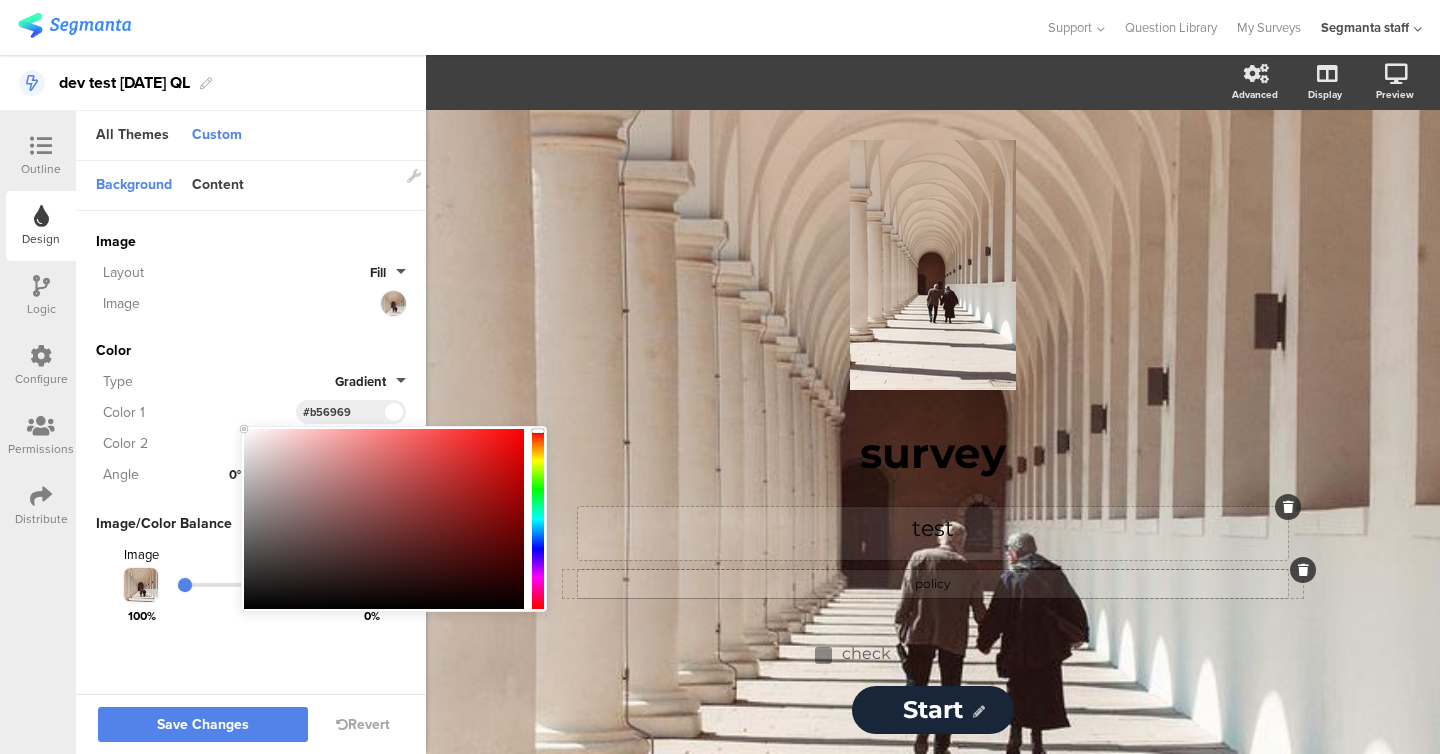 click at bounding box center (384, 519) 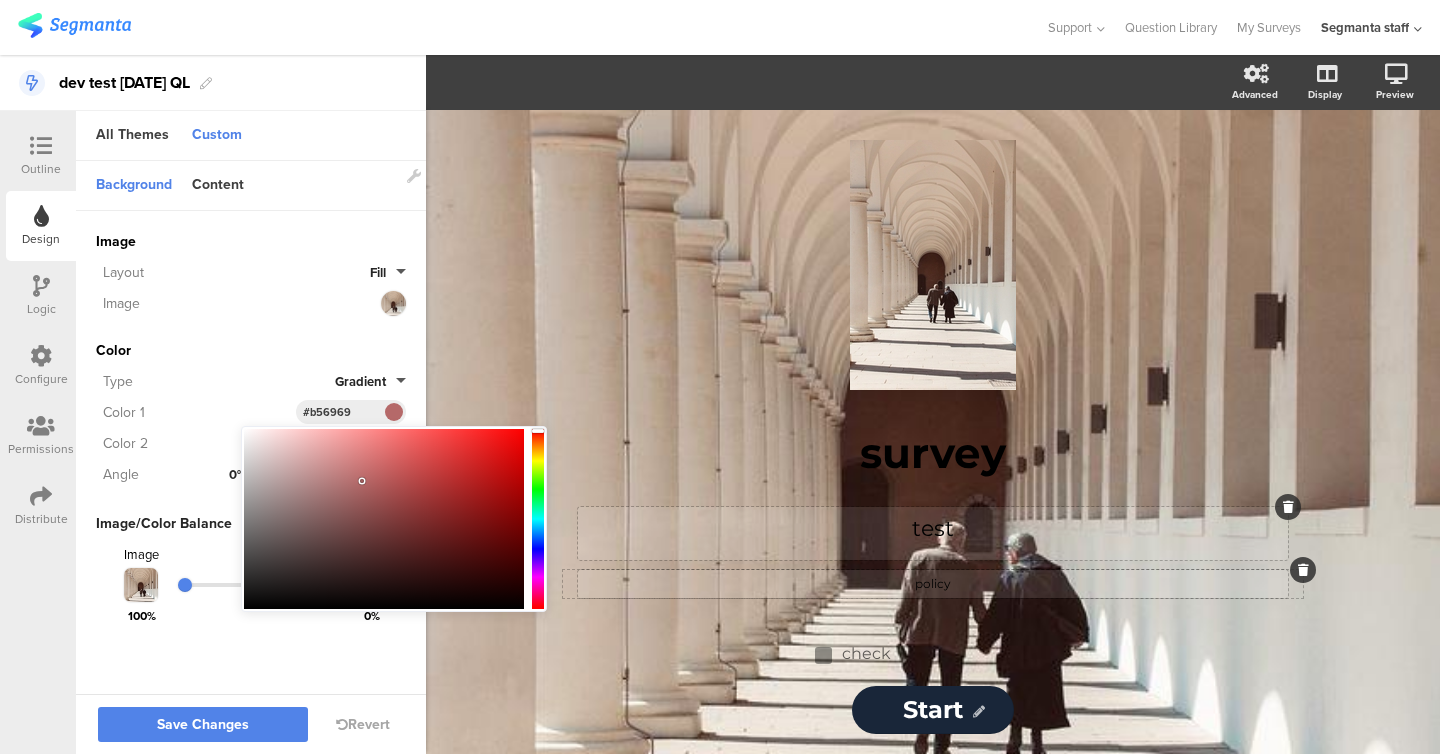 click on "Image
[URL][DOMAIN_NAME]
Invalid URL
or
Upload File
Layout
Fill
Image
Color
Type
Gradient
Color 1
#b56969
Color 2
#FFFFFF
Clear
OK
#ffffff
Angle
0°
Image/Color Balance
Image
Color" at bounding box center (251, 429) 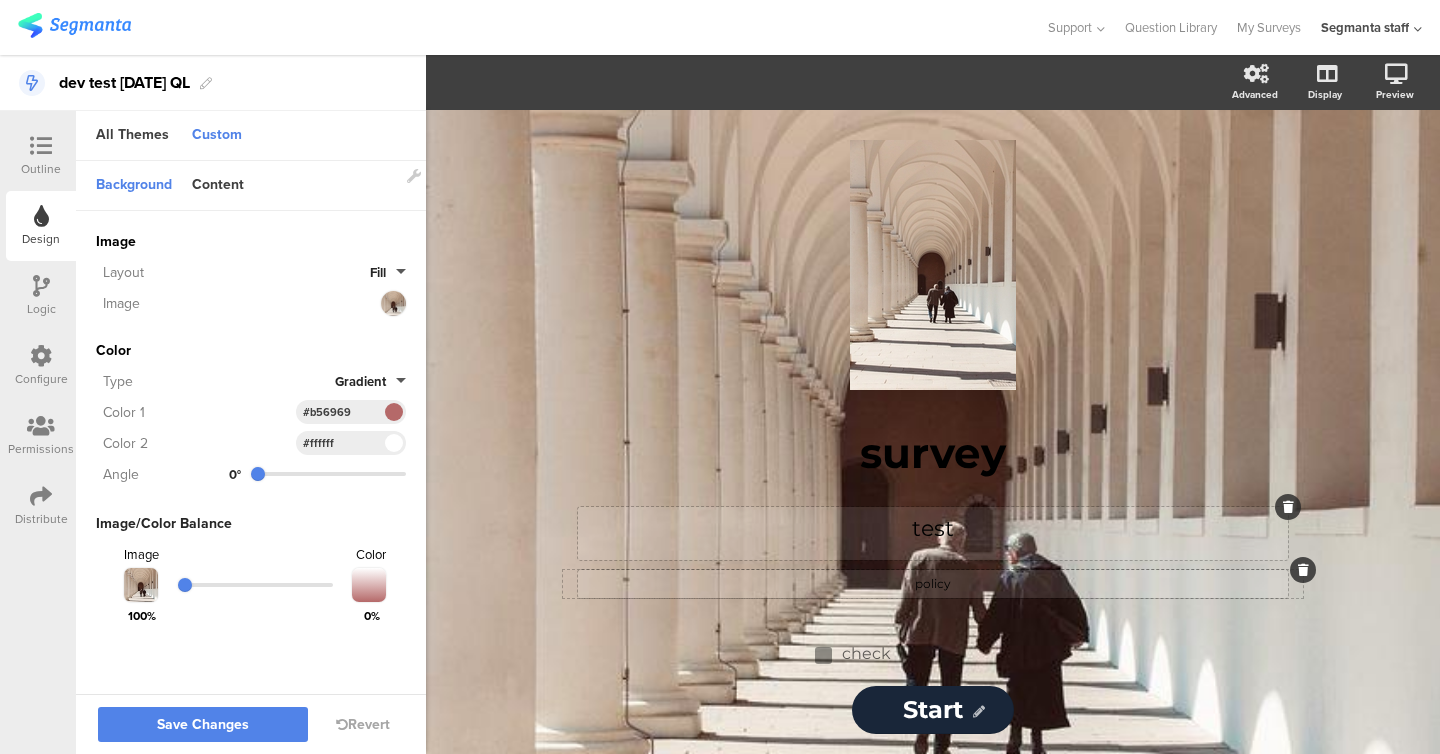 type on "337" 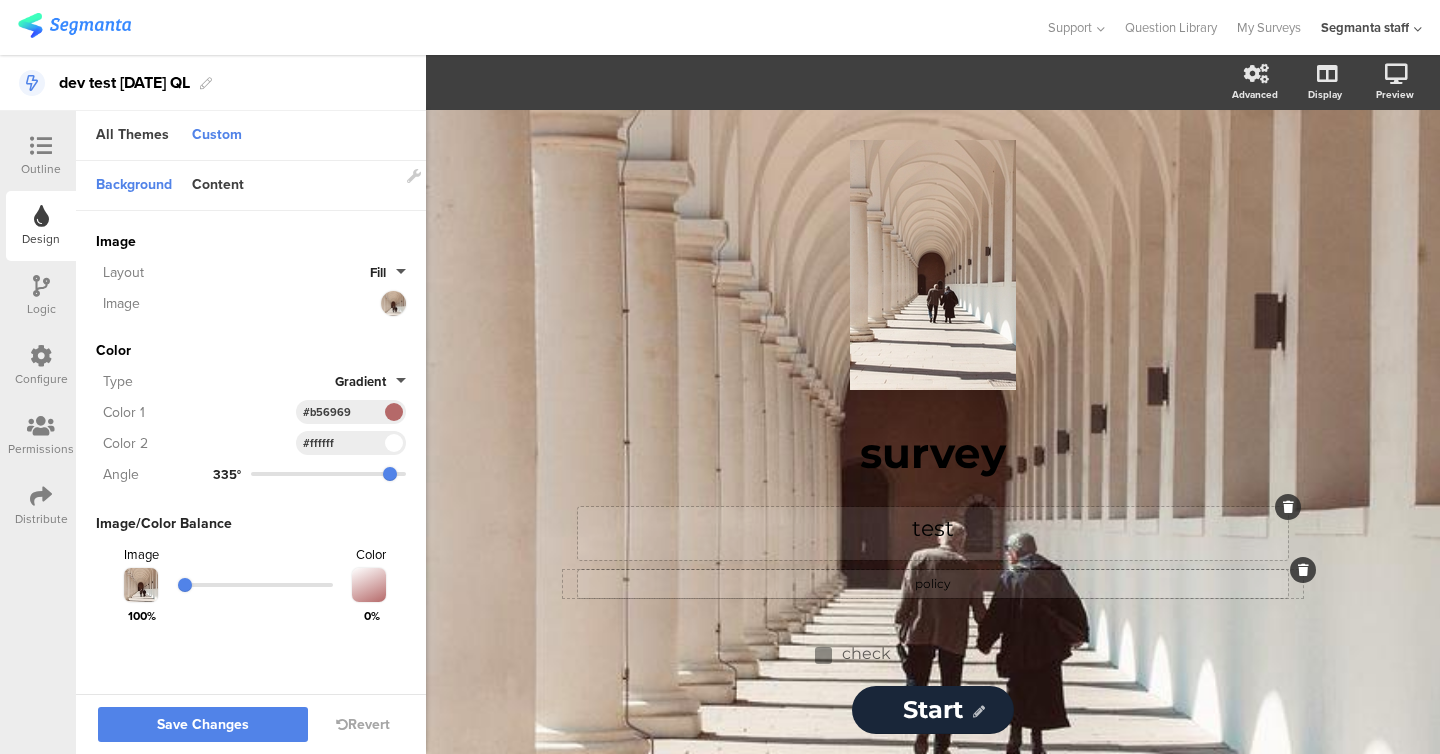 click at bounding box center (251, 585) 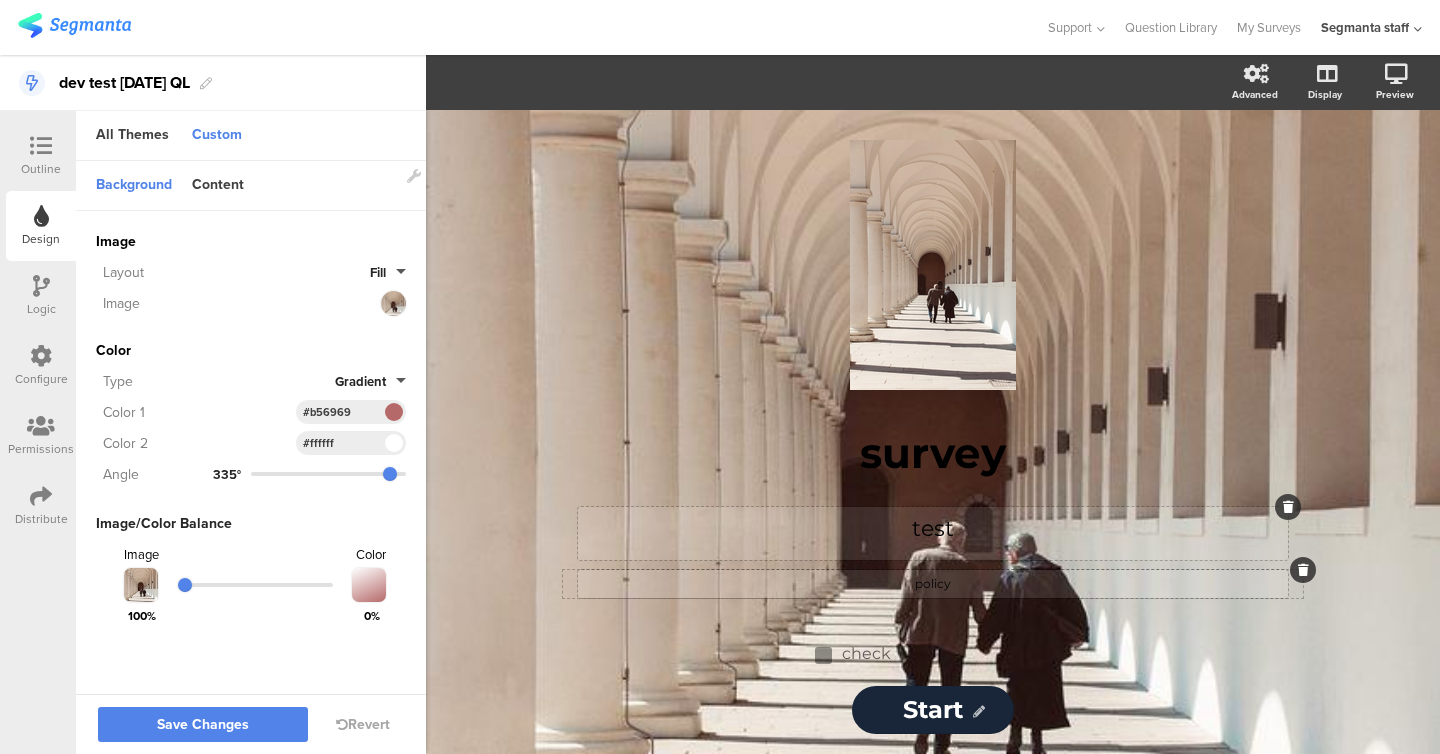 click at bounding box center [255, 585] 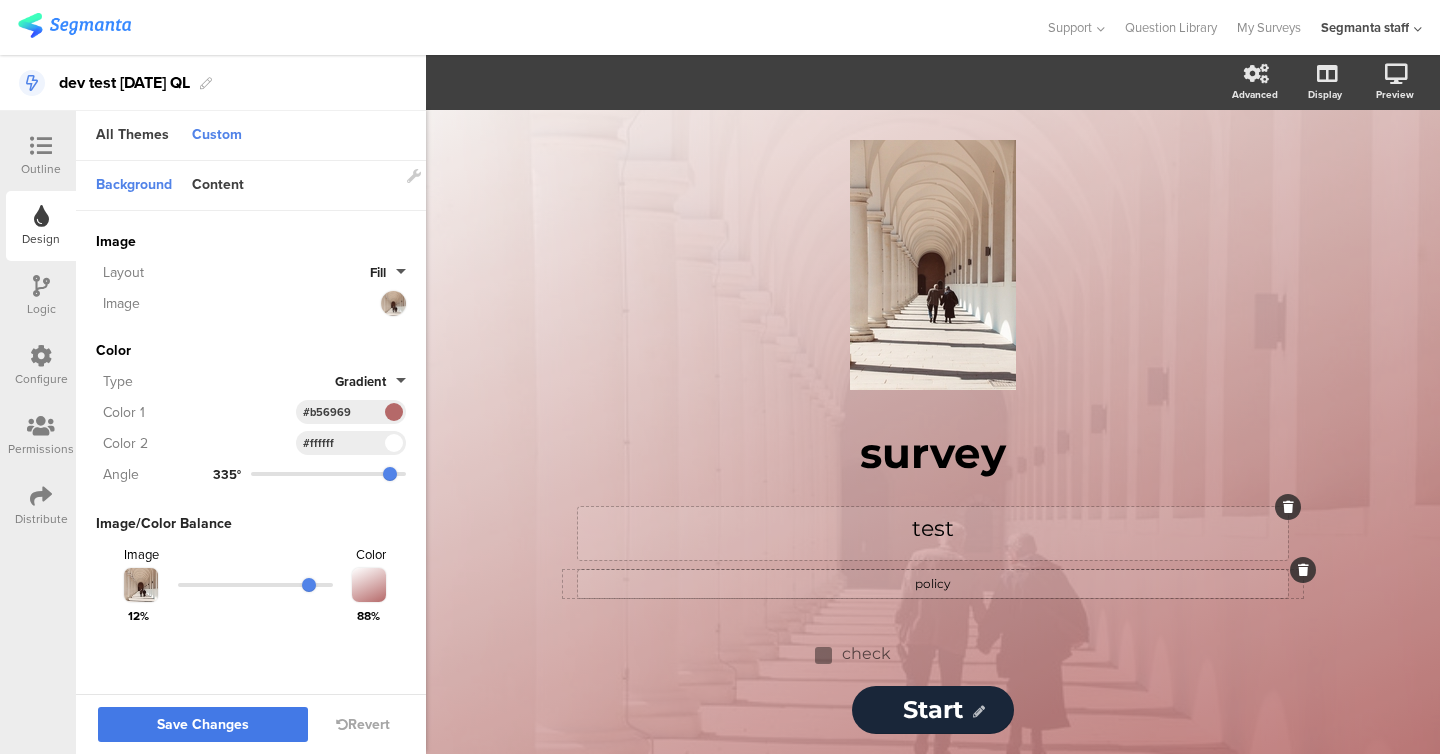 click on "Save Changes" at bounding box center [203, 725] 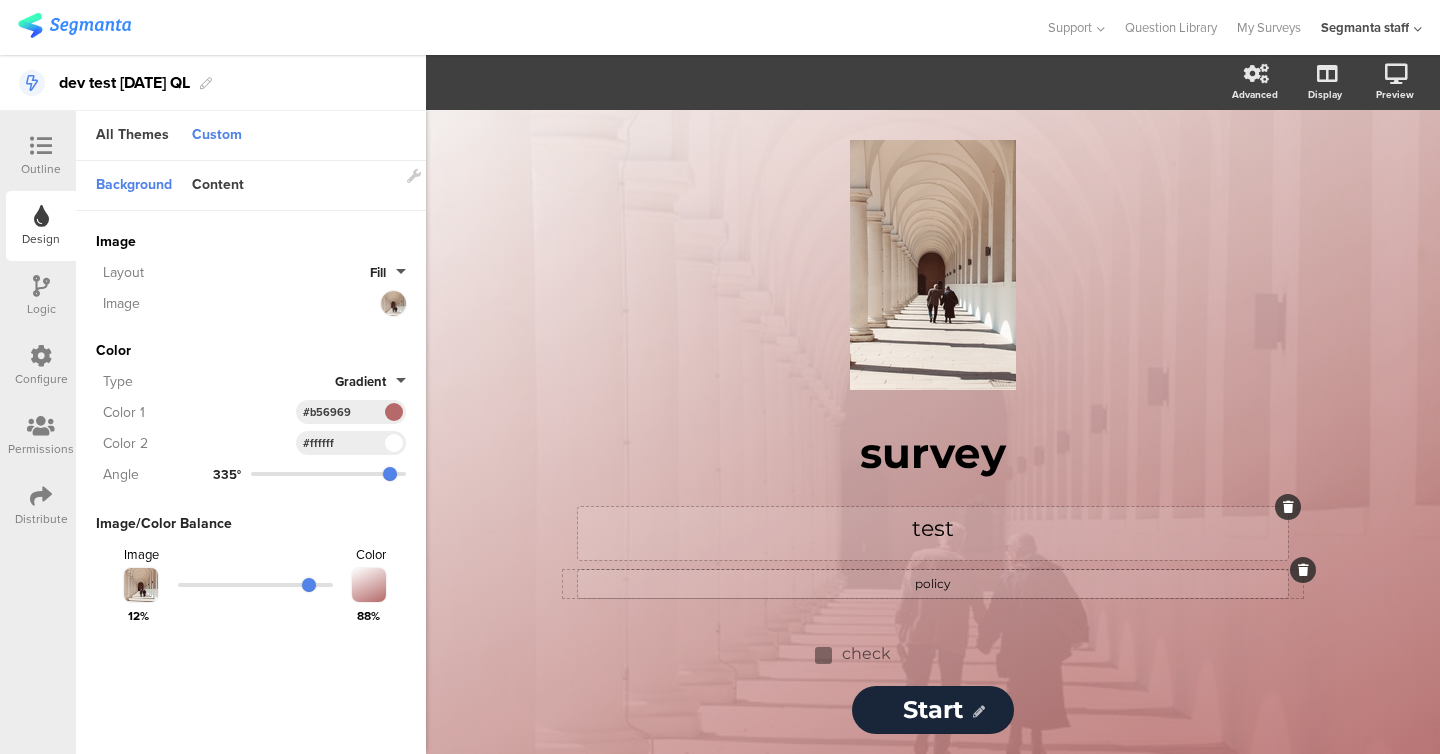 click on "Logic" at bounding box center (41, 296) 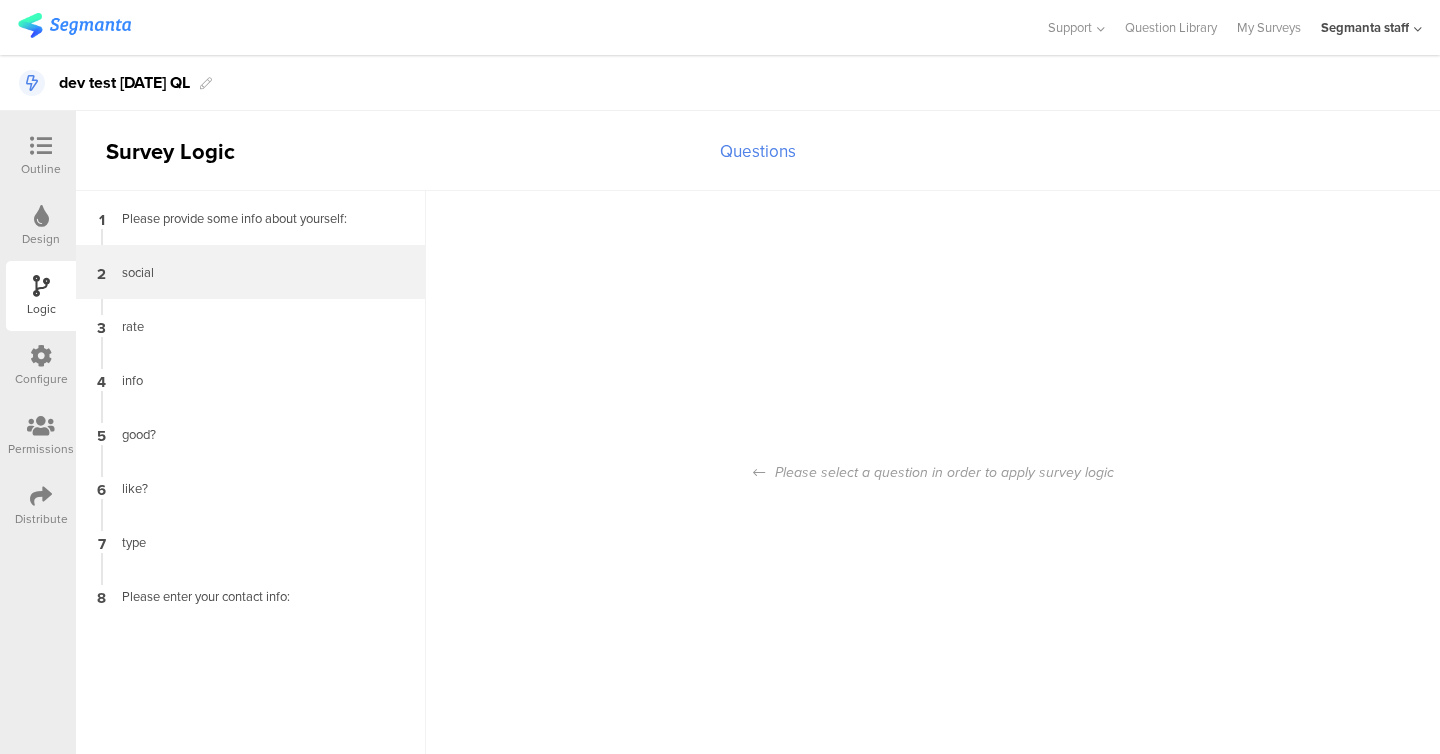 click on "social" at bounding box center [235, 272] 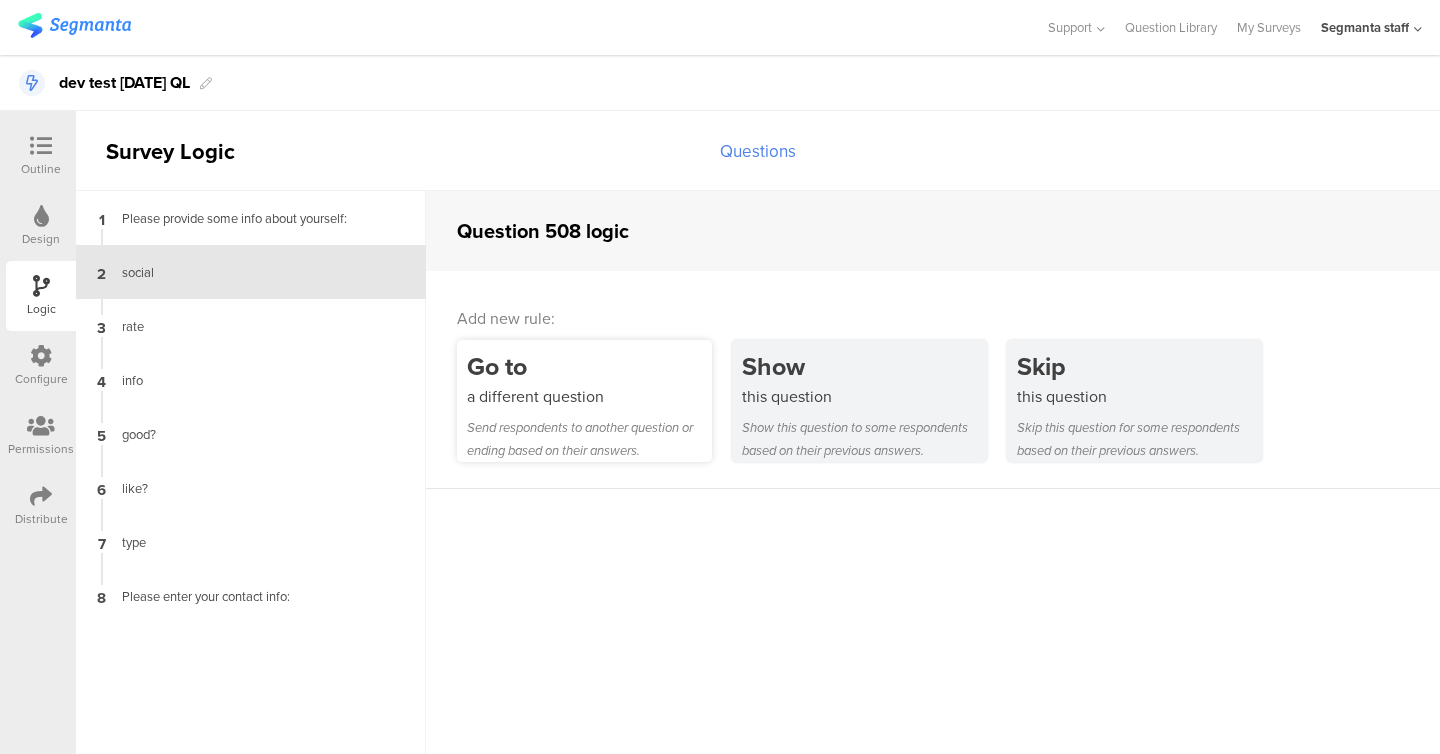 click on "a different question" at bounding box center [589, 396] 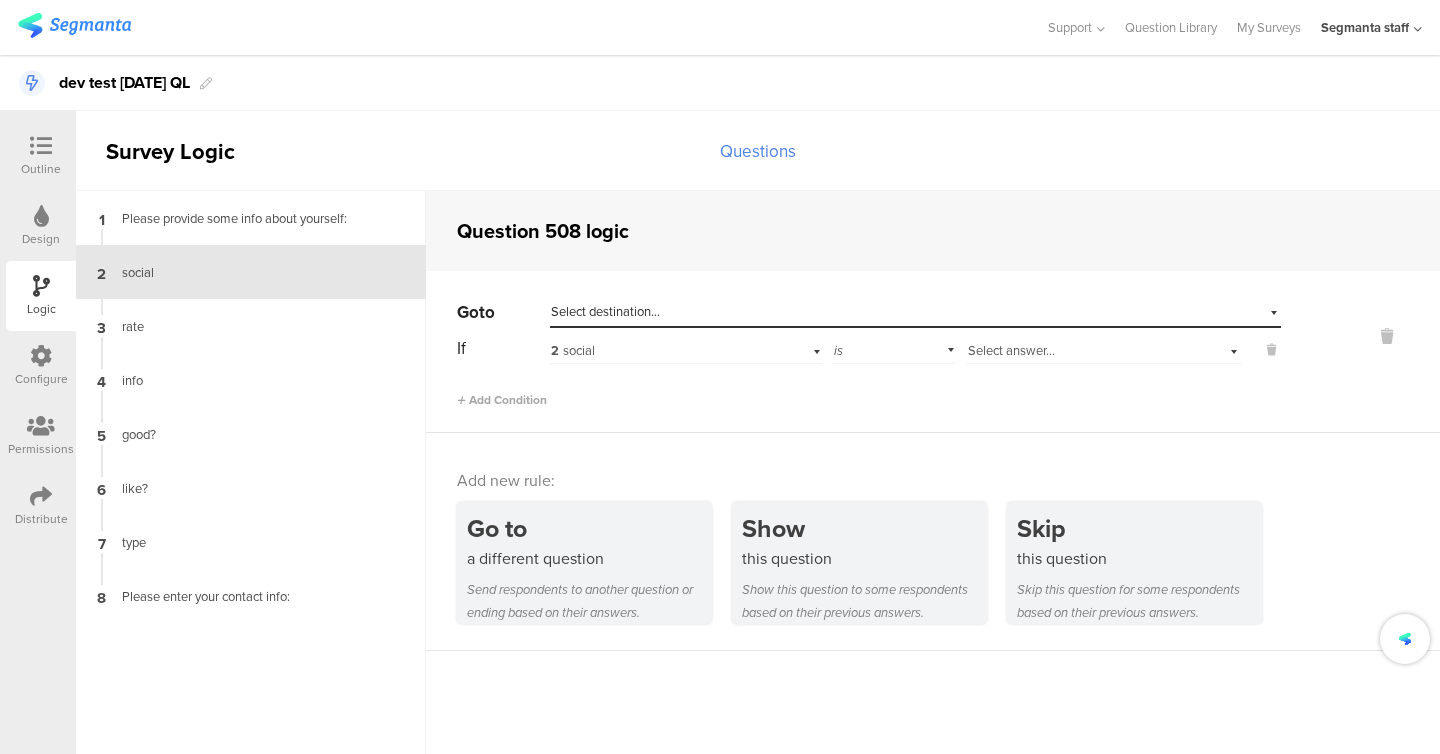 click on "Select destination..." at bounding box center [915, 312] 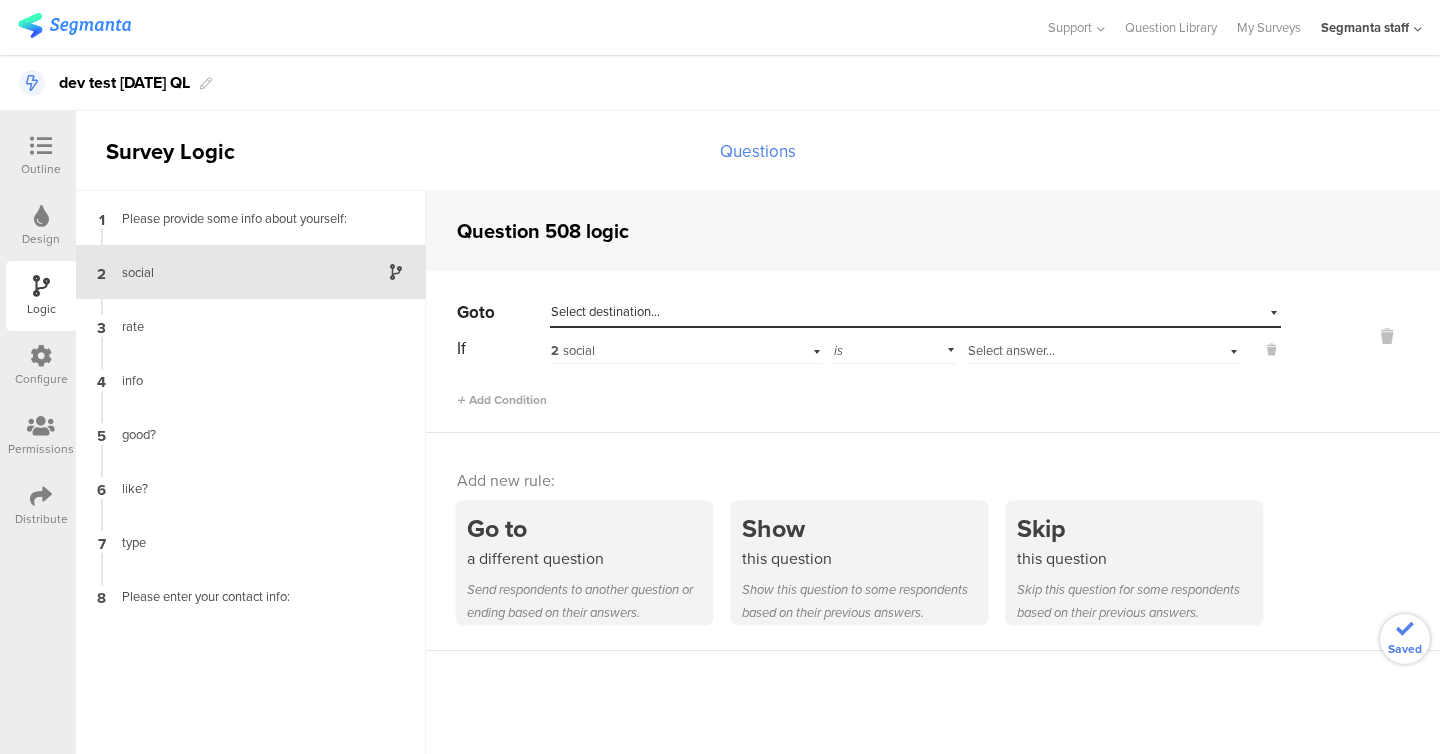 click on "Select destination..." at bounding box center (605, 311) 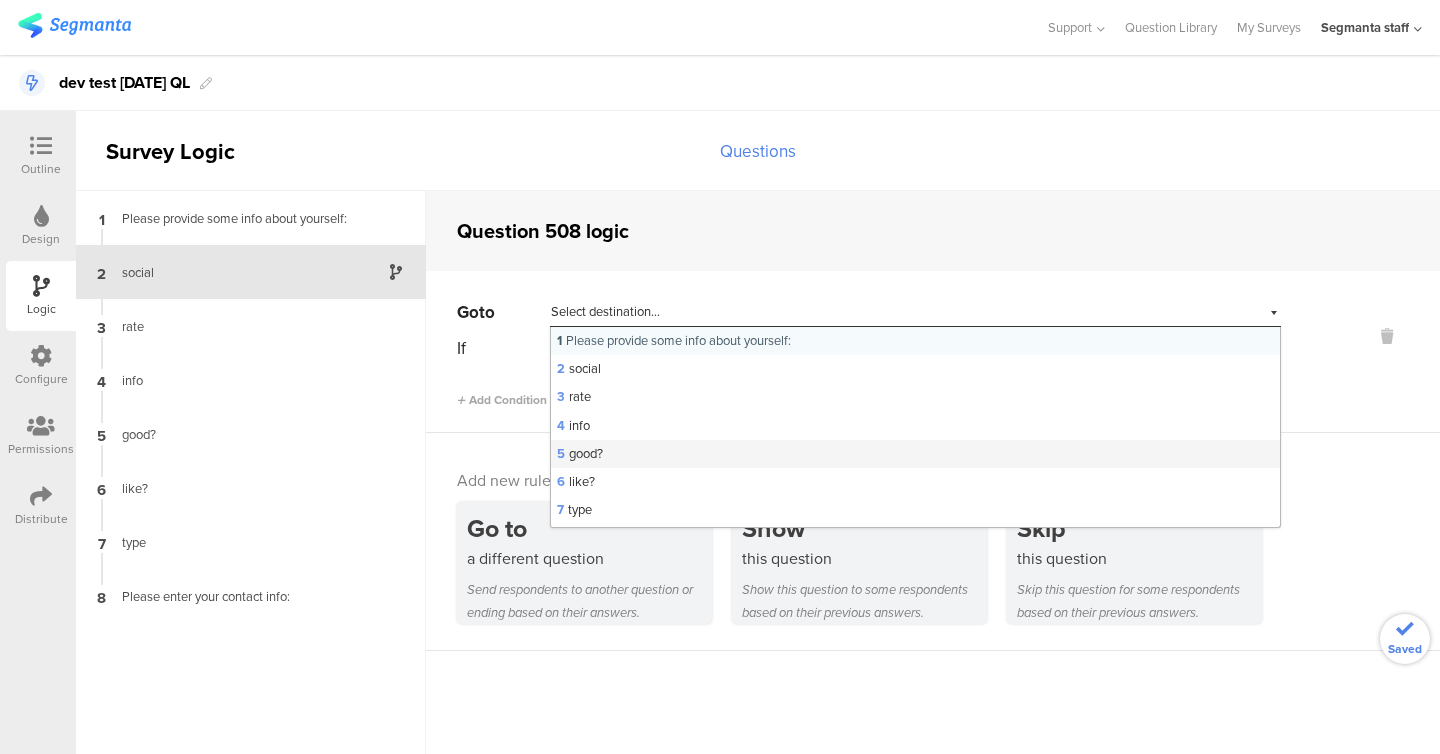 scroll, scrollTop: 54, scrollLeft: 0, axis: vertical 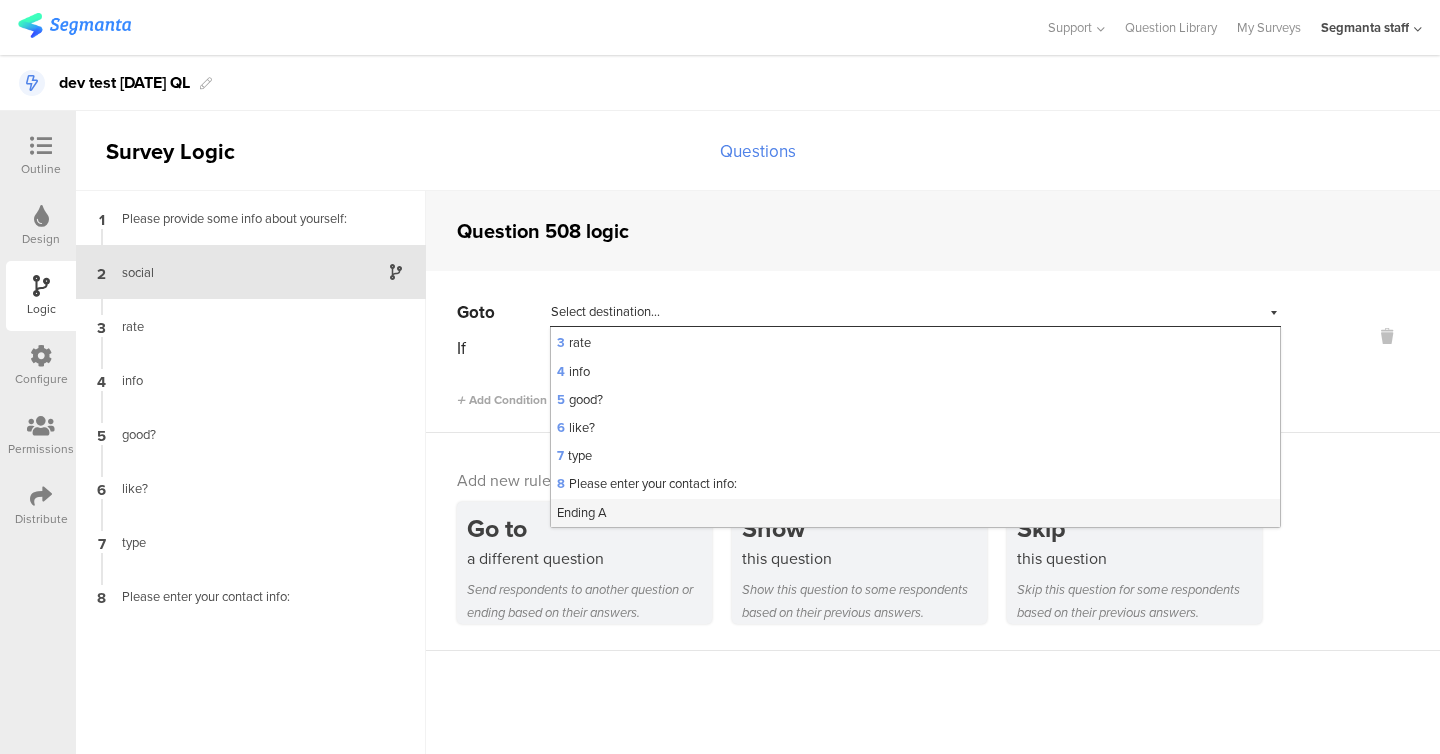 click on "Ending A" at bounding box center (915, 513) 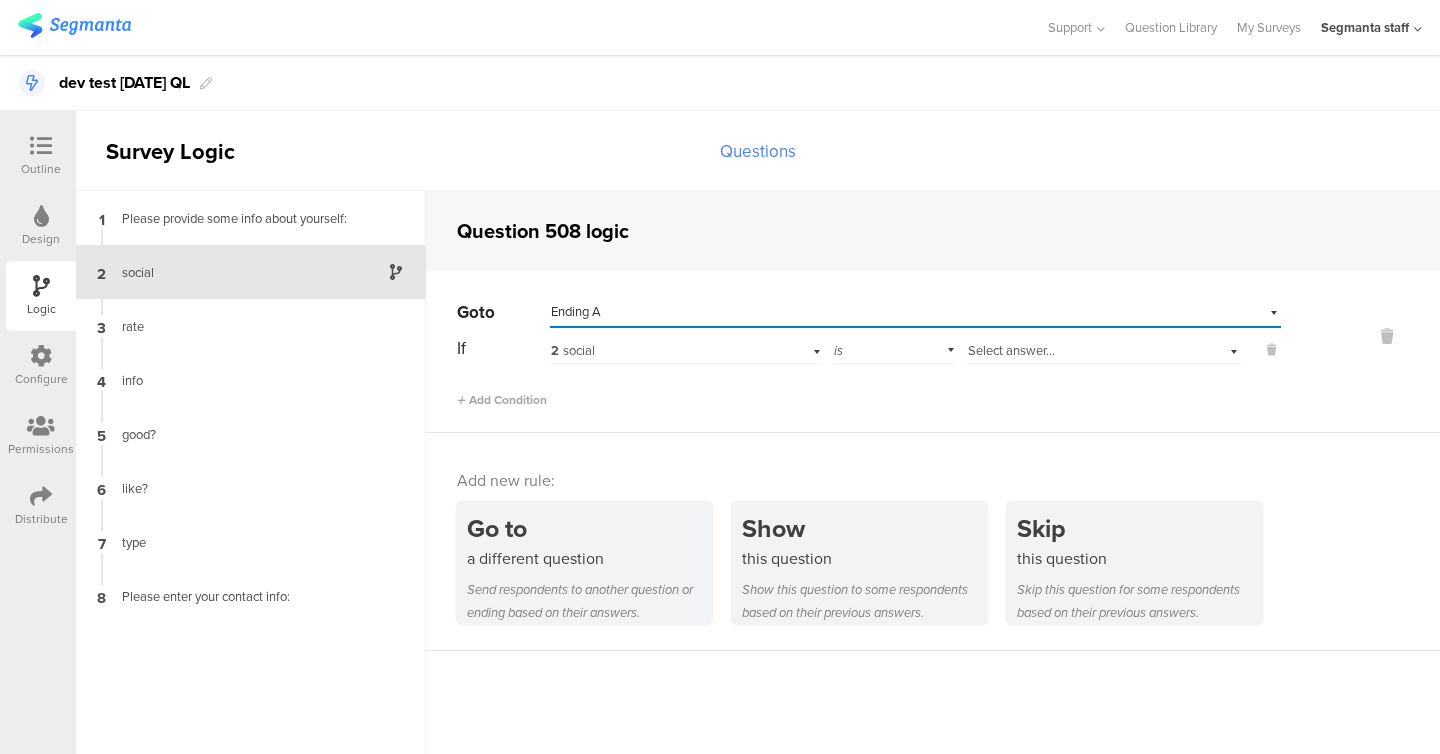 scroll, scrollTop: 0, scrollLeft: 0, axis: both 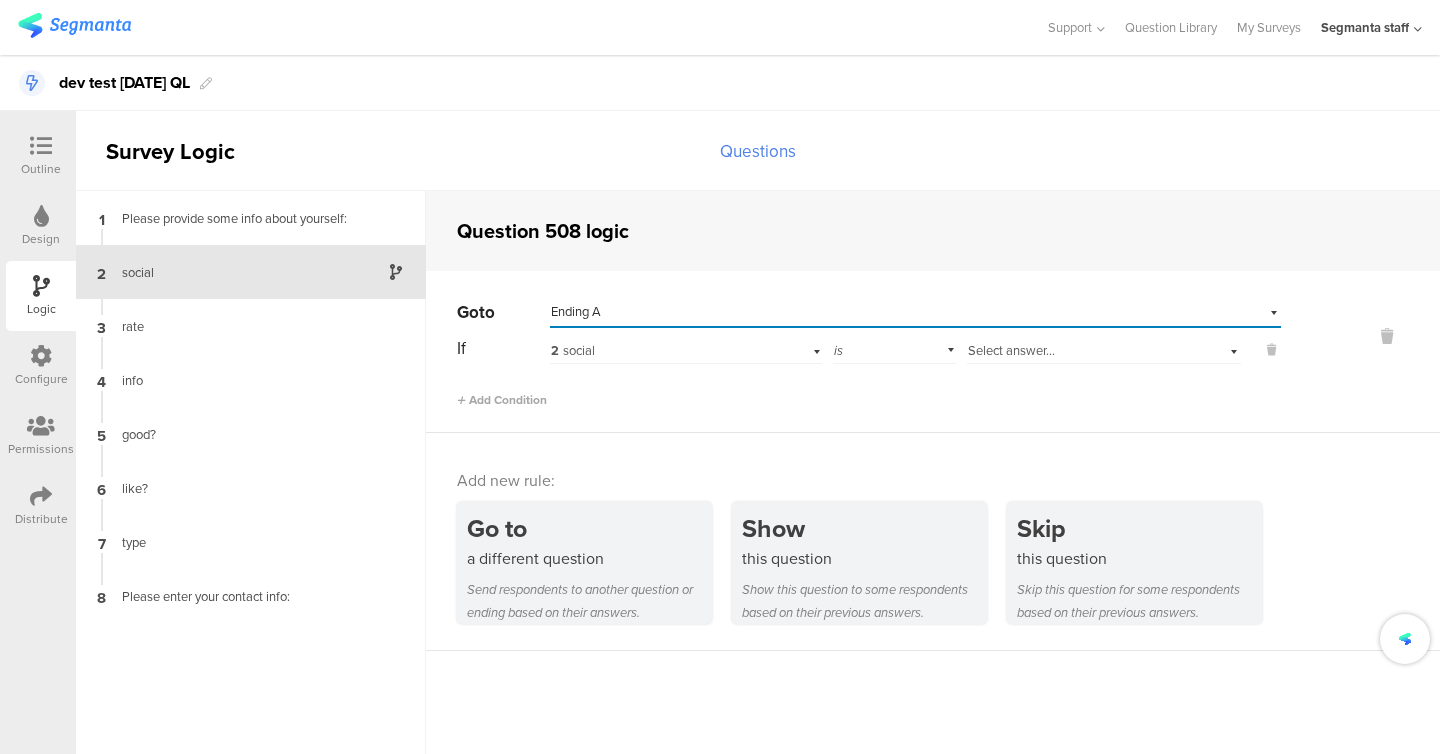 click on "Select answer..." at bounding box center (1011, 350) 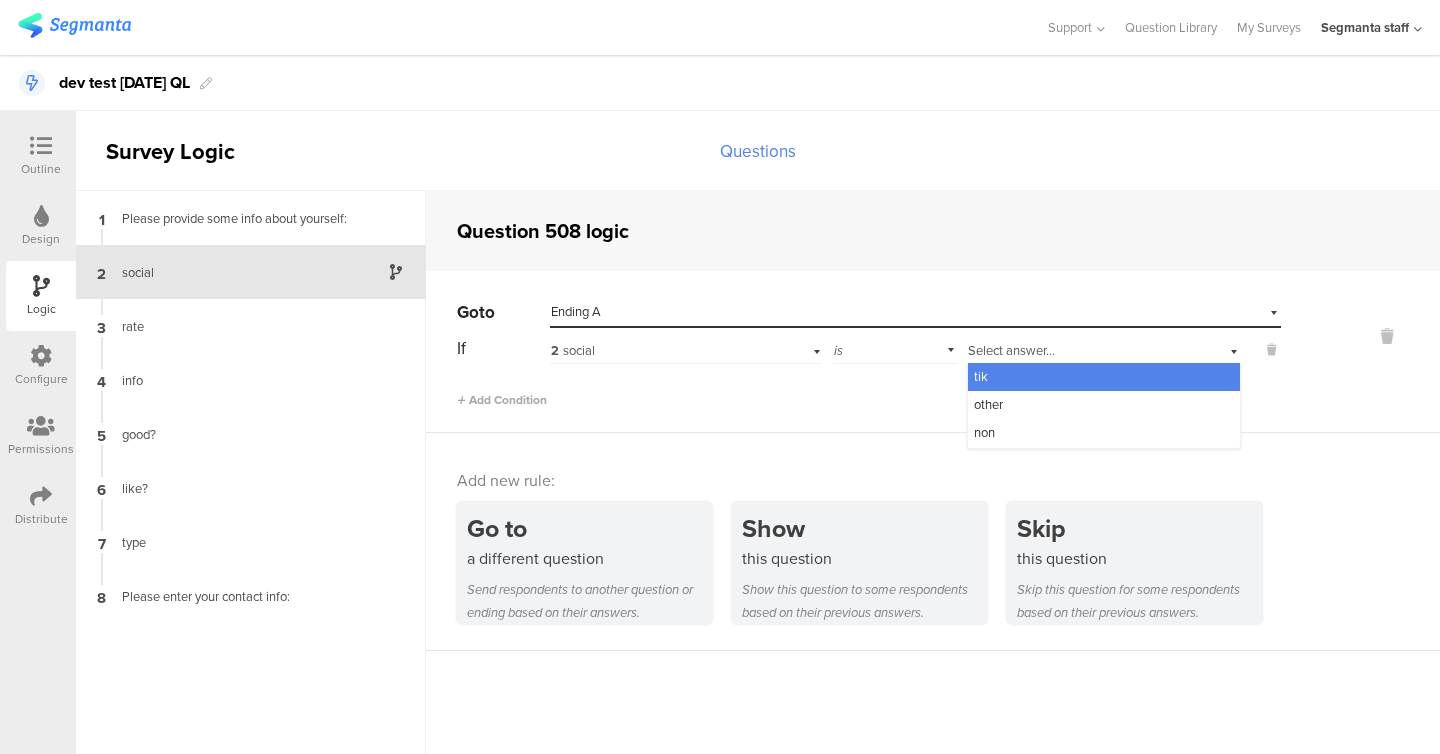 click on "tik" at bounding box center [1104, 377] 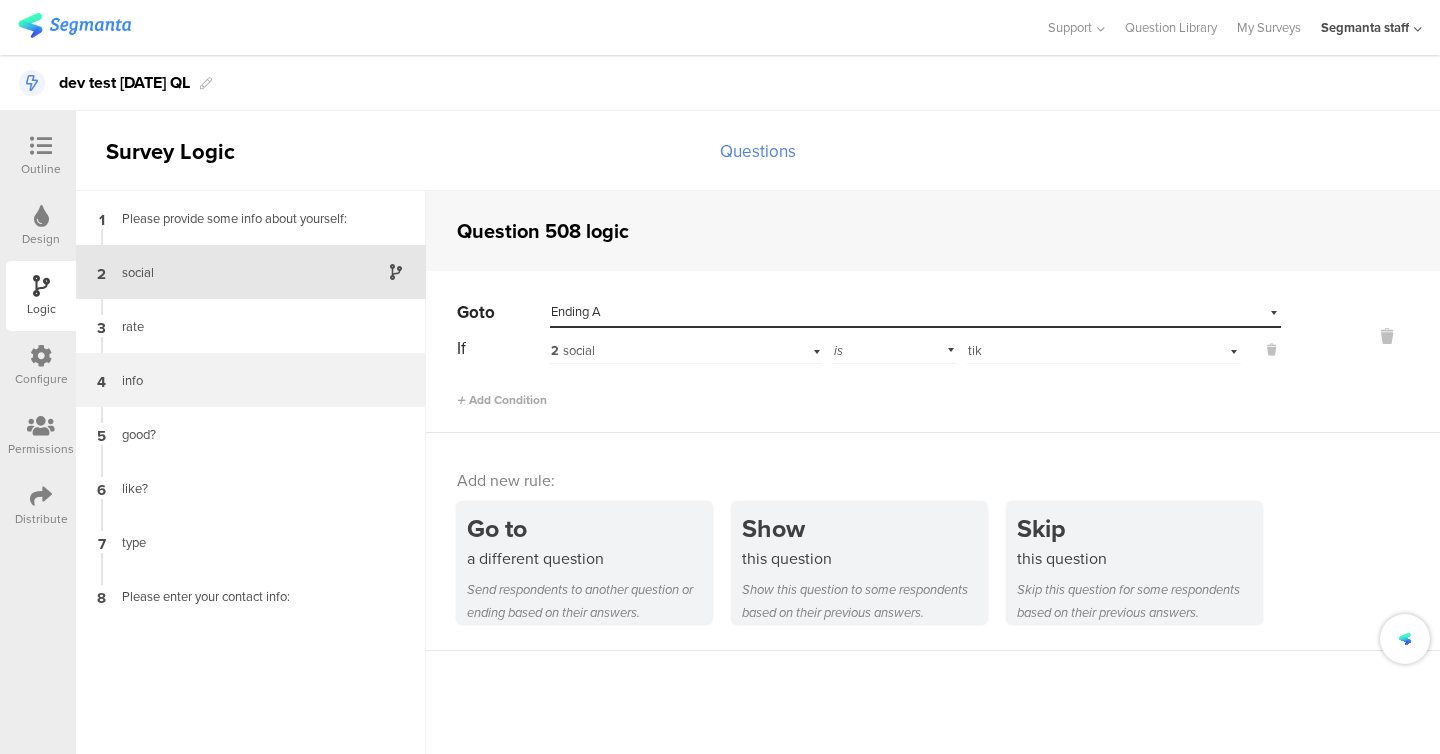 click on "4
info" at bounding box center [251, 380] 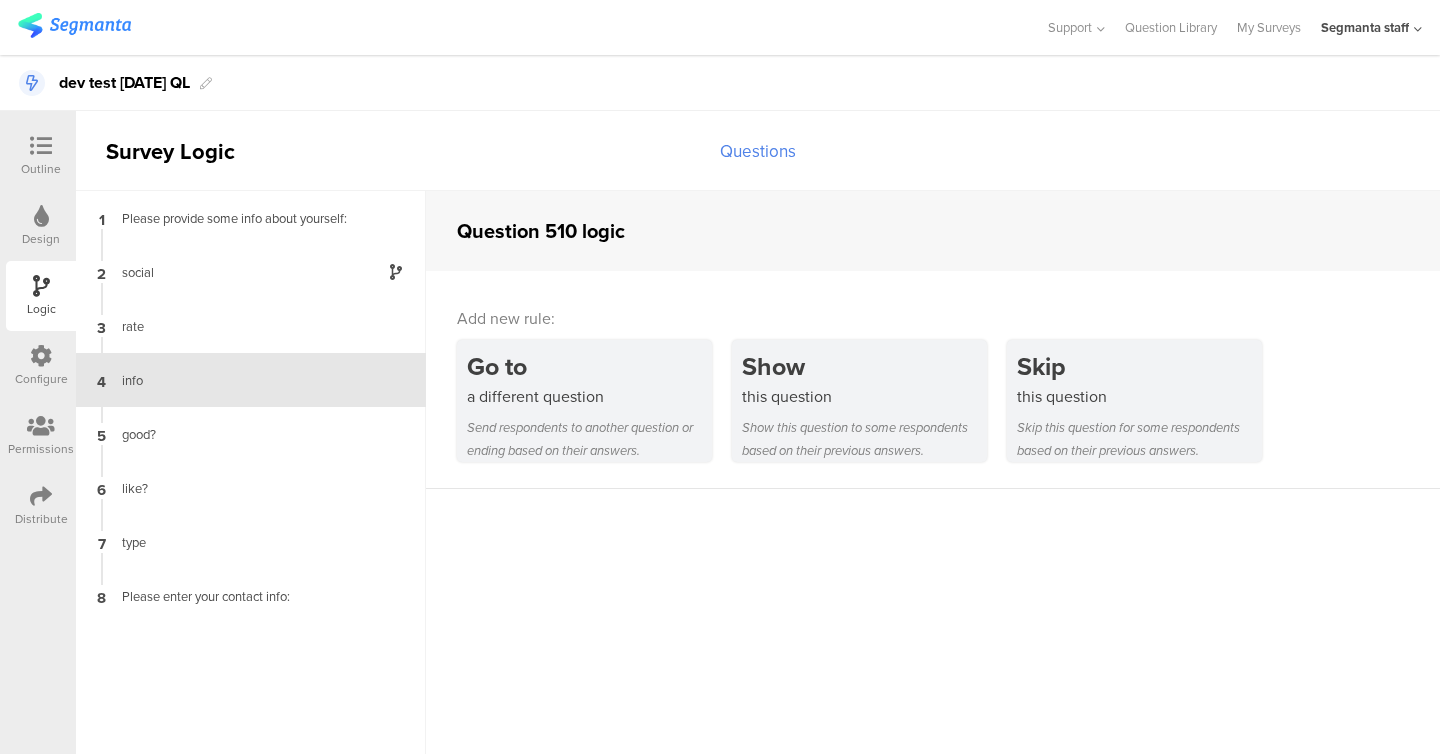 click on "4
info" at bounding box center [251, 380] 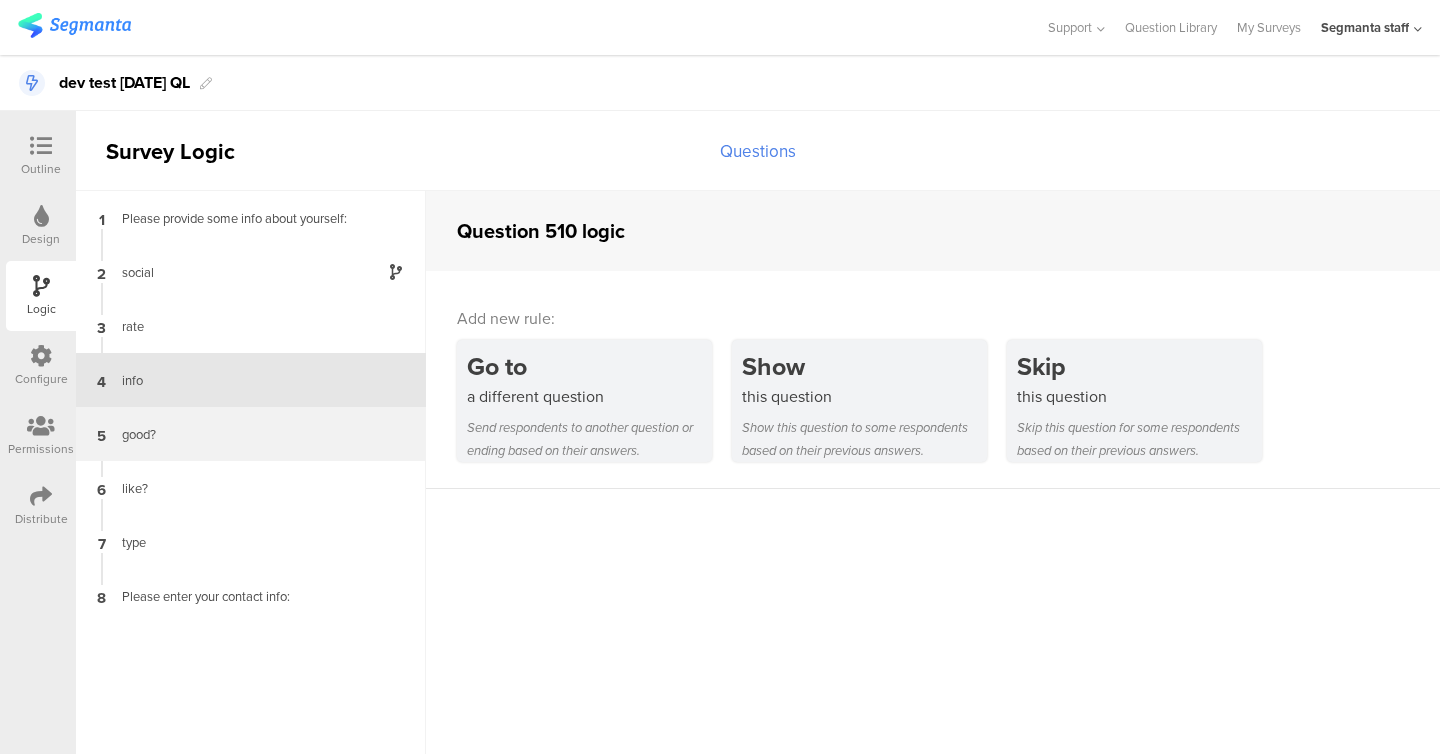 click on "good?" at bounding box center [235, 434] 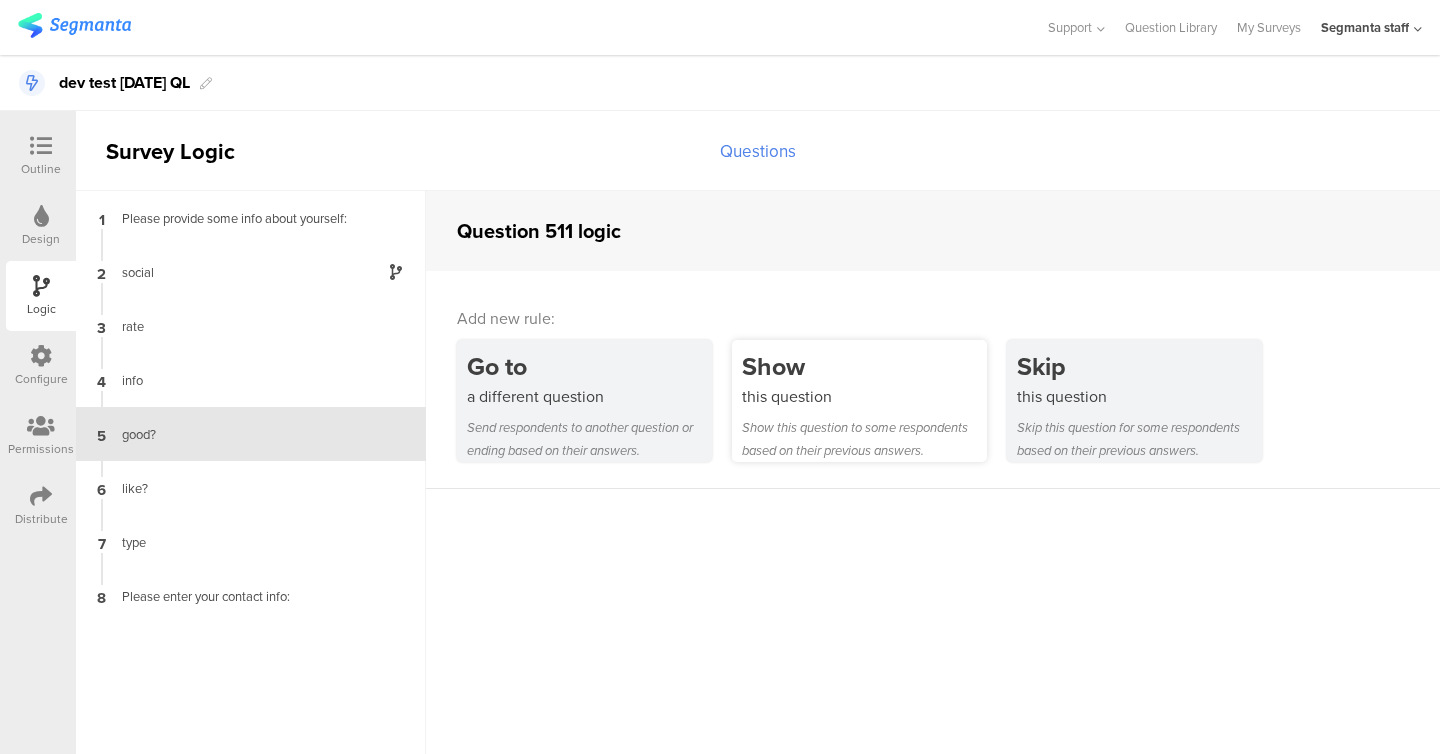 click on "Show" at bounding box center (864, 366) 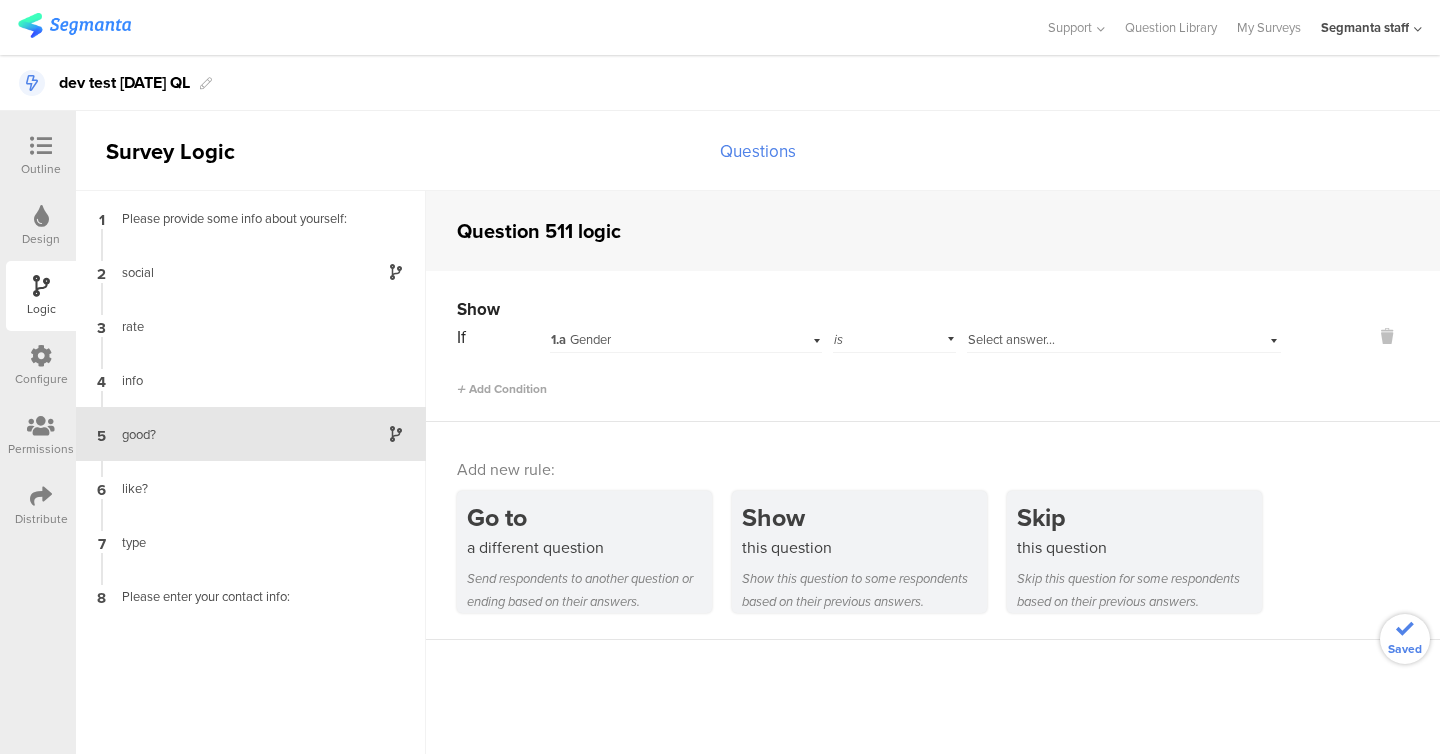 click on "1.a  Gender" at bounding box center [661, 340] 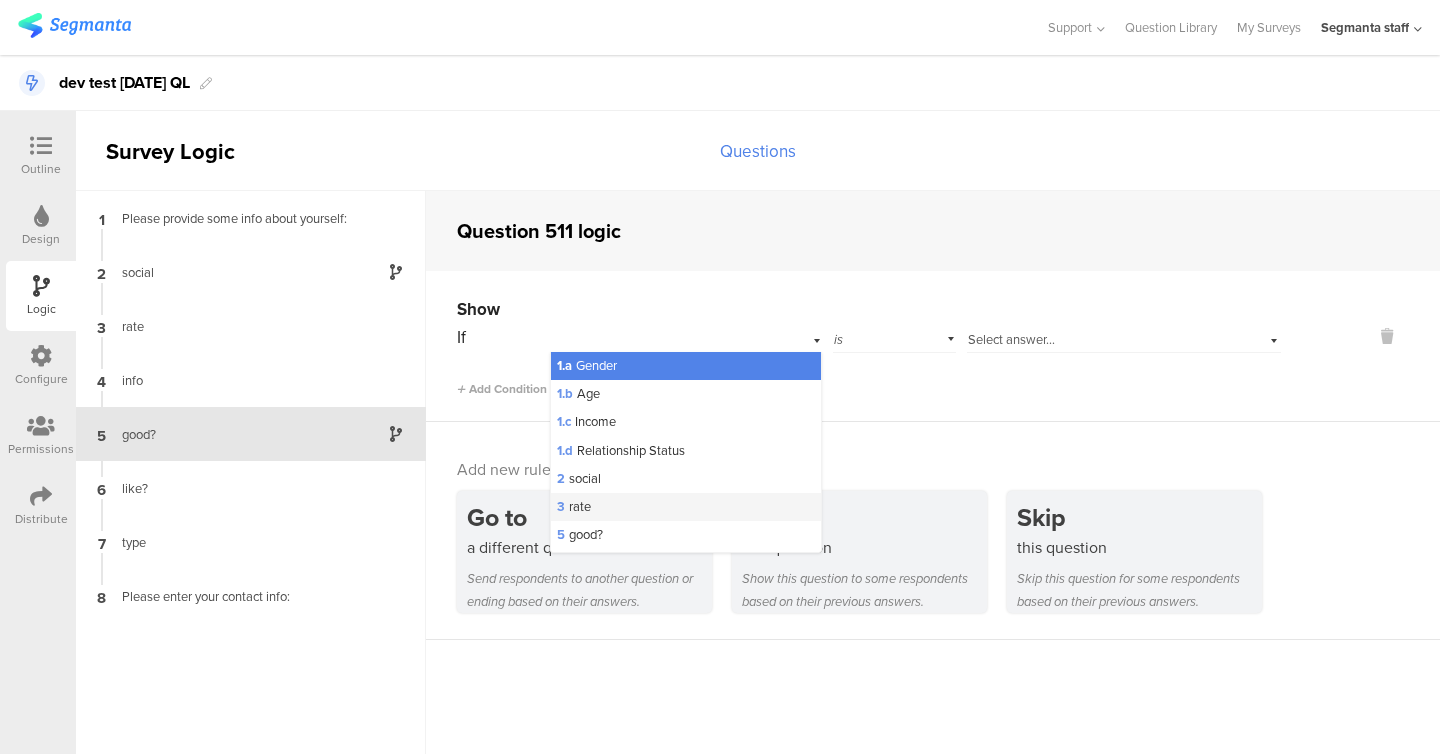 click on "3  rate" at bounding box center [686, 507] 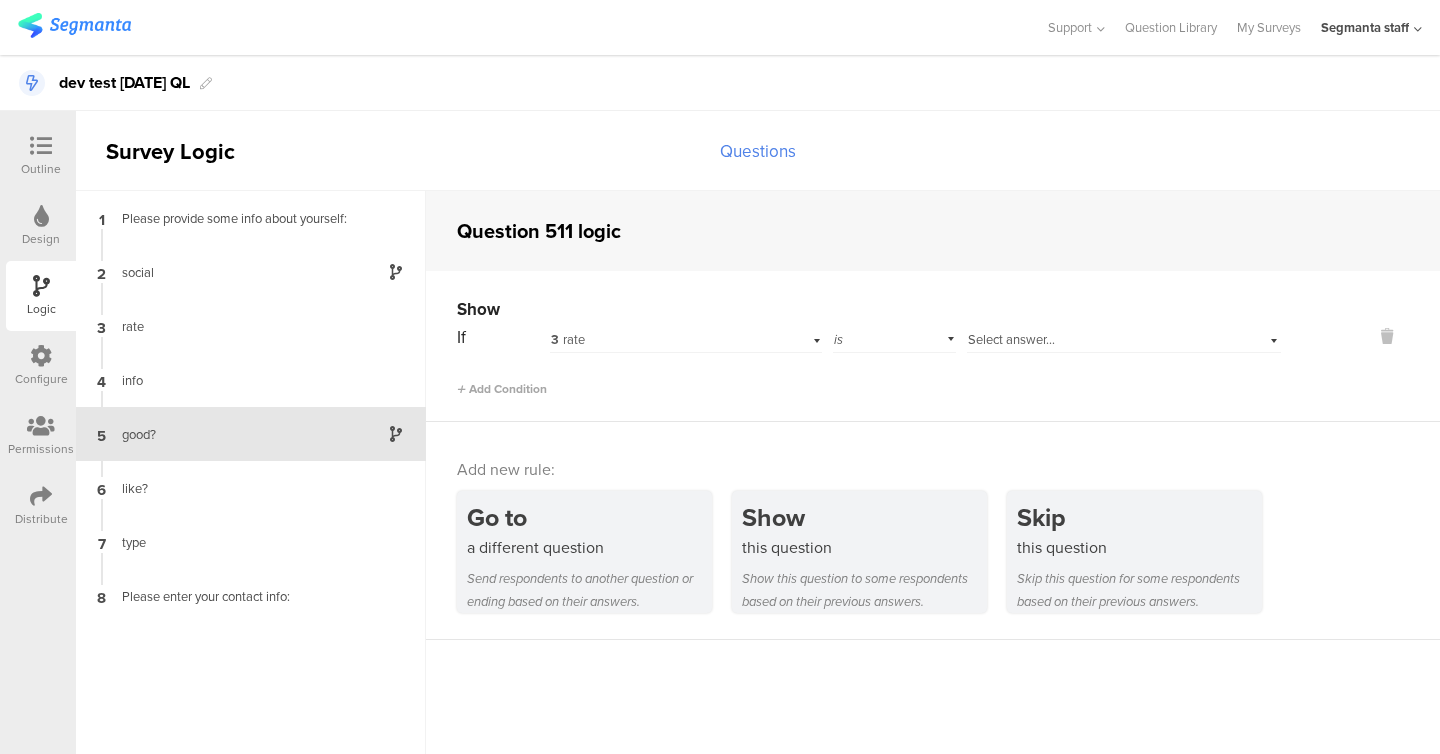 click on "Select answer..." at bounding box center [1011, 339] 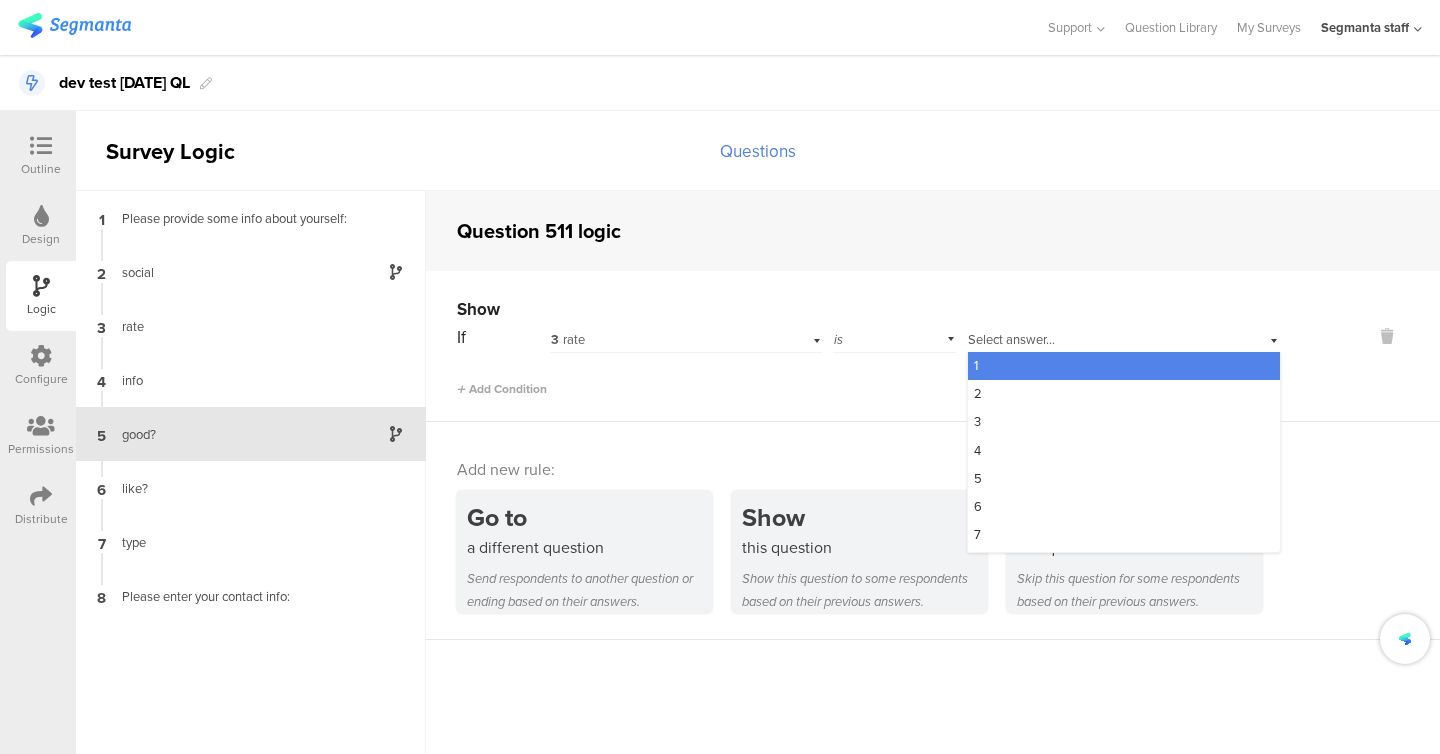 click on "1" at bounding box center (1124, 366) 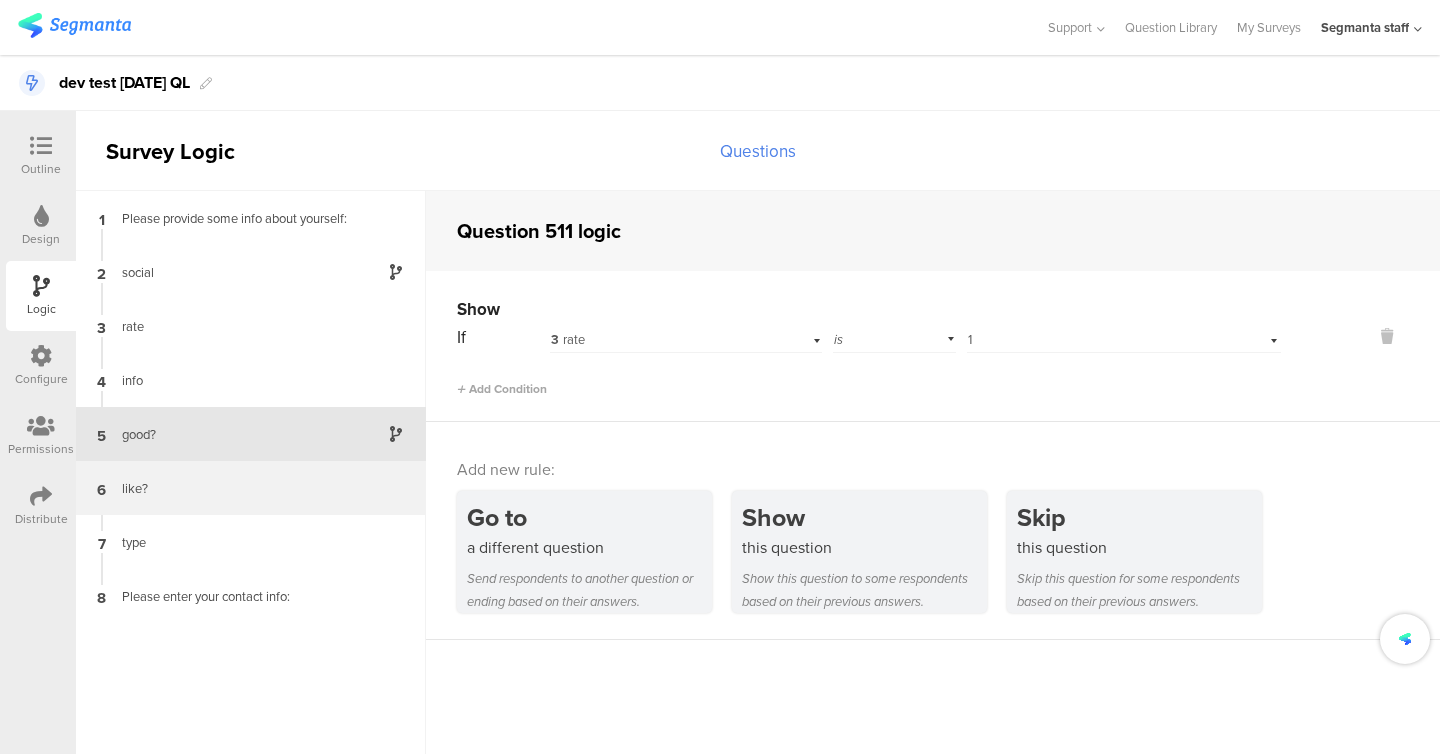 click on "6
like?" at bounding box center (251, 488) 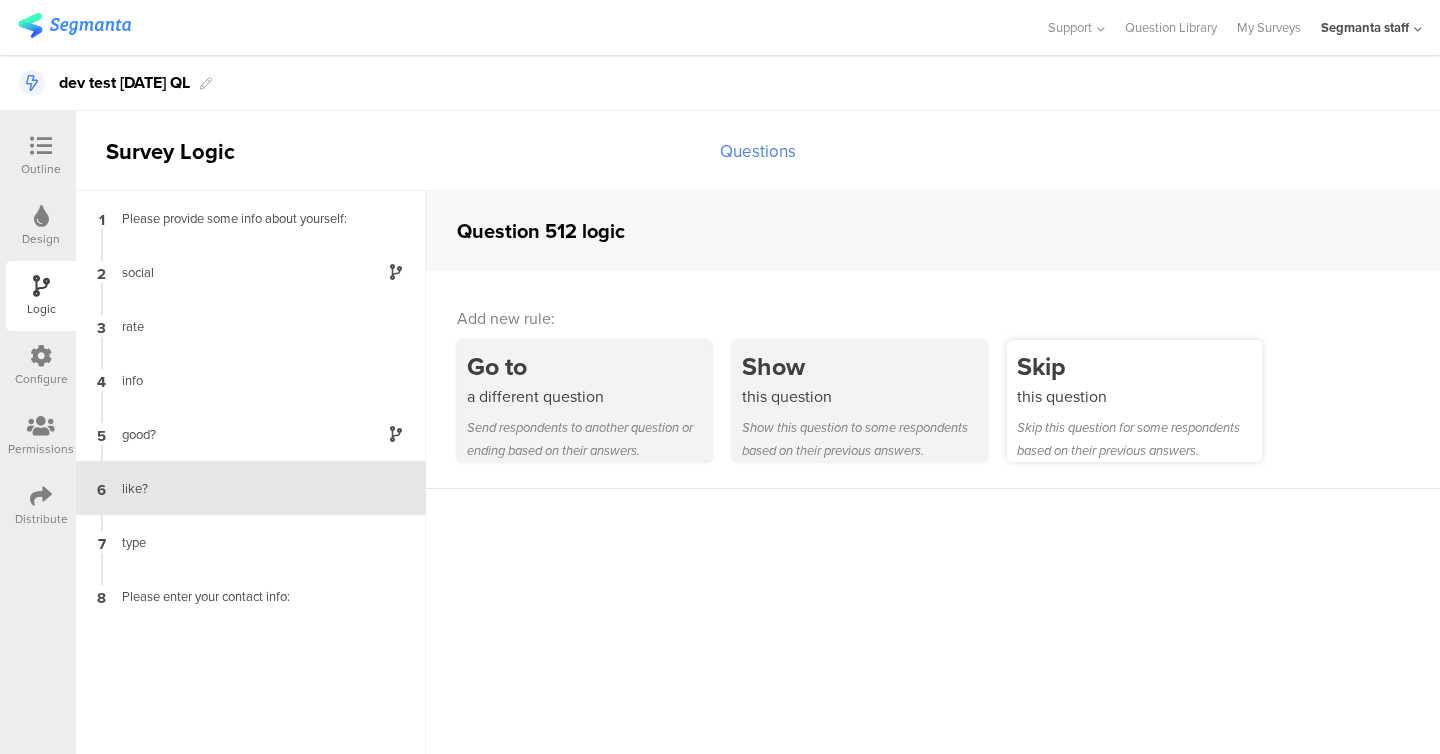 click on "Skip" at bounding box center (1139, 366) 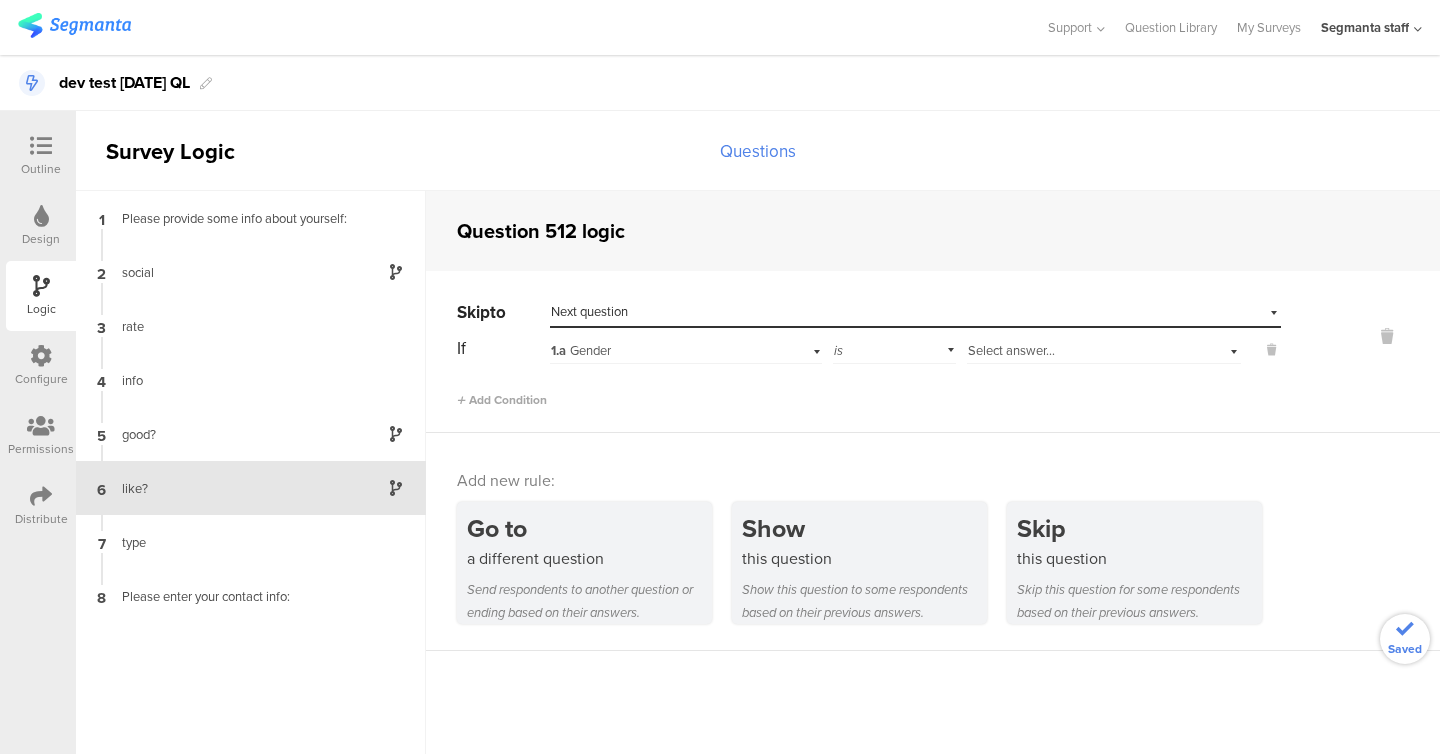 click on "Select destination...   Next question" at bounding box center (903, 312) 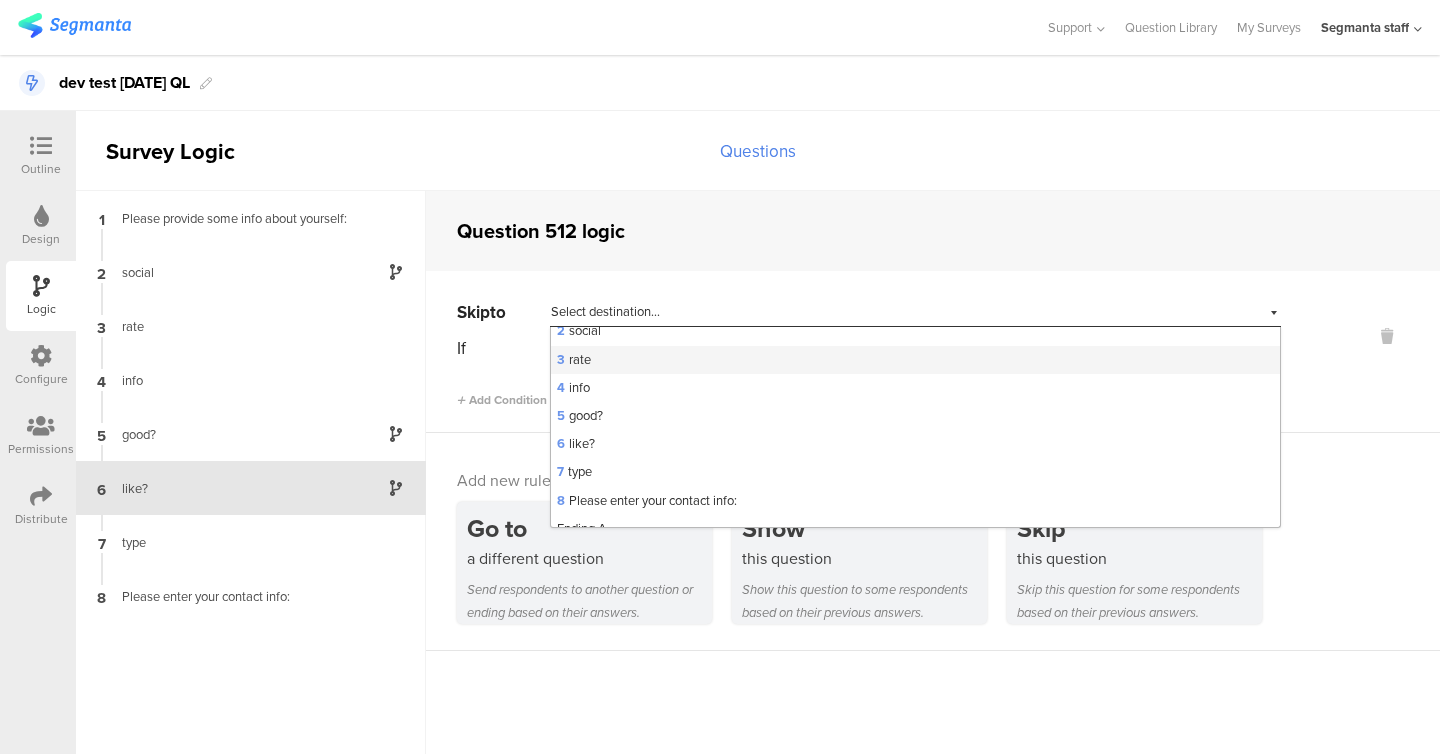 scroll, scrollTop: 63, scrollLeft: 0, axis: vertical 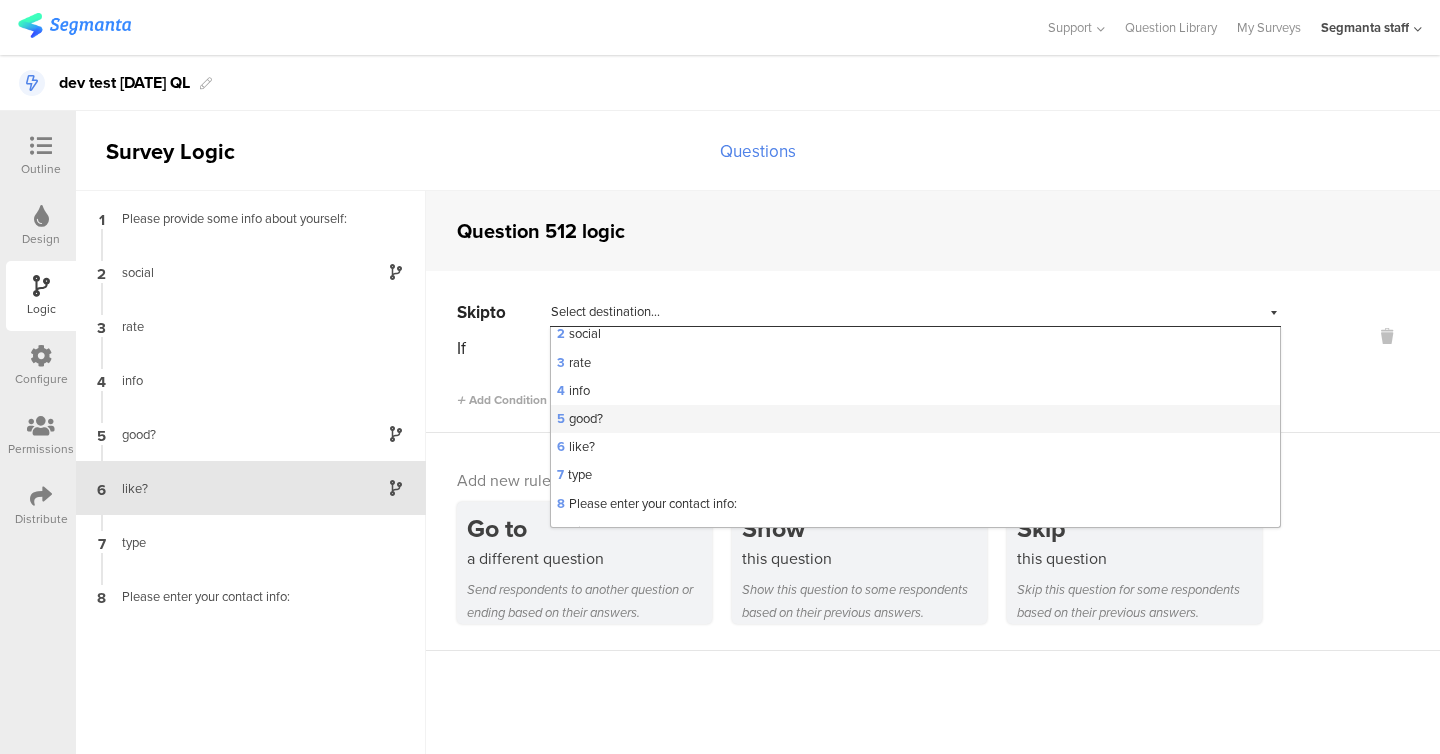 click on "5  good?" at bounding box center [915, 419] 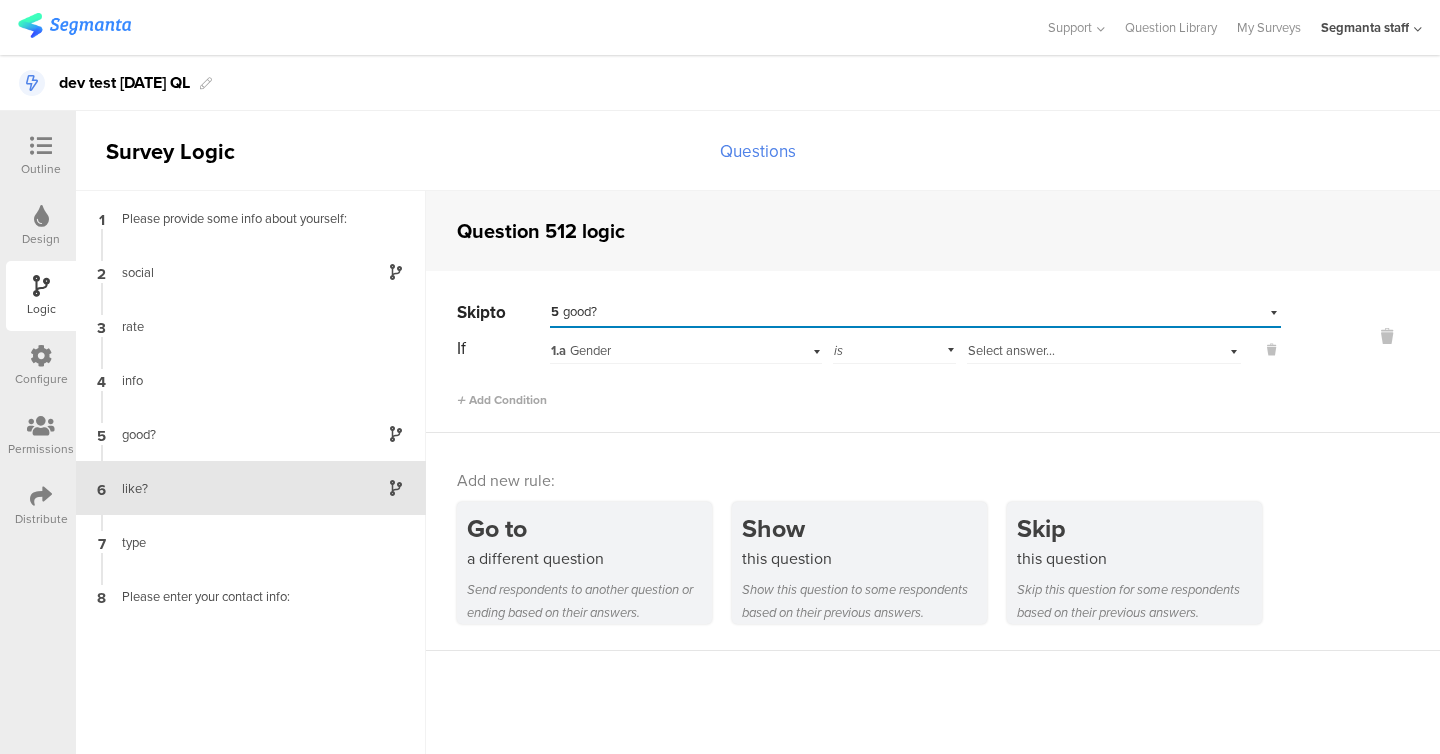 scroll, scrollTop: 0, scrollLeft: 0, axis: both 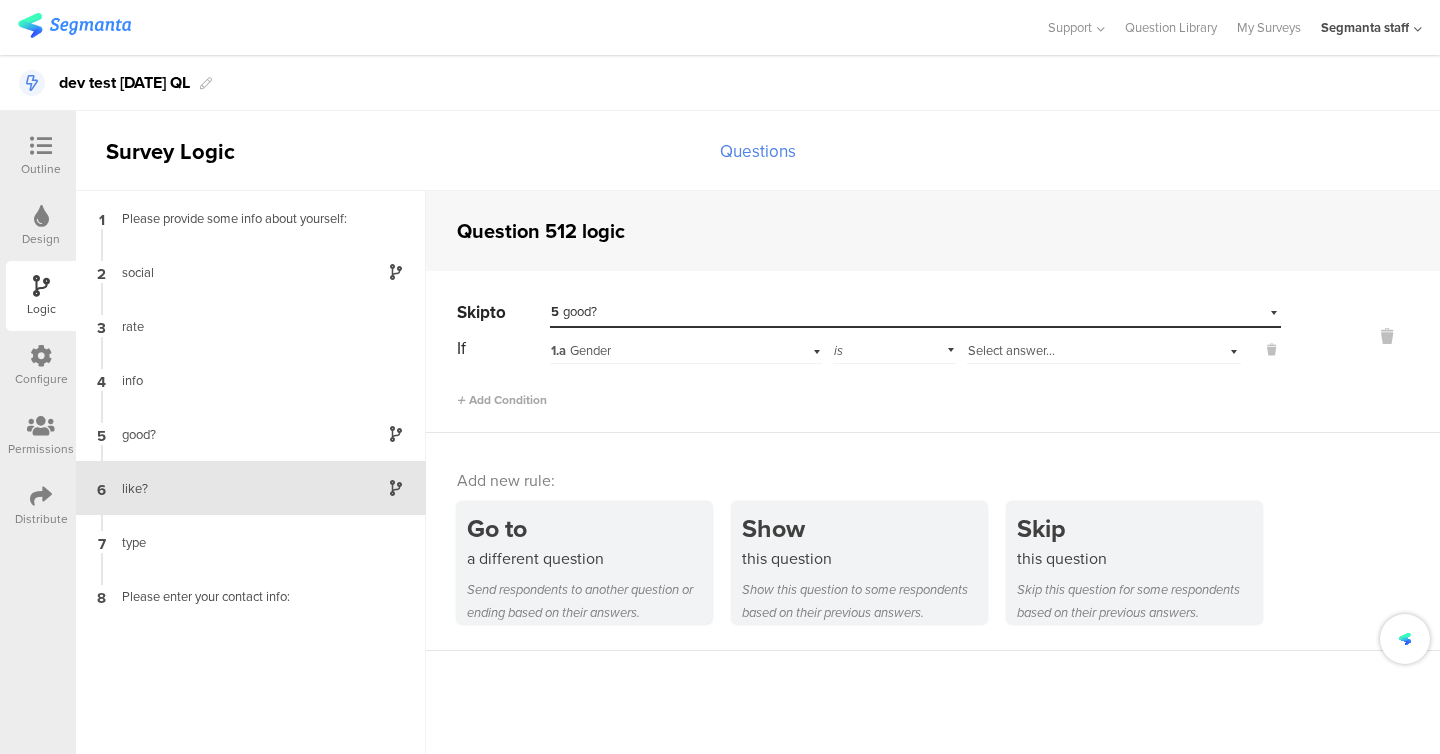 click on "Select answer..." at bounding box center [1011, 350] 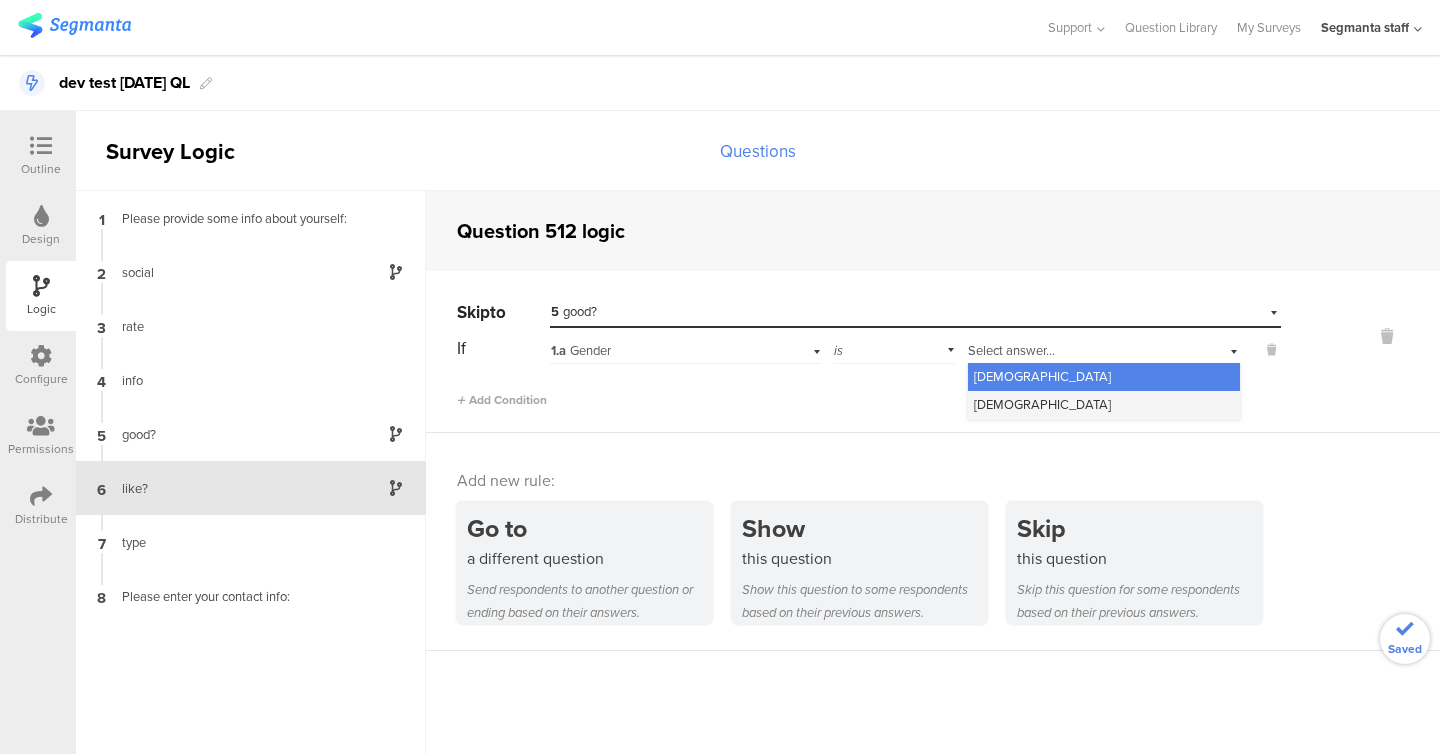 click on "[DEMOGRAPHIC_DATA]" at bounding box center (1104, 405) 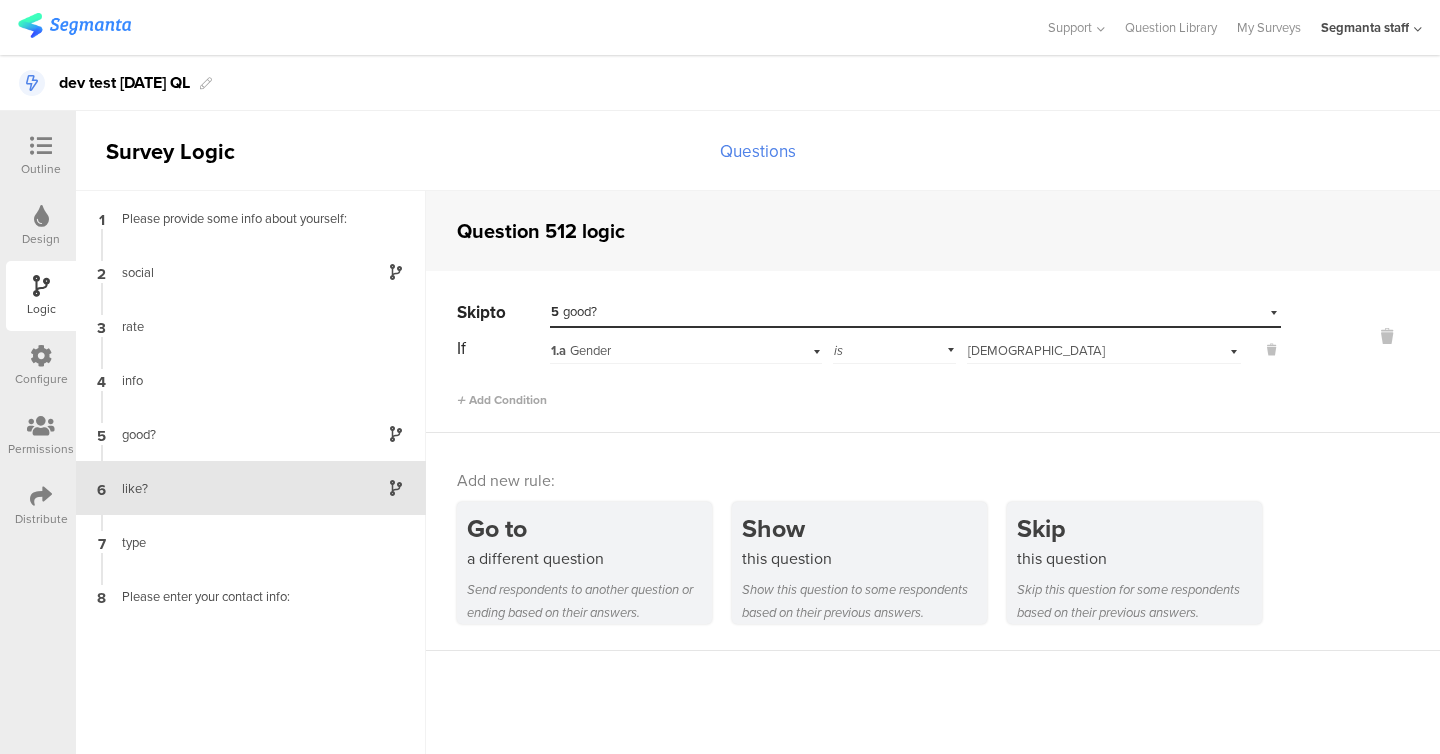 click at bounding box center [41, 496] 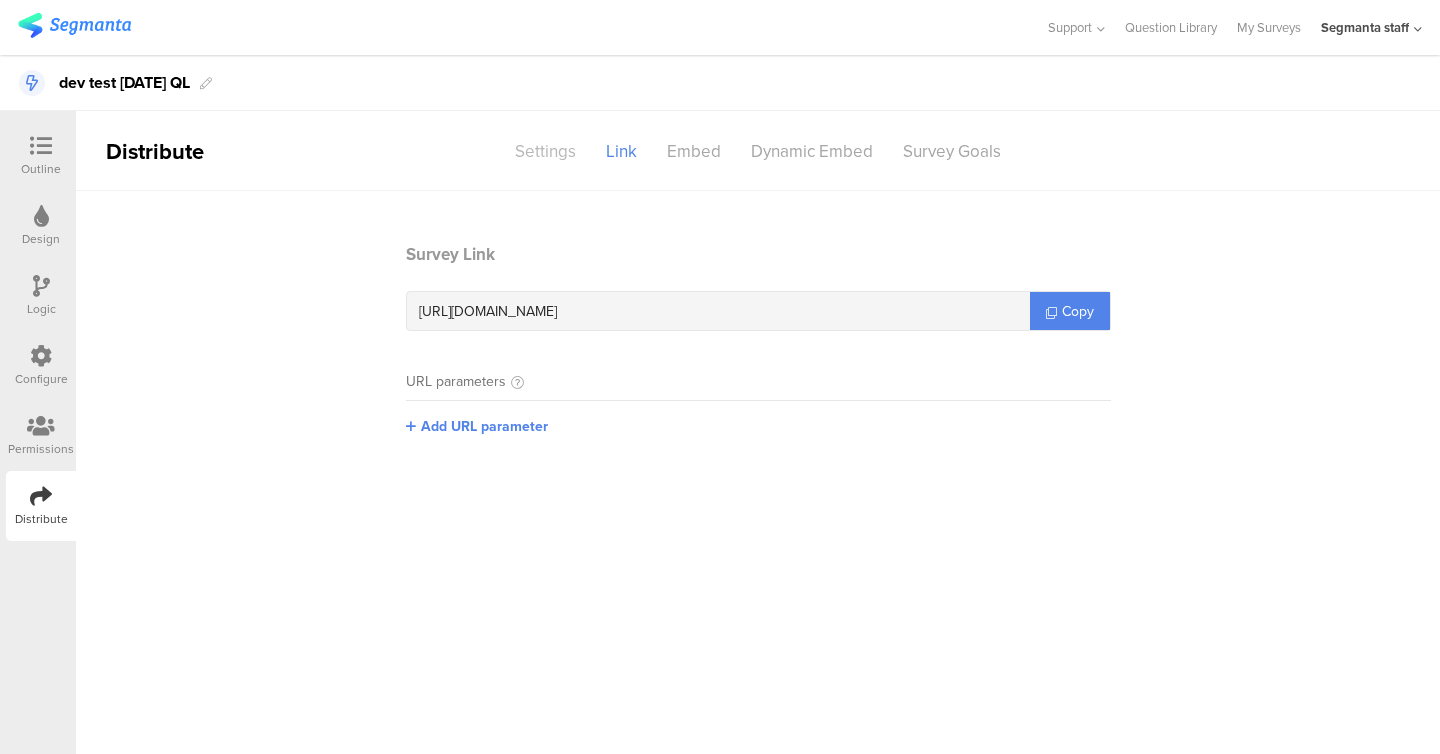 click on "Settings" at bounding box center [545, 151] 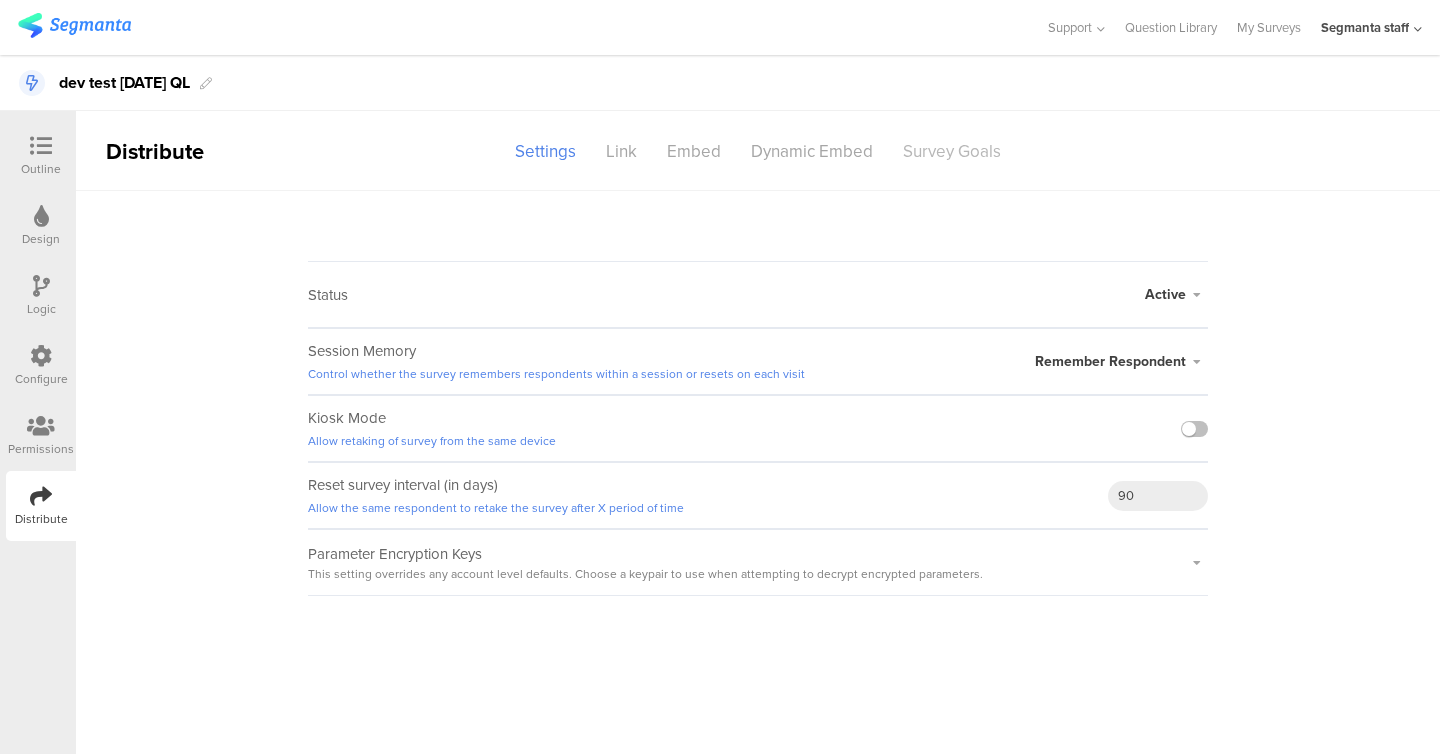 click on "Survey Goals" at bounding box center (952, 151) 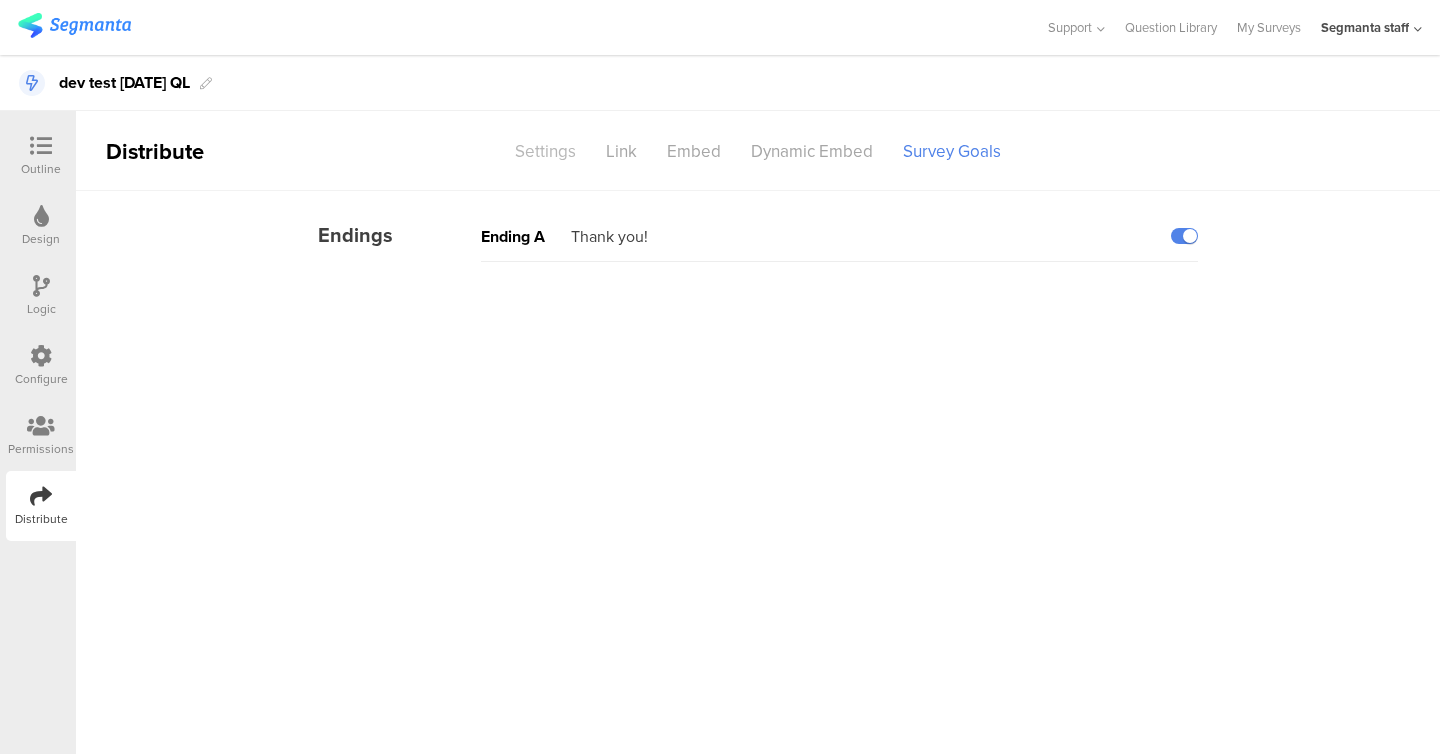 click on "Settings" at bounding box center [545, 151] 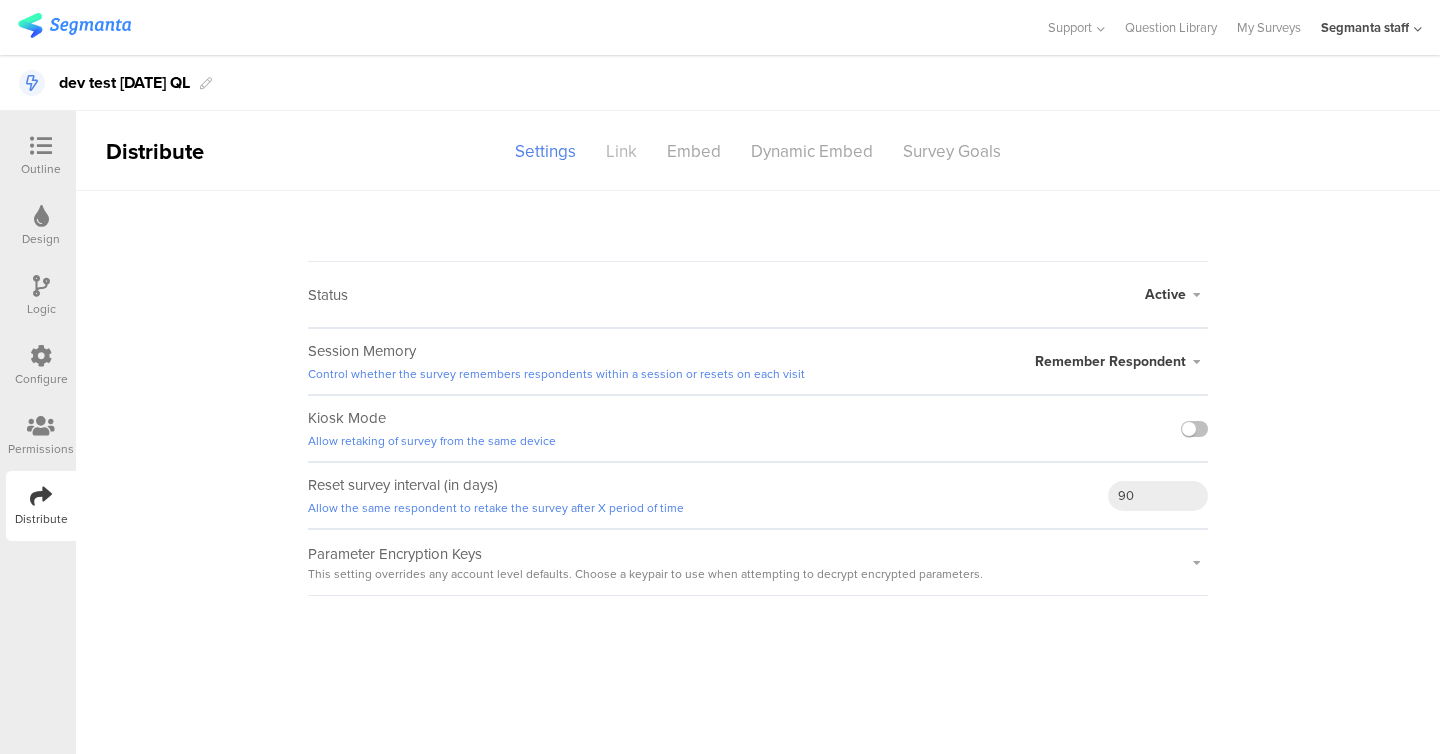 click on "Link" at bounding box center (621, 151) 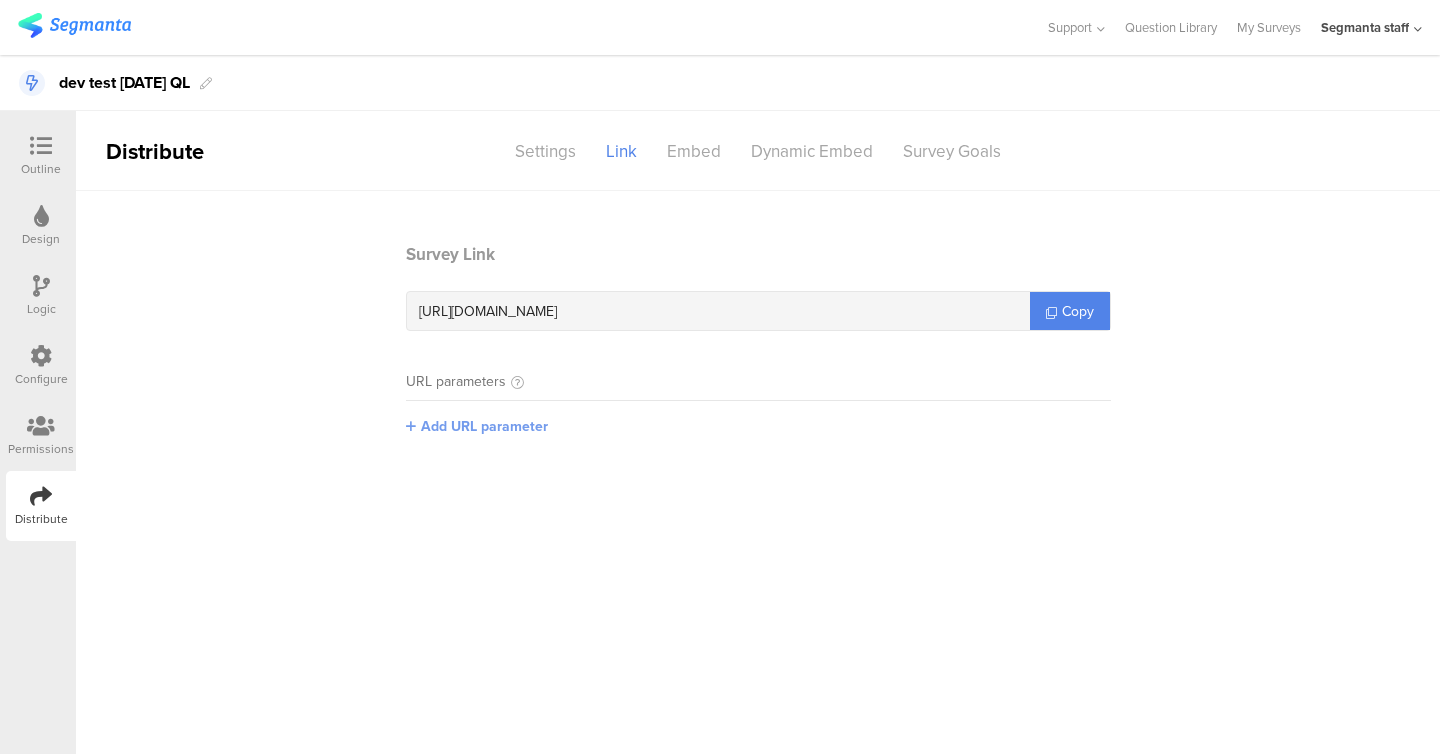 click on "Add URL parameter" at bounding box center (484, 426) 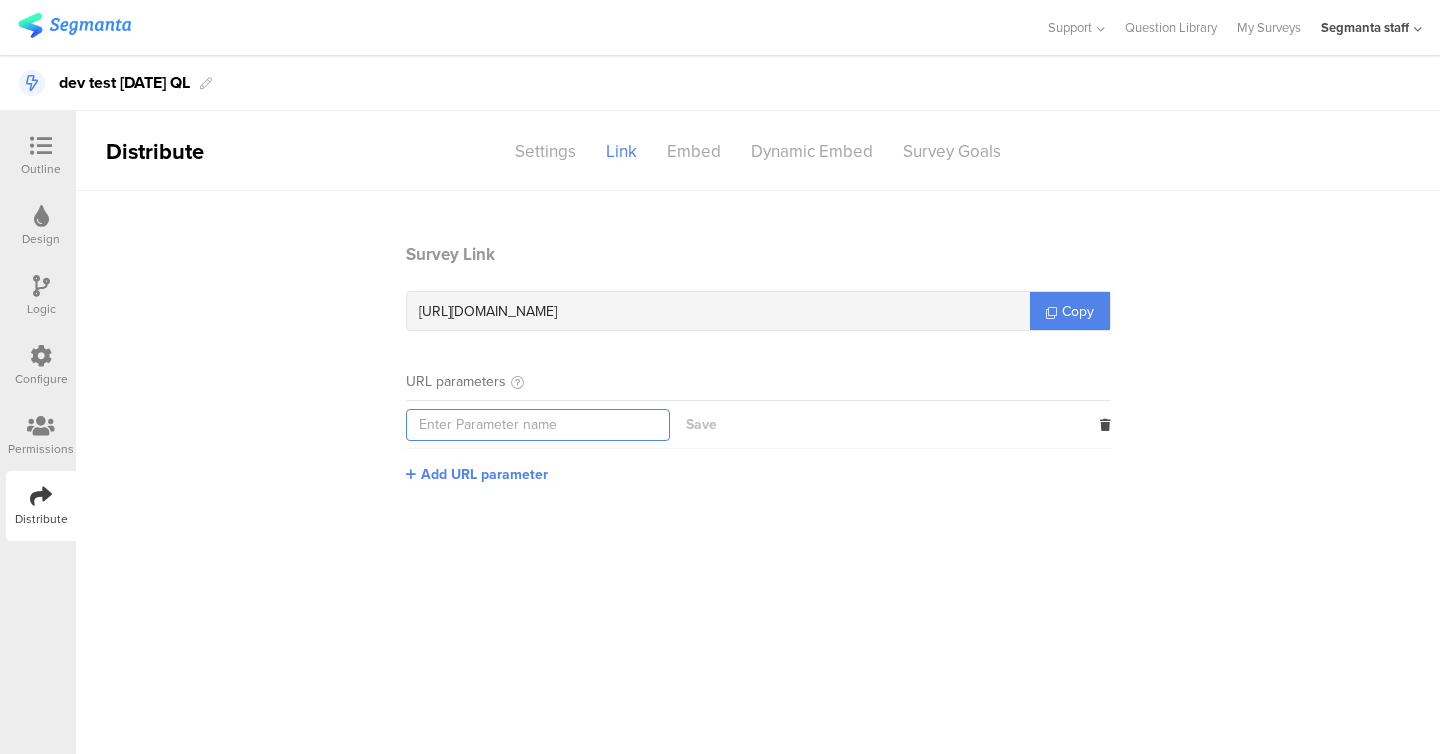 click at bounding box center [538, 425] 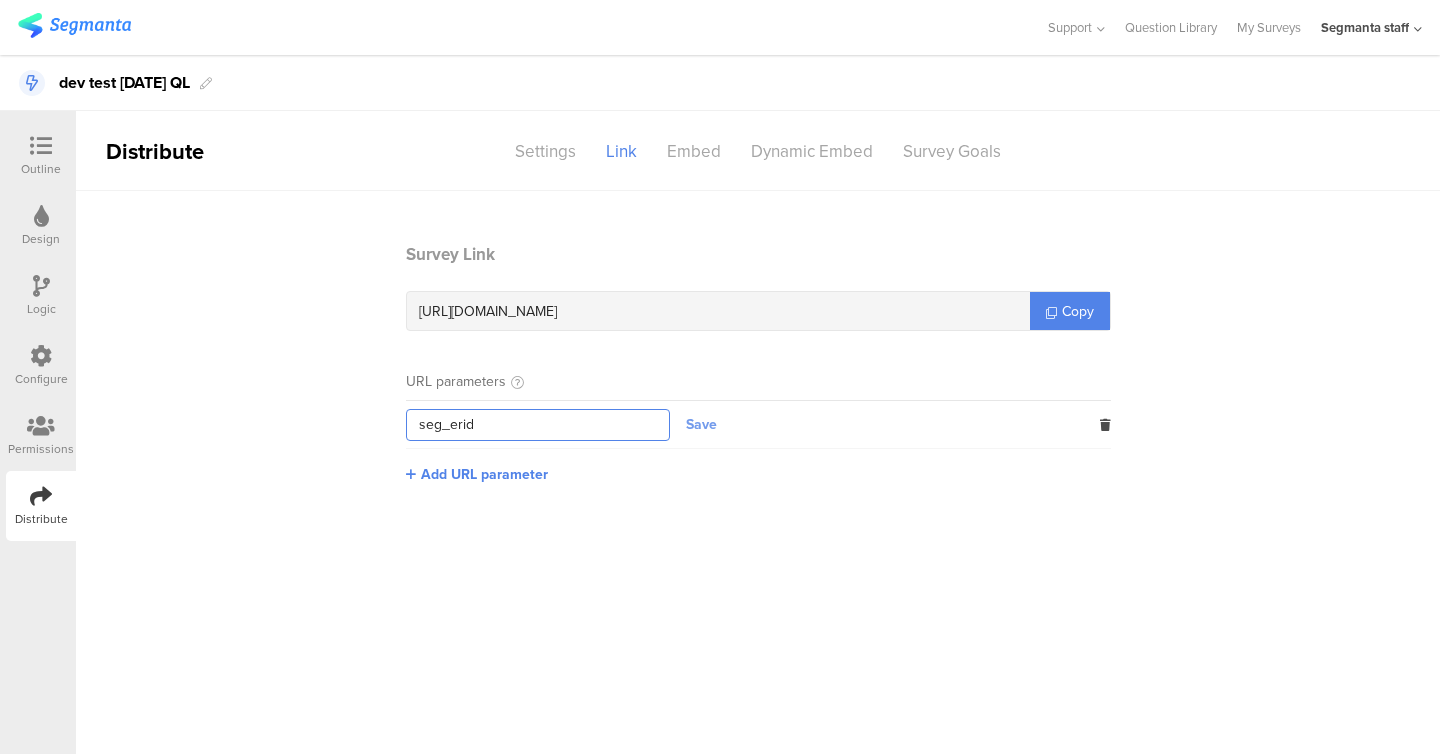 type on "seg_erid" 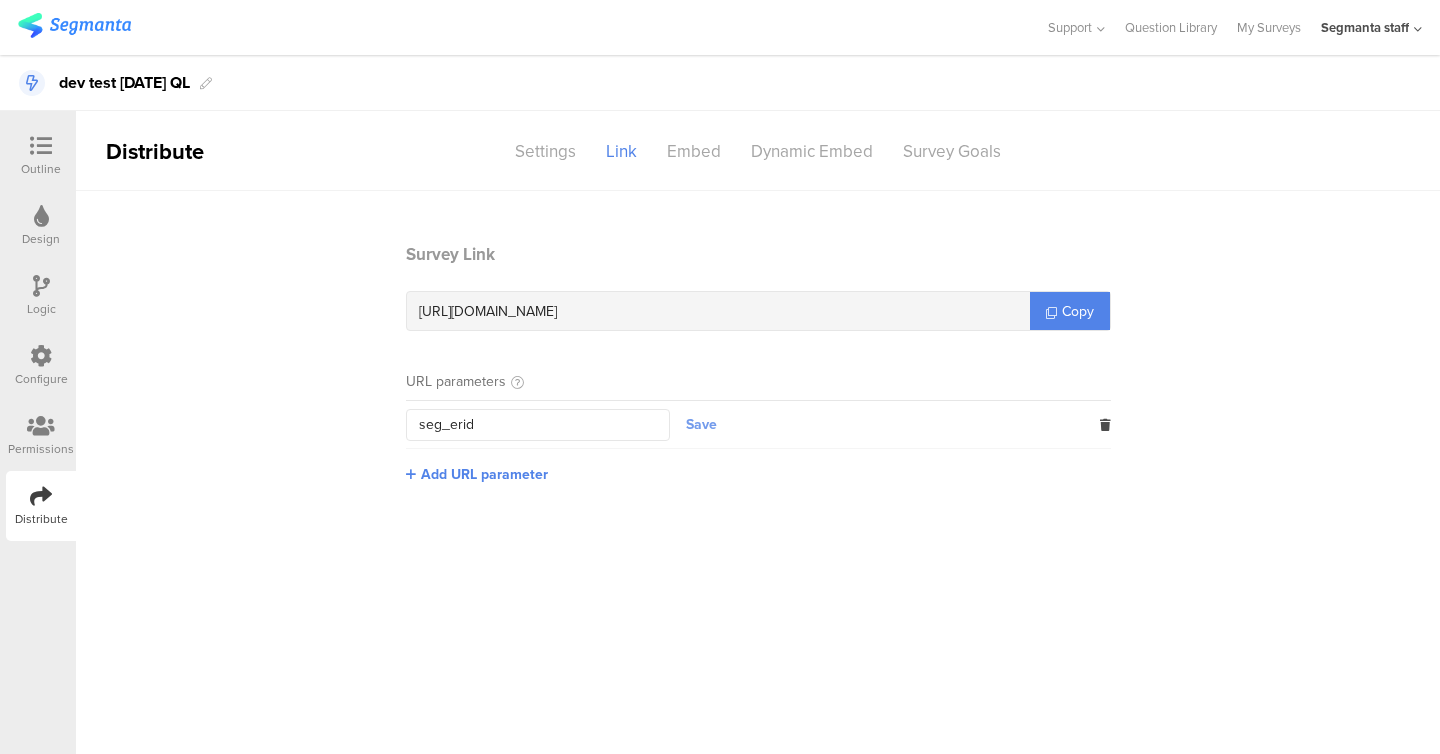 click on "Save" at bounding box center [701, 424] 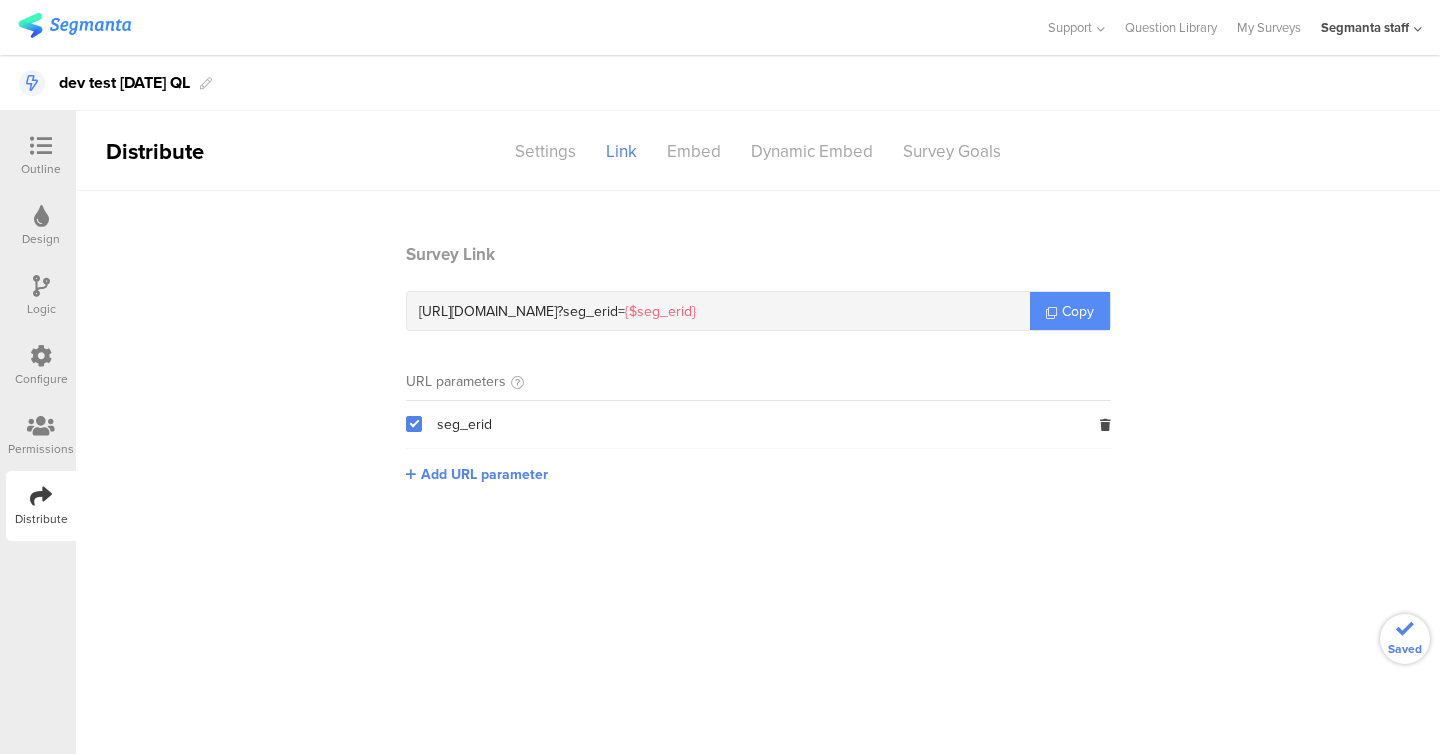 click on "Copy" at bounding box center (1078, 311) 